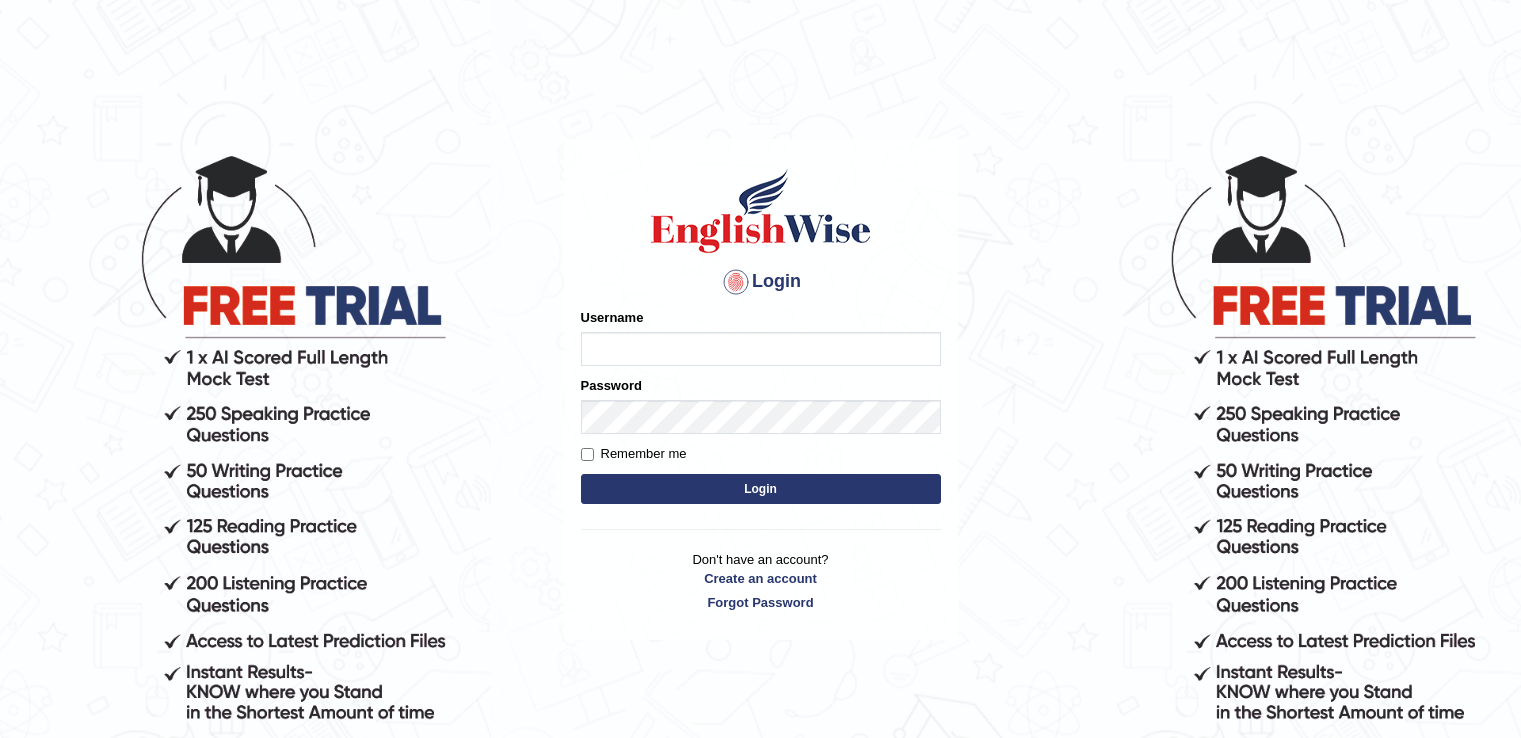 scroll, scrollTop: 0, scrollLeft: 0, axis: both 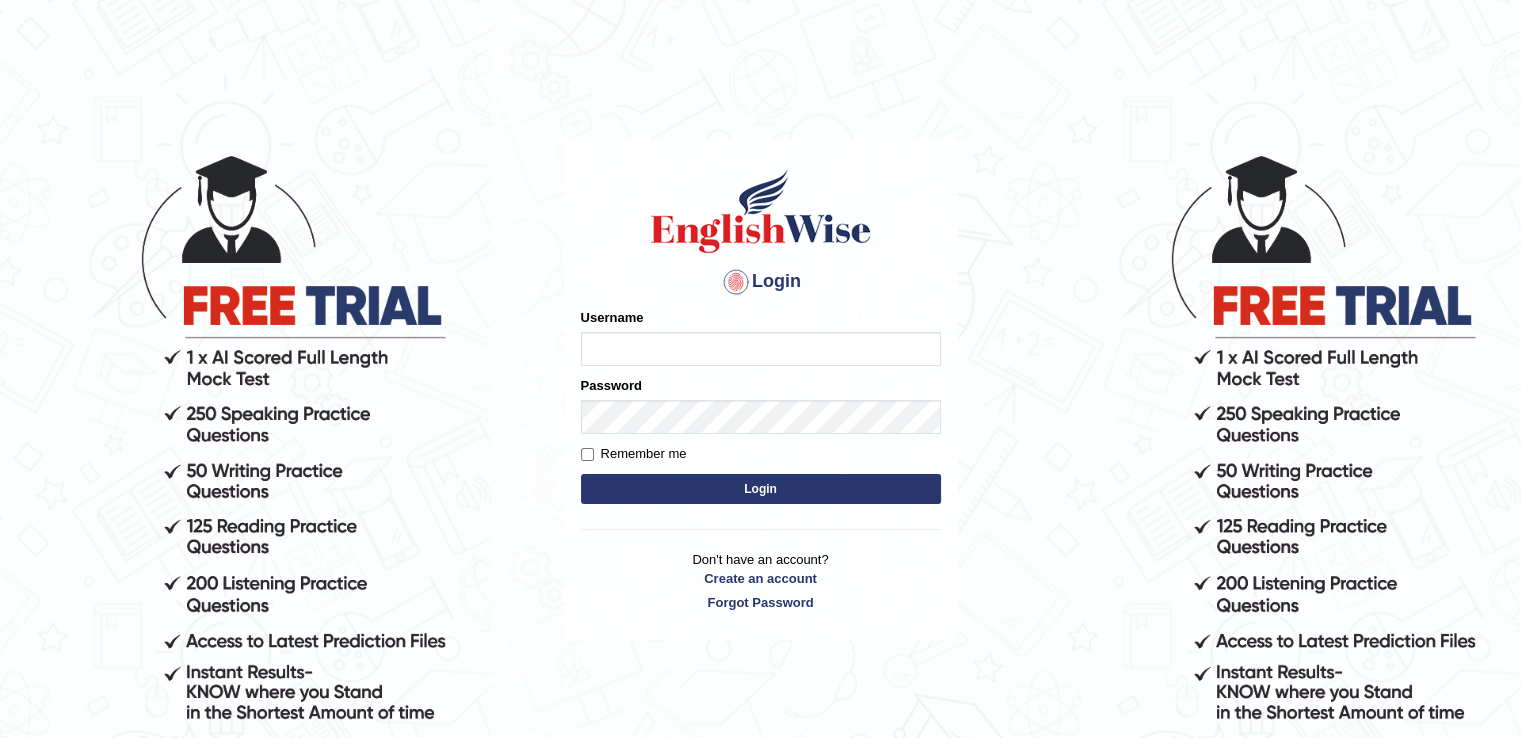 type on "auralima" 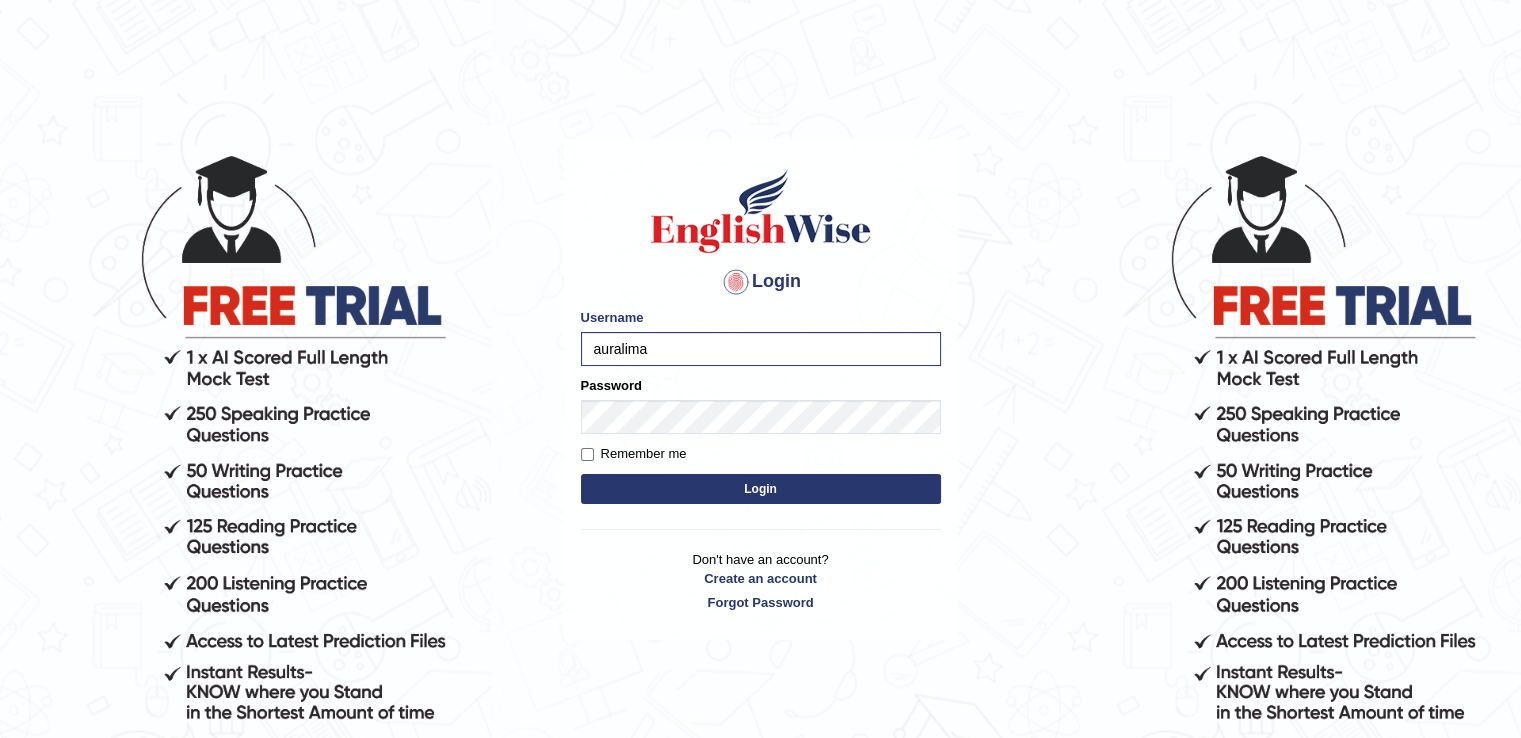 click on "Login" at bounding box center (761, 282) 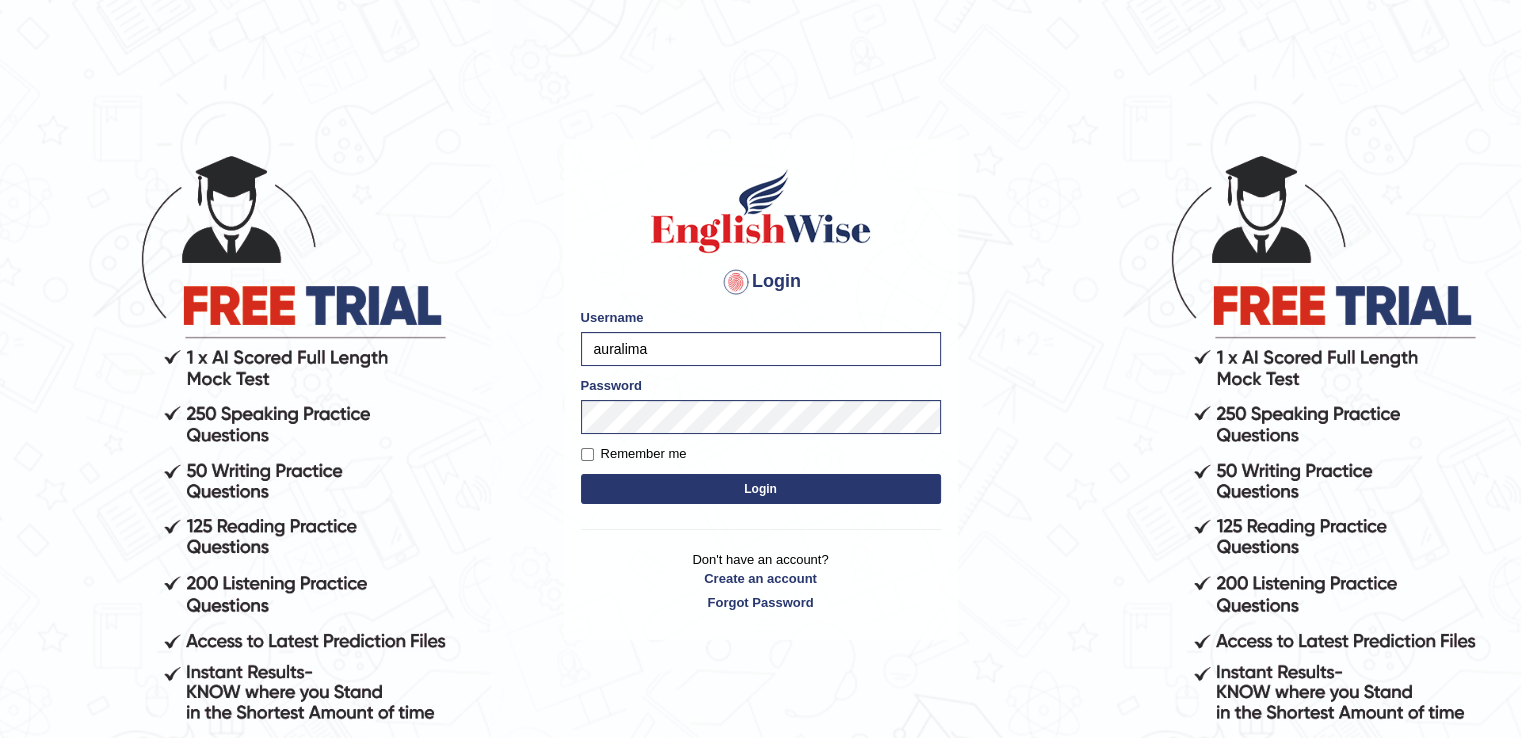click on "Login" at bounding box center (761, 489) 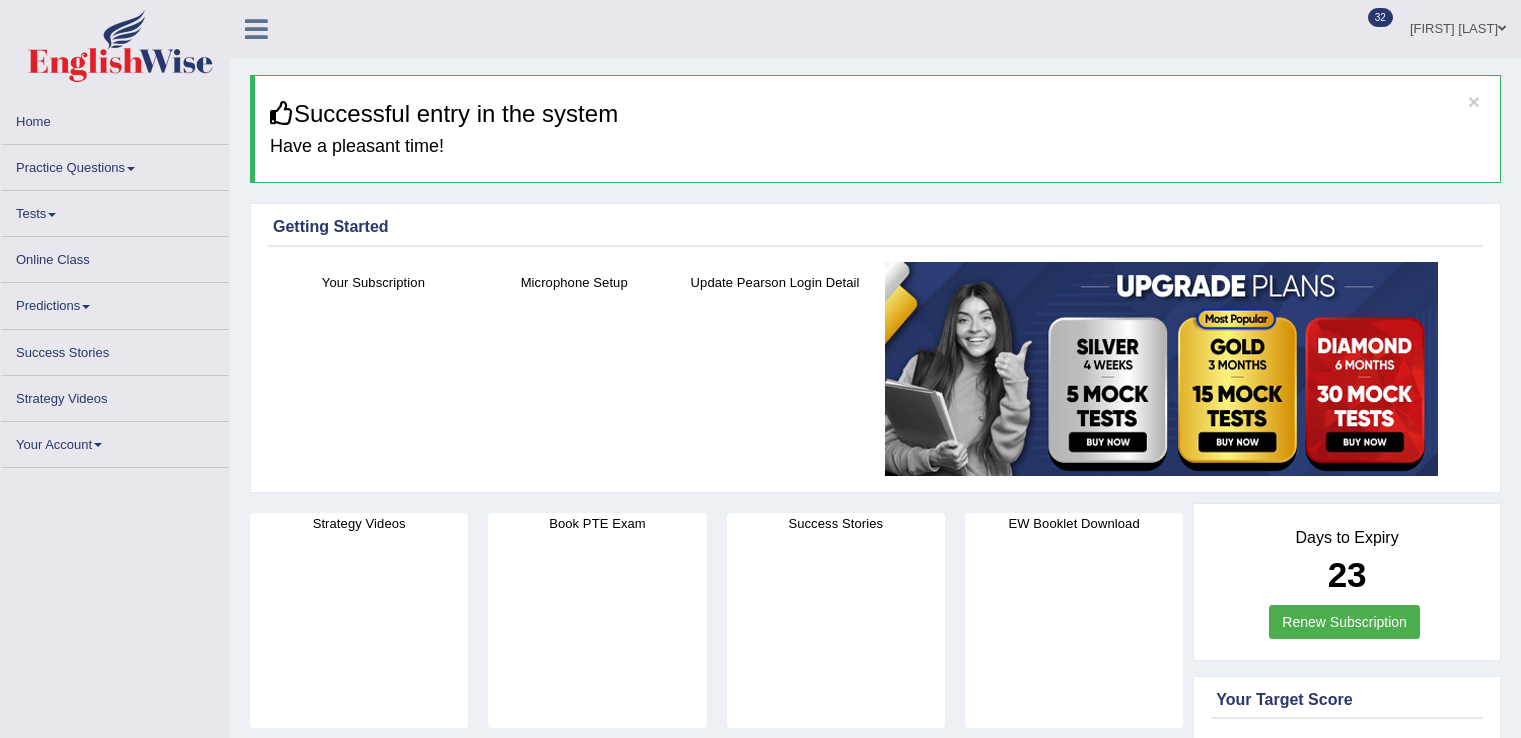scroll, scrollTop: 0, scrollLeft: 0, axis: both 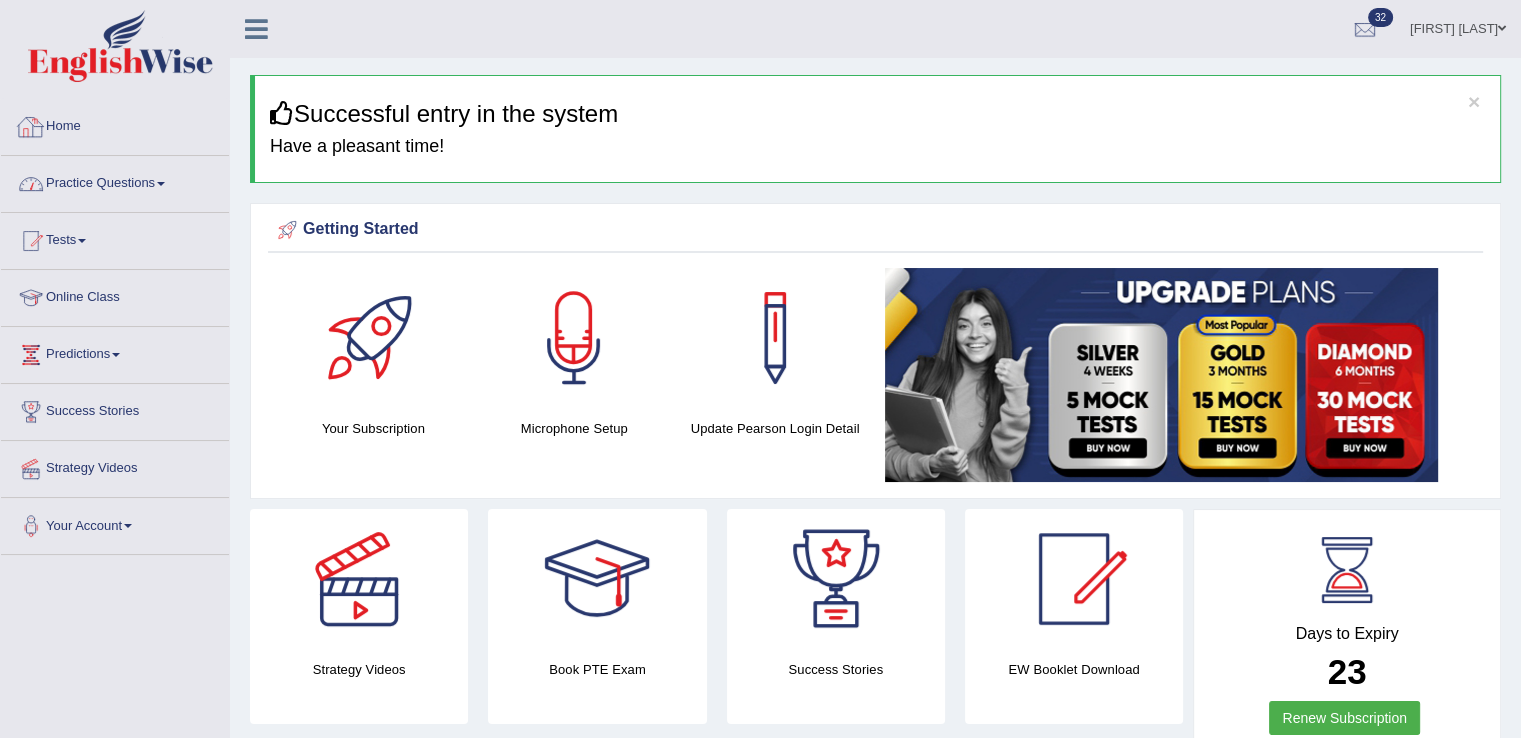 click on "Practice Questions" at bounding box center (115, 181) 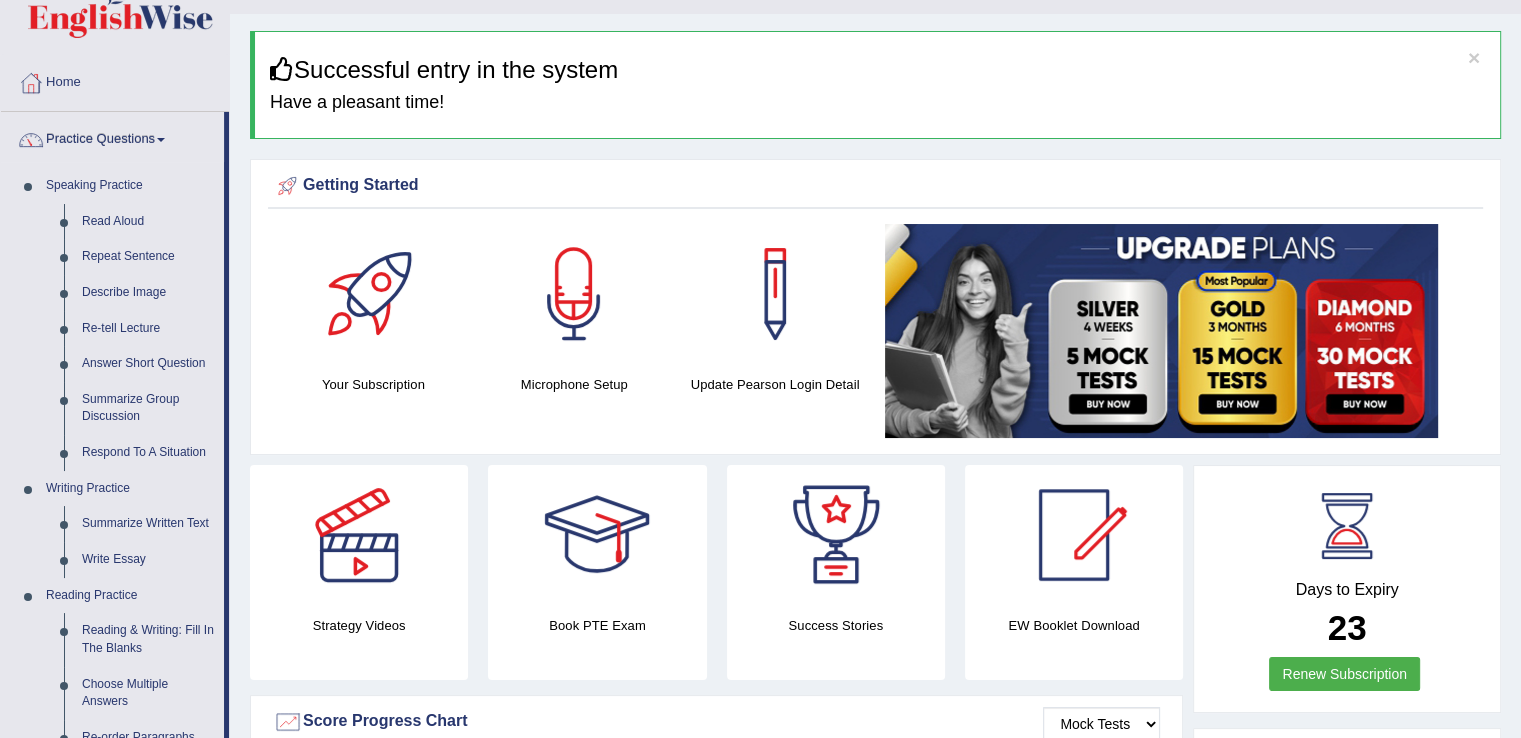 scroll, scrollTop: 40, scrollLeft: 0, axis: vertical 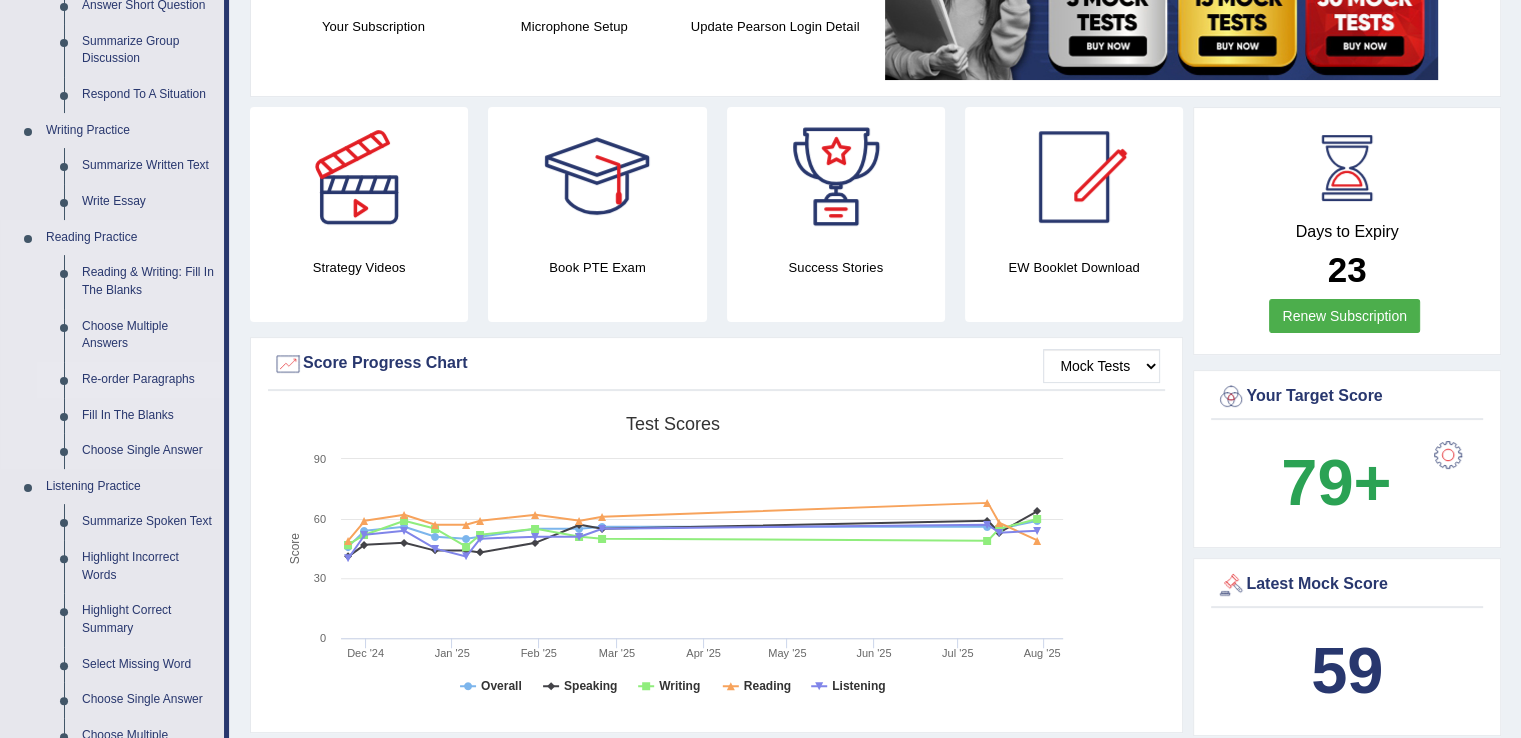 click on "Re-order Paragraphs" at bounding box center (148, 380) 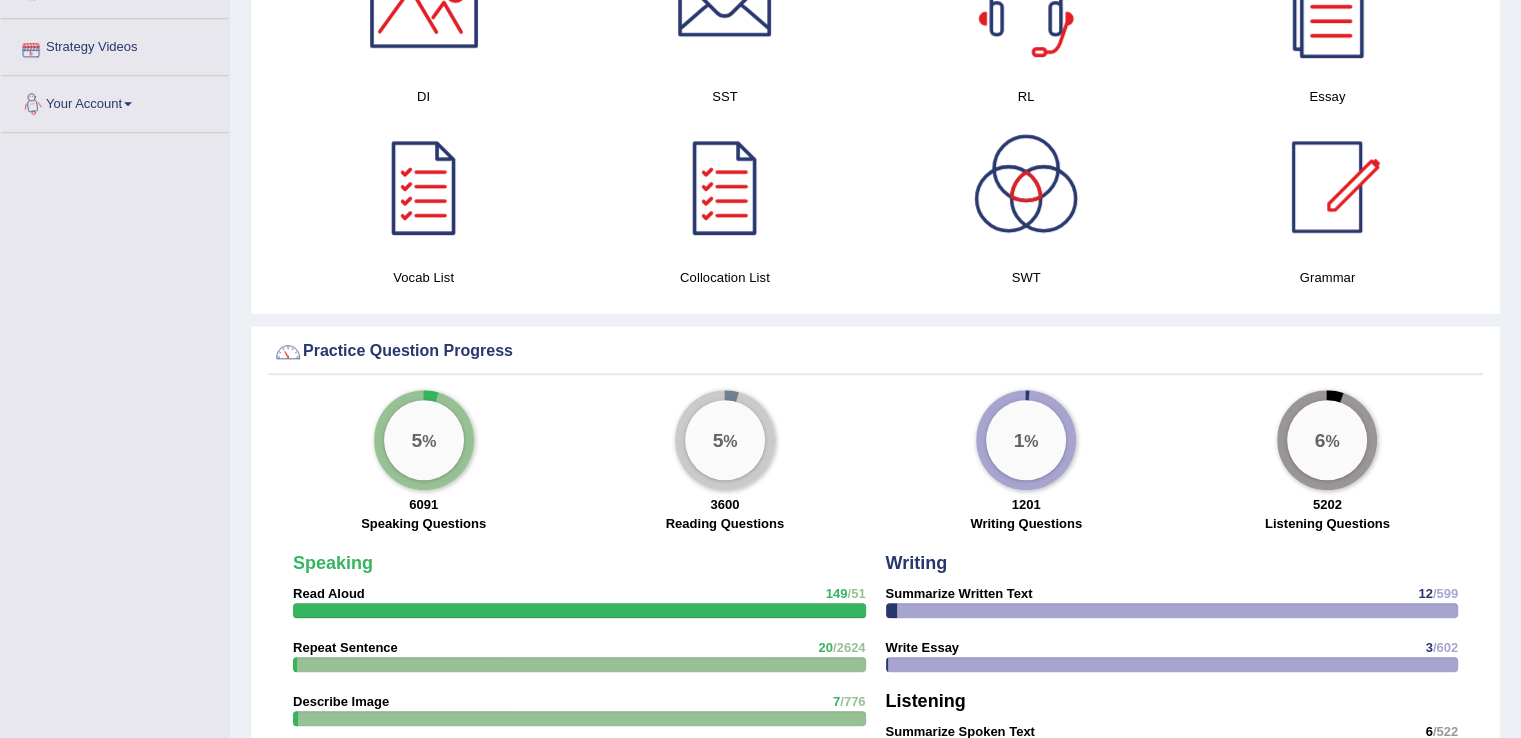 scroll, scrollTop: 1316, scrollLeft: 0, axis: vertical 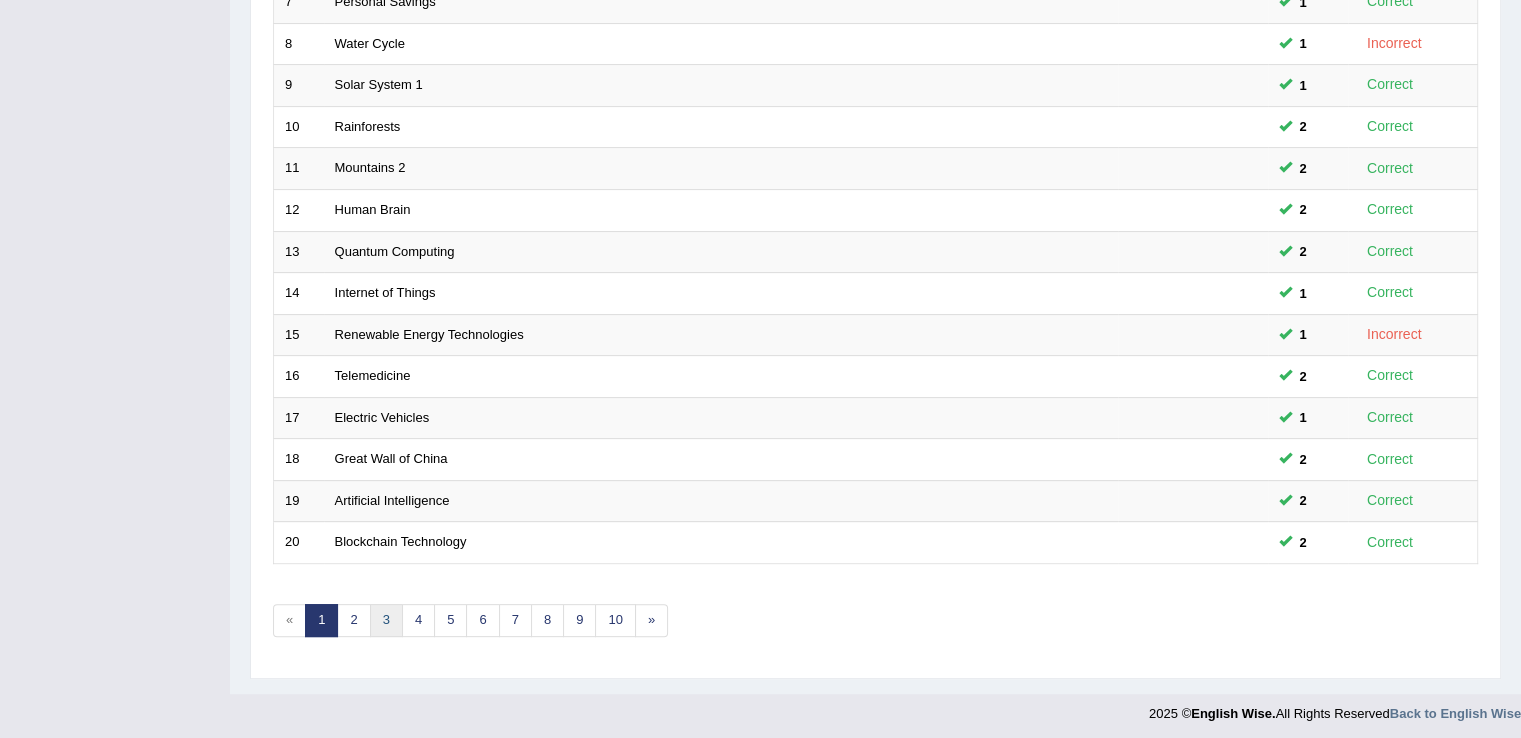 click on "3" at bounding box center (386, 620) 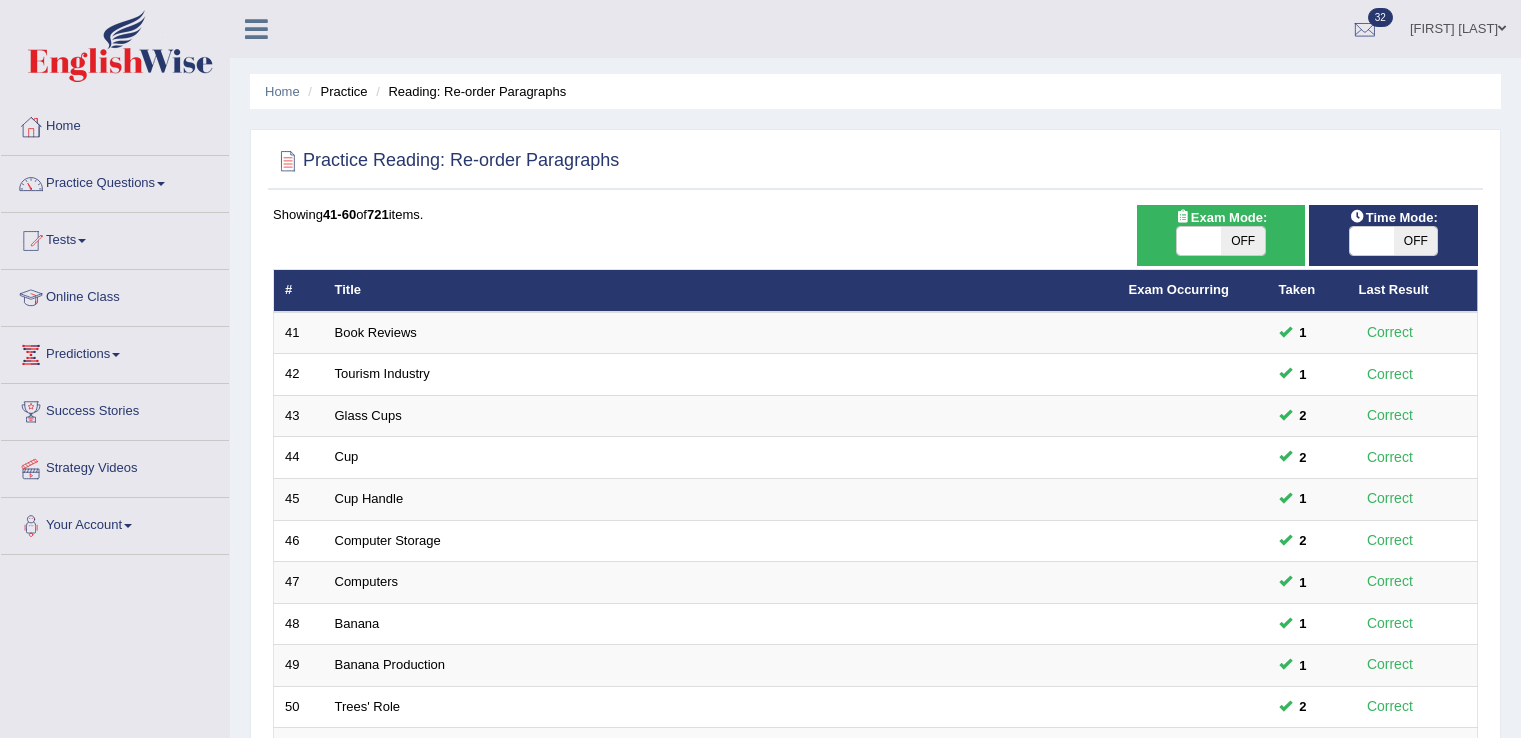 scroll, scrollTop: 0, scrollLeft: 0, axis: both 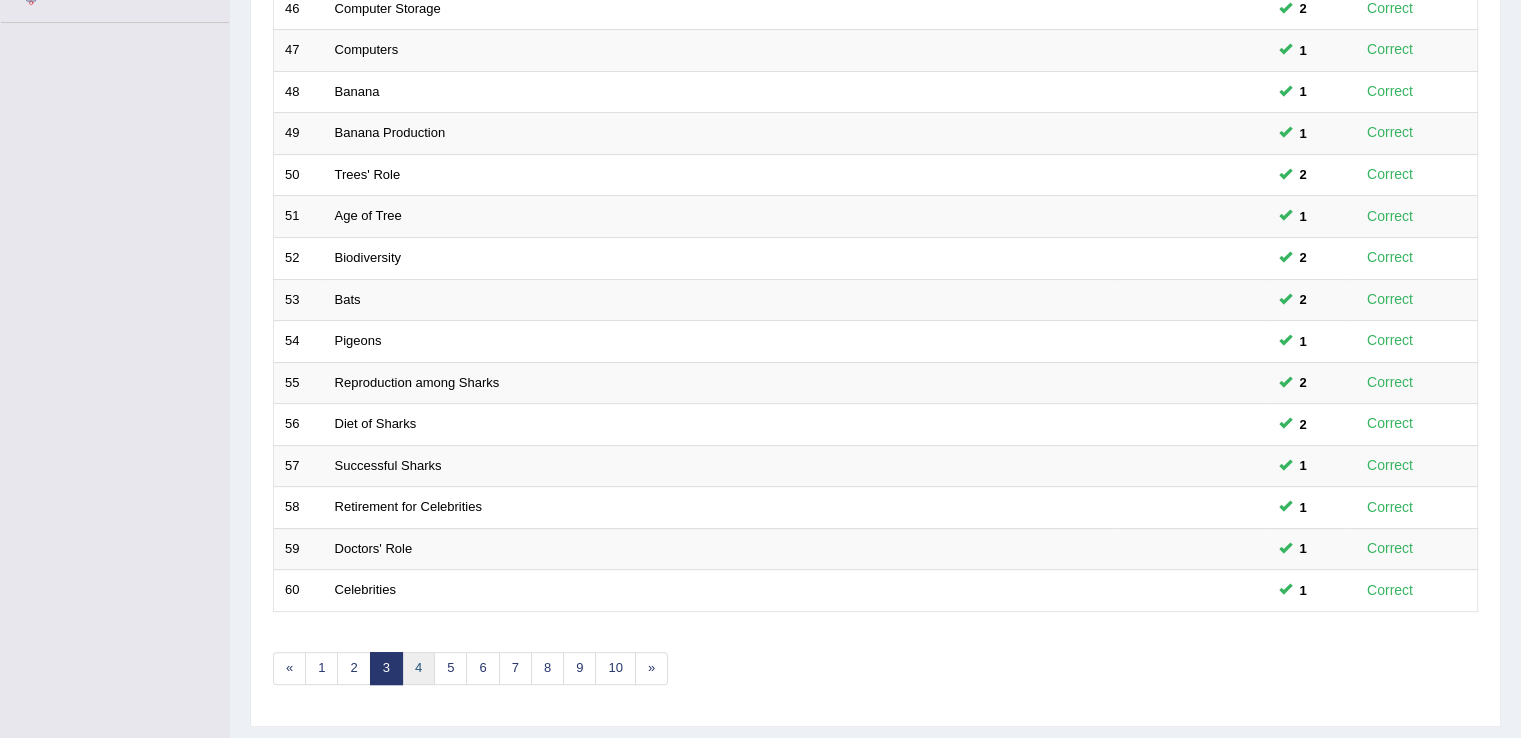 click on "4" at bounding box center (418, 668) 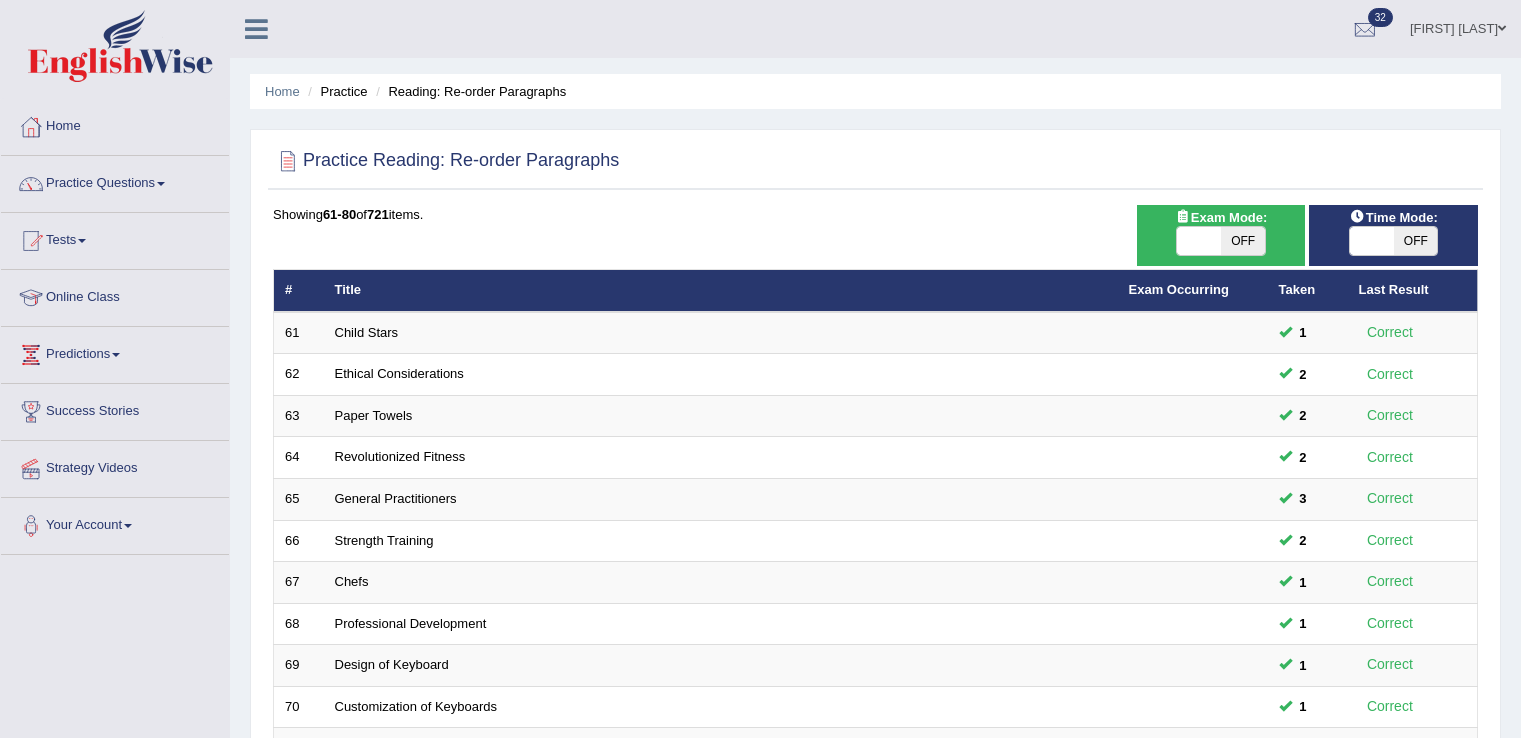 scroll, scrollTop: 0, scrollLeft: 0, axis: both 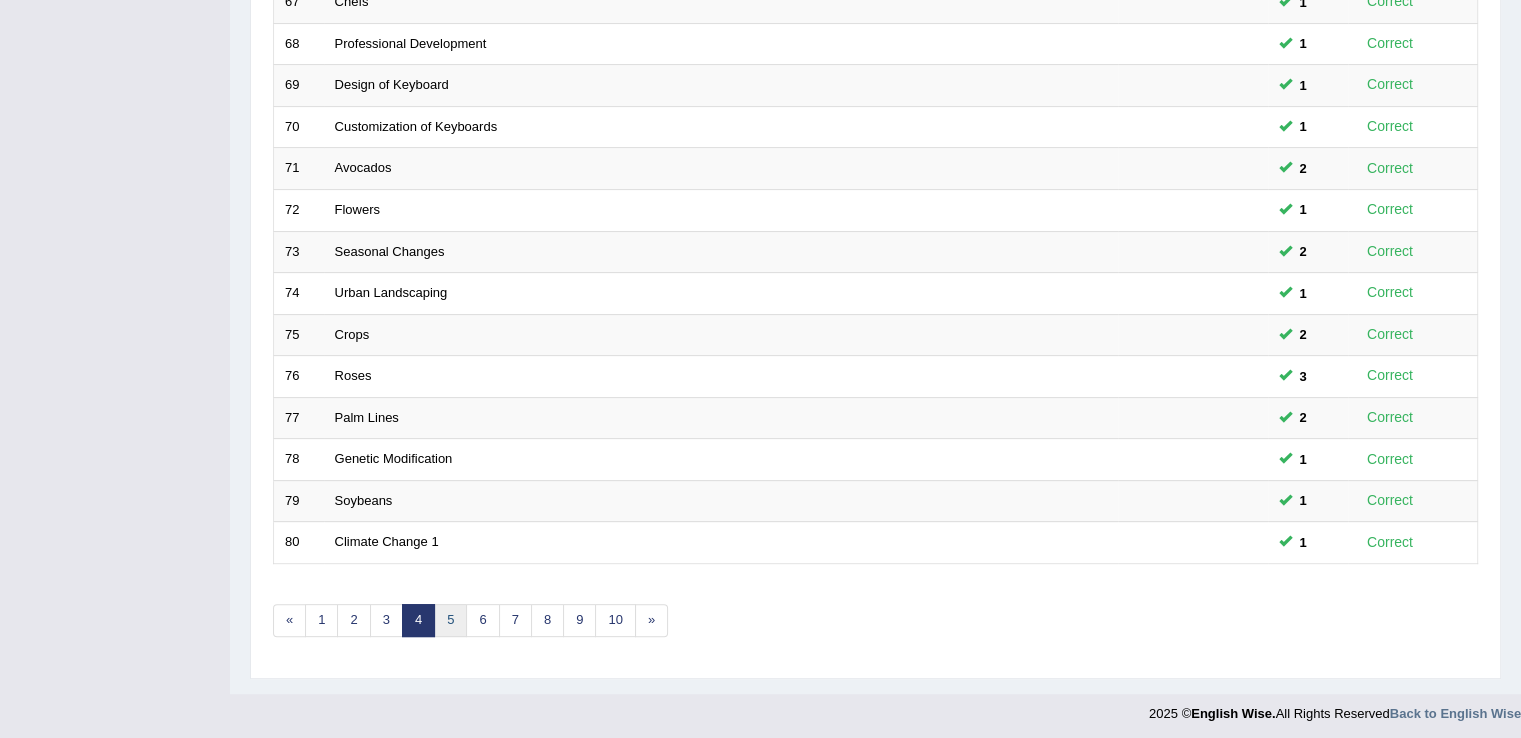 click on "5" at bounding box center (450, 620) 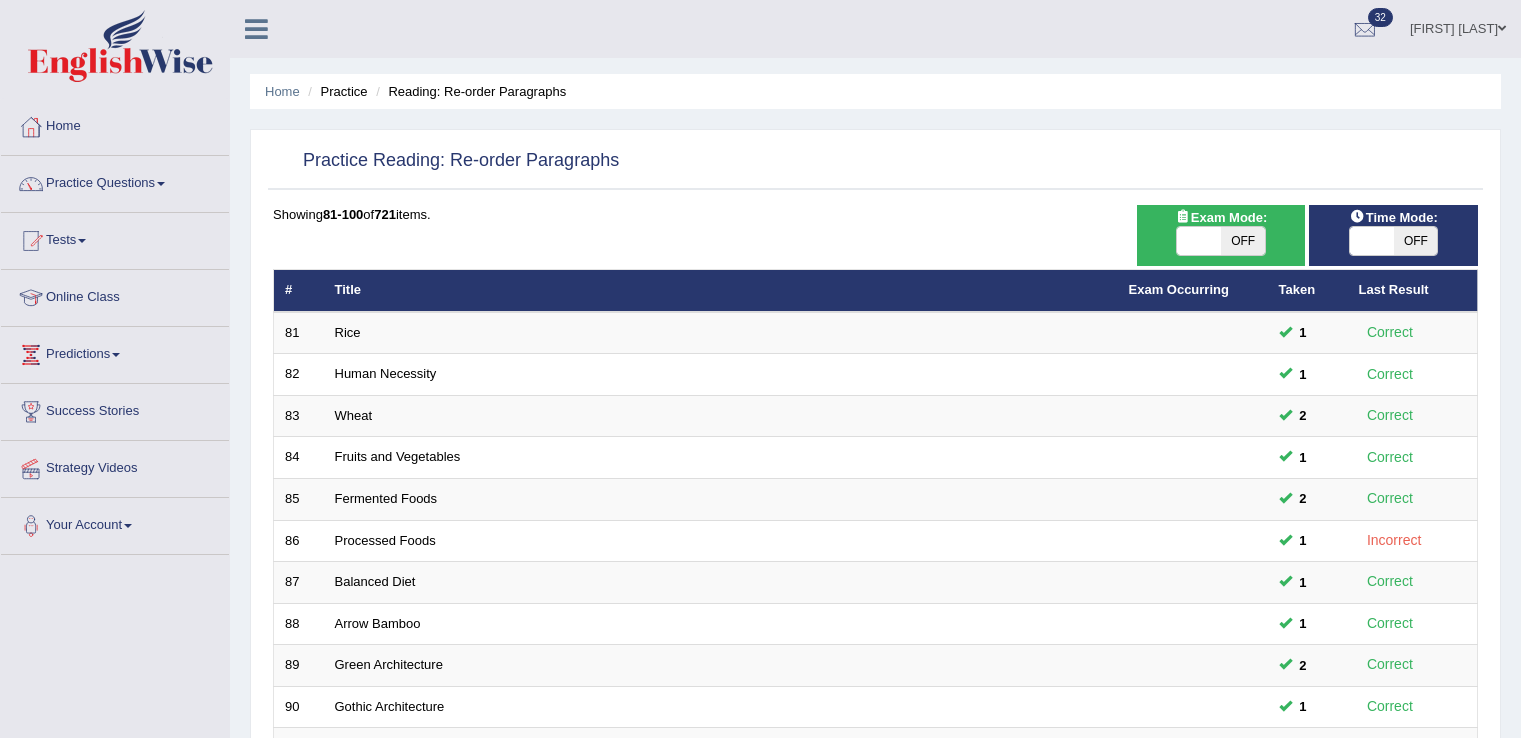 scroll, scrollTop: 0, scrollLeft: 0, axis: both 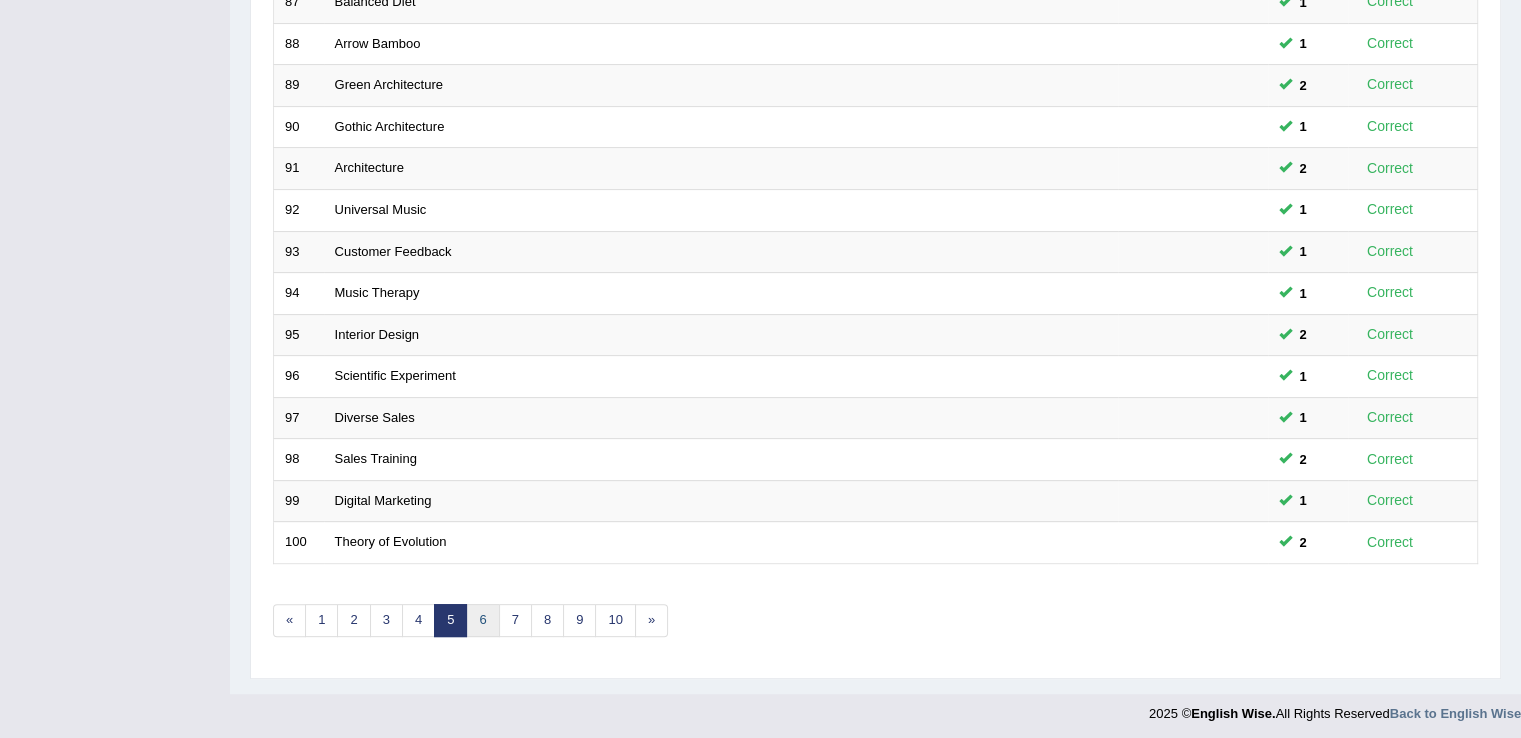 click on "6" at bounding box center [482, 620] 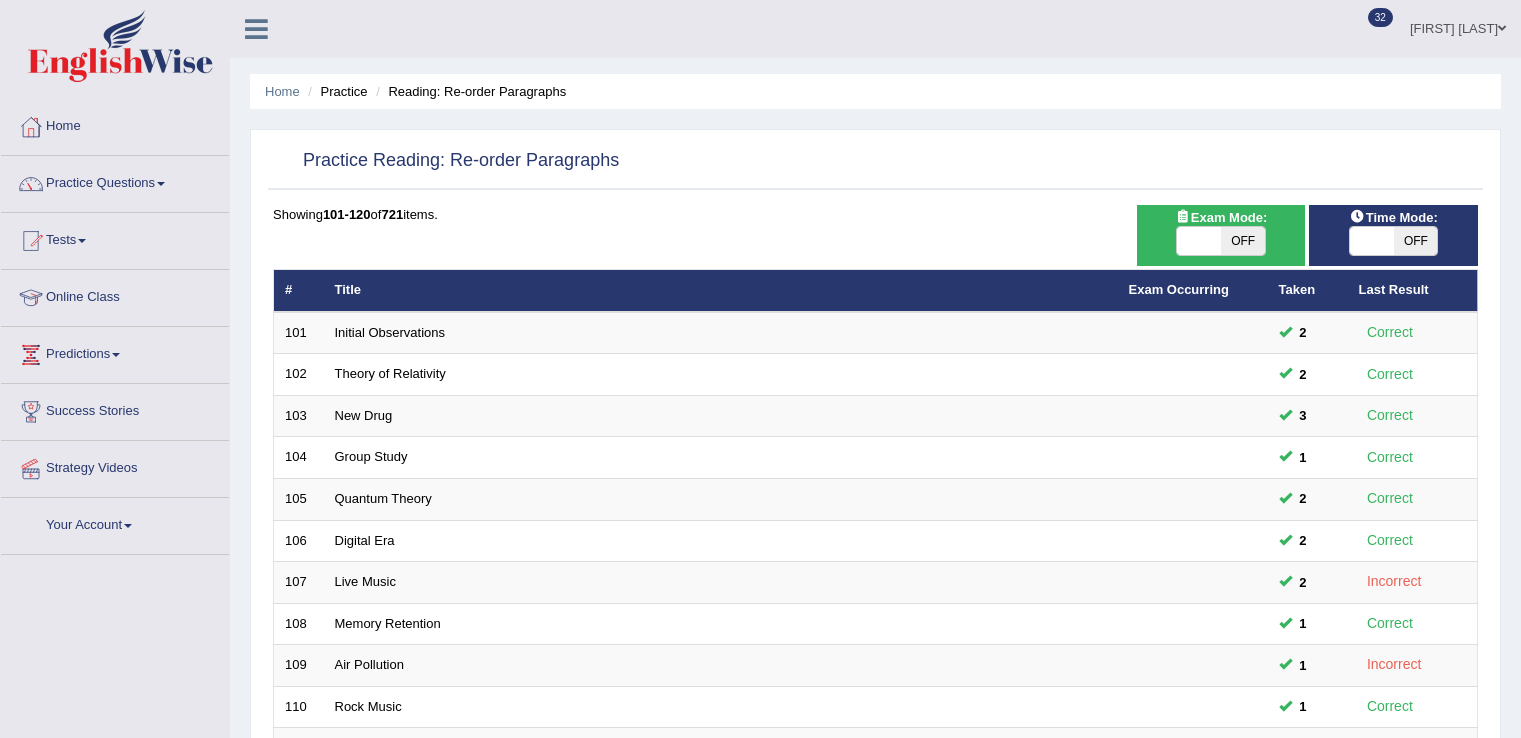 scroll, scrollTop: 0, scrollLeft: 0, axis: both 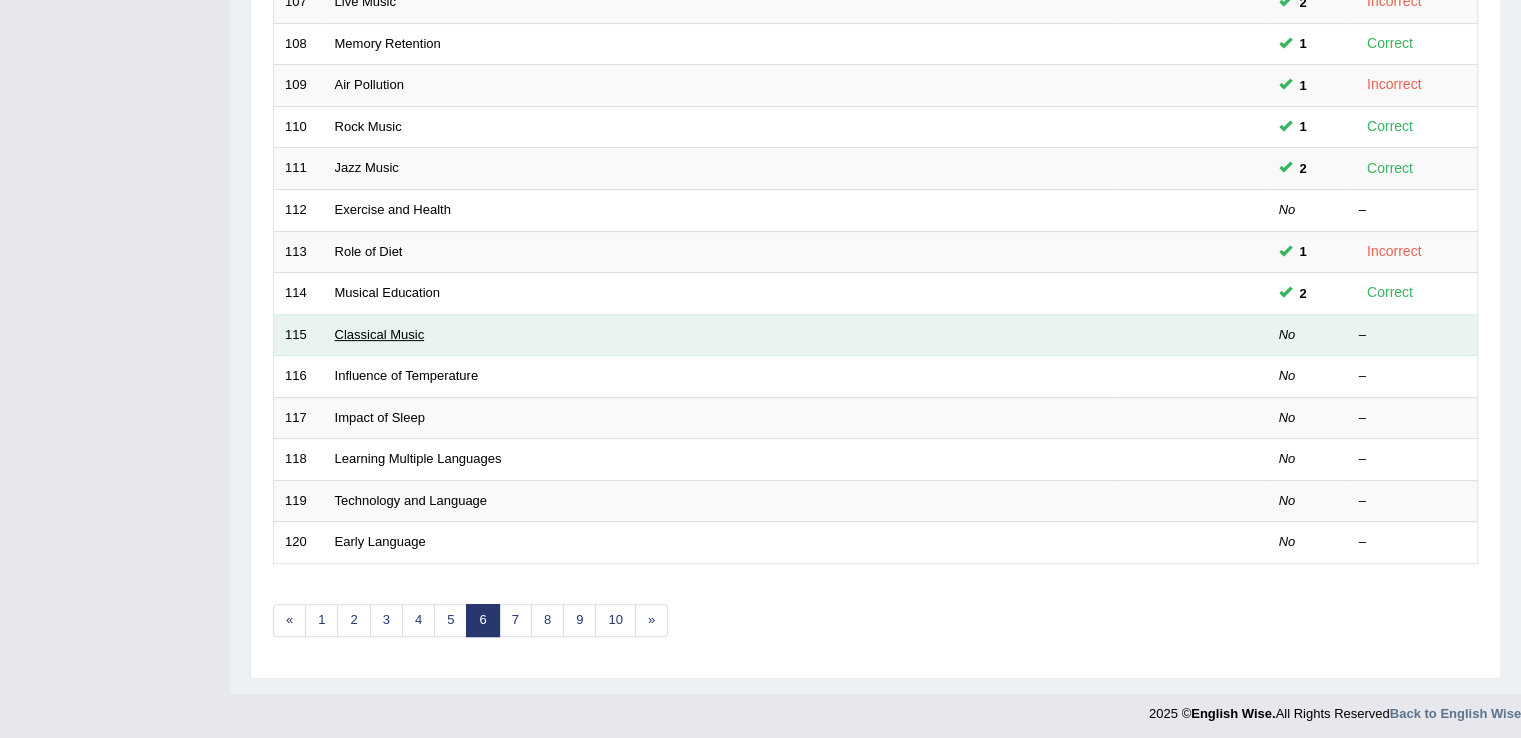 click on "Classical Music" at bounding box center (380, 334) 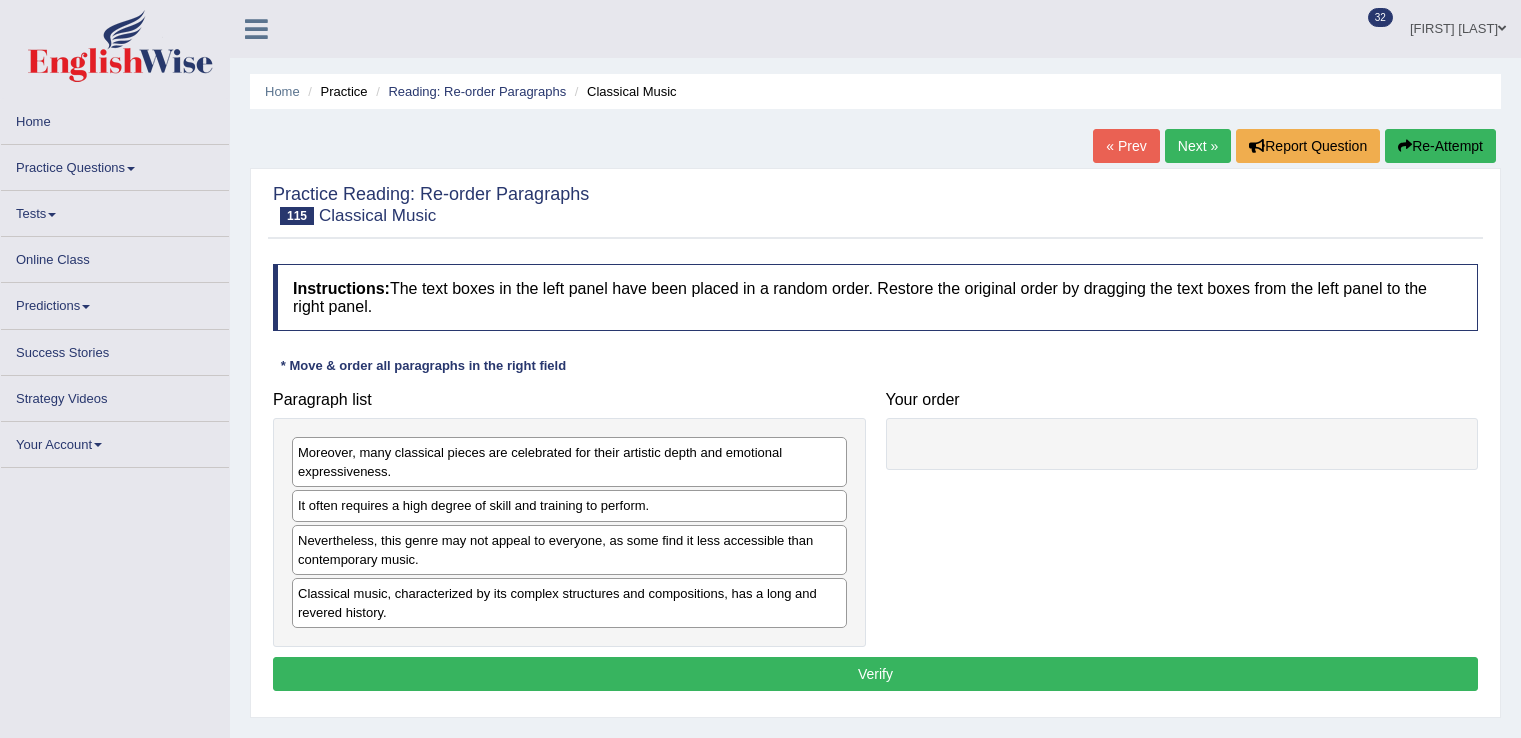 scroll, scrollTop: 0, scrollLeft: 0, axis: both 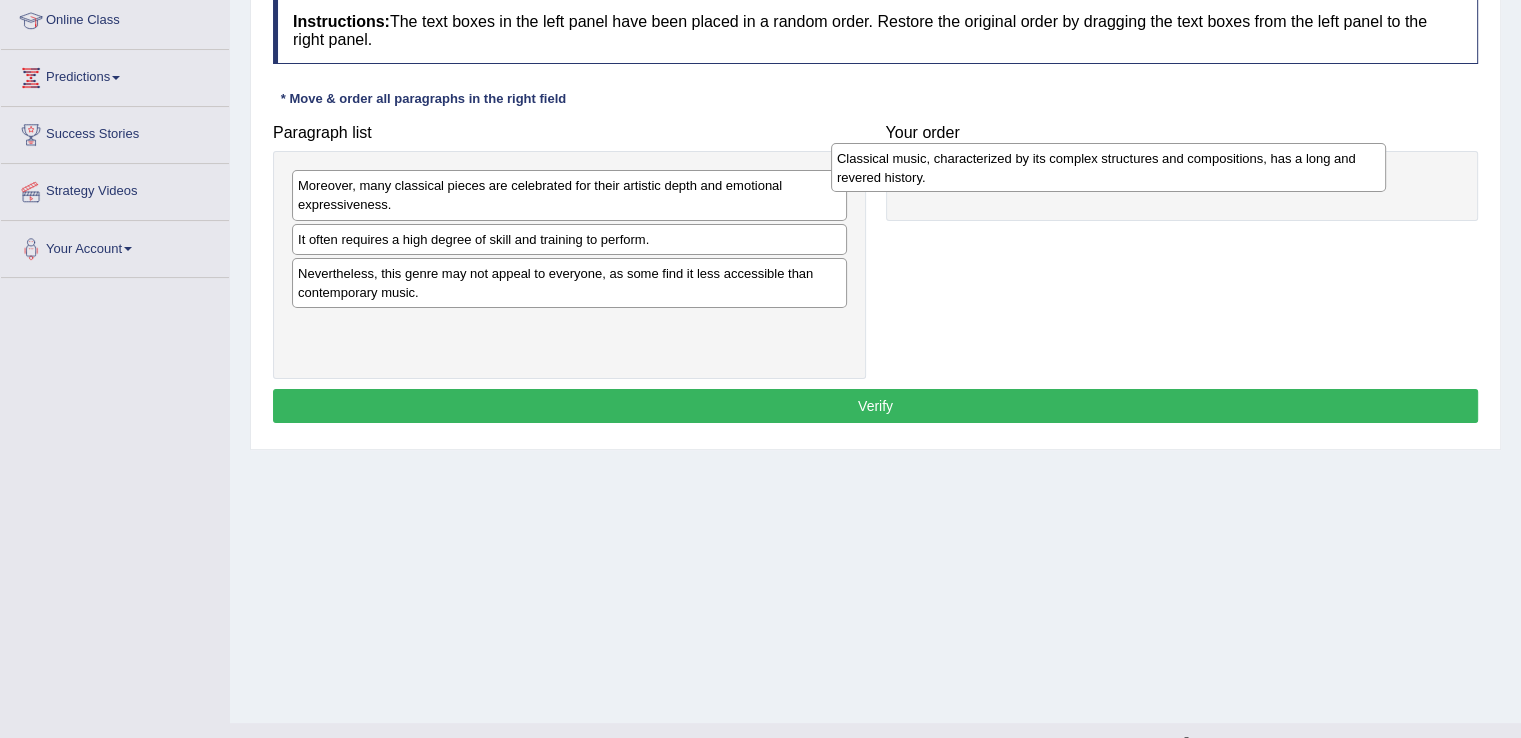 drag, startPoint x: 677, startPoint y: 322, endPoint x: 1216, endPoint y: 156, distance: 563.98315 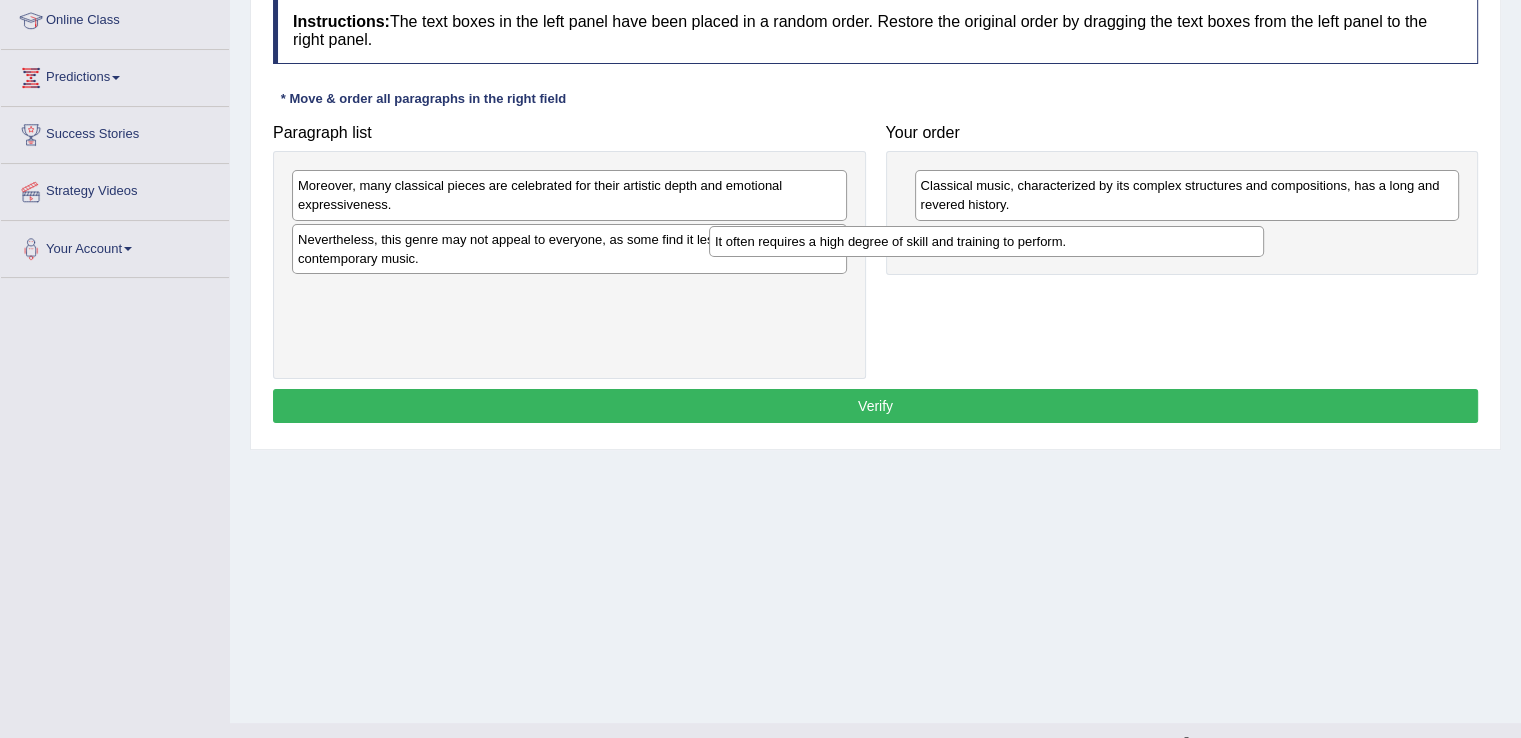 drag, startPoint x: 684, startPoint y: 248, endPoint x: 1101, endPoint y: 250, distance: 417.0048 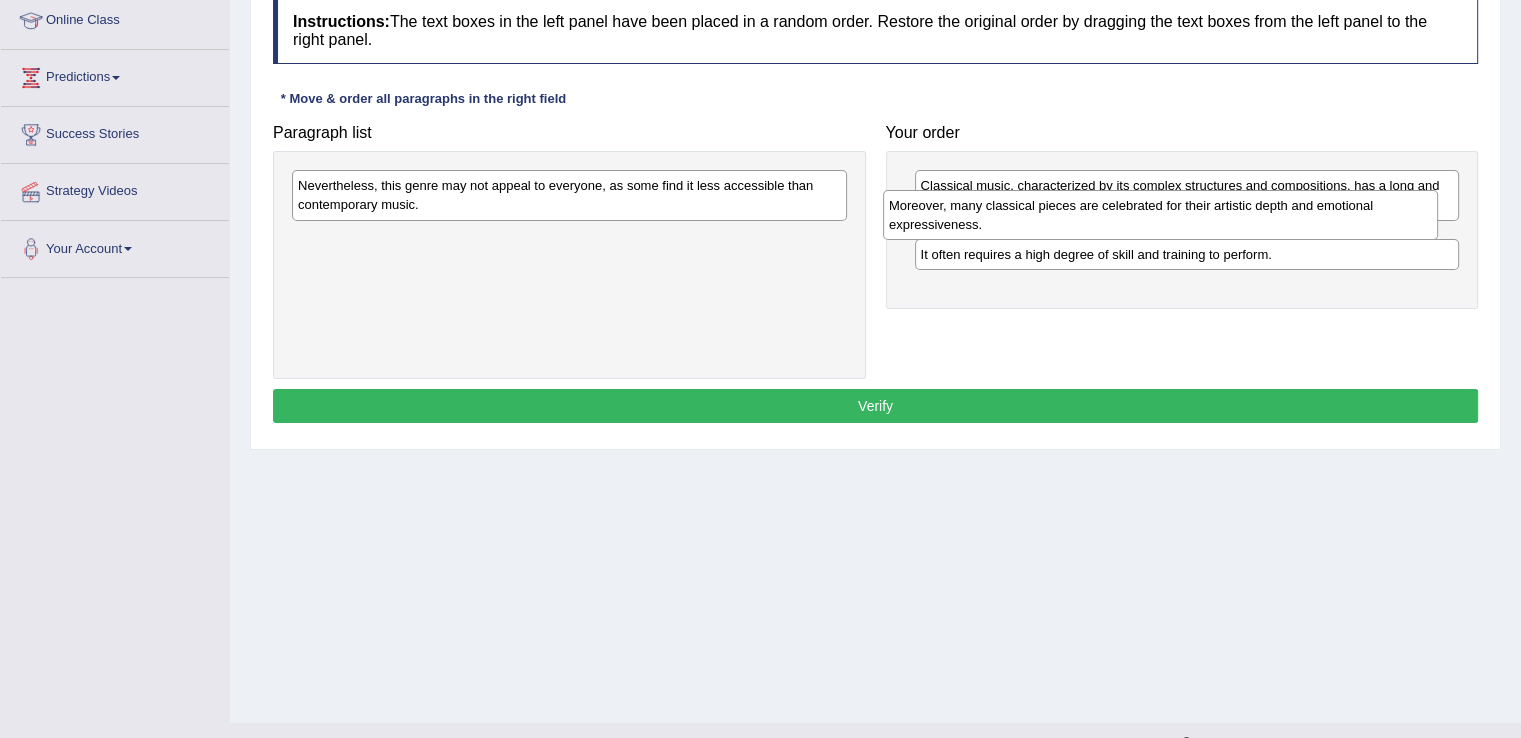 drag, startPoint x: 700, startPoint y: 203, endPoint x: 1291, endPoint y: 224, distance: 591.373 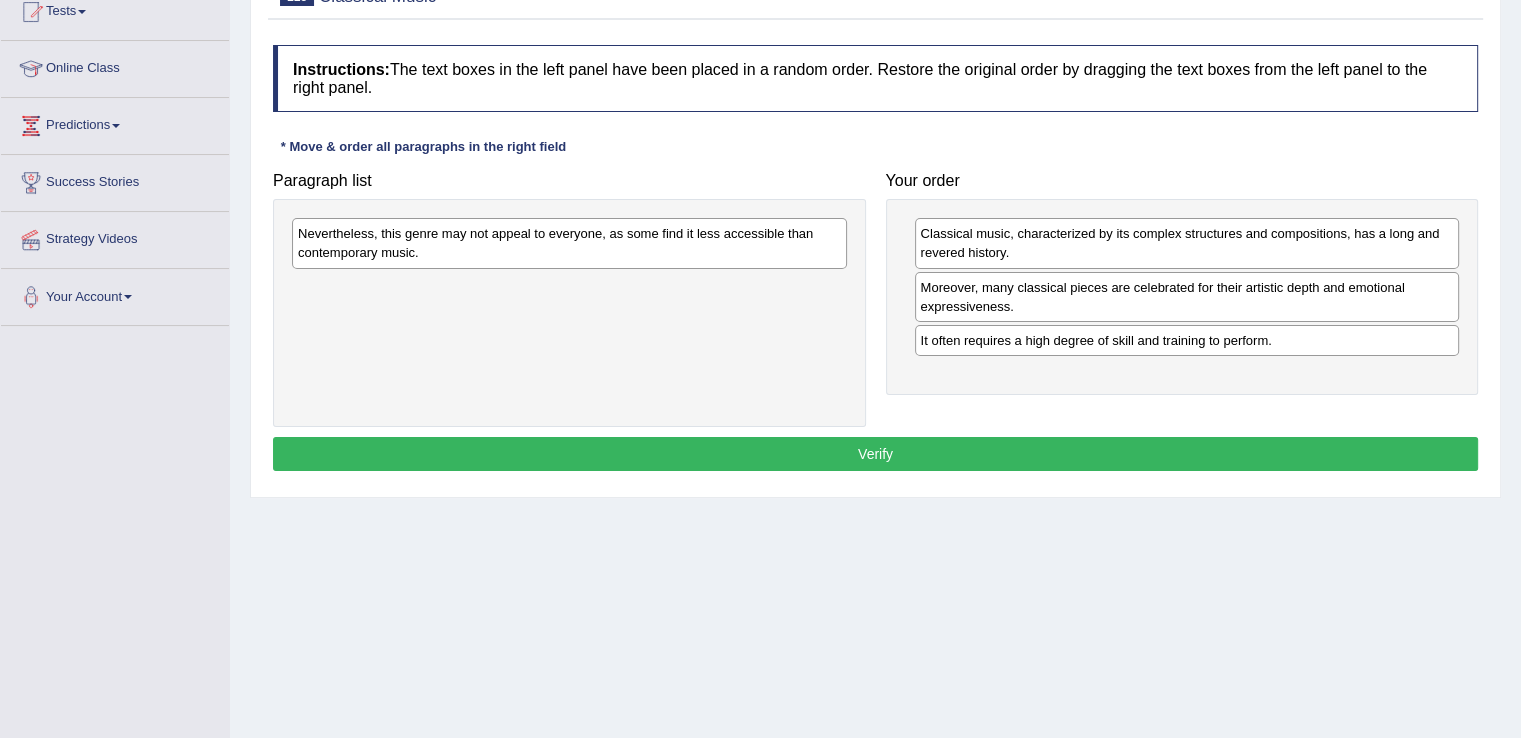 scroll, scrollTop: 223, scrollLeft: 0, axis: vertical 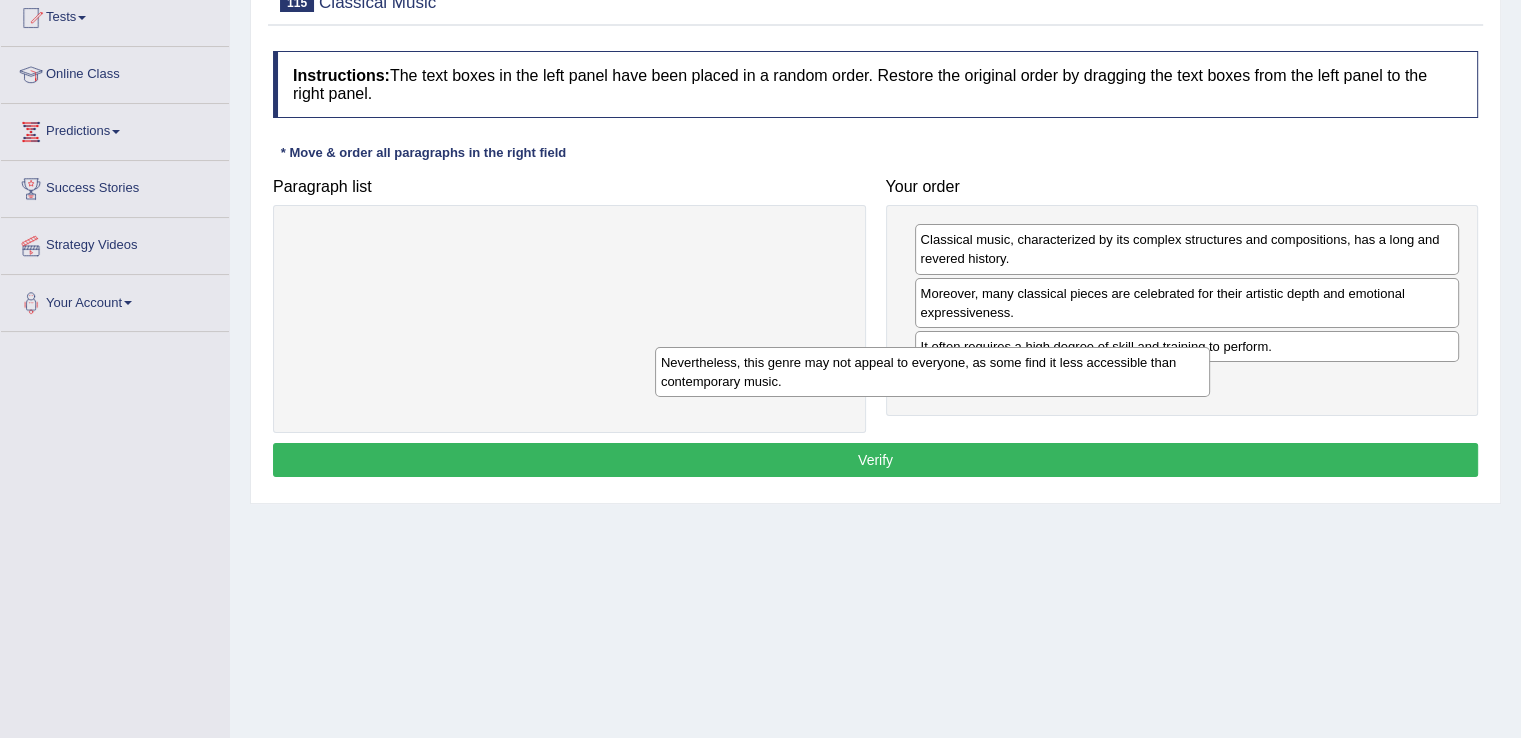 drag, startPoint x: 594, startPoint y: 249, endPoint x: 957, endPoint y: 372, distance: 383.27274 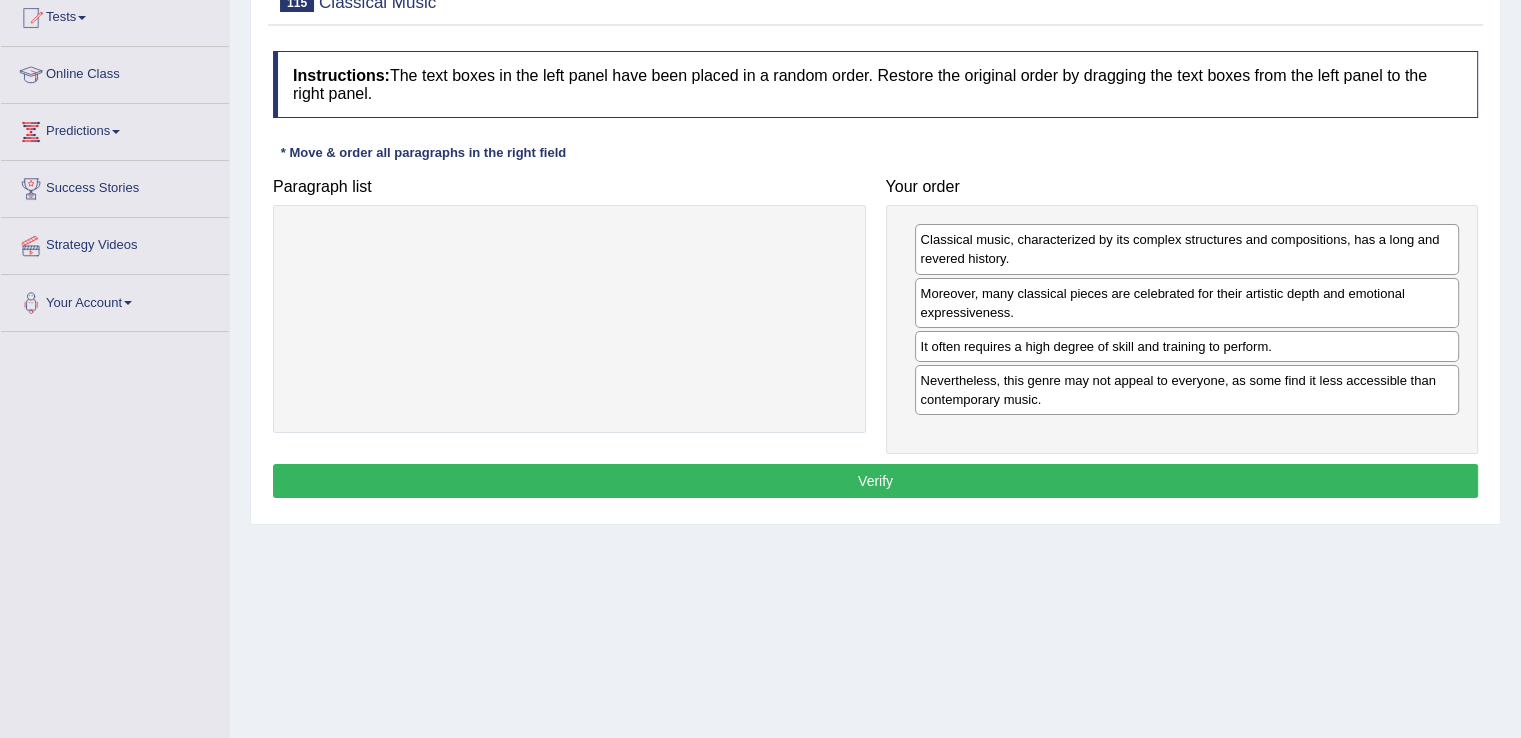 click on "Verify" at bounding box center [875, 481] 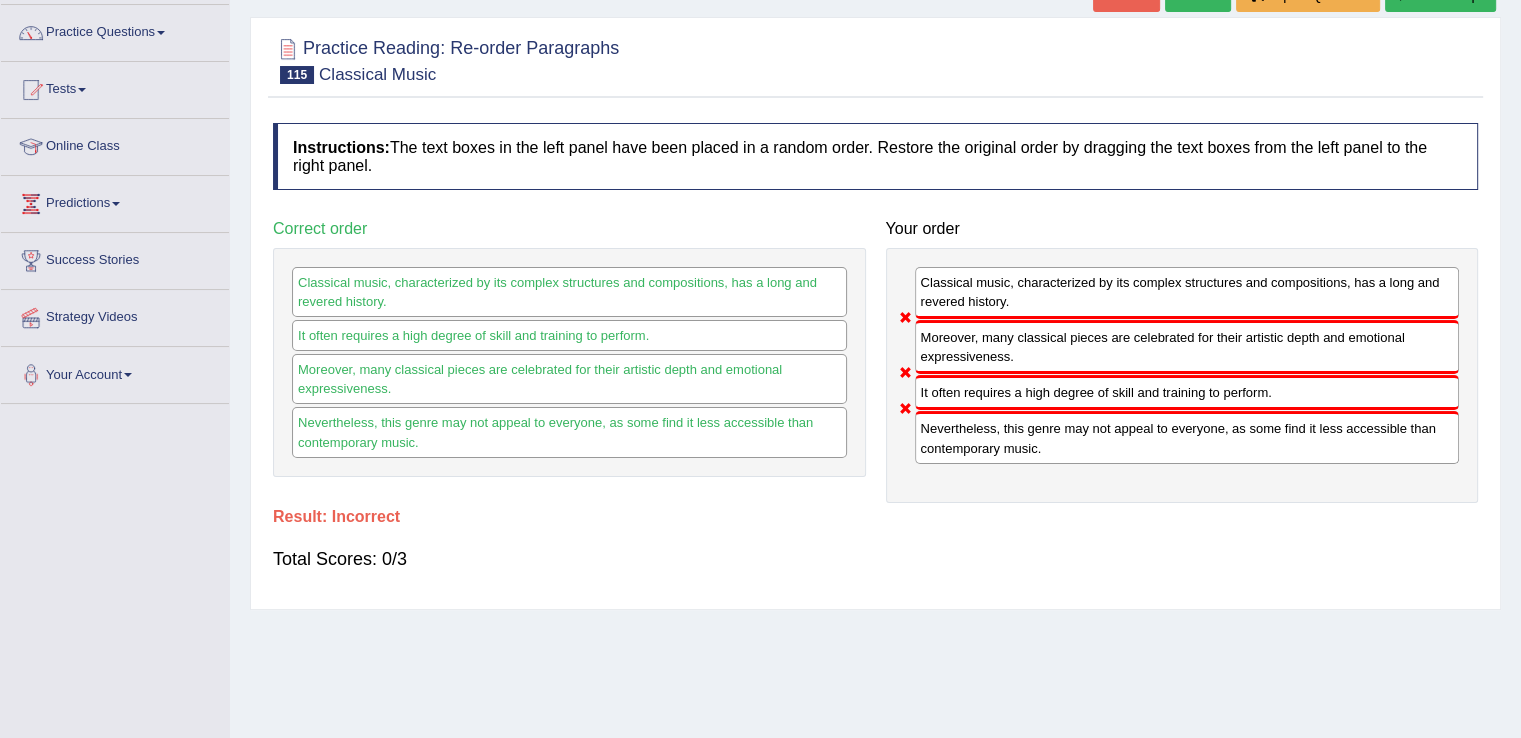 scroll, scrollTop: 31, scrollLeft: 0, axis: vertical 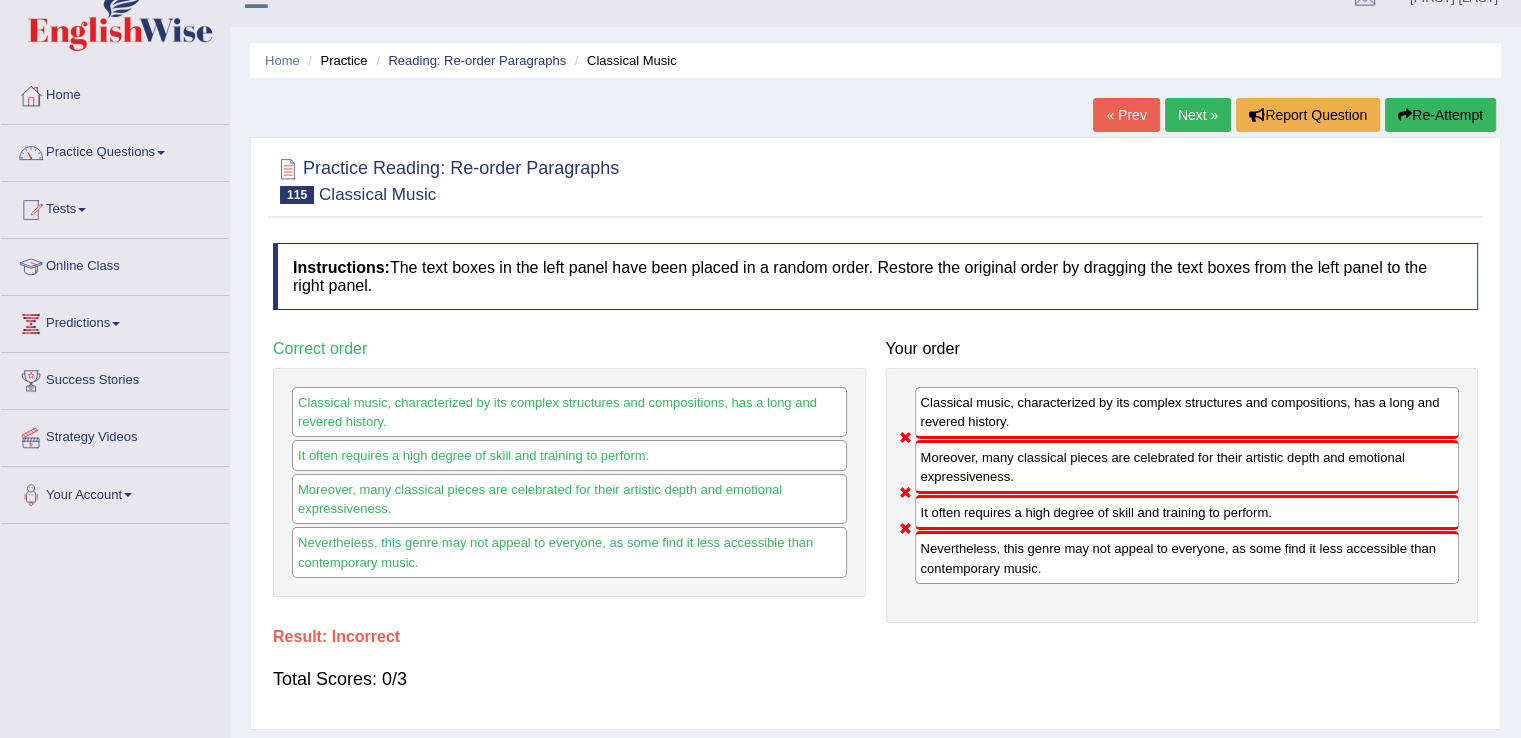 click on "Re-Attempt" at bounding box center (1440, 115) 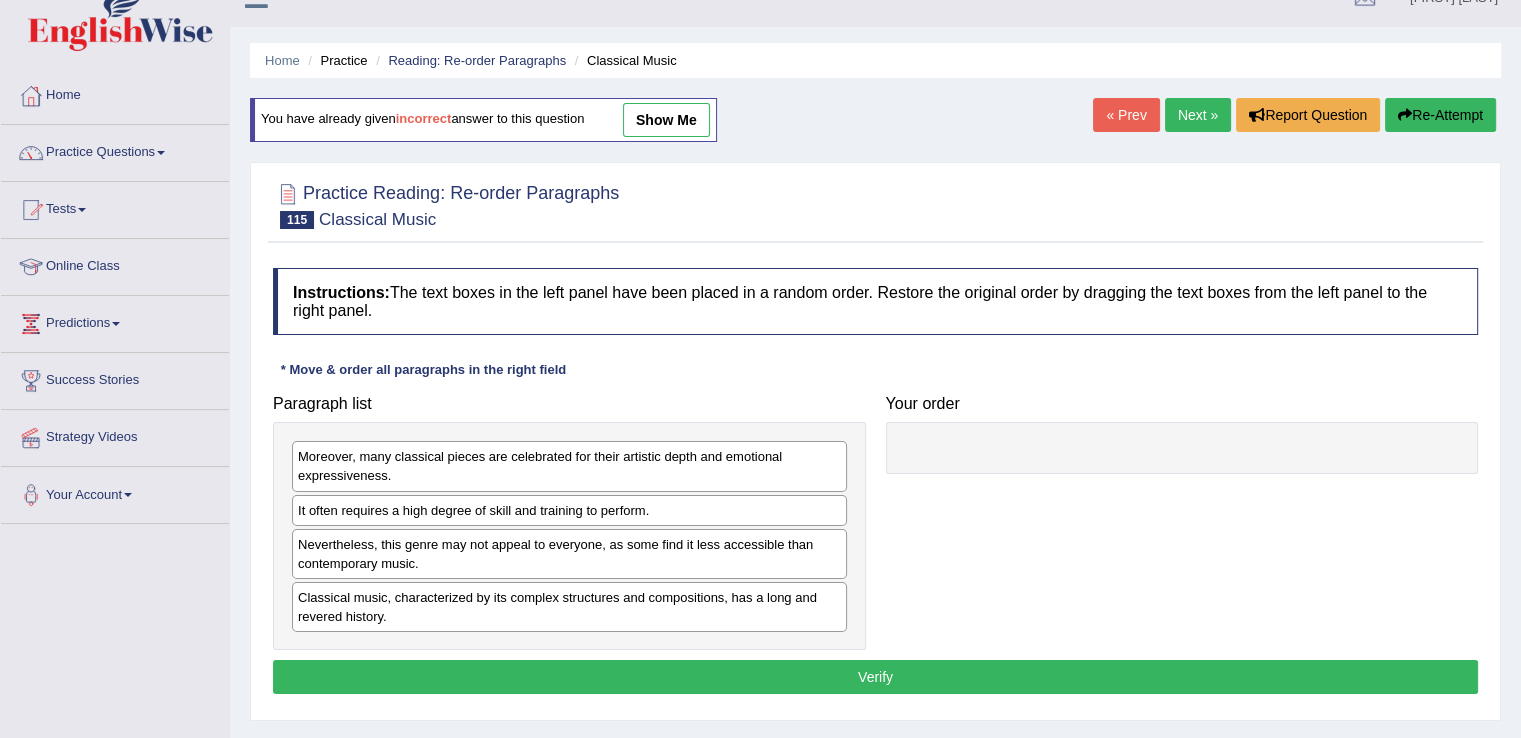 scroll, scrollTop: 31, scrollLeft: 0, axis: vertical 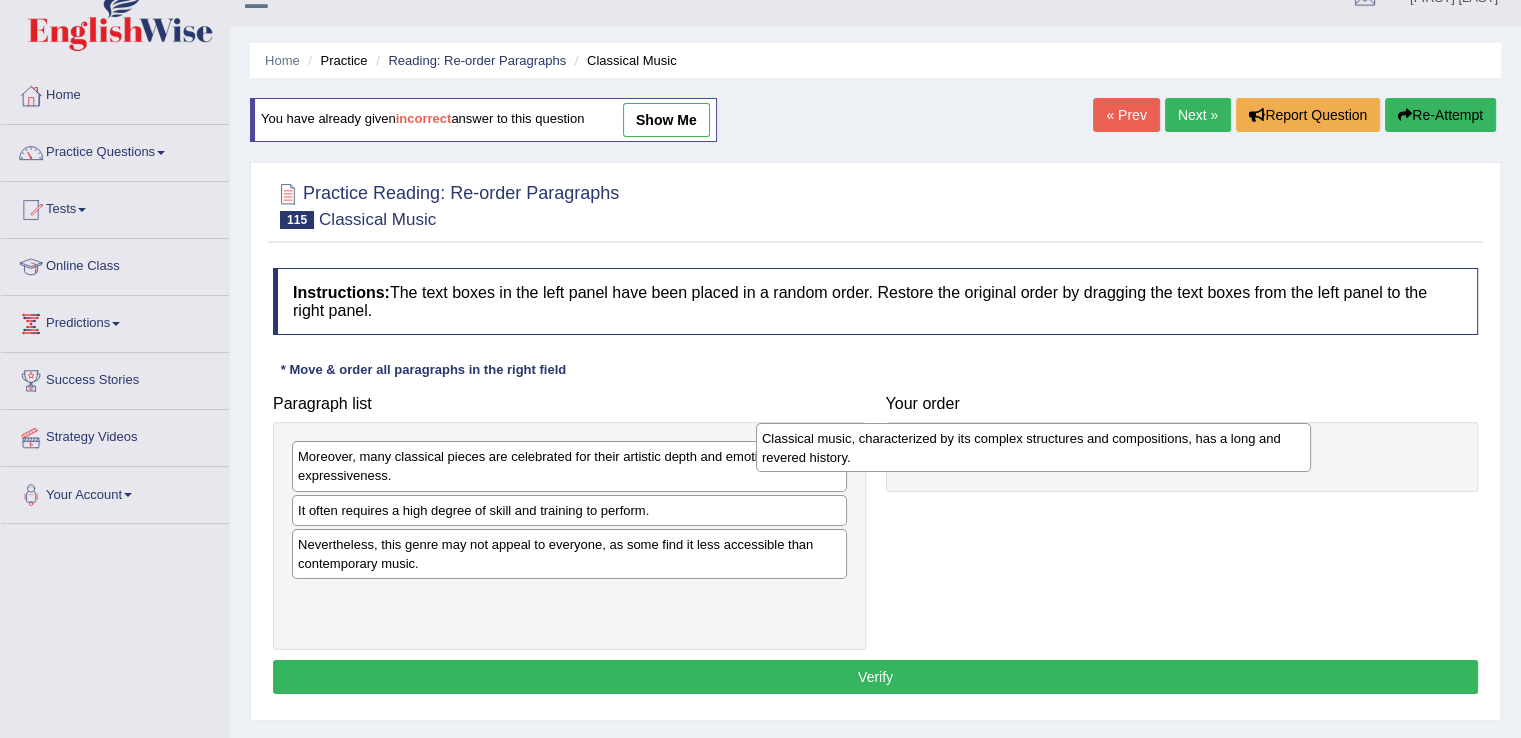 drag, startPoint x: 476, startPoint y: 613, endPoint x: 940, endPoint y: 455, distance: 490.16324 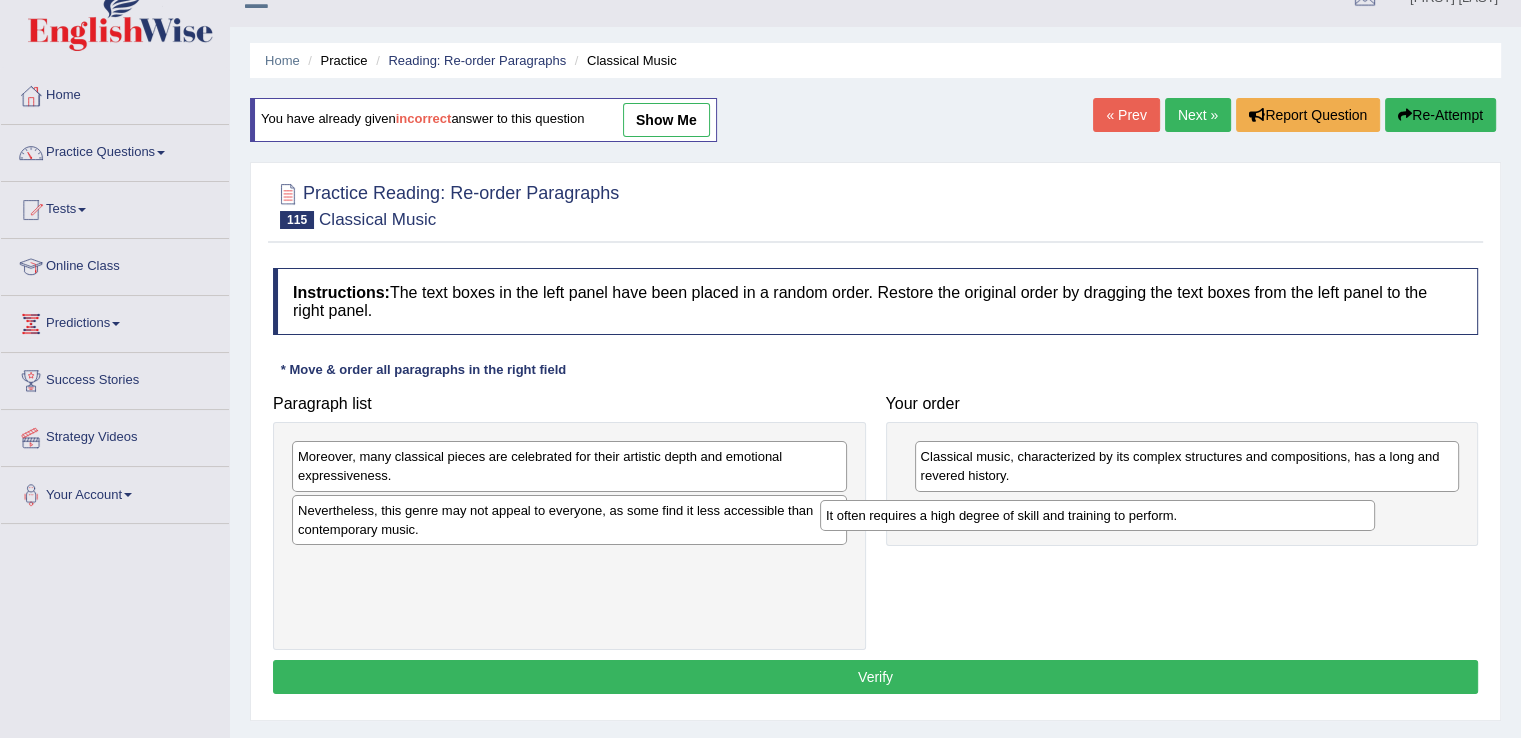 drag, startPoint x: 324, startPoint y: 513, endPoint x: 852, endPoint y: 519, distance: 528.0341 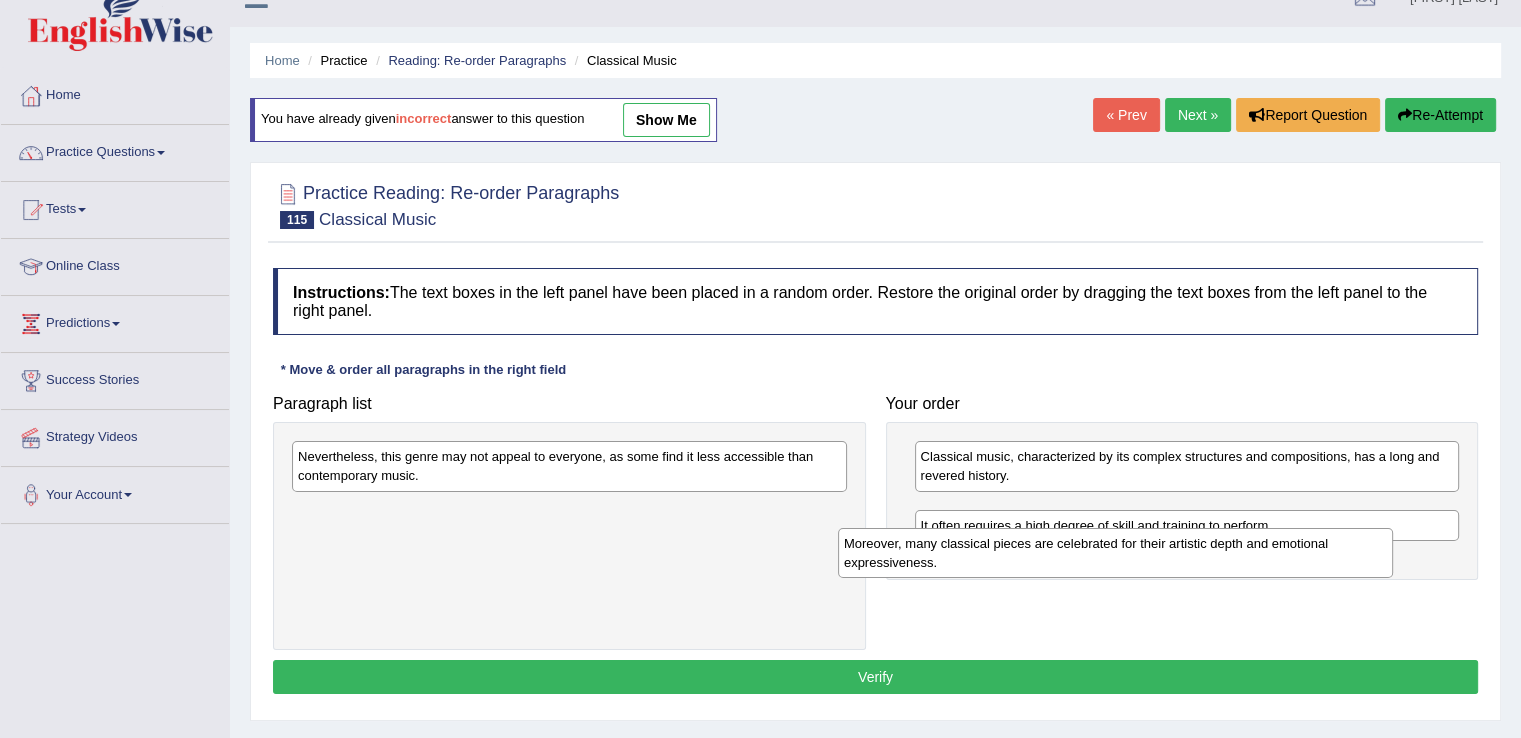 drag, startPoint x: 343, startPoint y: 474, endPoint x: 889, endPoint y: 561, distance: 552.8879 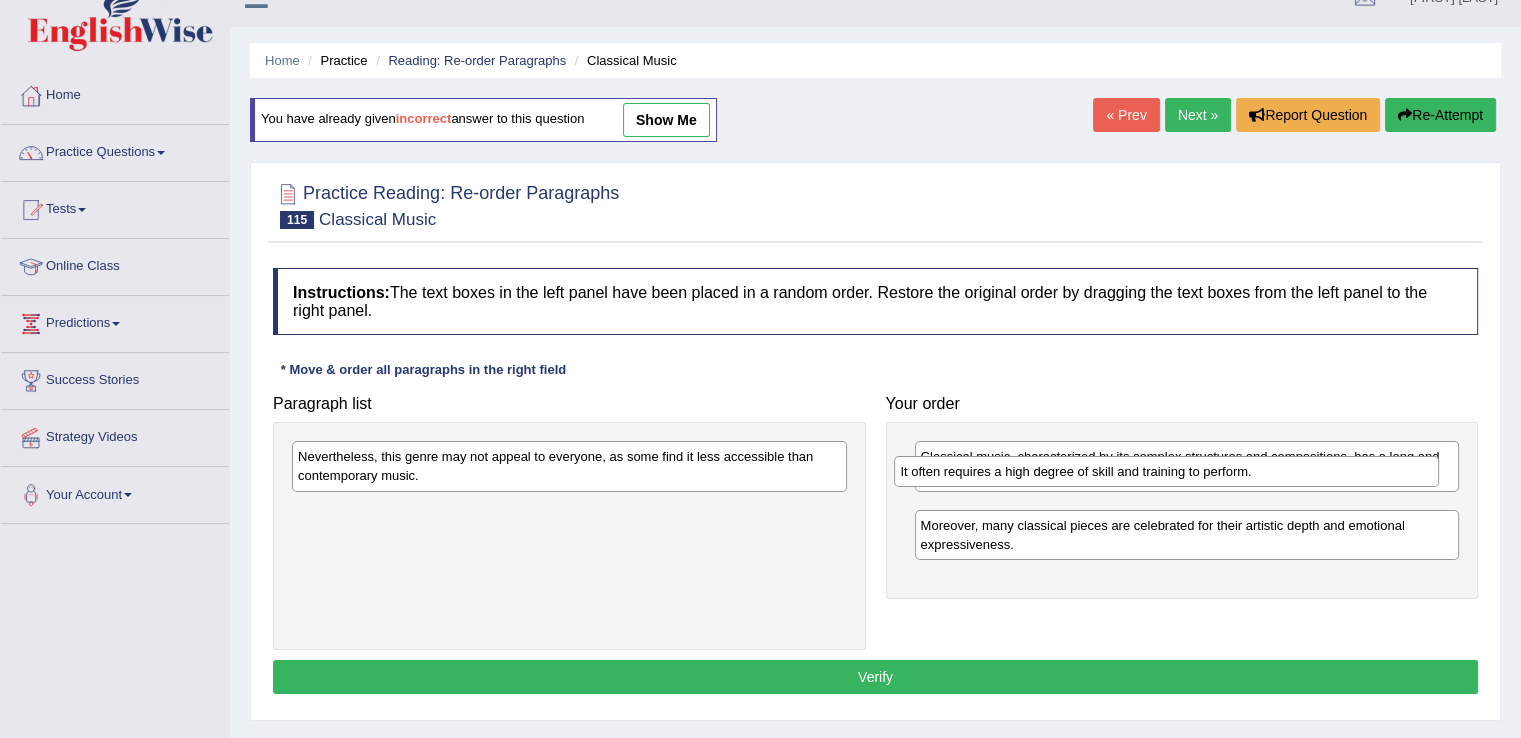 drag, startPoint x: 1004, startPoint y: 565, endPoint x: 984, endPoint y: 473, distance: 94.14882 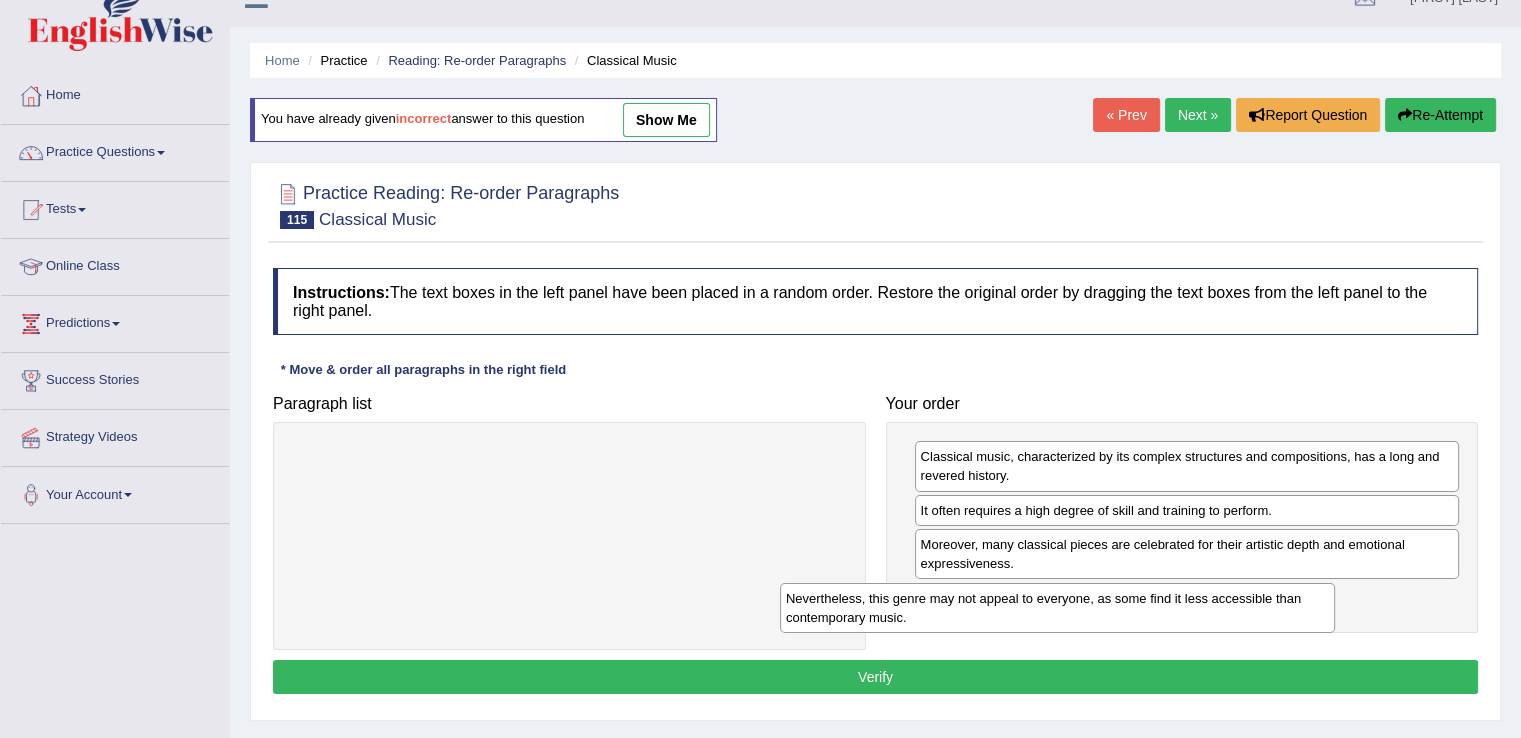 drag, startPoint x: 458, startPoint y: 479, endPoint x: 946, endPoint y: 621, distance: 508.2401 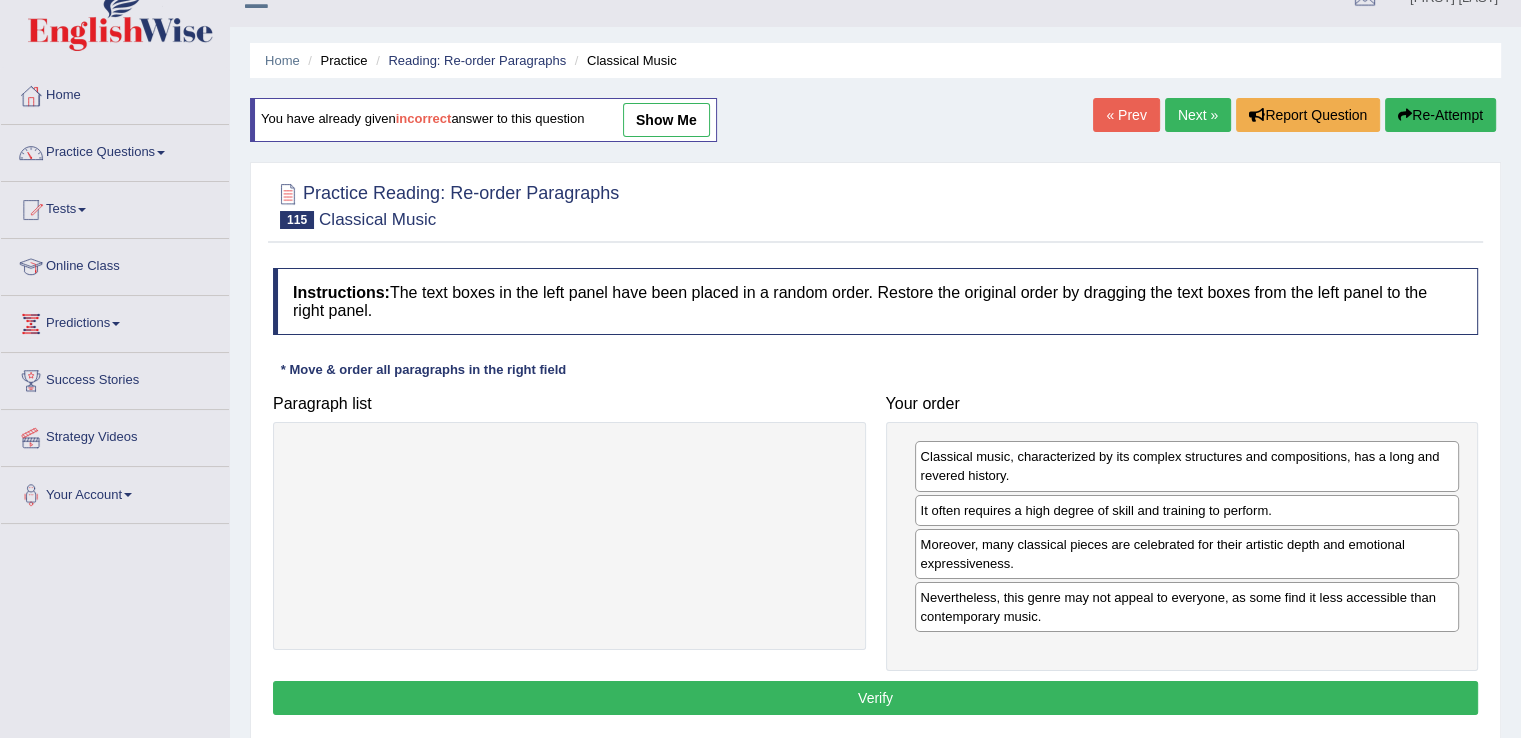 click on "Verify" at bounding box center [875, 698] 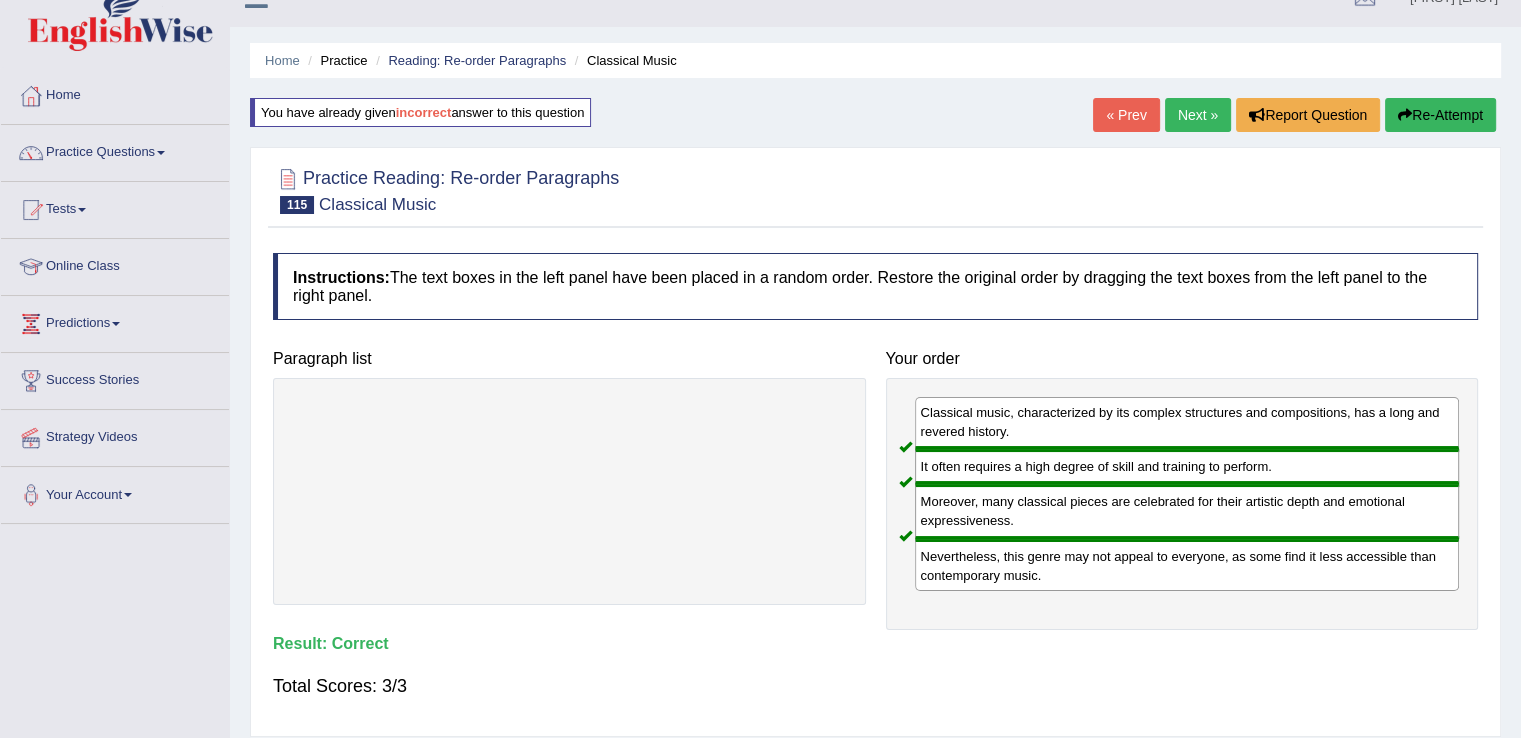 click on "Next »" at bounding box center (1198, 115) 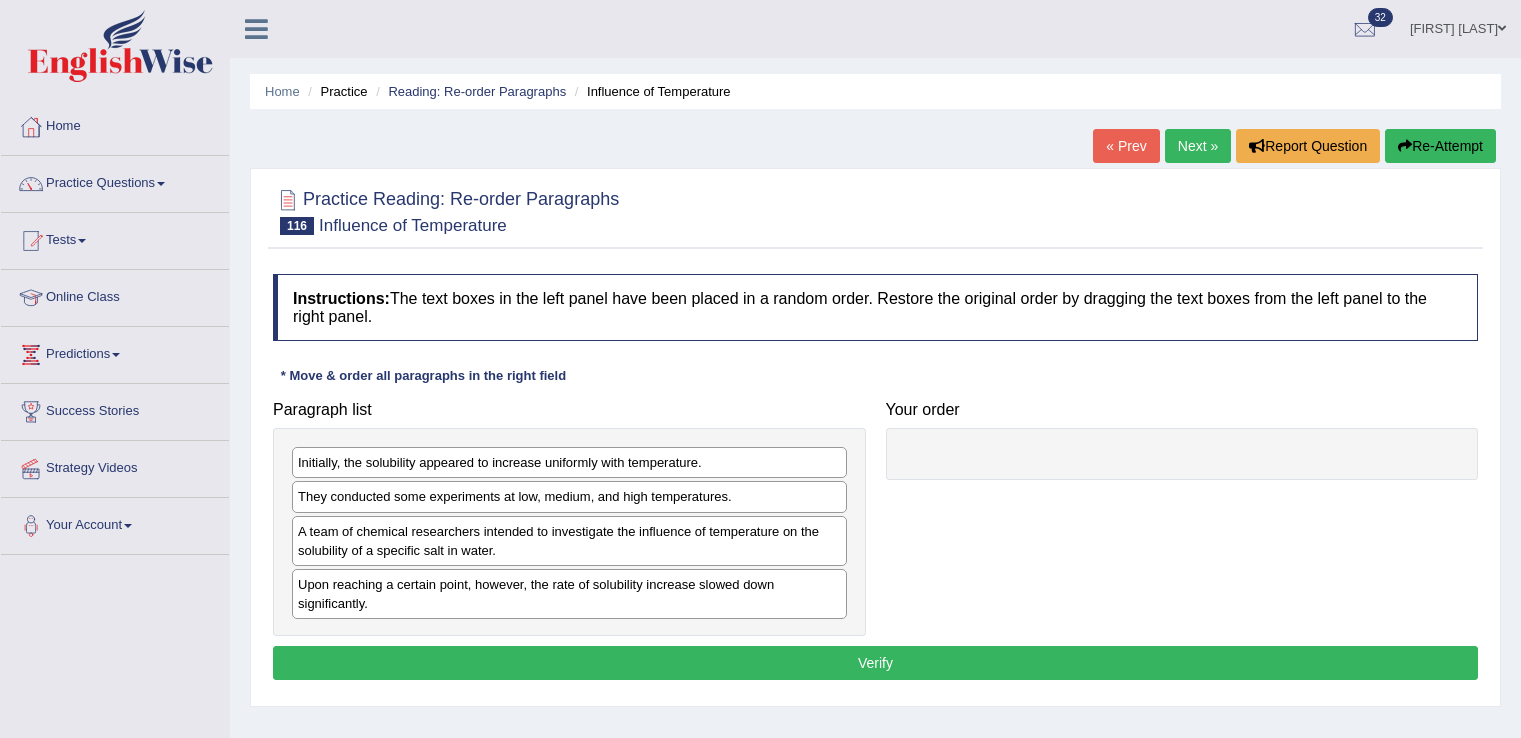 scroll, scrollTop: 0, scrollLeft: 0, axis: both 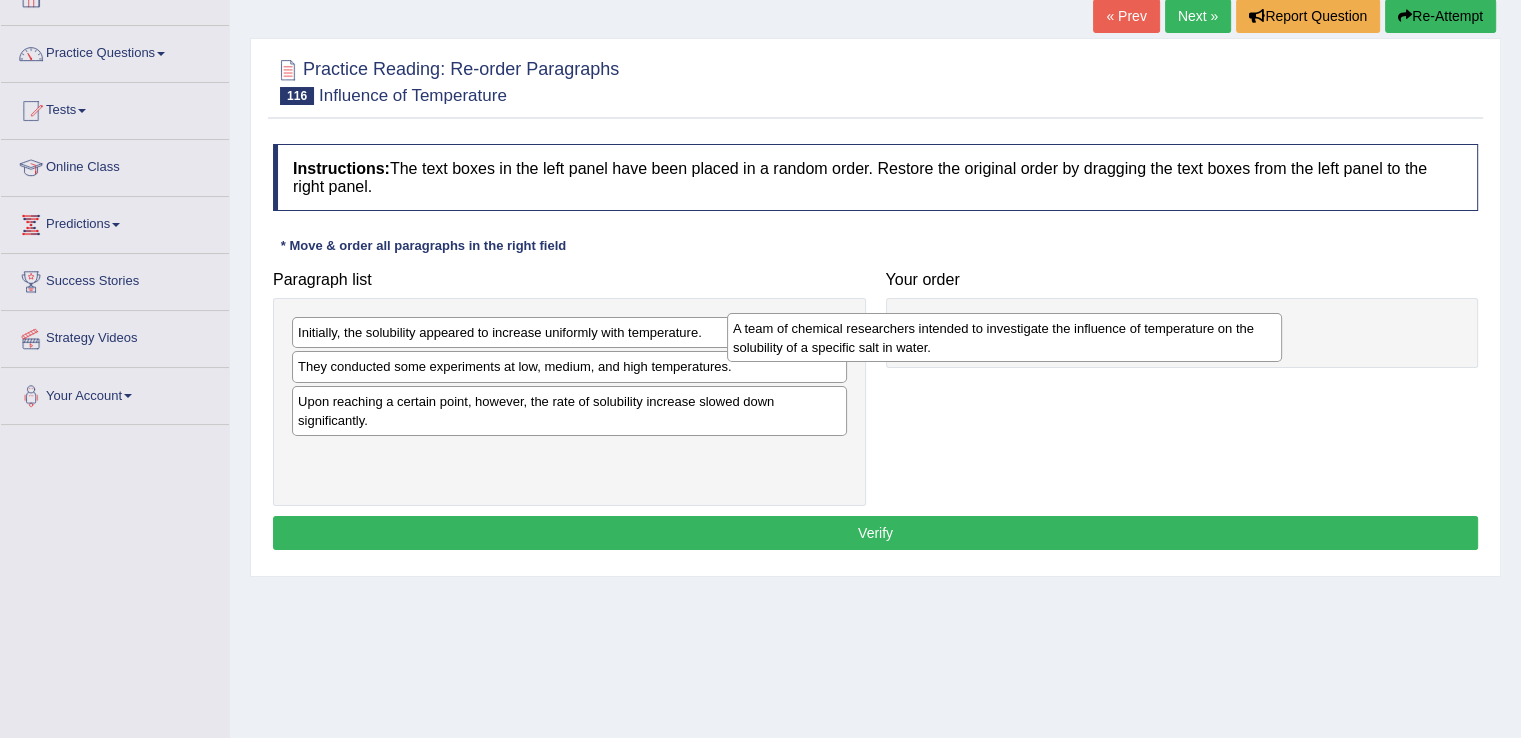 drag, startPoint x: 547, startPoint y: 410, endPoint x: 982, endPoint y: 337, distance: 441.08276 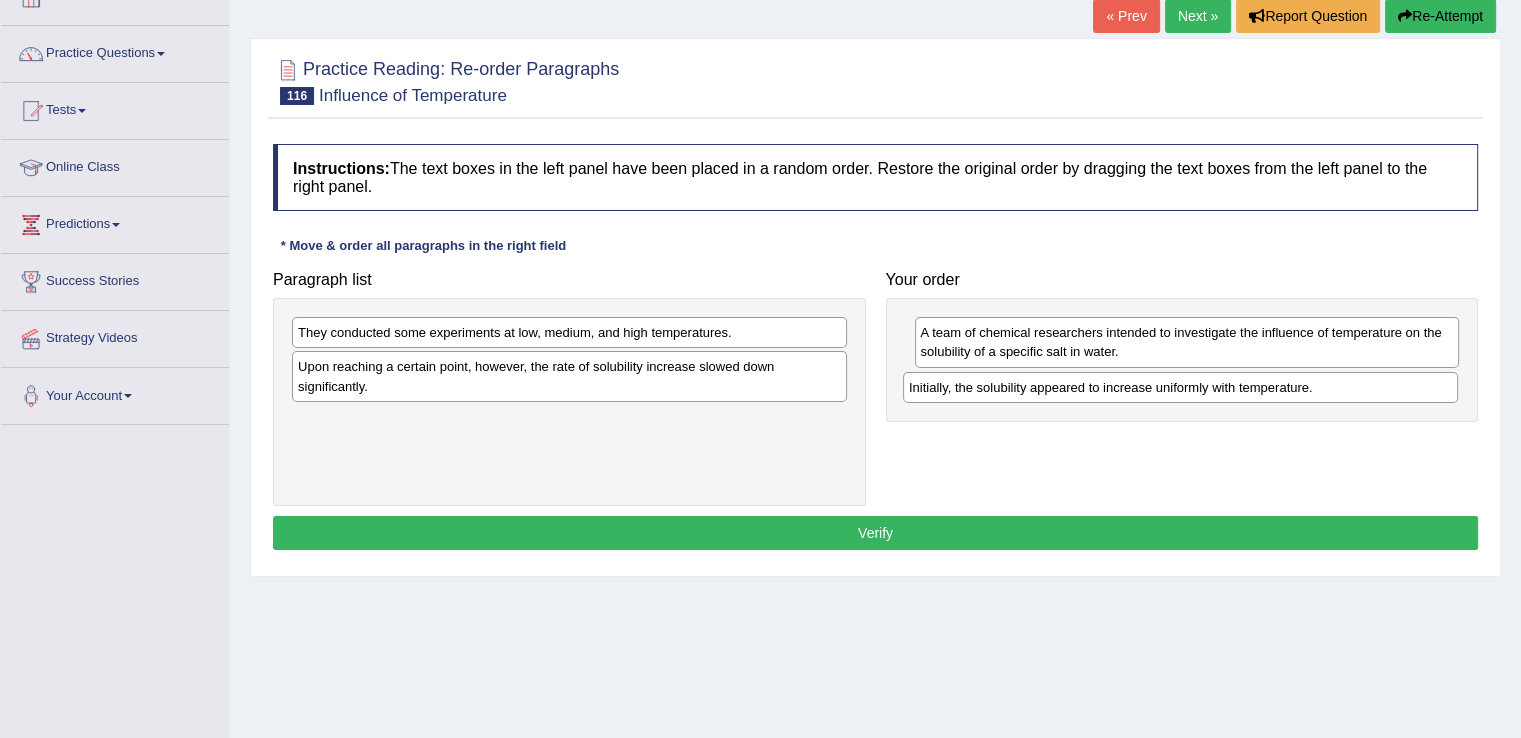 drag, startPoint x: 484, startPoint y: 332, endPoint x: 1095, endPoint y: 387, distance: 613.47046 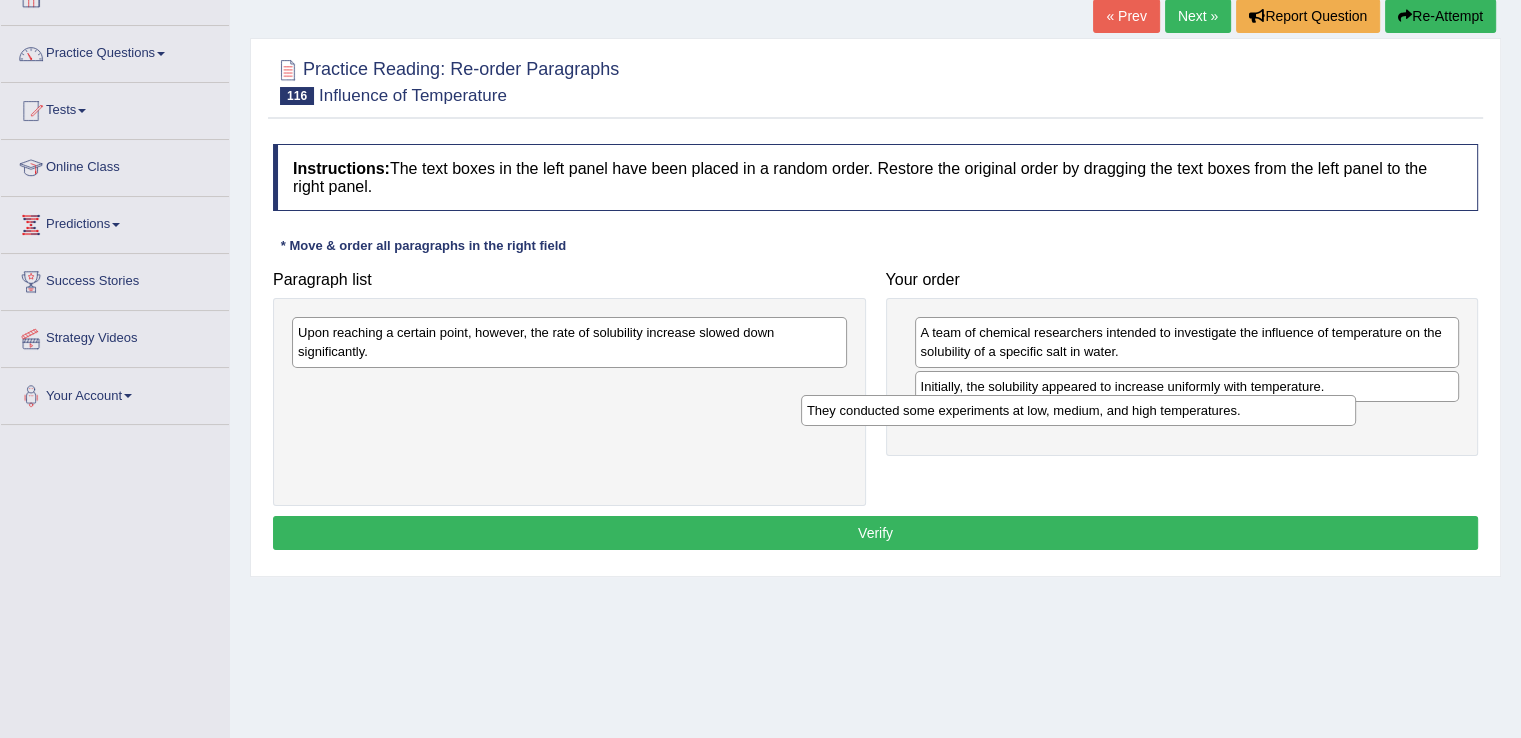 drag, startPoint x: 615, startPoint y: 337, endPoint x: 1124, endPoint y: 415, distance: 514.9418 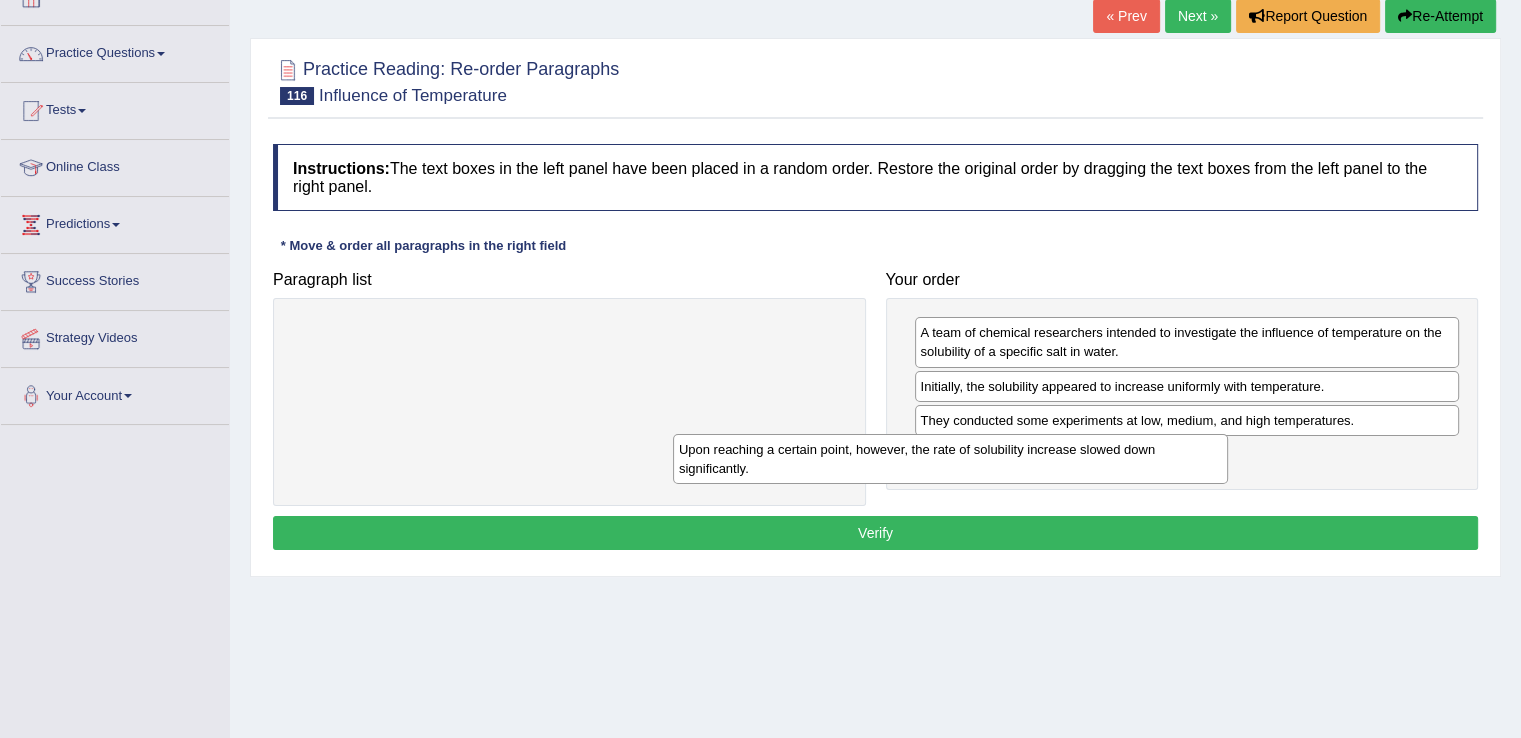 drag, startPoint x: 736, startPoint y: 334, endPoint x: 1117, endPoint y: 452, distance: 398.8546 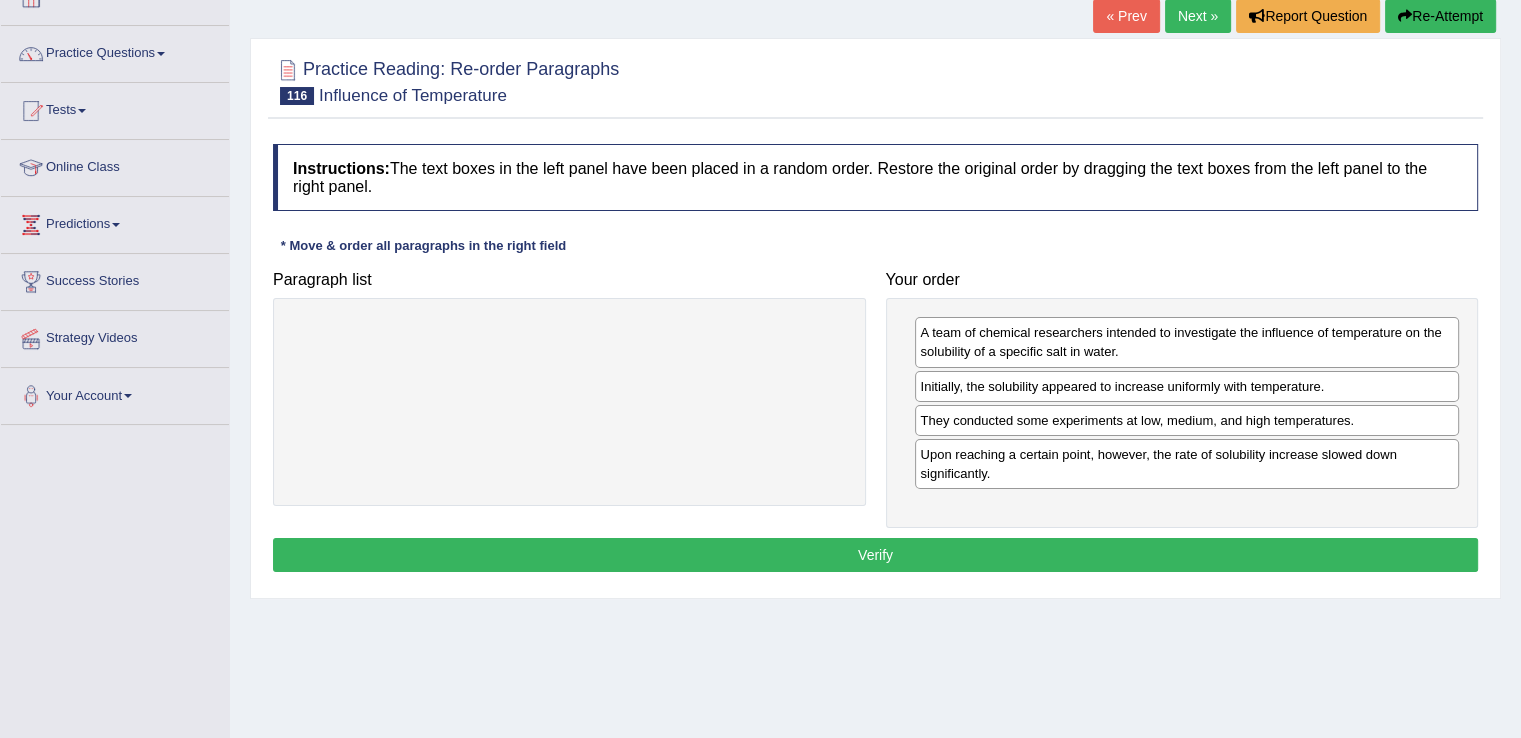 click on "Verify" at bounding box center [875, 555] 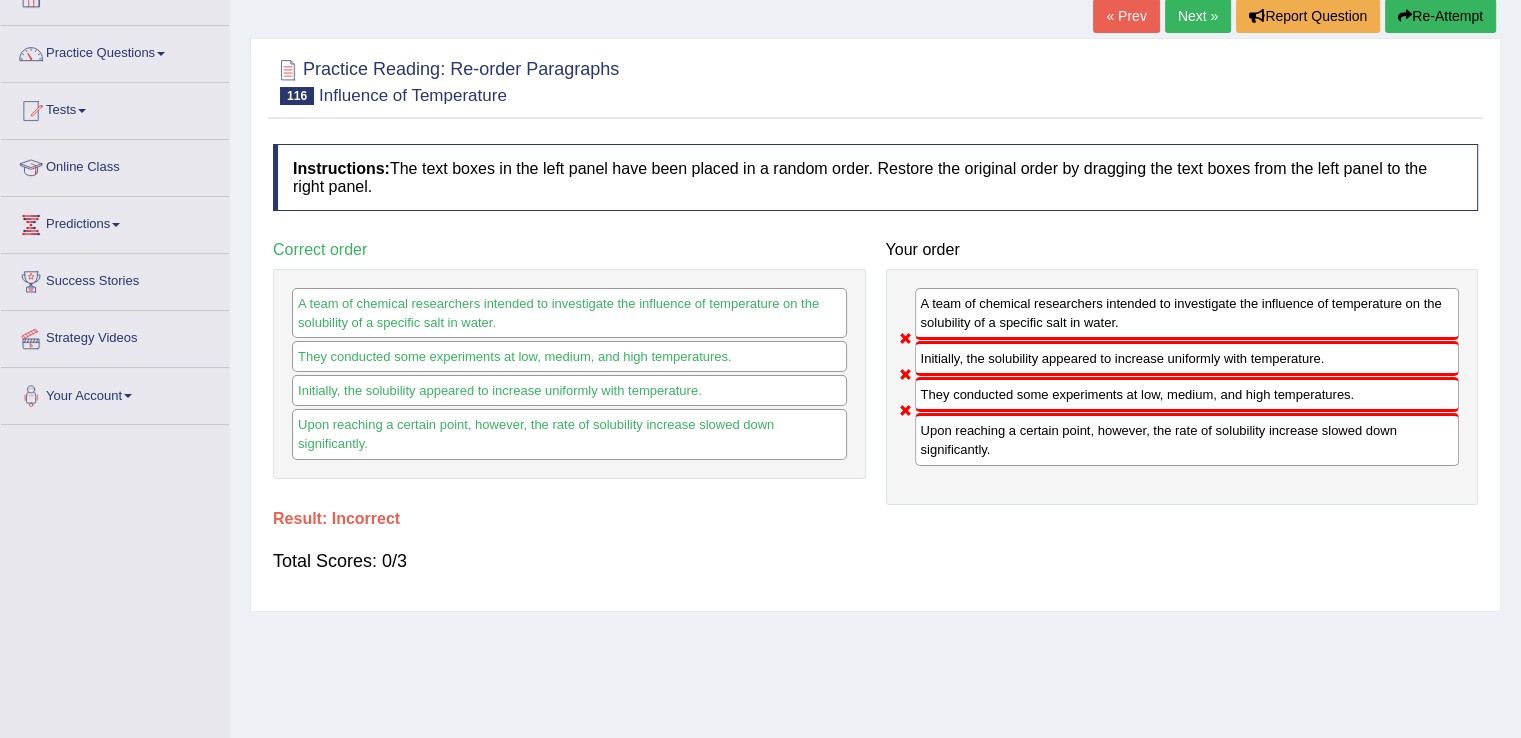 click on "Re-Attempt" at bounding box center (1440, 16) 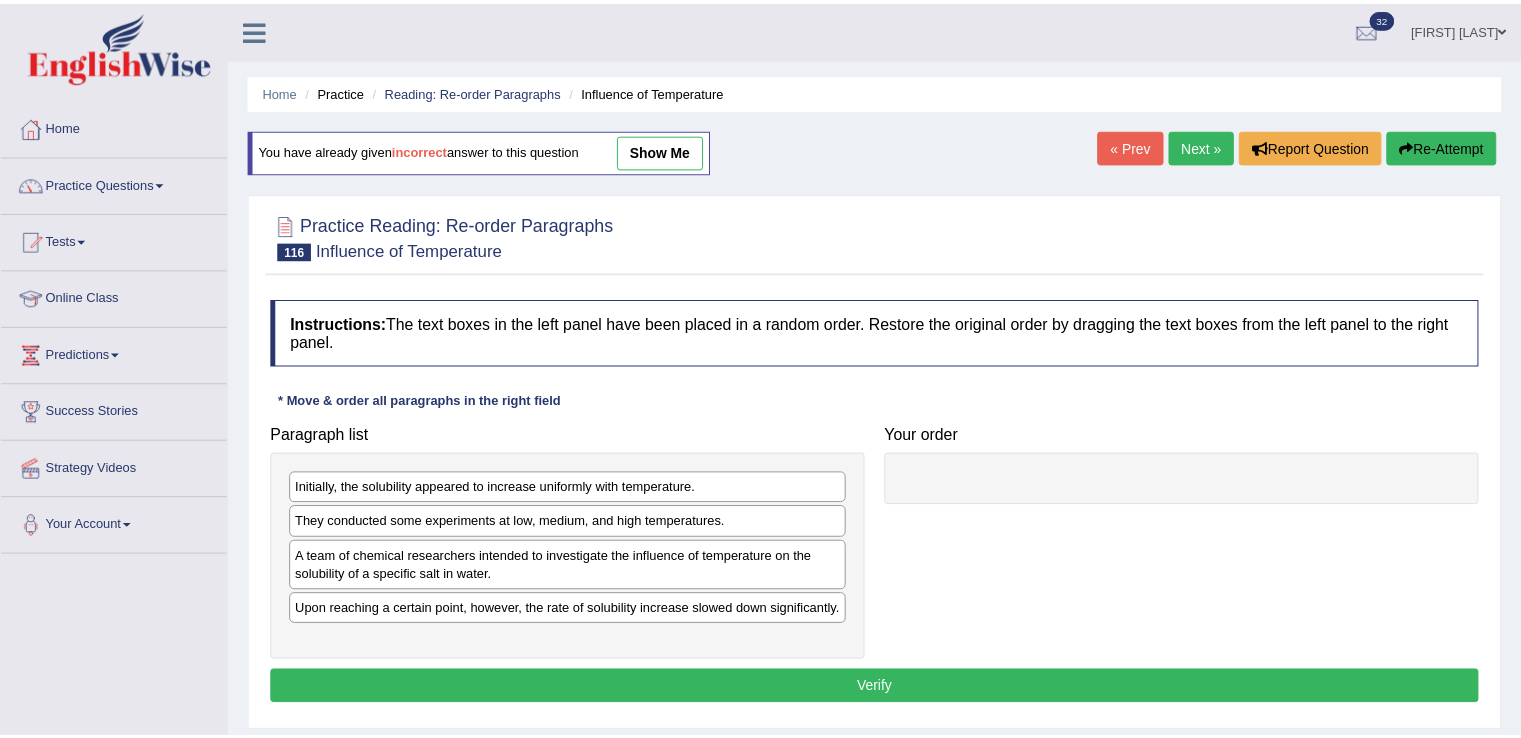 scroll, scrollTop: 130, scrollLeft: 0, axis: vertical 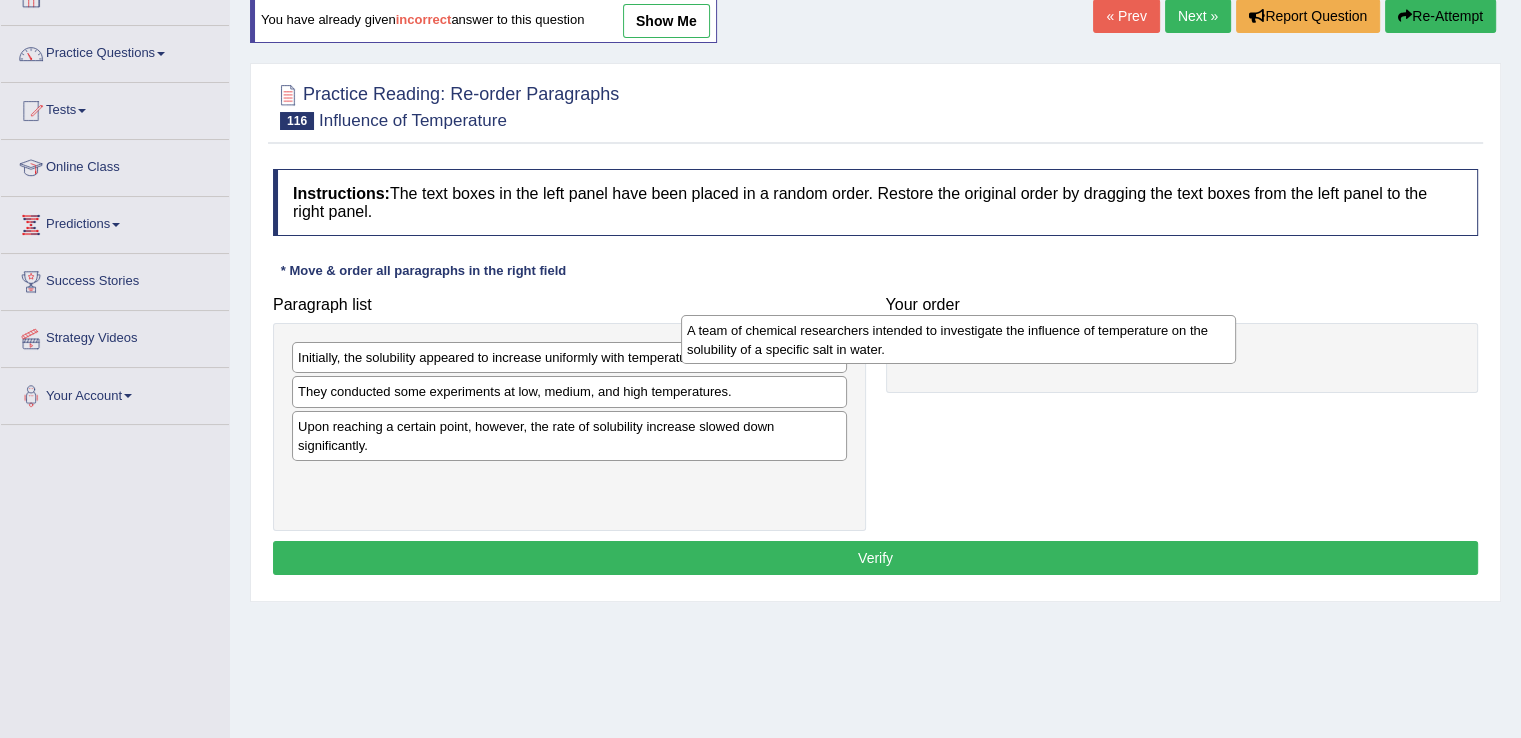 drag, startPoint x: 440, startPoint y: 443, endPoint x: 829, endPoint y: 348, distance: 400.43228 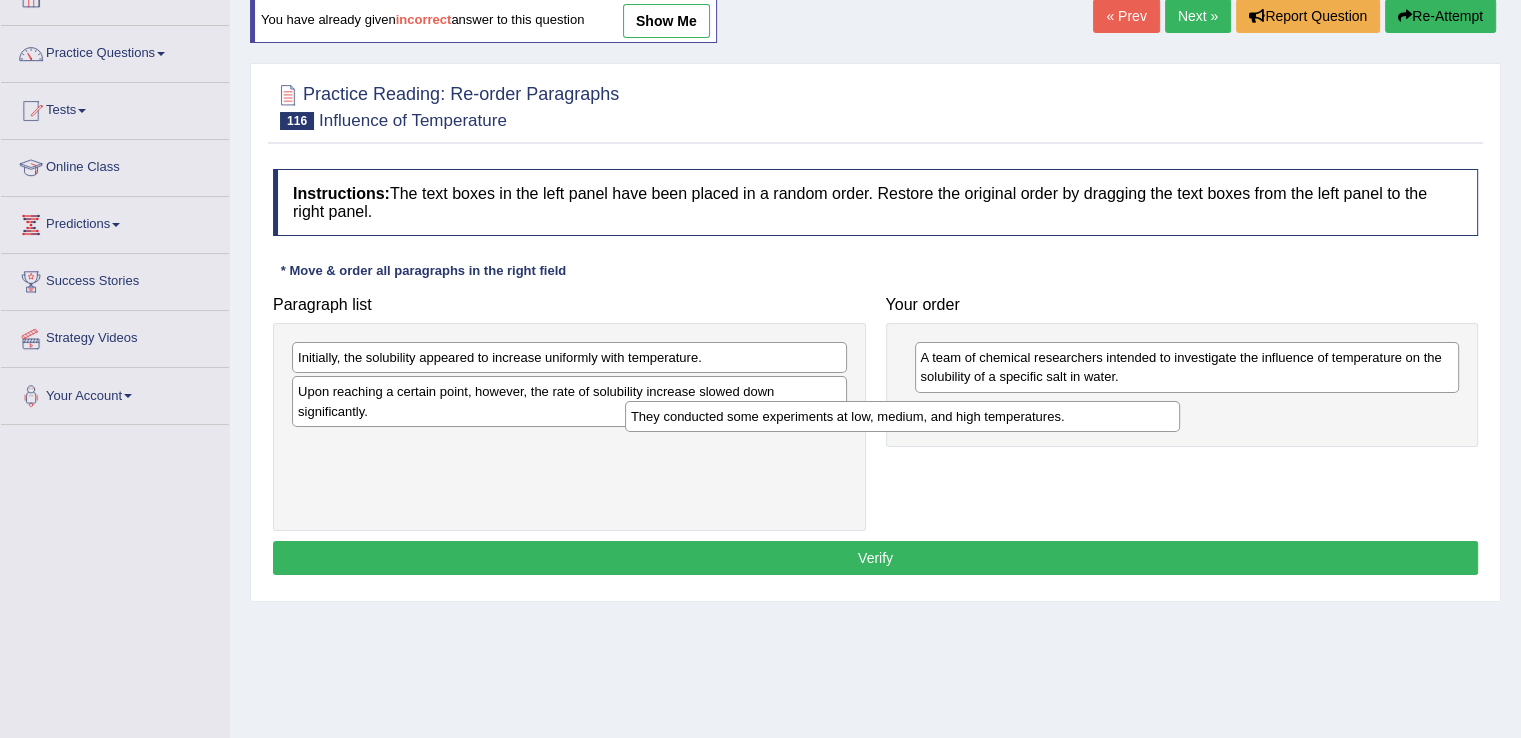 drag, startPoint x: 576, startPoint y: 389, endPoint x: 909, endPoint y: 414, distance: 333.93713 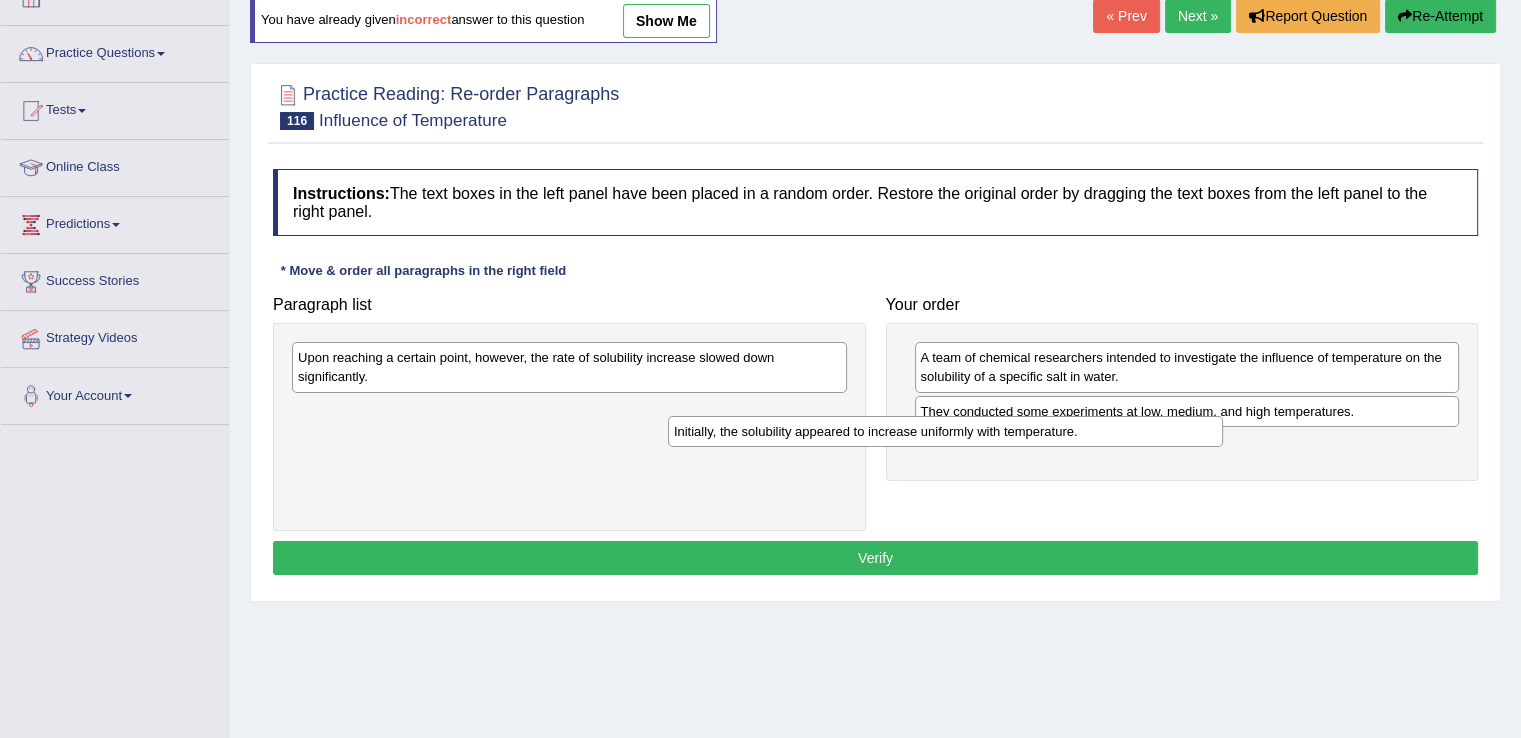 drag, startPoint x: 504, startPoint y: 363, endPoint x: 880, endPoint y: 437, distance: 383.21274 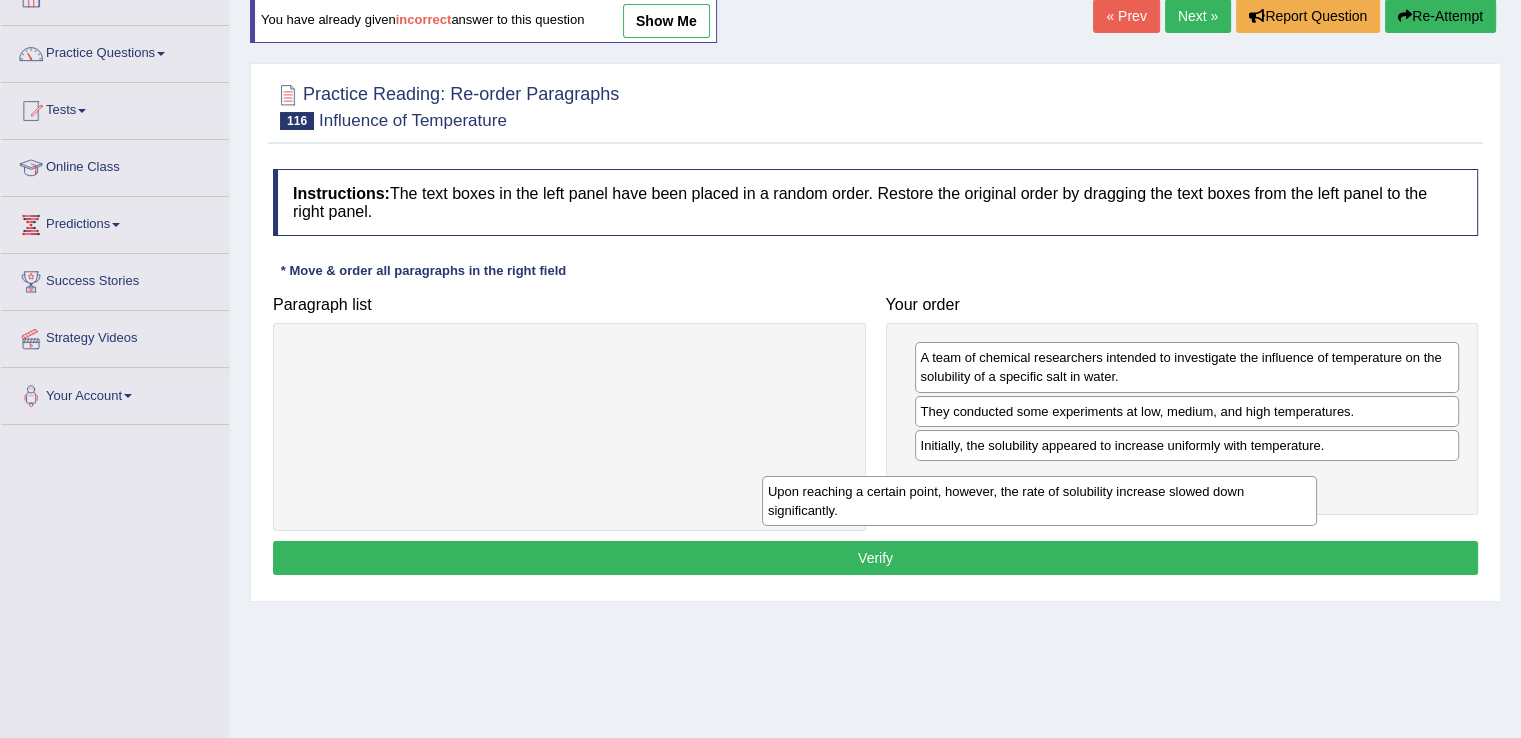 drag, startPoint x: 731, startPoint y: 361, endPoint x: 1201, endPoint y: 494, distance: 488.45572 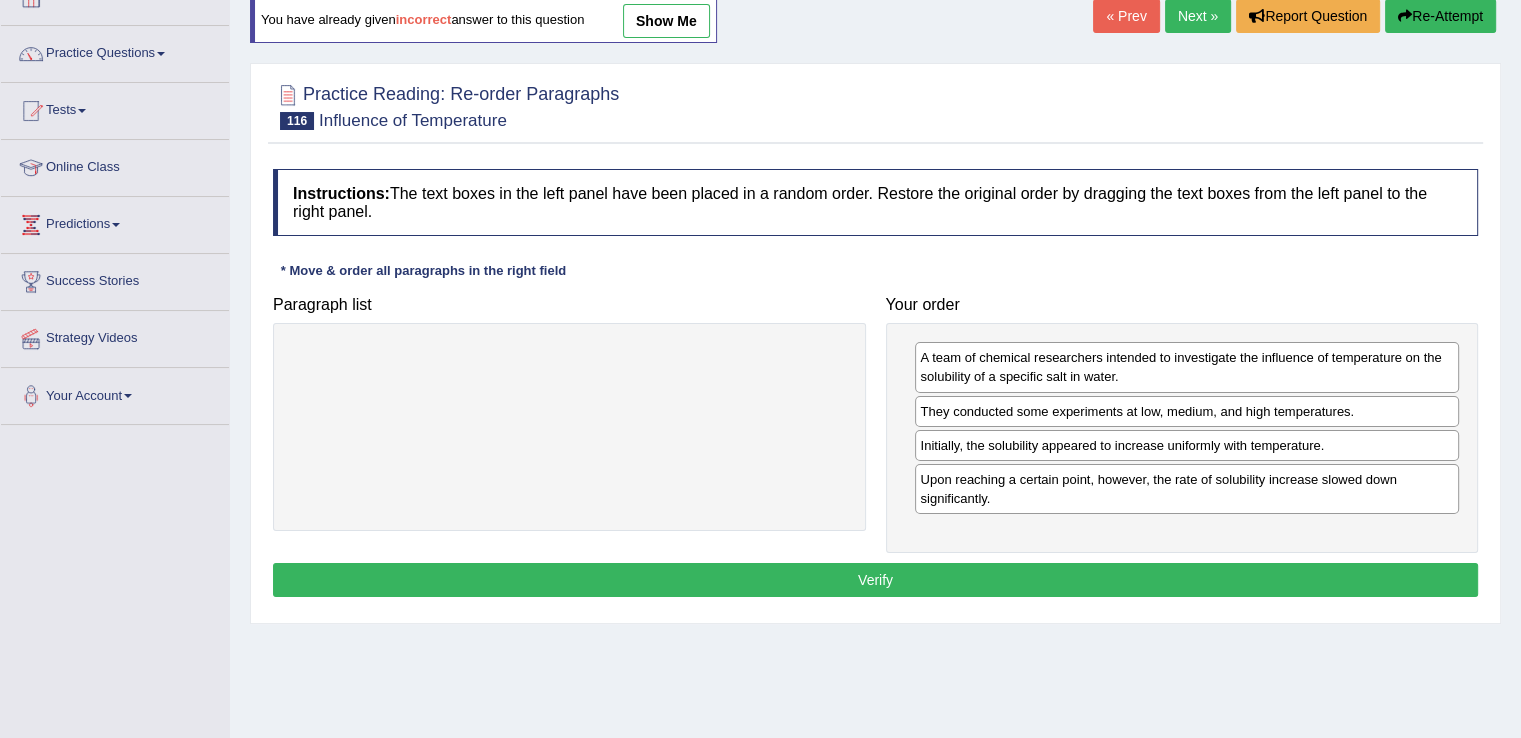 click on "Verify" at bounding box center [875, 580] 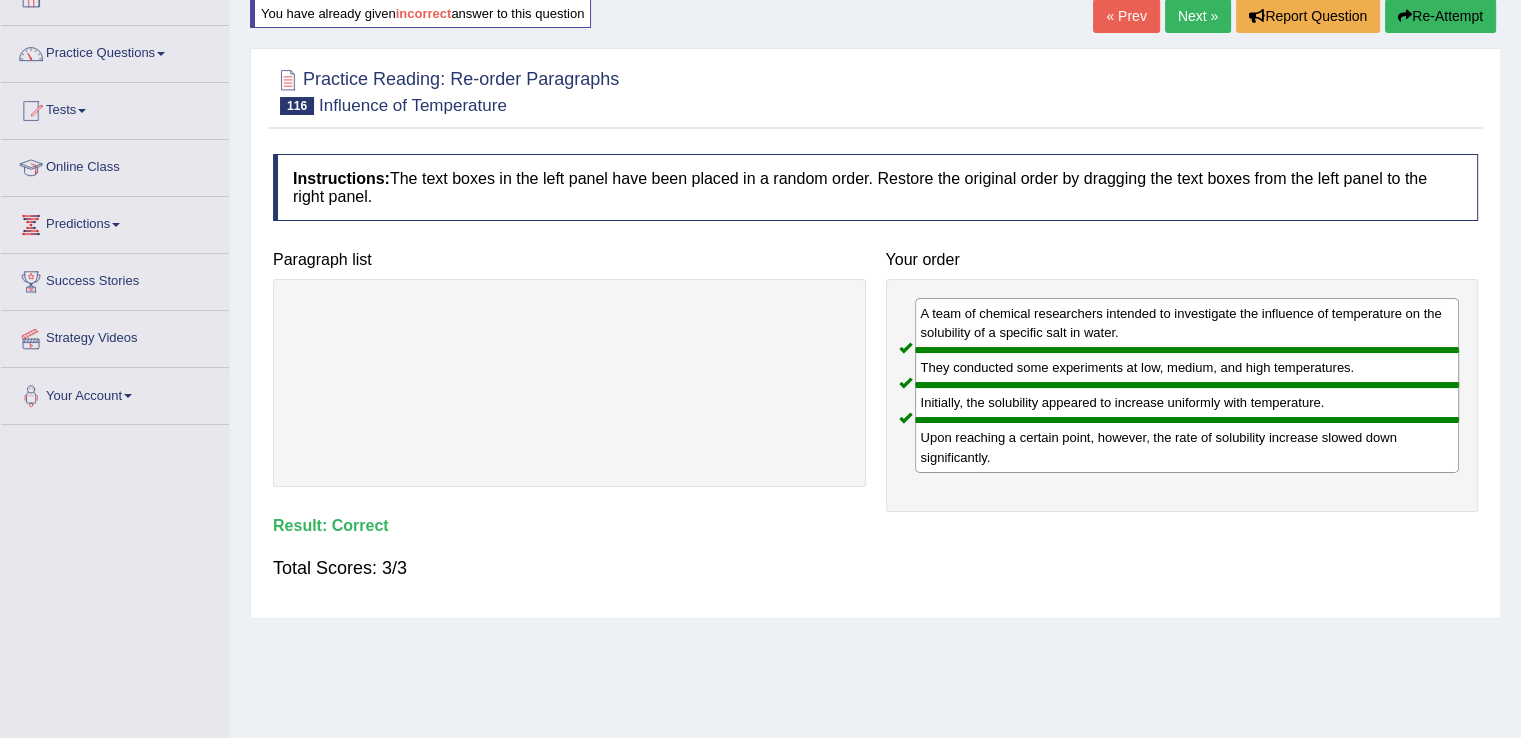 click on "Next »" at bounding box center [1198, 16] 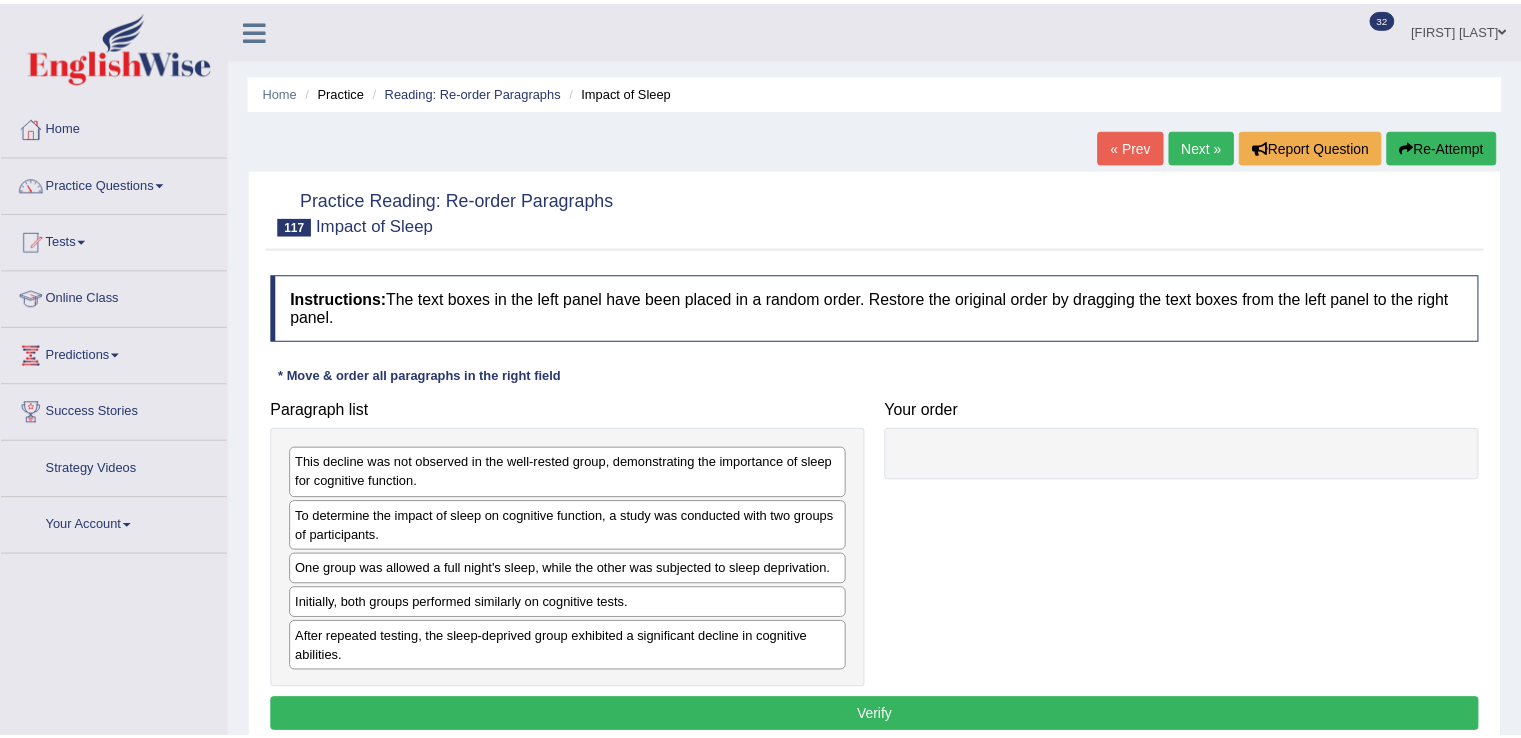 scroll, scrollTop: 0, scrollLeft: 0, axis: both 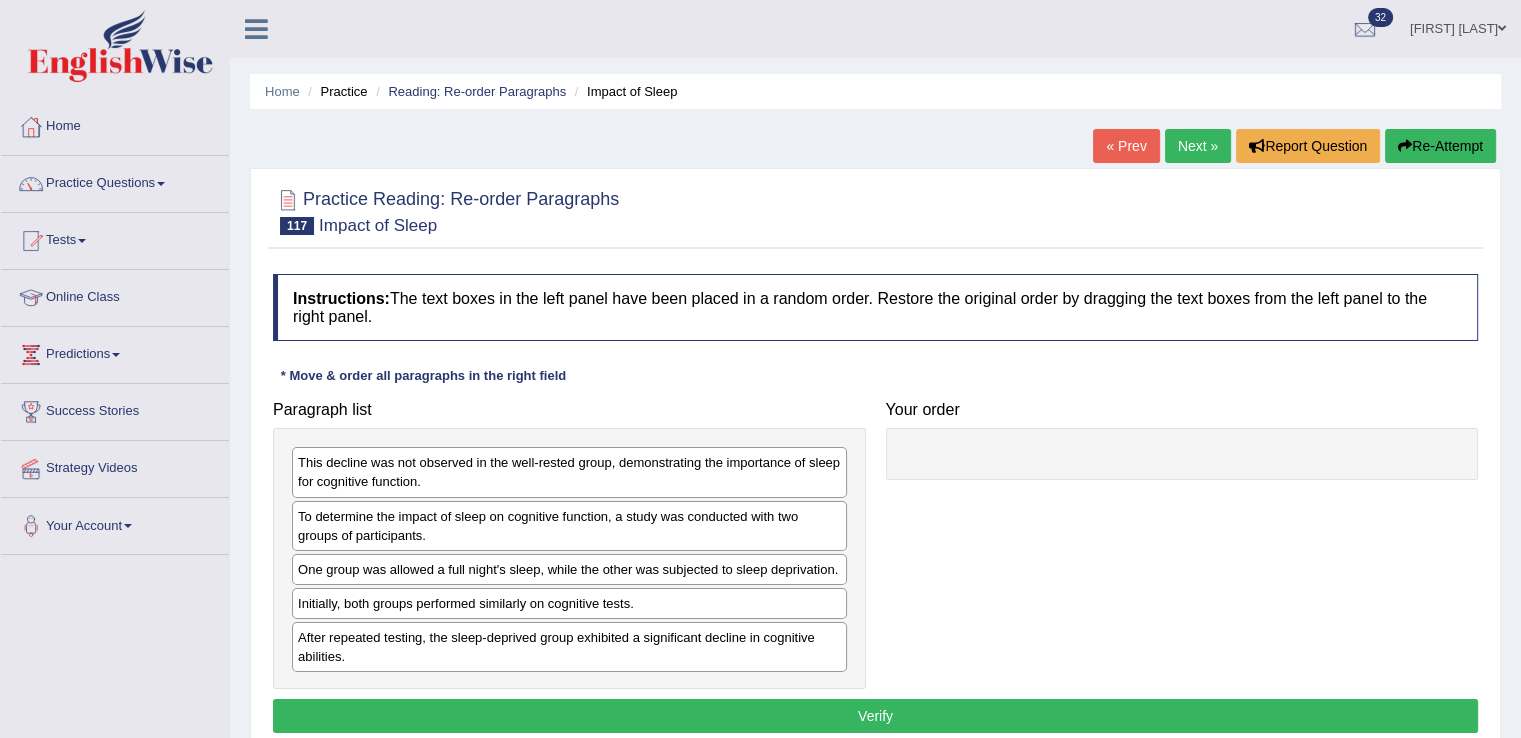 click on "Toggle navigation
Home
Practice Questions   Speaking Practice Read Aloud
Repeat Sentence
Describe Image
Re-tell Lecture
Answer Short Question
Summarize Group Discussion
Respond To A Situation
Writing Practice  Summarize Written Text
Write Essay
Reading Practice  Reading & Writing: Fill In The Blanks
Choose Multiple Answers
Re-order Paragraphs
Fill In The Blanks
Choose Single Answer
Listening Practice  Summarize Spoken Text
Highlight Incorrect Words
Highlight Correct Summary
Select Missing Word
Choose Single Answer
Choose Multiple Answers
Fill In The Blanks
Write From Dictation
Pronunciation
Tests
Take Mock Test" at bounding box center (760, 369) 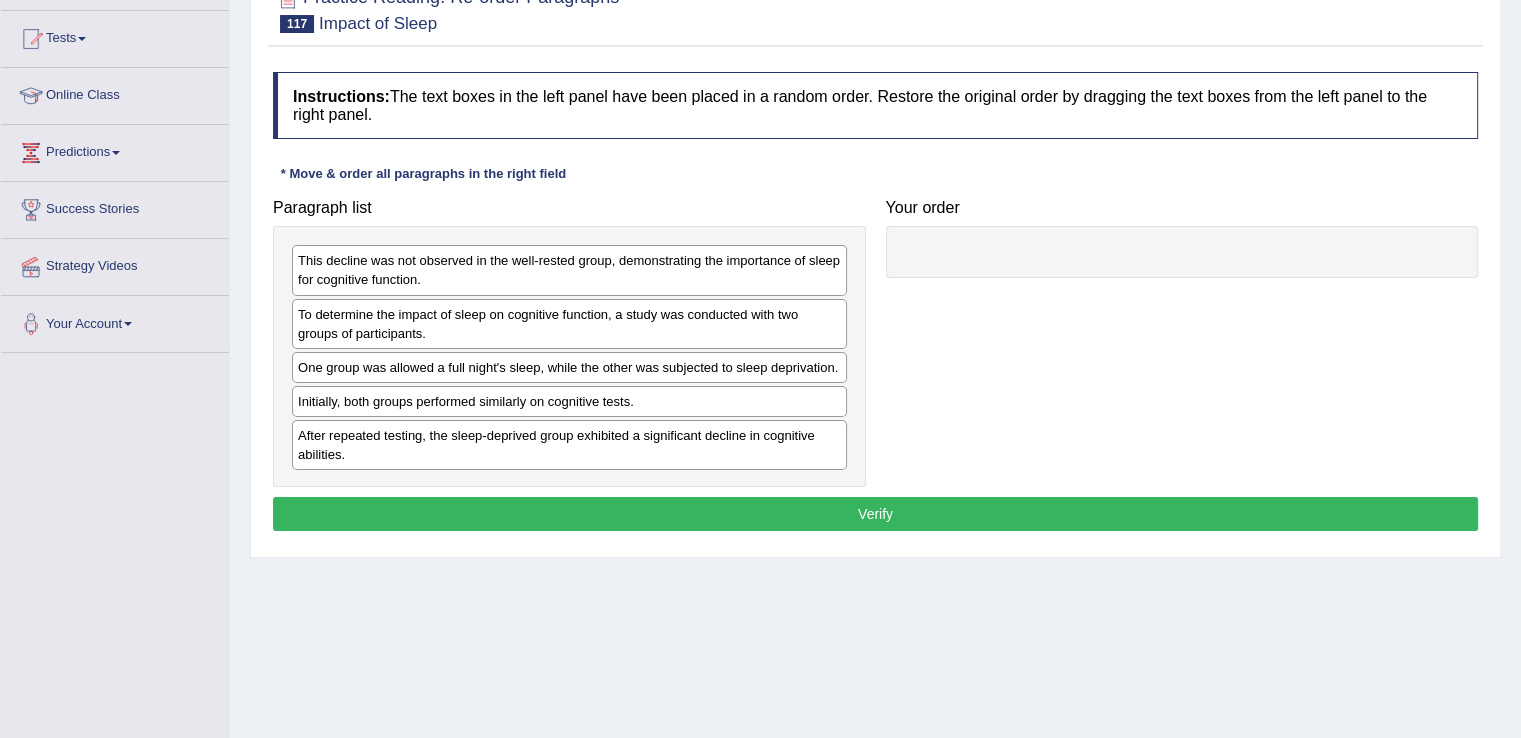 scroll, scrollTop: 256, scrollLeft: 0, axis: vertical 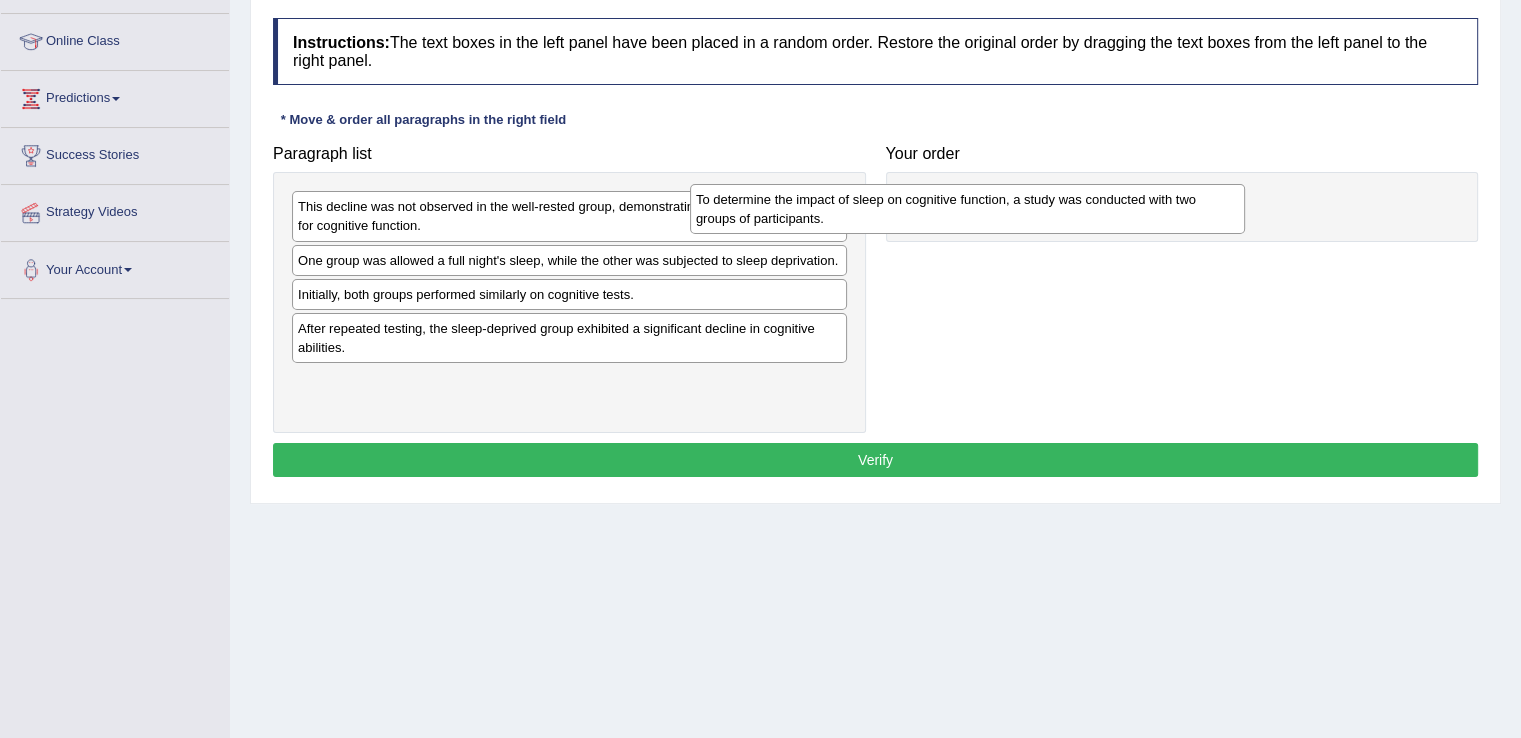 drag, startPoint x: 644, startPoint y: 261, endPoint x: 1044, endPoint y: 201, distance: 404.47498 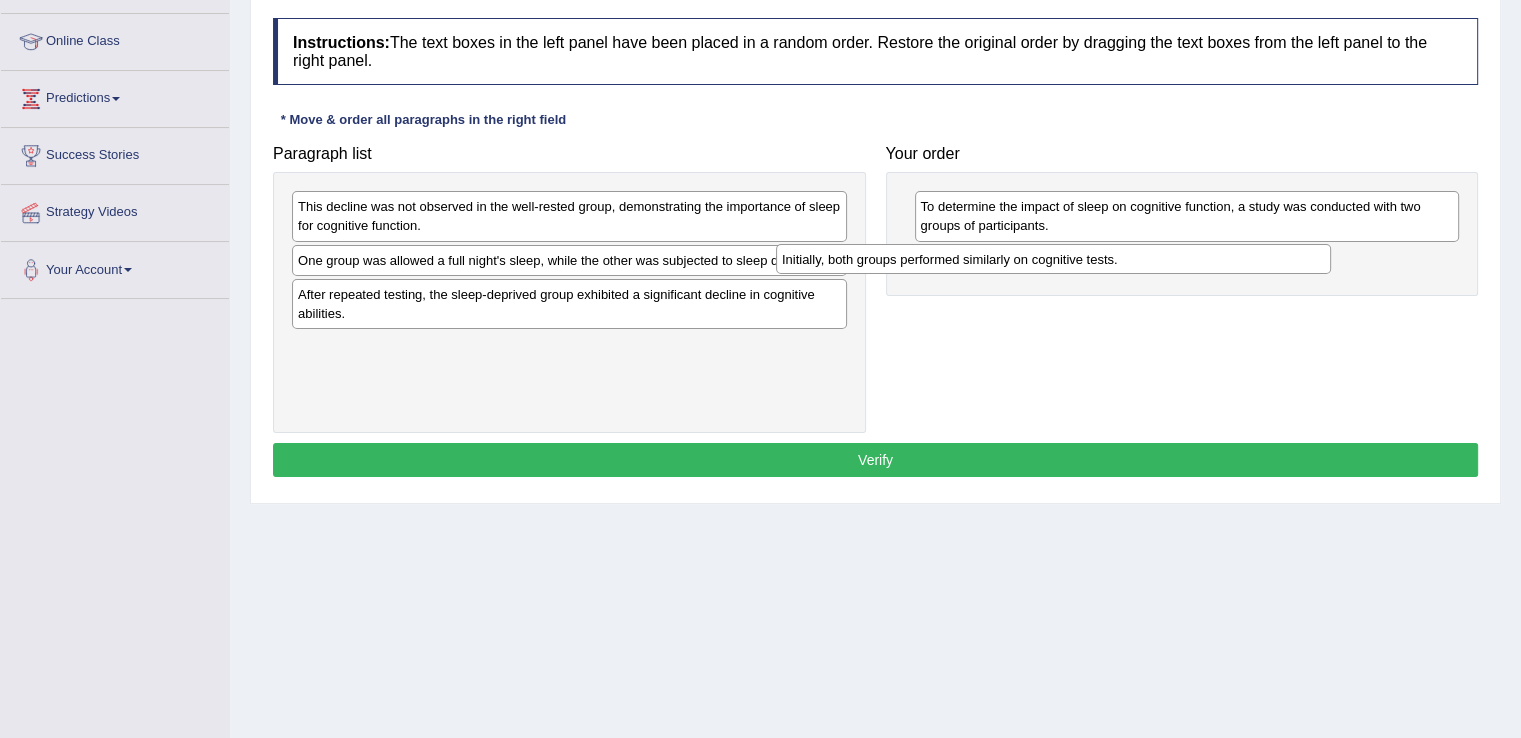 drag, startPoint x: 641, startPoint y: 291, endPoint x: 1125, endPoint y: 257, distance: 485.19275 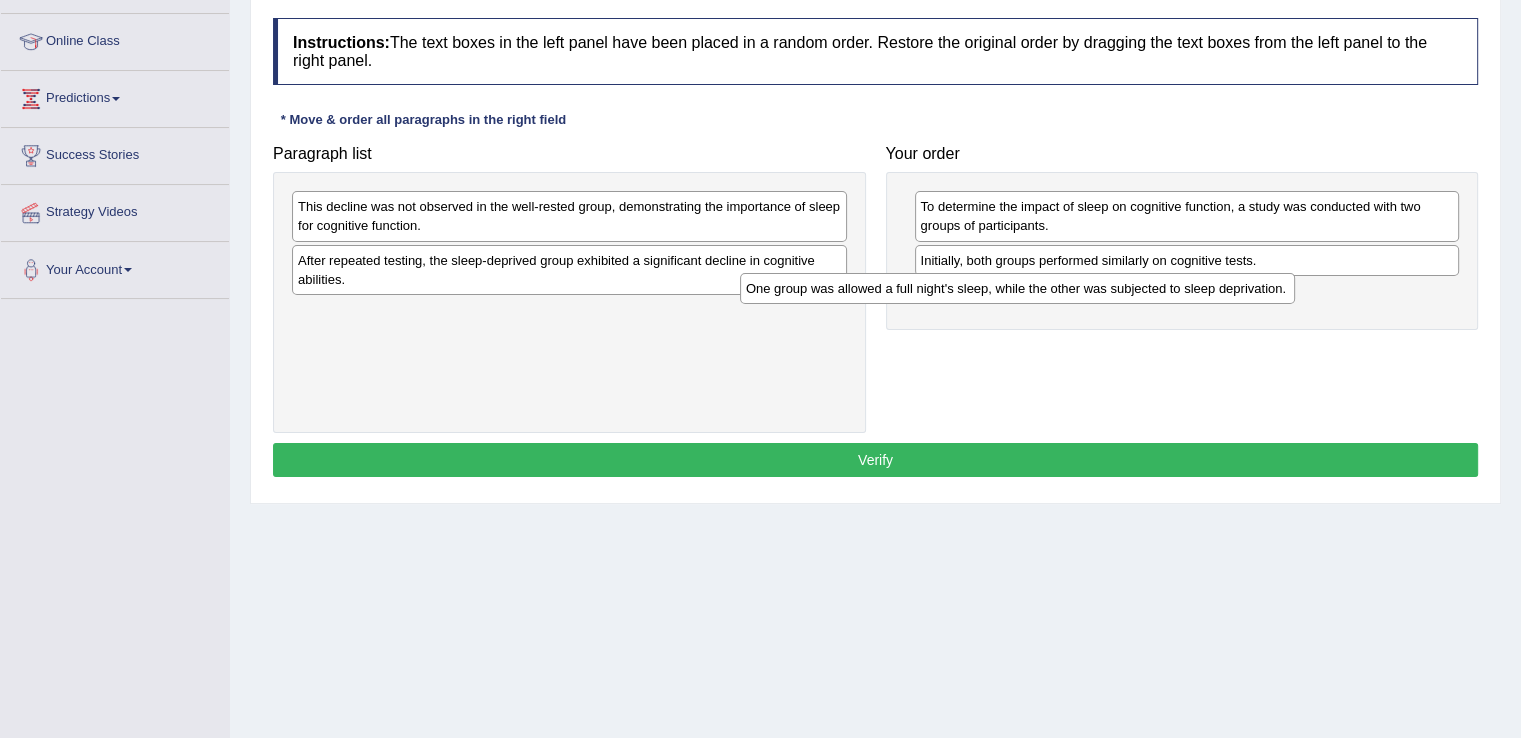 drag, startPoint x: 716, startPoint y: 260, endPoint x: 1164, endPoint y: 289, distance: 448.93762 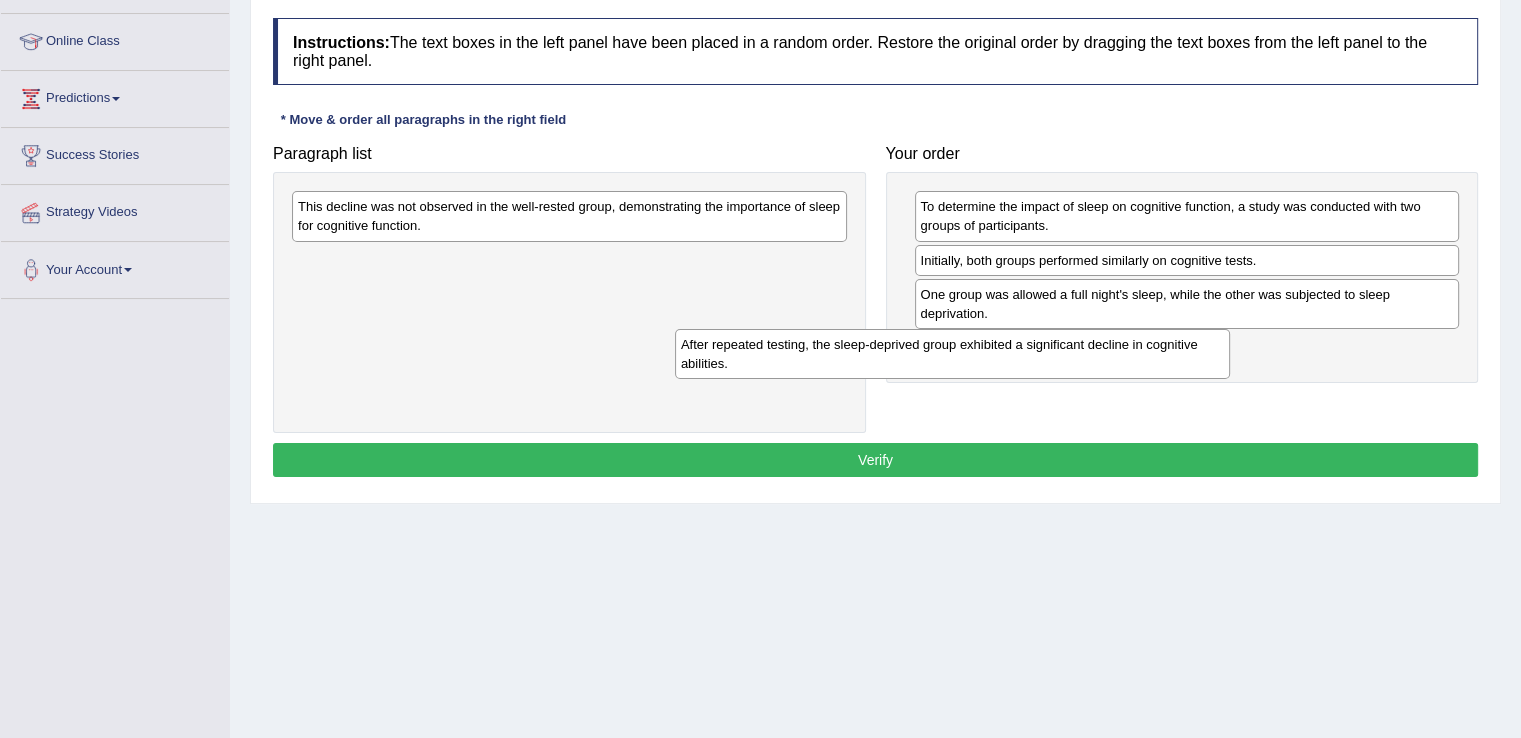 drag, startPoint x: 597, startPoint y: 273, endPoint x: 980, endPoint y: 358, distance: 392.31876 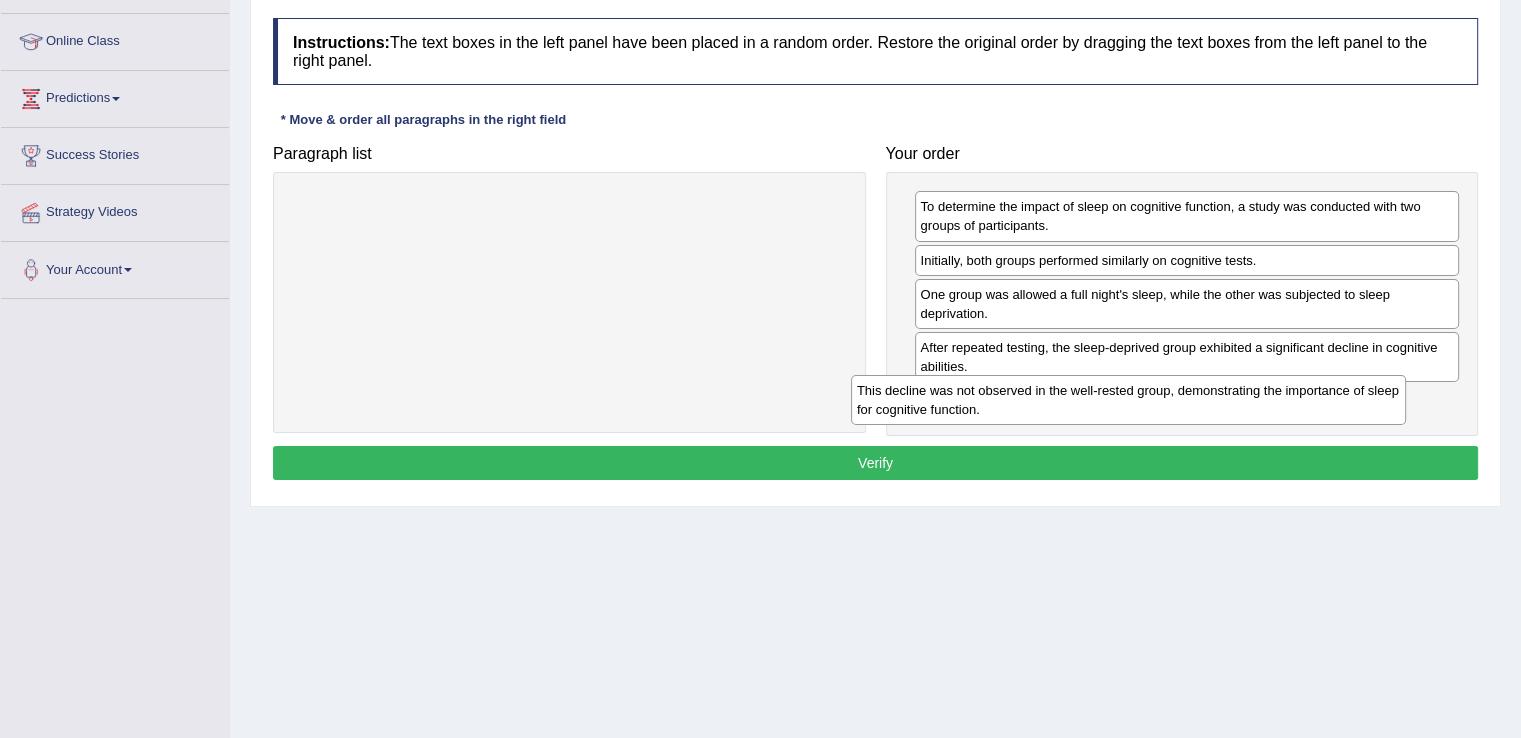 drag, startPoint x: 549, startPoint y: 219, endPoint x: 1144, endPoint y: 403, distance: 622.8009 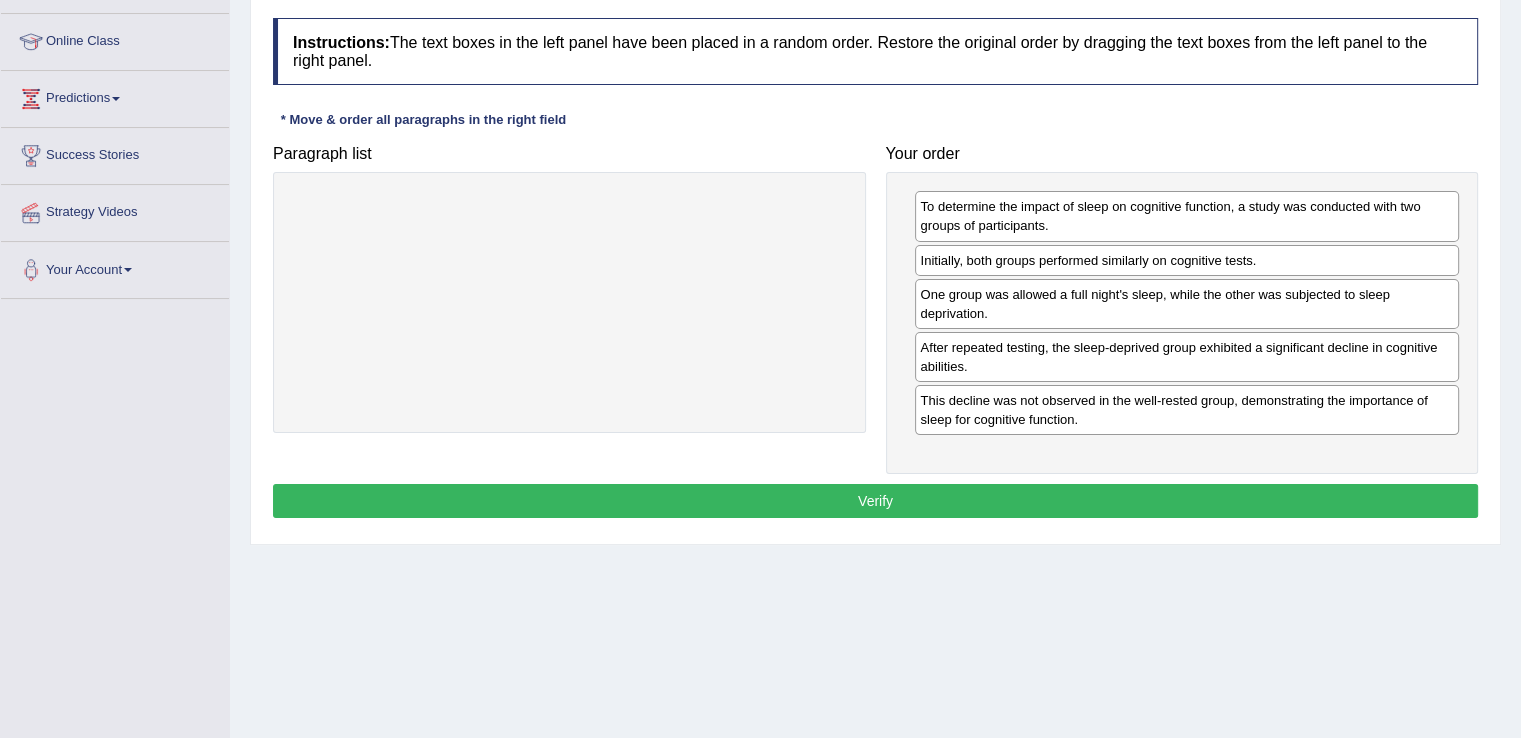 click on "Verify" at bounding box center (875, 501) 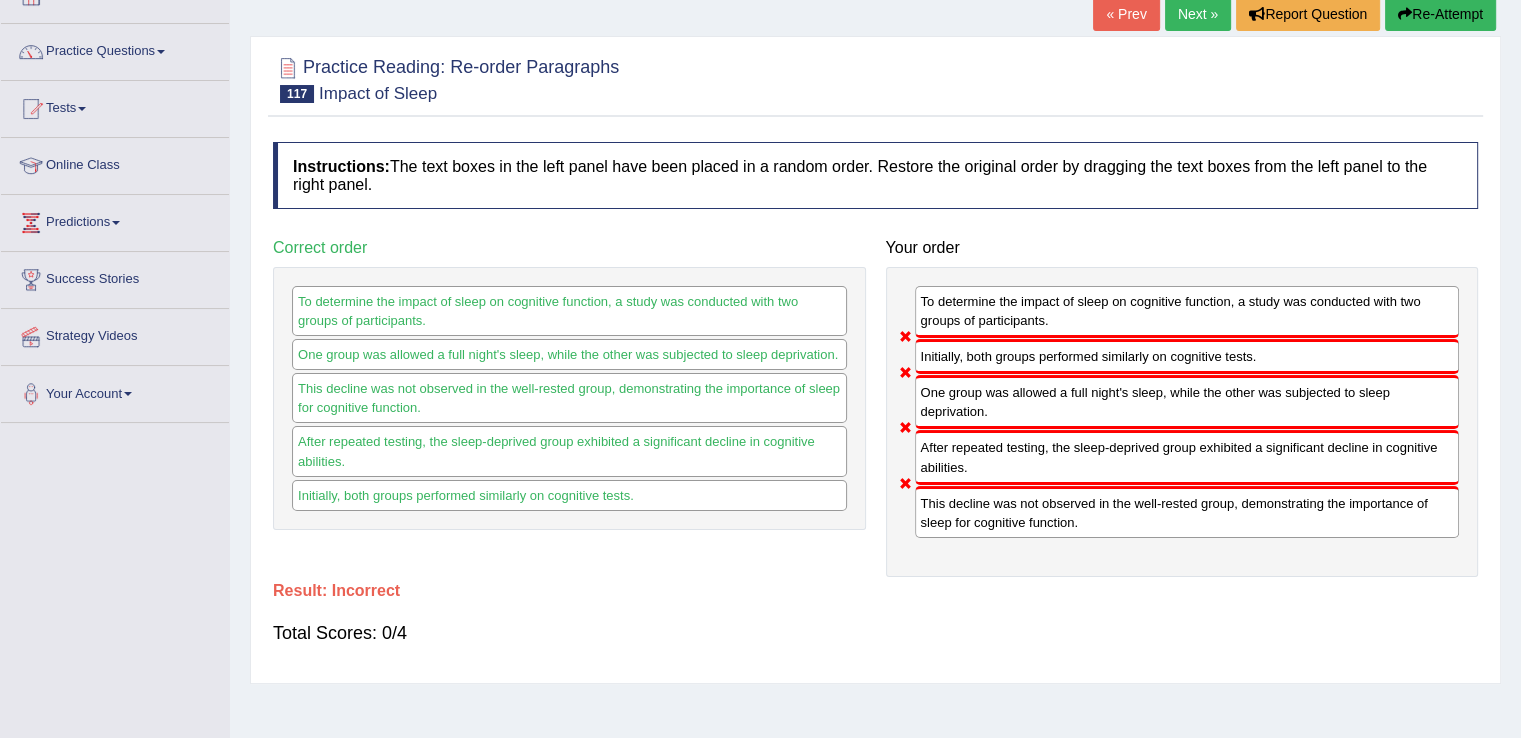 scroll, scrollTop: 119, scrollLeft: 0, axis: vertical 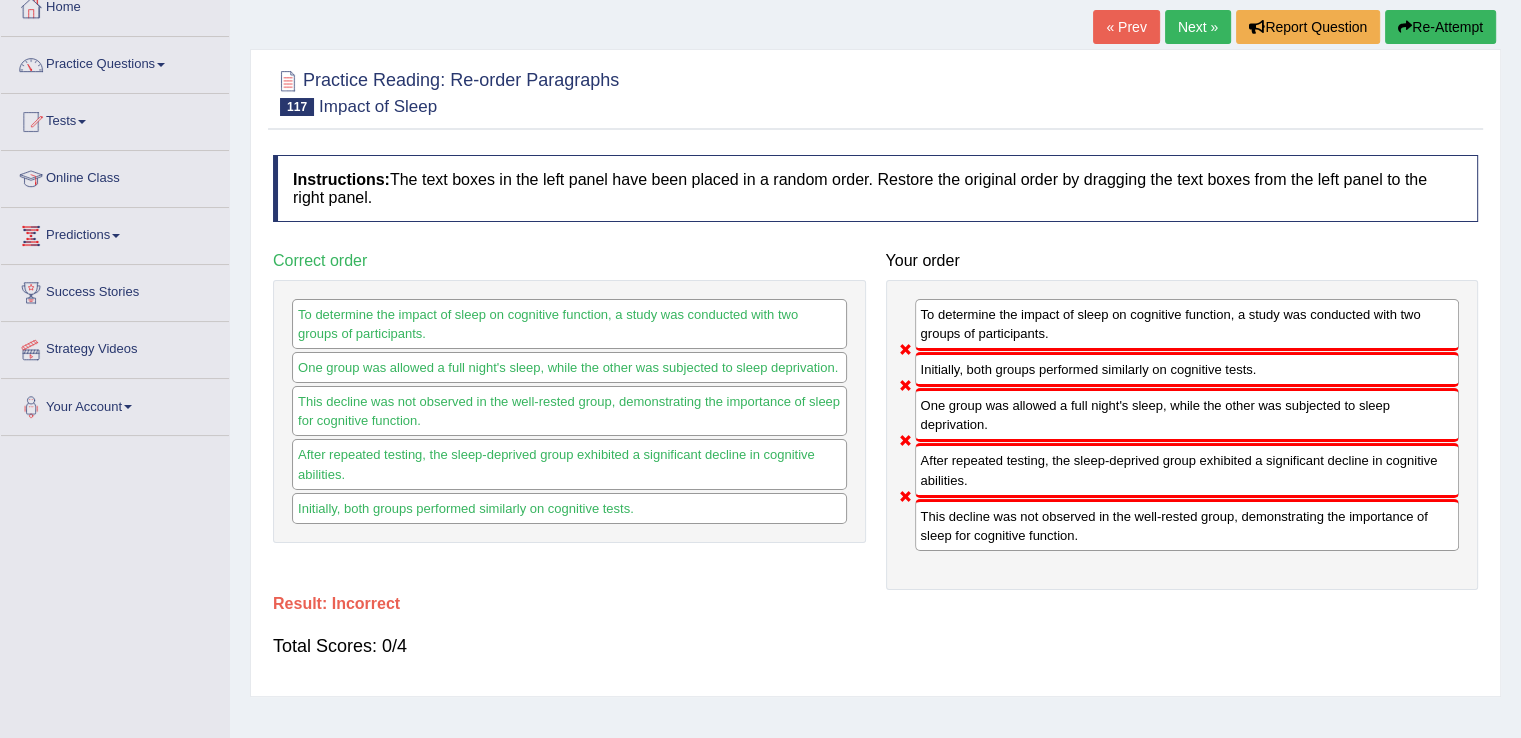 click on "Next »" at bounding box center (1198, 27) 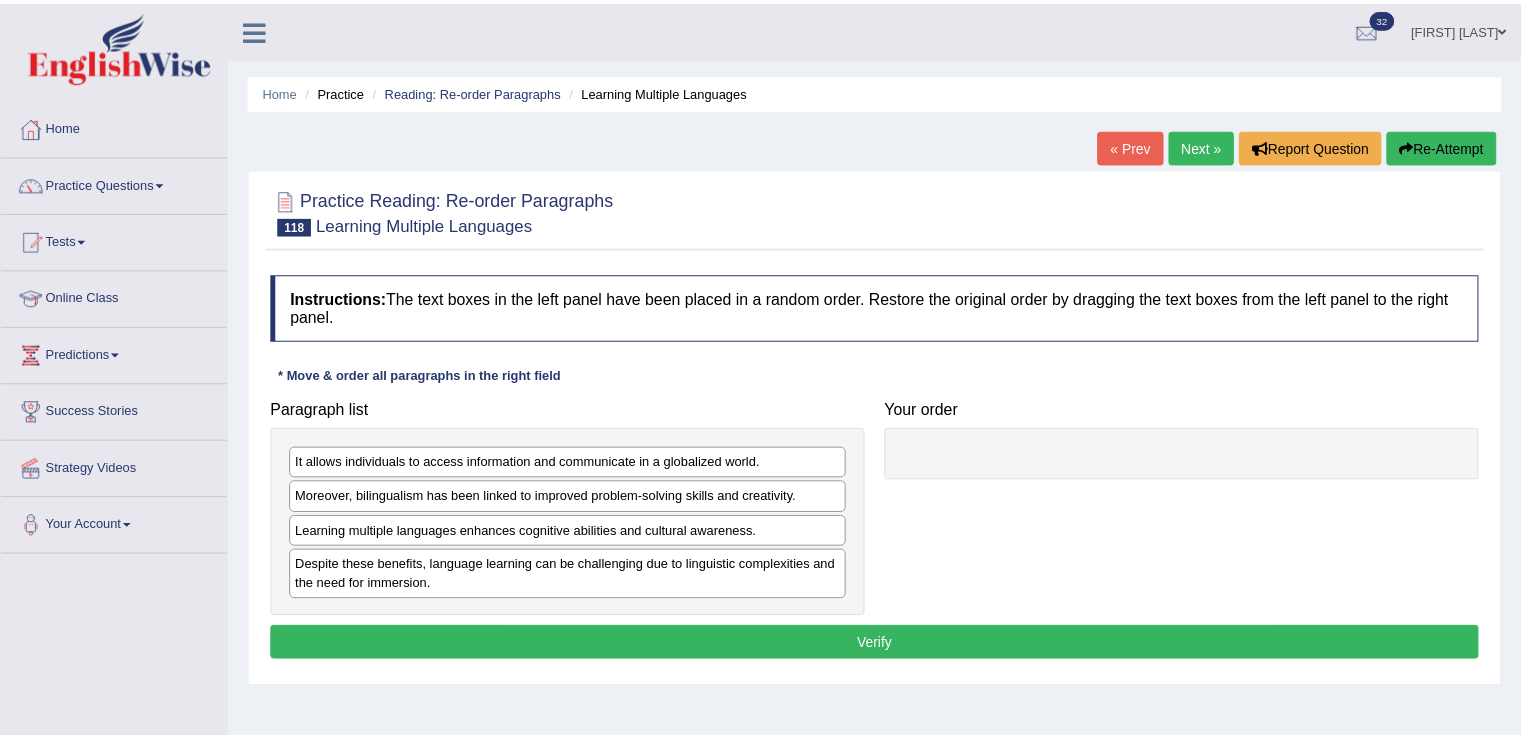 scroll, scrollTop: 0, scrollLeft: 0, axis: both 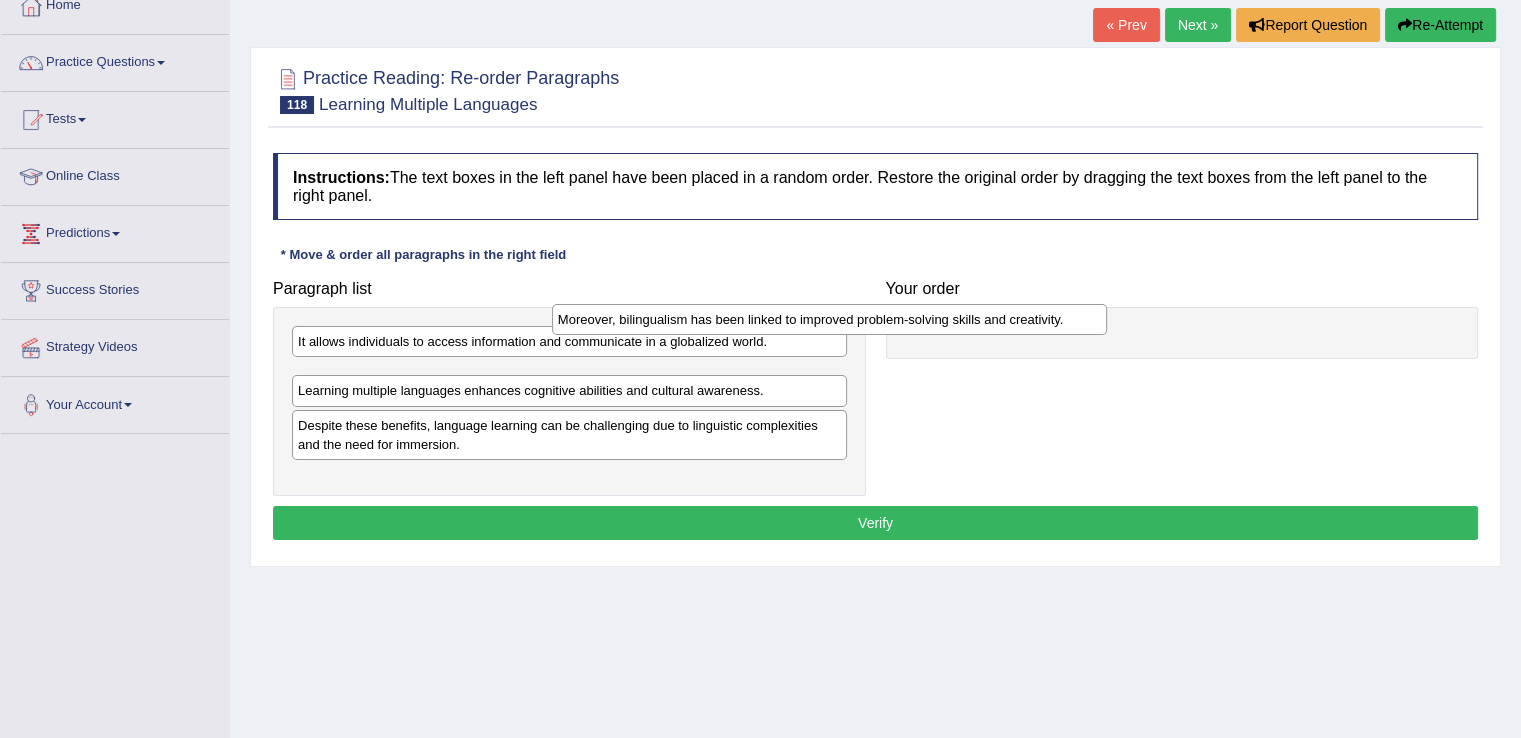 drag, startPoint x: 692, startPoint y: 379, endPoint x: 952, endPoint y: 323, distance: 265.9624 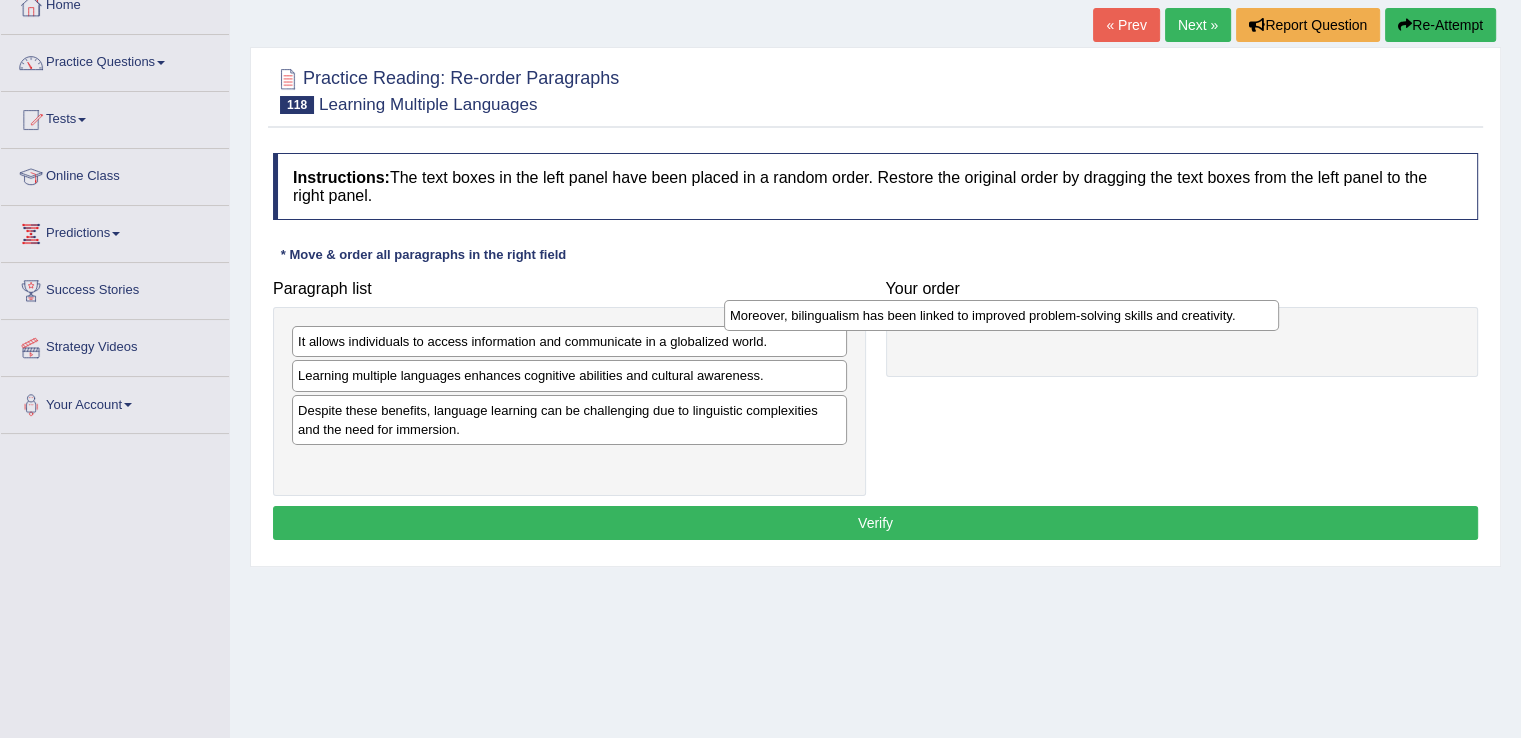 drag, startPoint x: 468, startPoint y: 380, endPoint x: 967, endPoint y: 318, distance: 502.83694 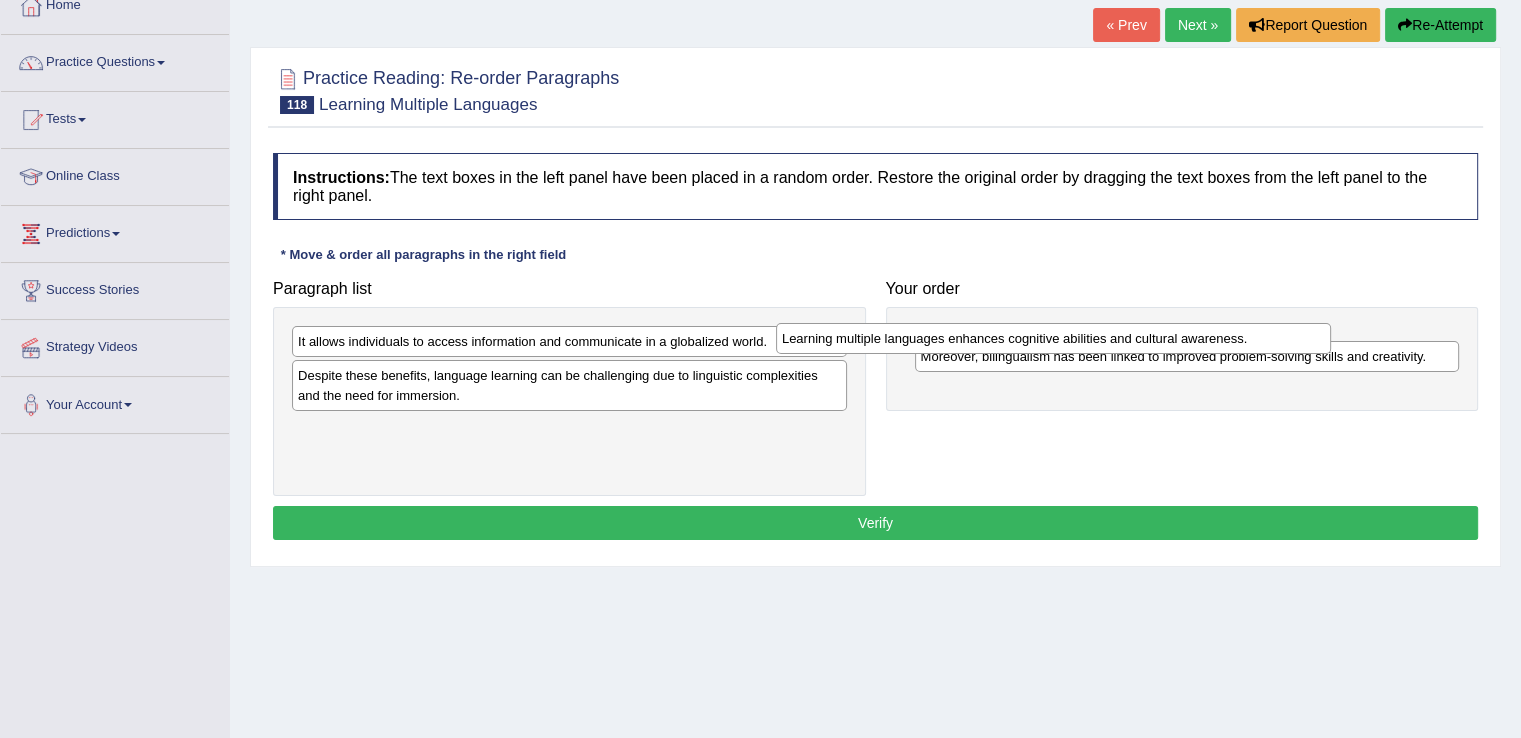 drag, startPoint x: 562, startPoint y: 378, endPoint x: 1046, endPoint y: 341, distance: 485.4122 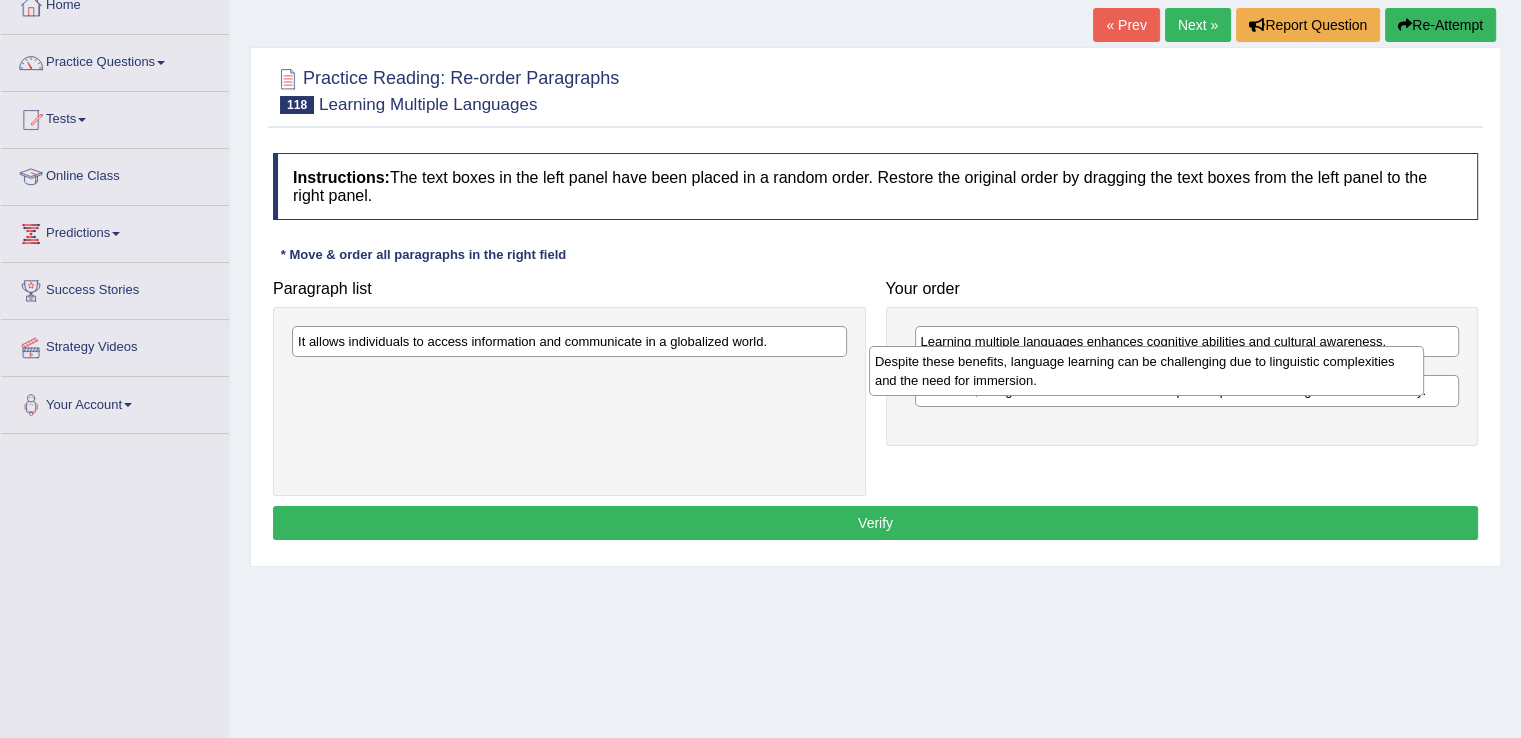 drag, startPoint x: 603, startPoint y: 389, endPoint x: 1180, endPoint y: 376, distance: 577.1464 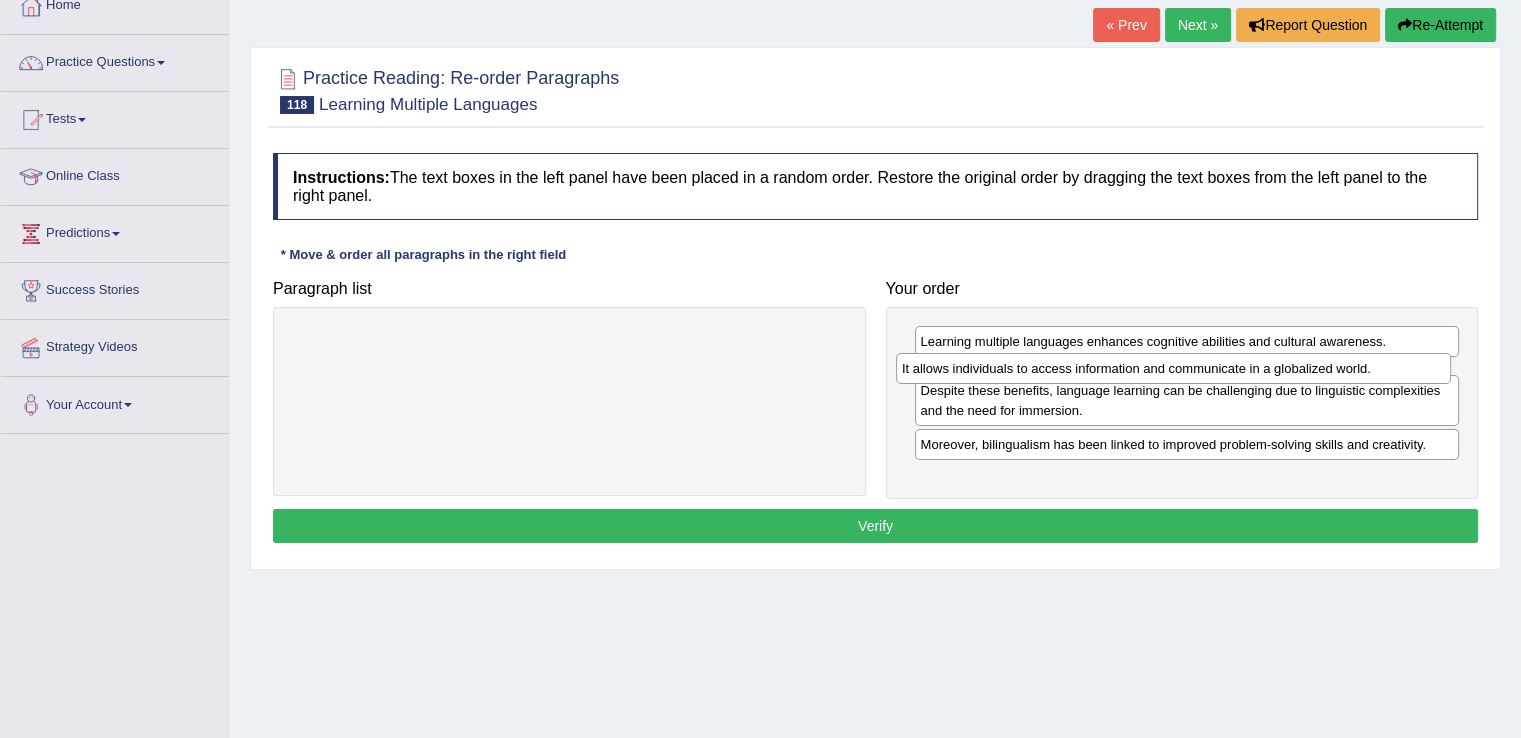 drag, startPoint x: 668, startPoint y: 349, endPoint x: 1272, endPoint y: 377, distance: 604.6487 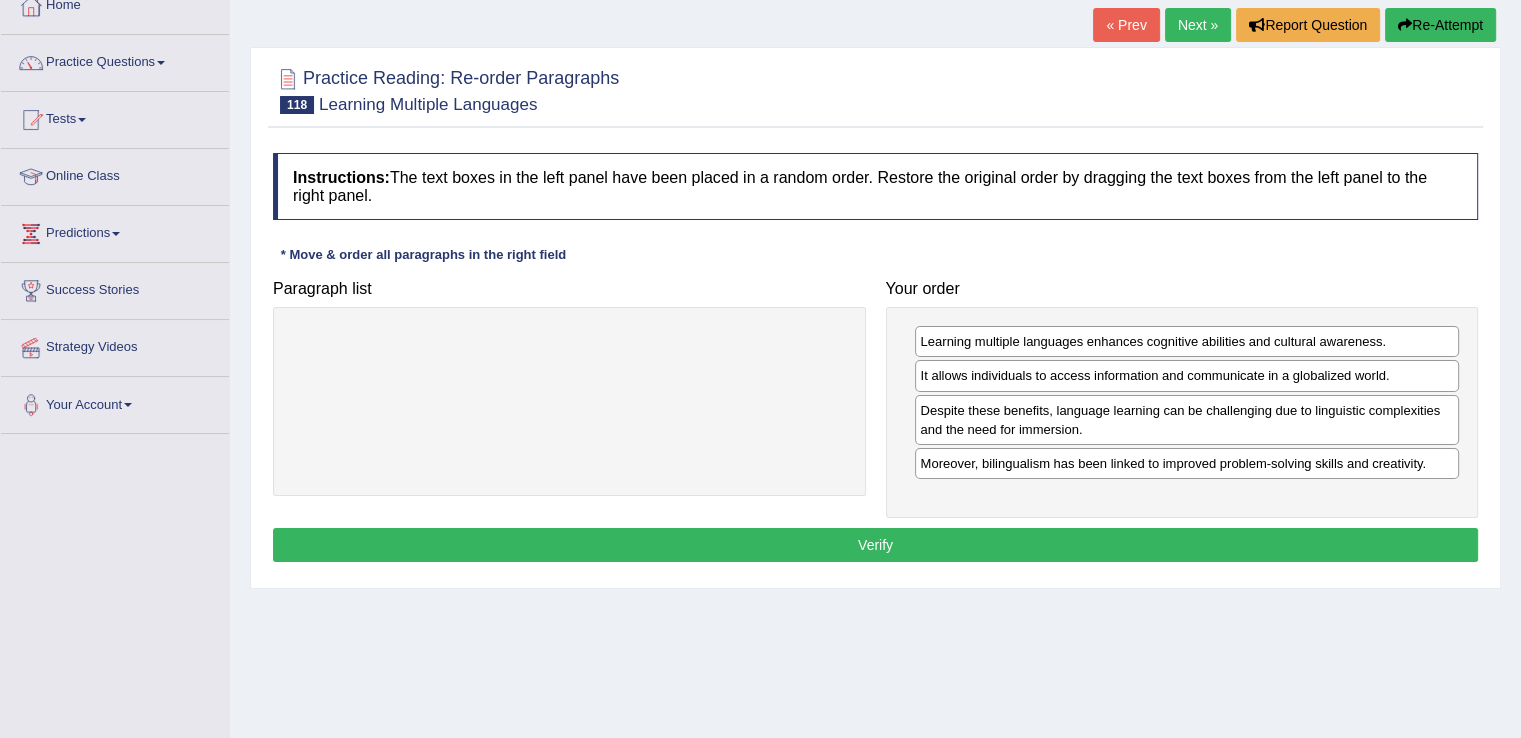 click on "Verify" at bounding box center [875, 545] 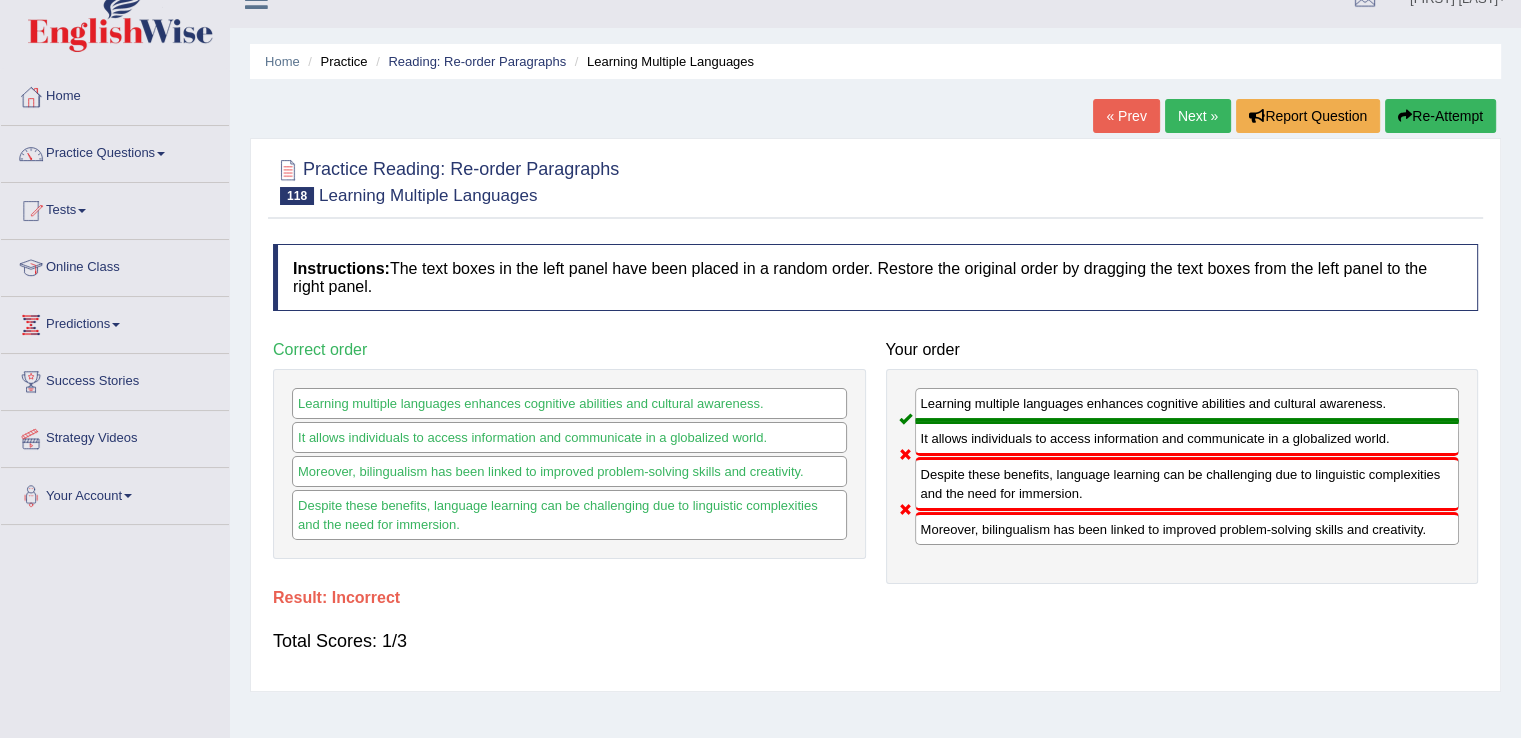 scroll, scrollTop: 27, scrollLeft: 0, axis: vertical 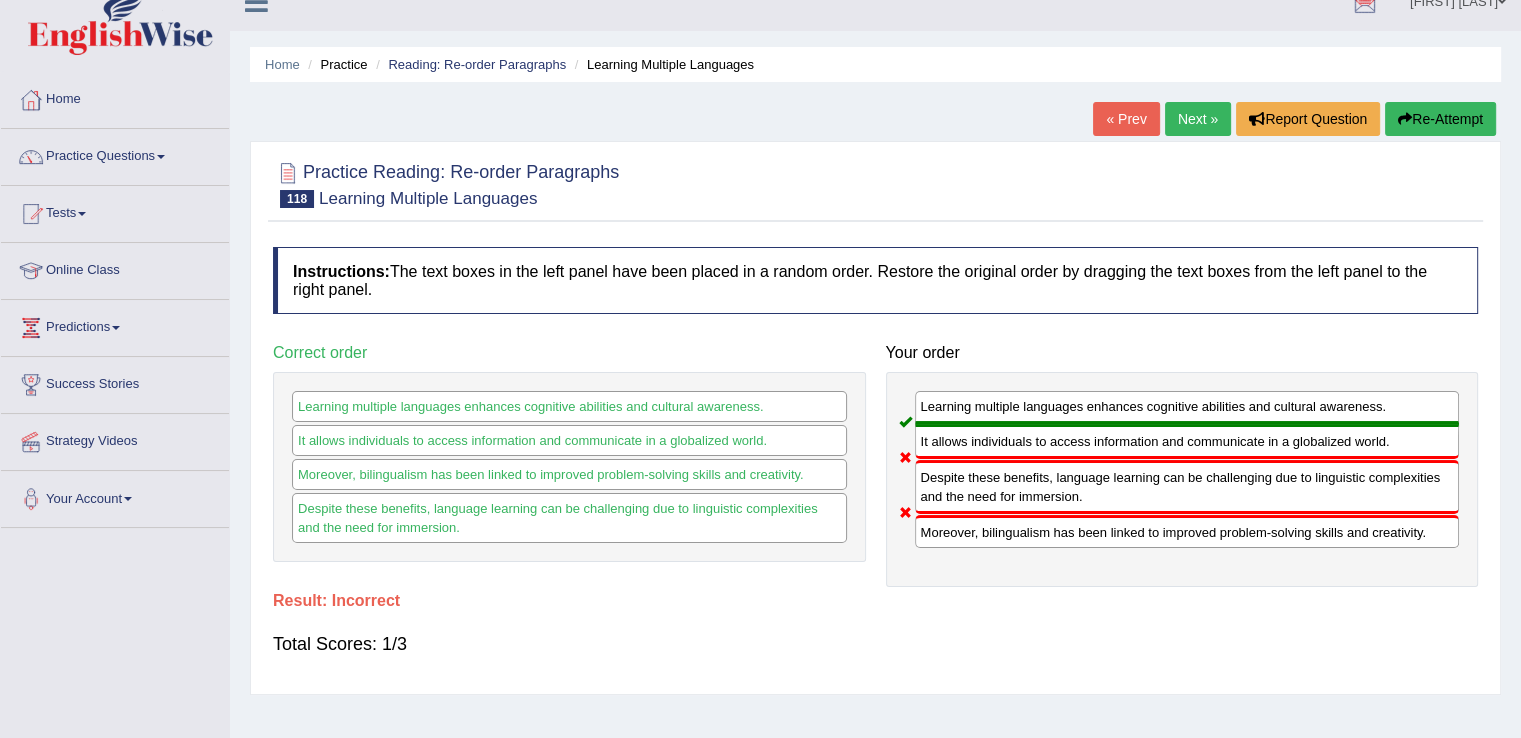 click at bounding box center (1405, 119) 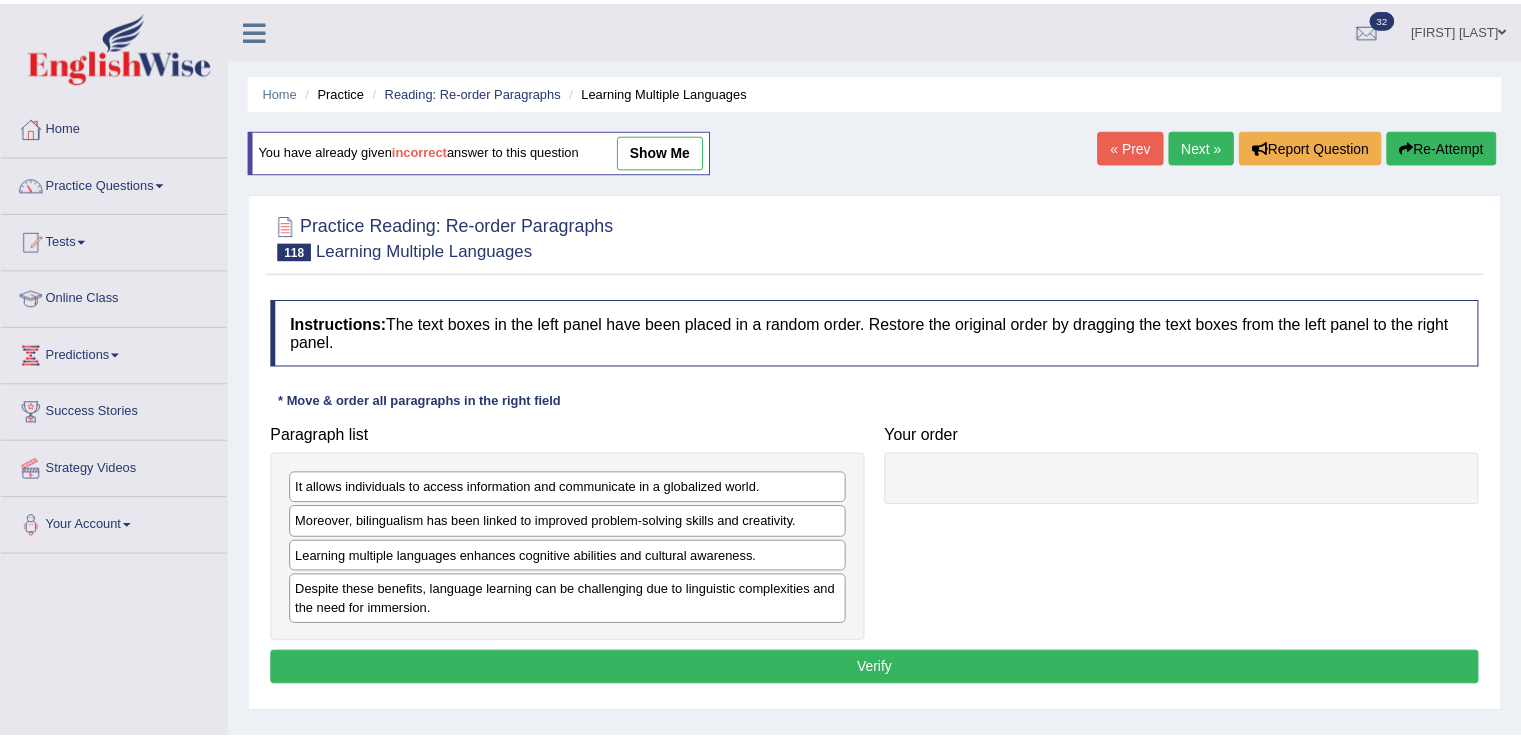 scroll, scrollTop: 27, scrollLeft: 0, axis: vertical 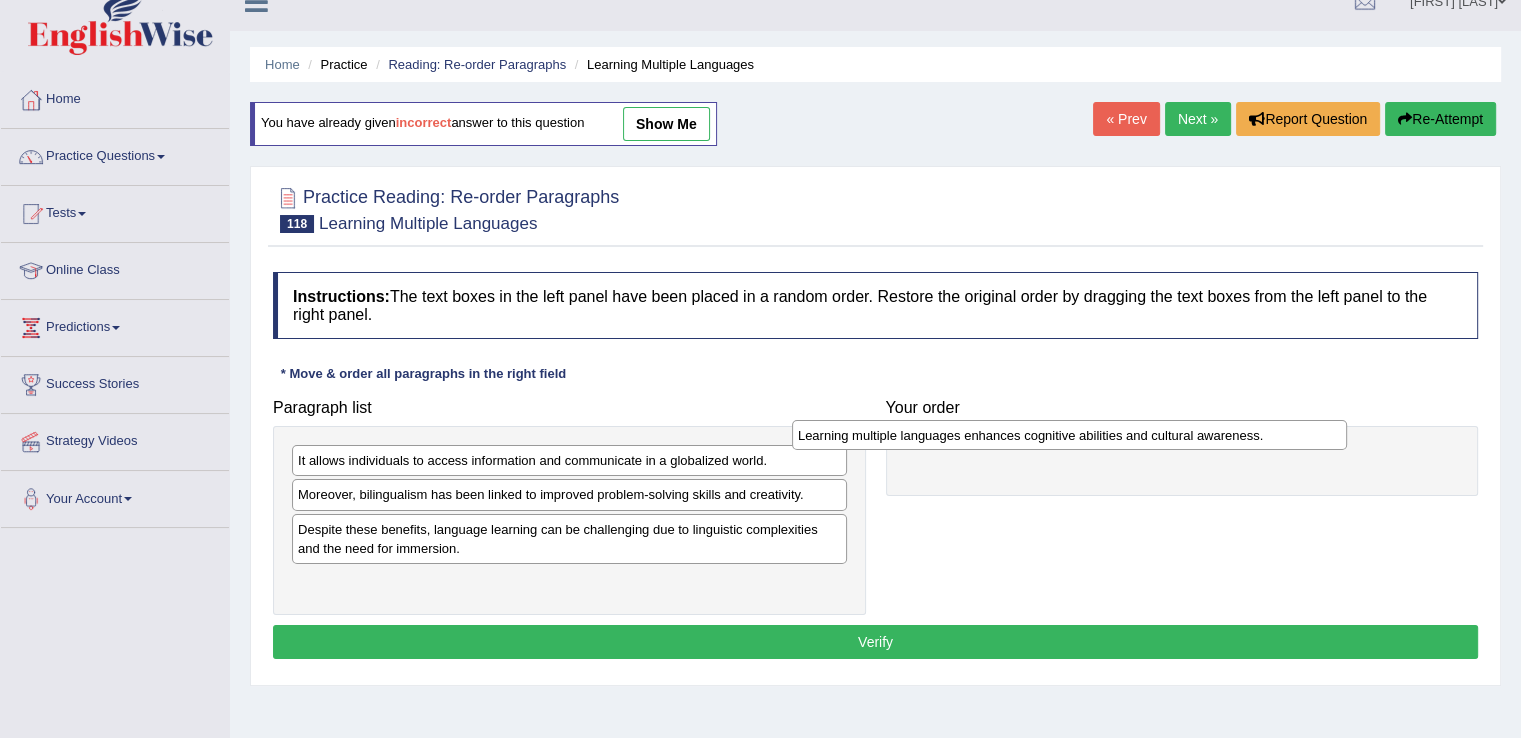 drag, startPoint x: 472, startPoint y: 531, endPoint x: 972, endPoint y: 438, distance: 508.57547 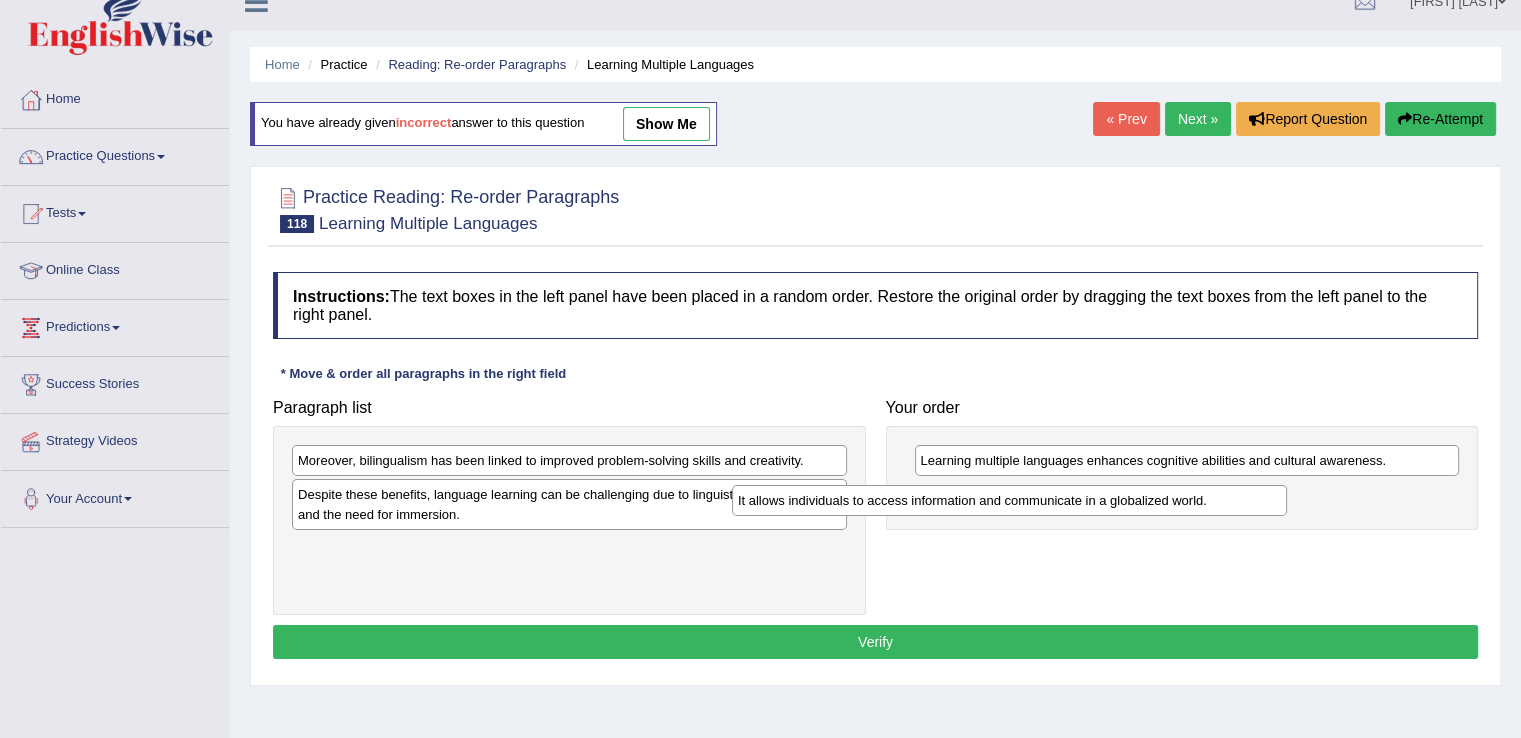 drag, startPoint x: 343, startPoint y: 465, endPoint x: 783, endPoint y: 506, distance: 441.9061 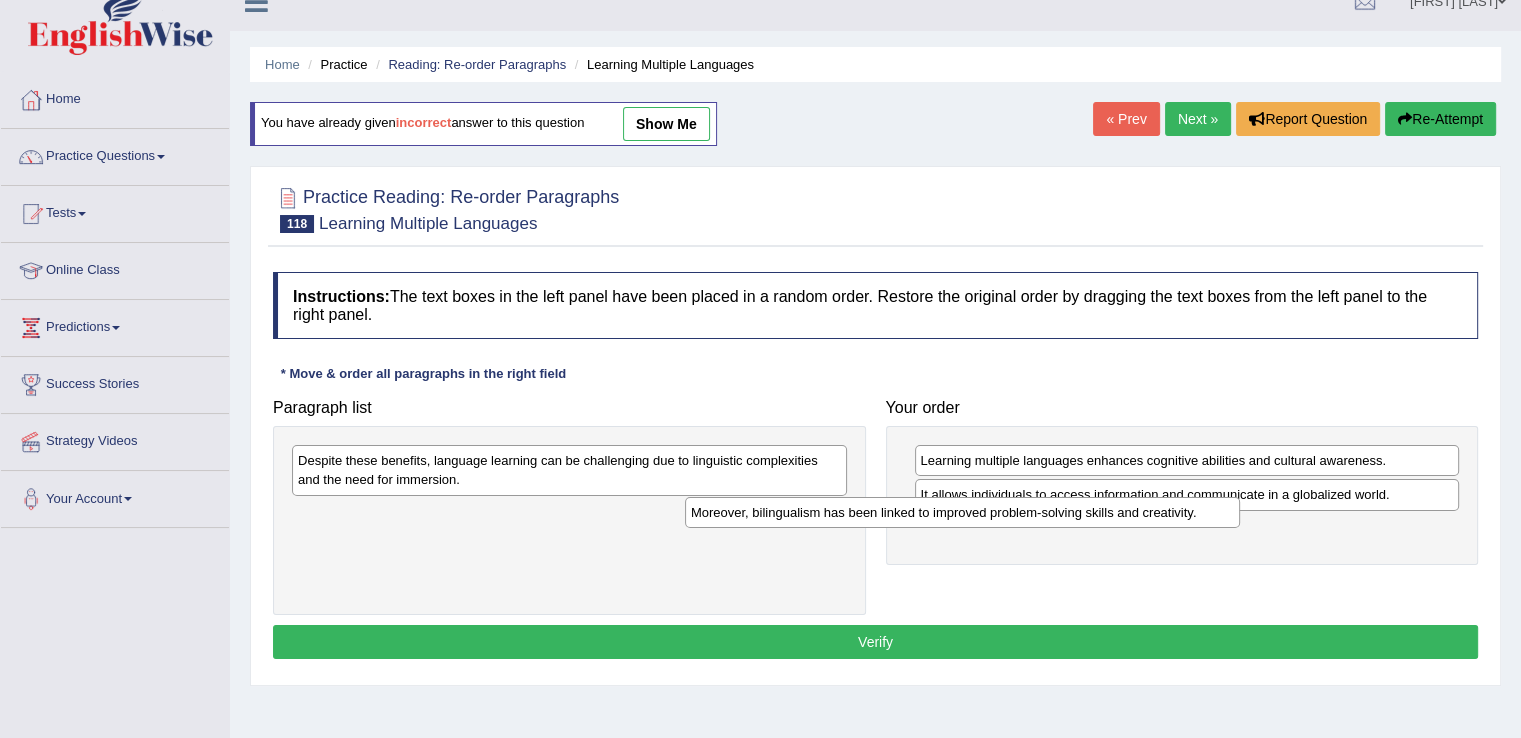 drag, startPoint x: 425, startPoint y: 465, endPoint x: 818, endPoint y: 517, distance: 396.42526 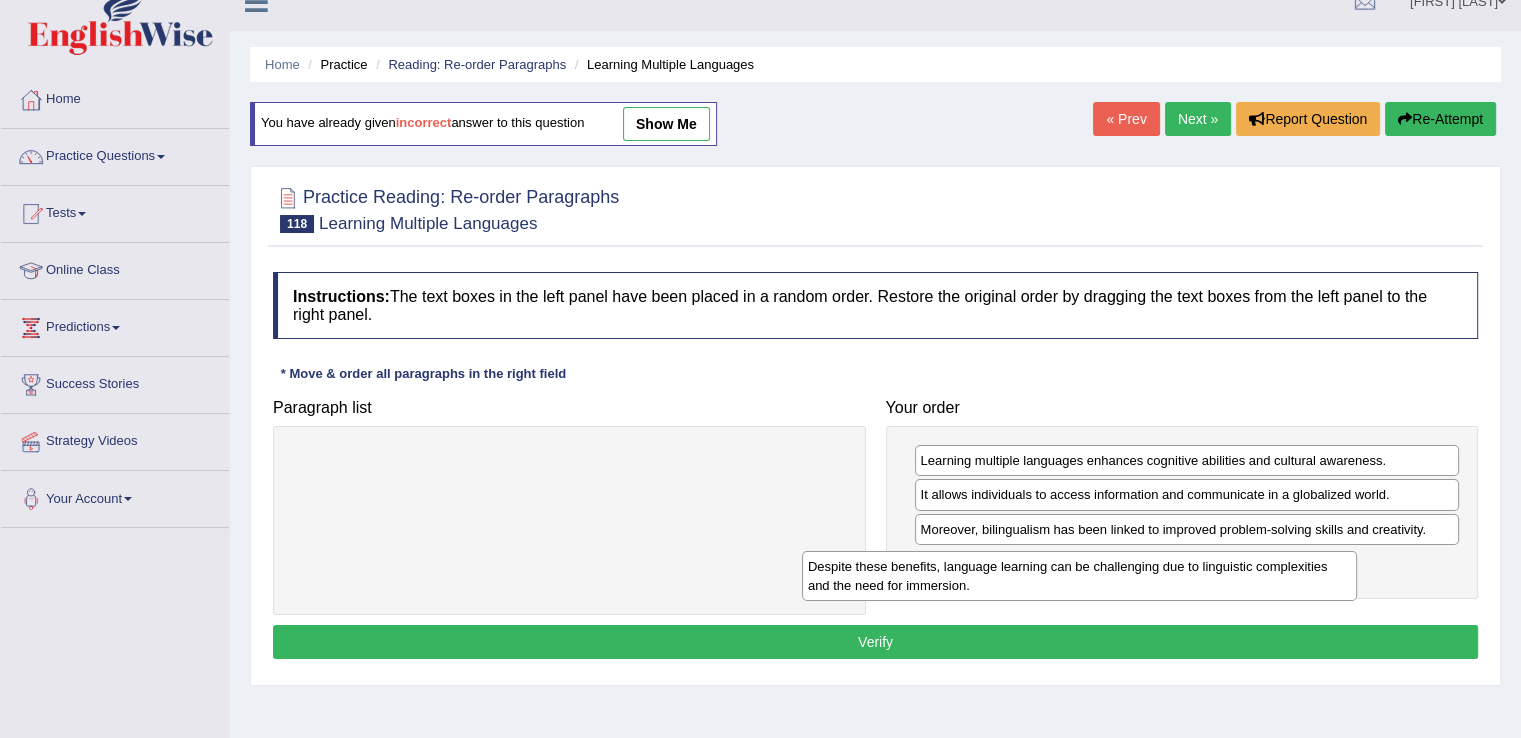 drag, startPoint x: 558, startPoint y: 478, endPoint x: 1068, endPoint y: 584, distance: 520.89923 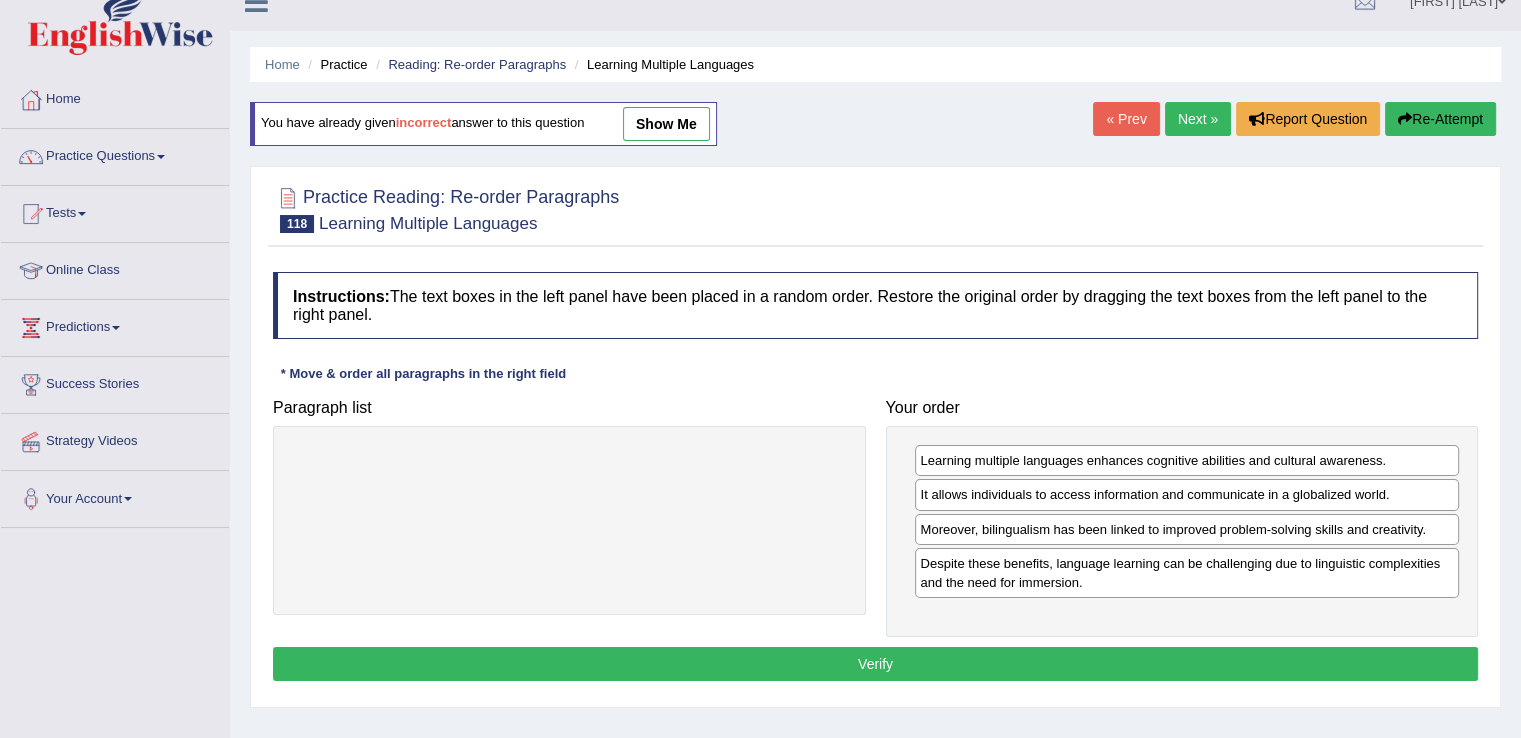 click on "Verify" at bounding box center (875, 664) 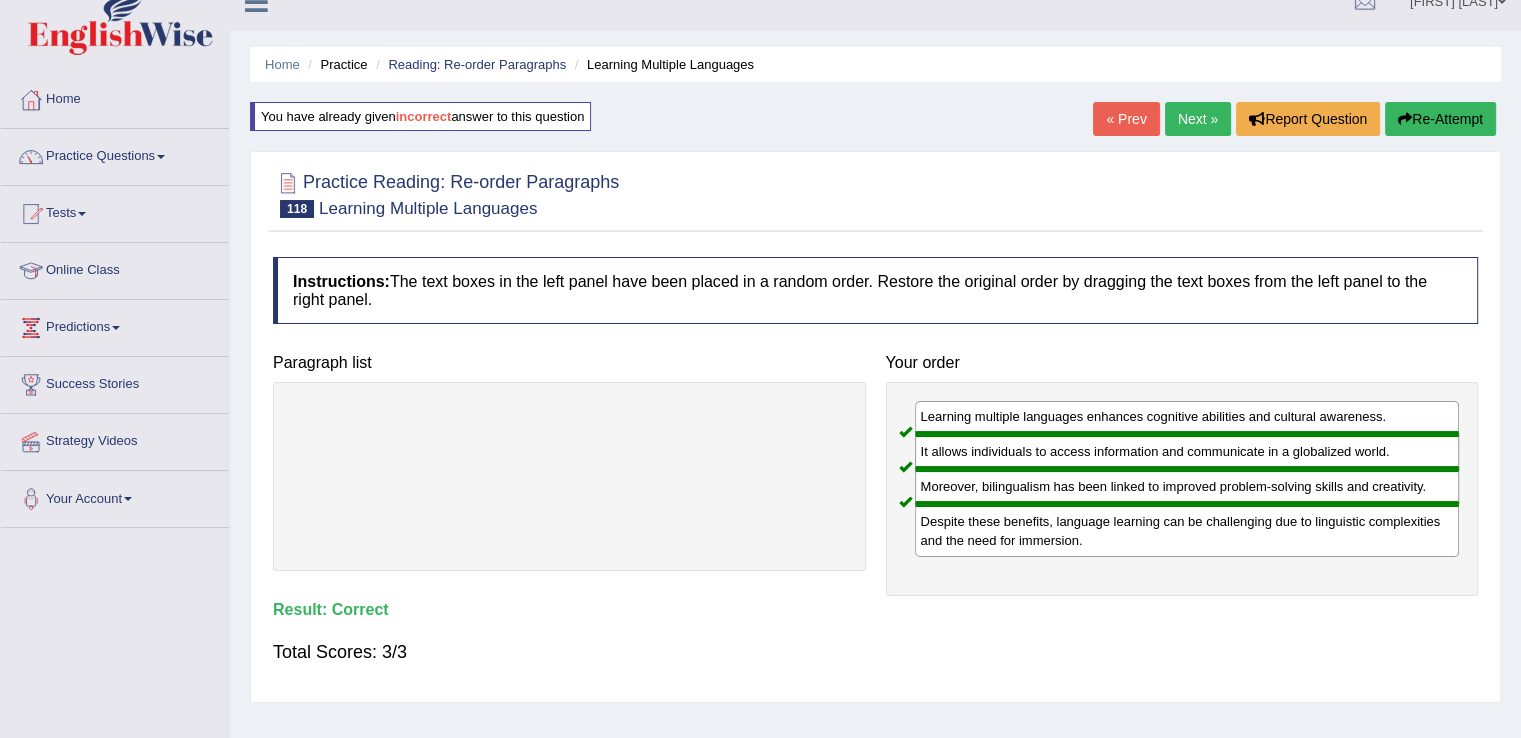 click on "Next »" at bounding box center [1198, 119] 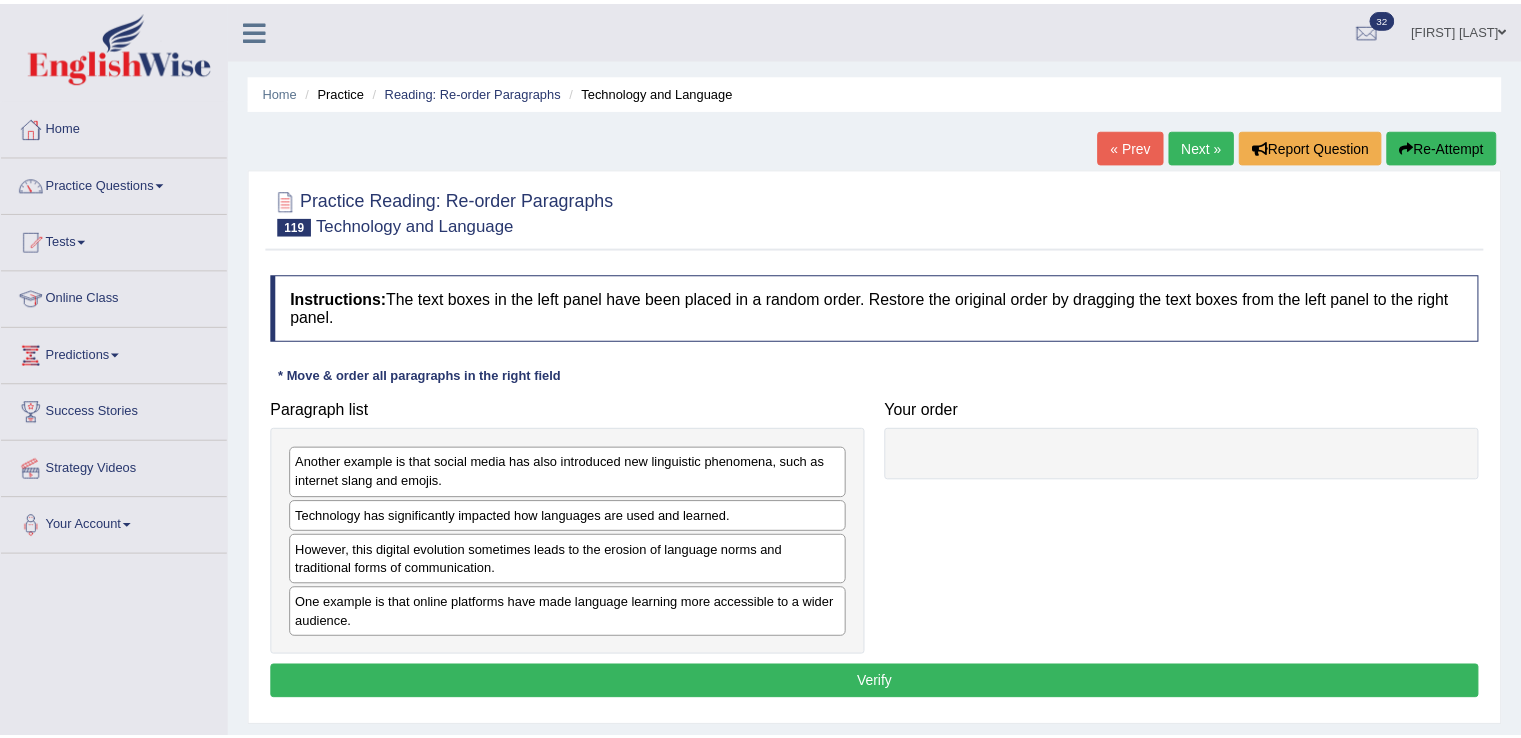 scroll, scrollTop: 0, scrollLeft: 0, axis: both 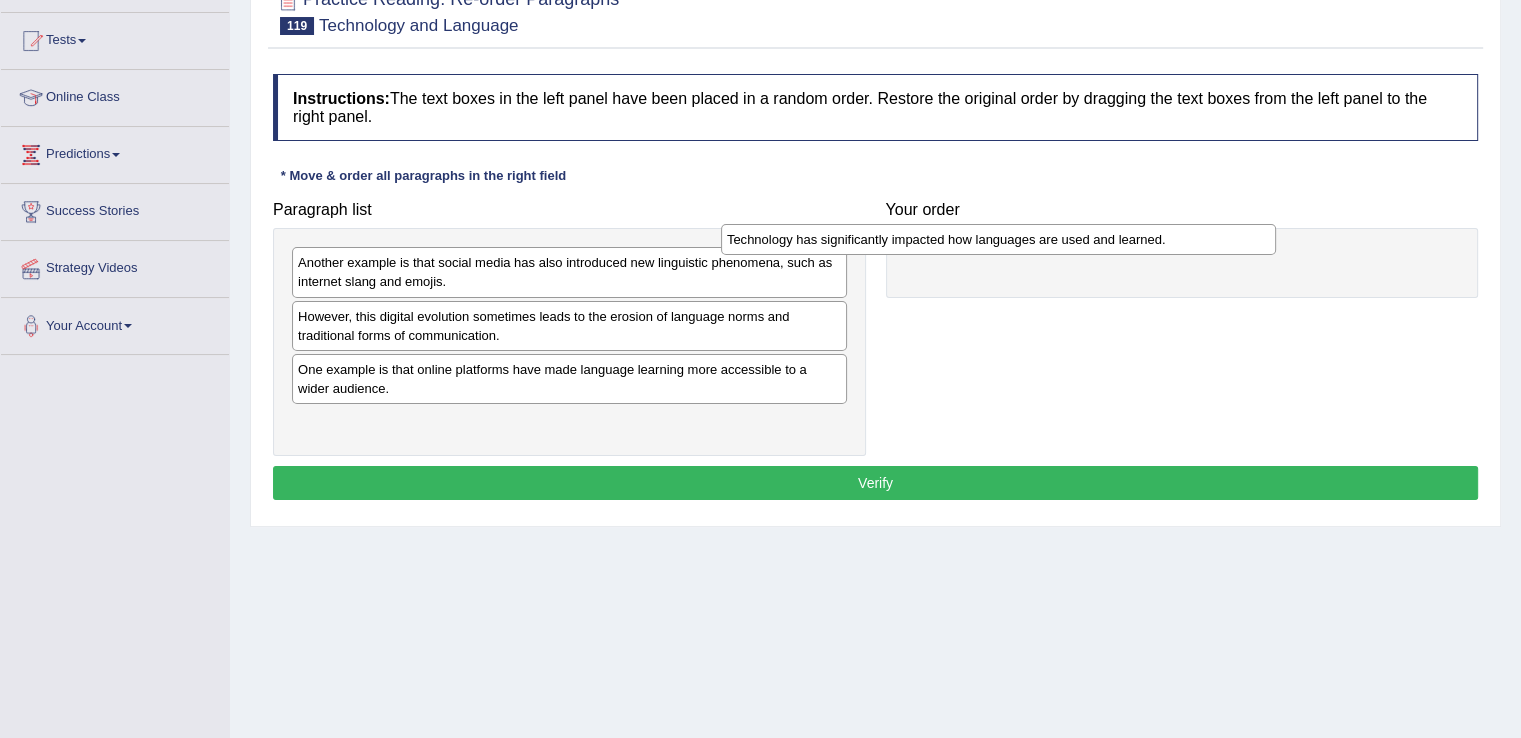 drag, startPoint x: 656, startPoint y: 313, endPoint x: 1092, endPoint y: 235, distance: 442.92212 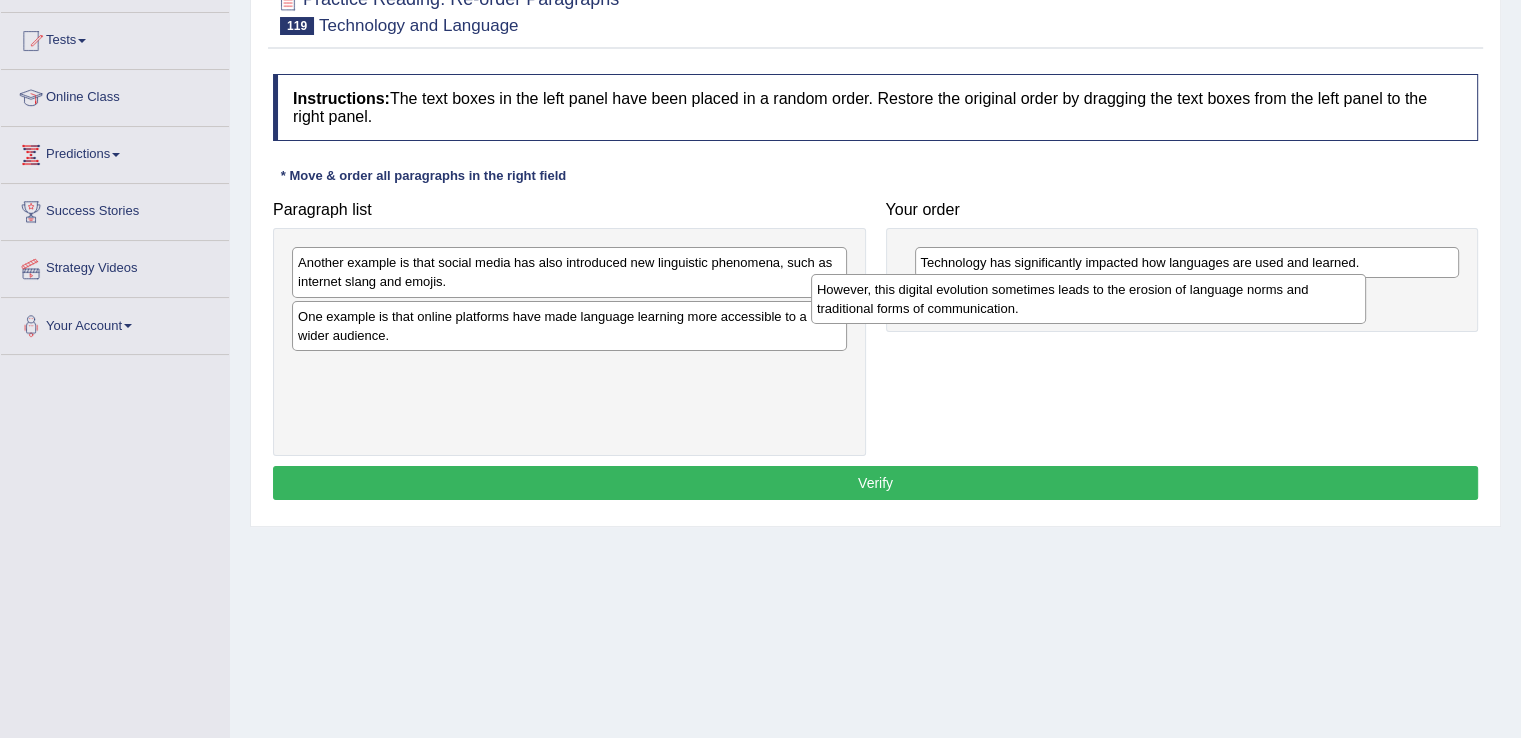 drag, startPoint x: 407, startPoint y: 335, endPoint x: 927, endPoint y: 309, distance: 520.6496 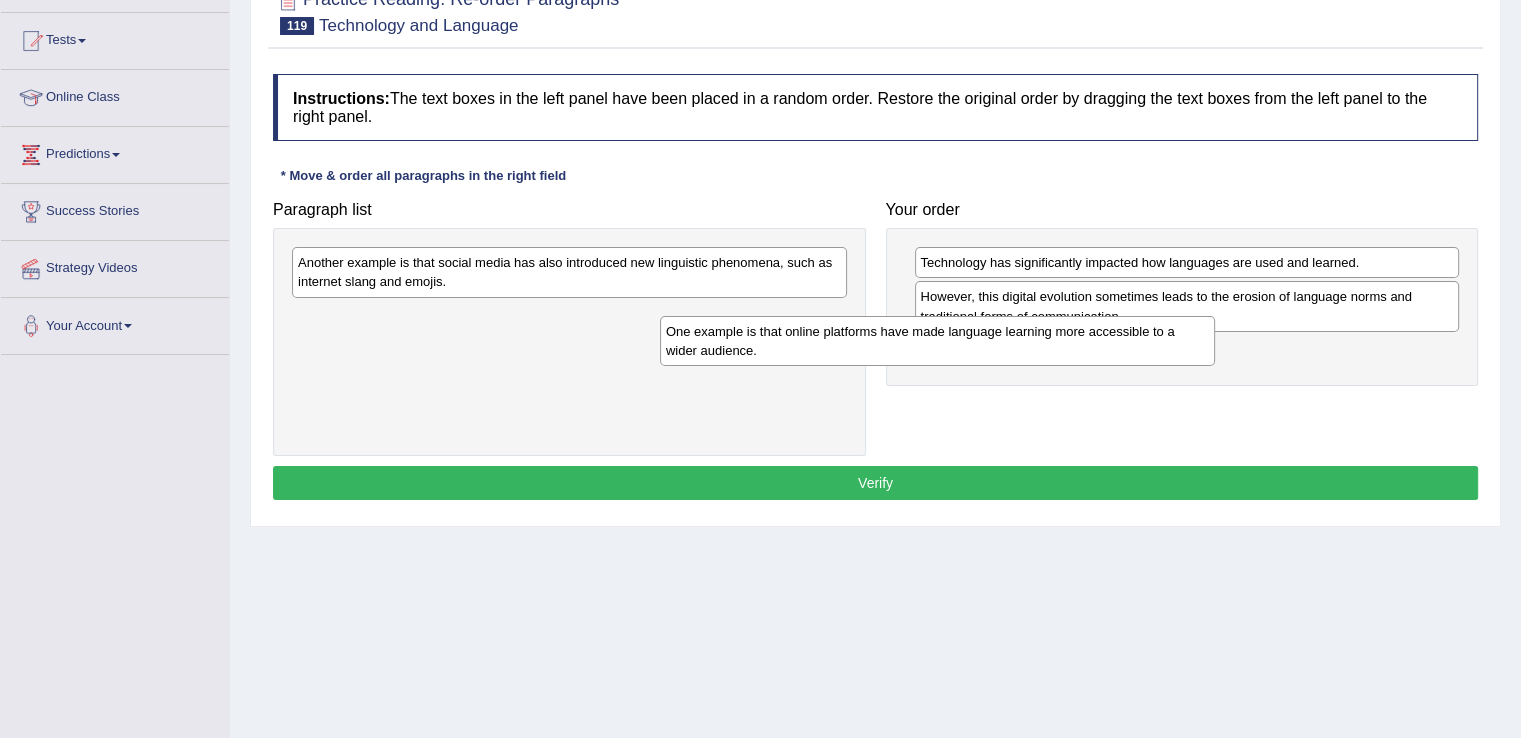 drag, startPoint x: 513, startPoint y: 337, endPoint x: 888, endPoint y: 353, distance: 375.3412 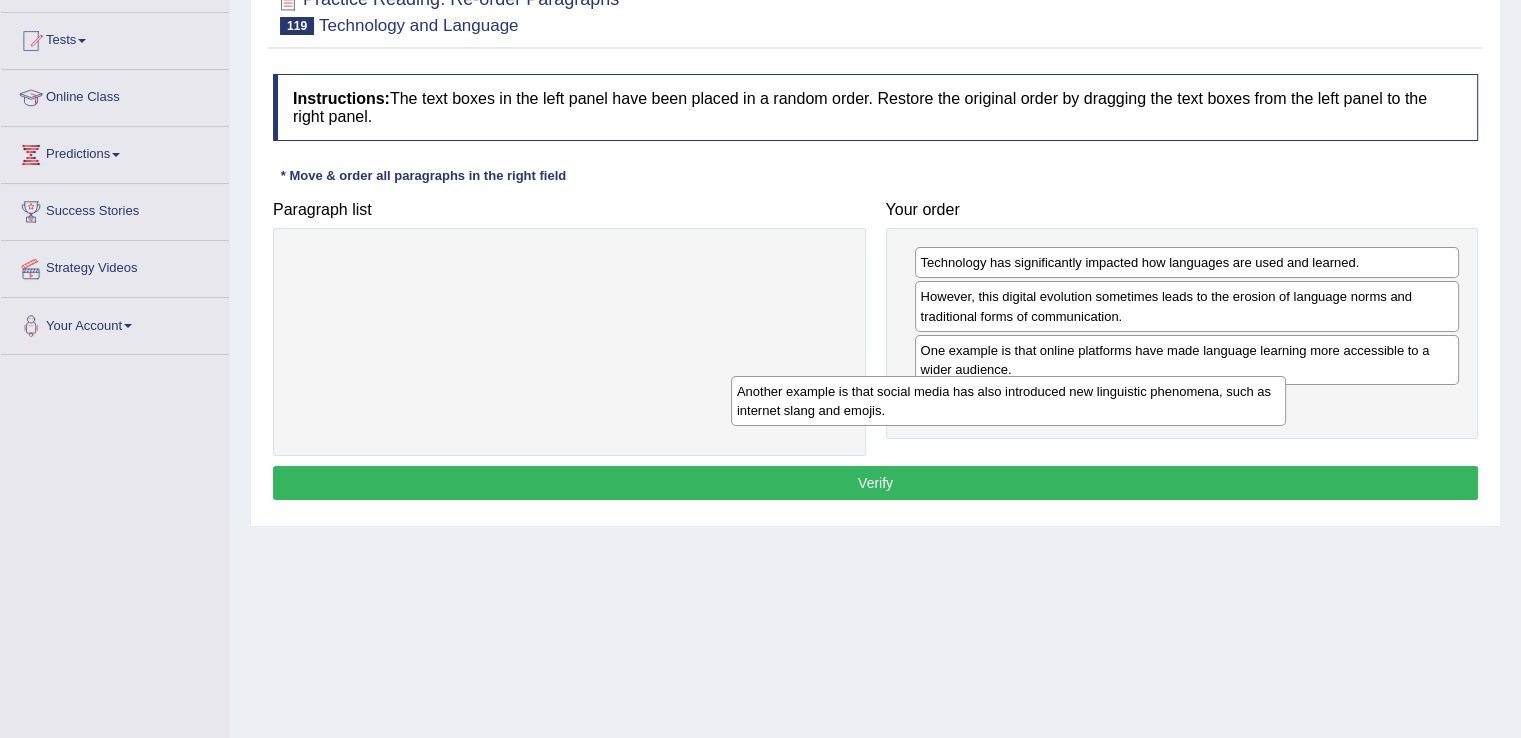 drag, startPoint x: 631, startPoint y: 273, endPoint x: 1070, endPoint y: 402, distance: 457.5609 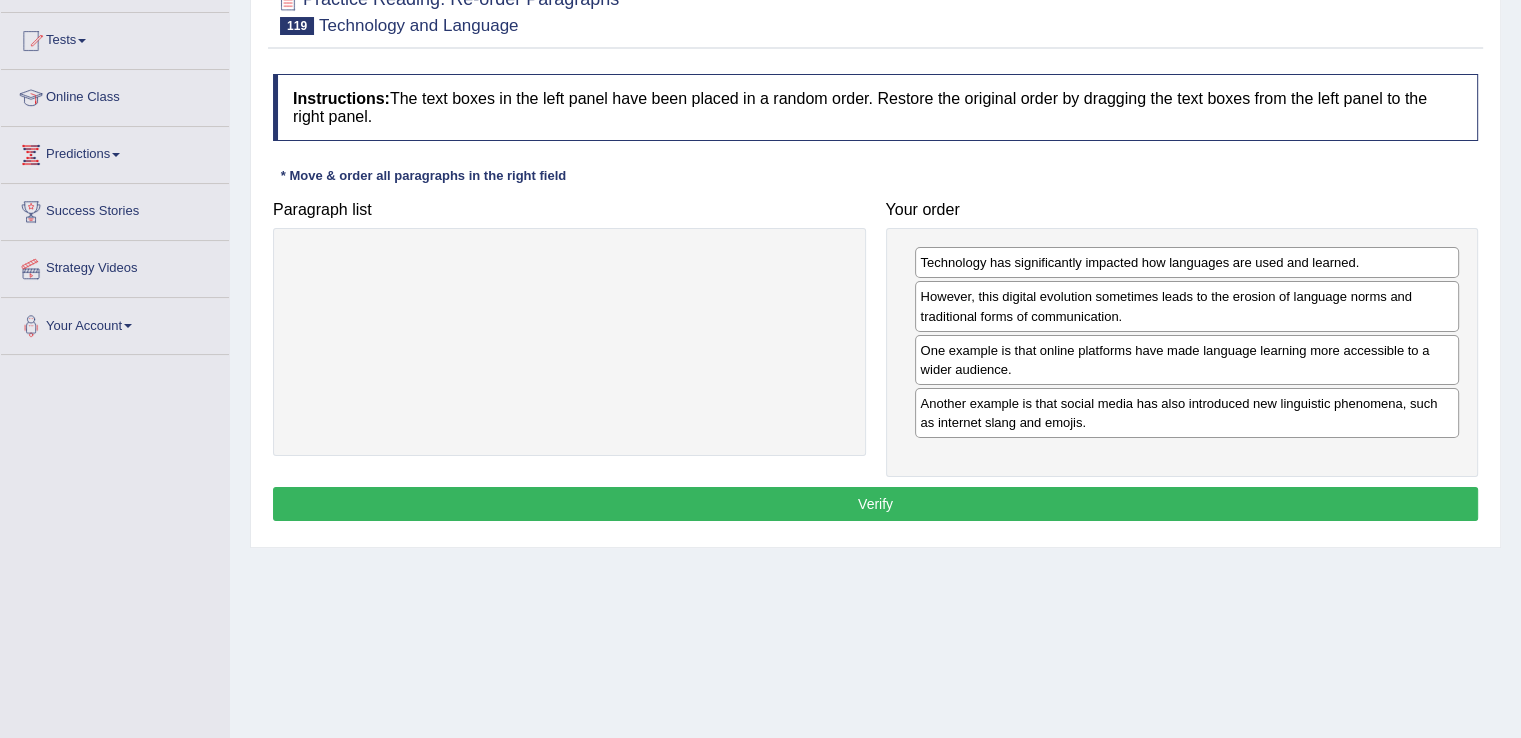 click on "Verify" at bounding box center (875, 504) 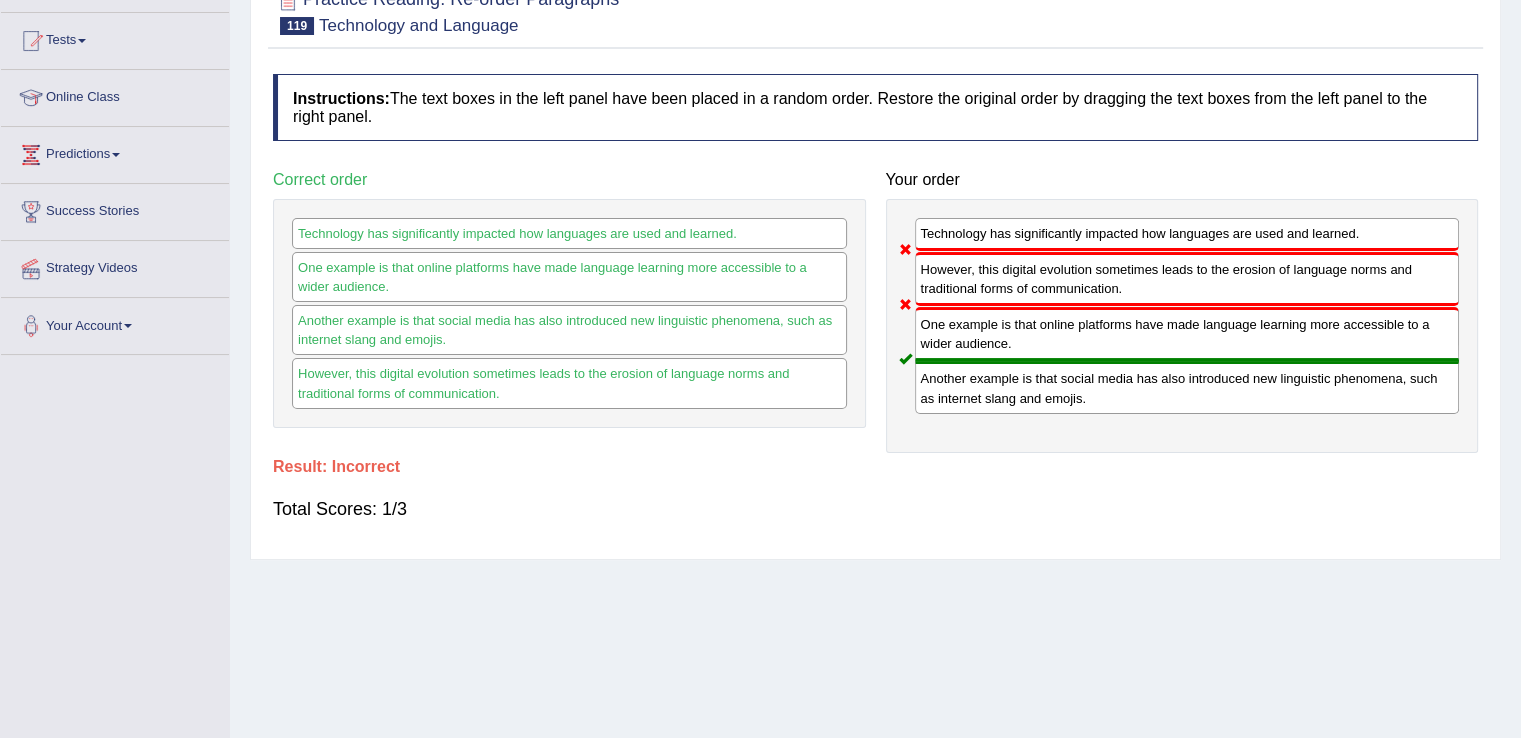 scroll, scrollTop: 0, scrollLeft: 0, axis: both 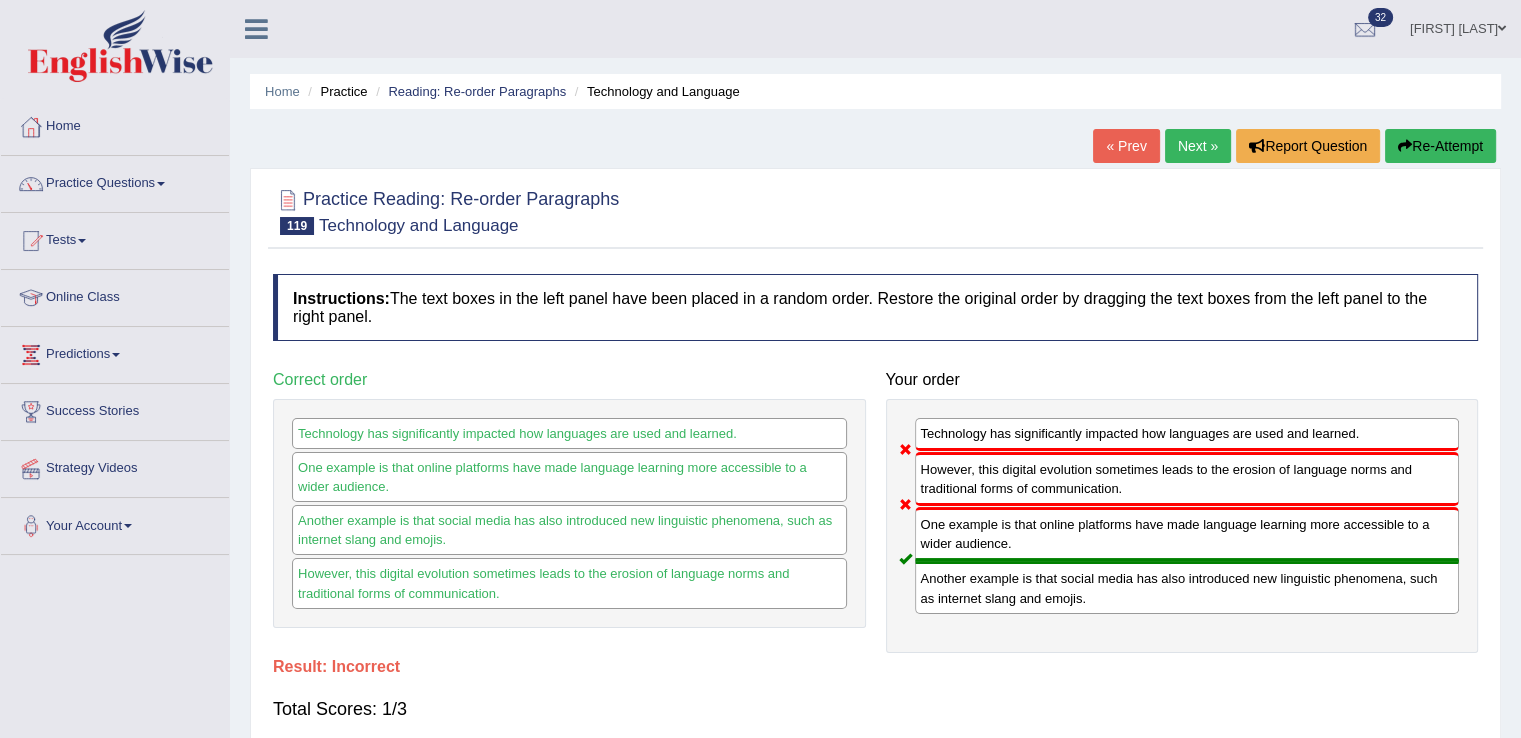 click on "Re-Attempt" at bounding box center (1440, 146) 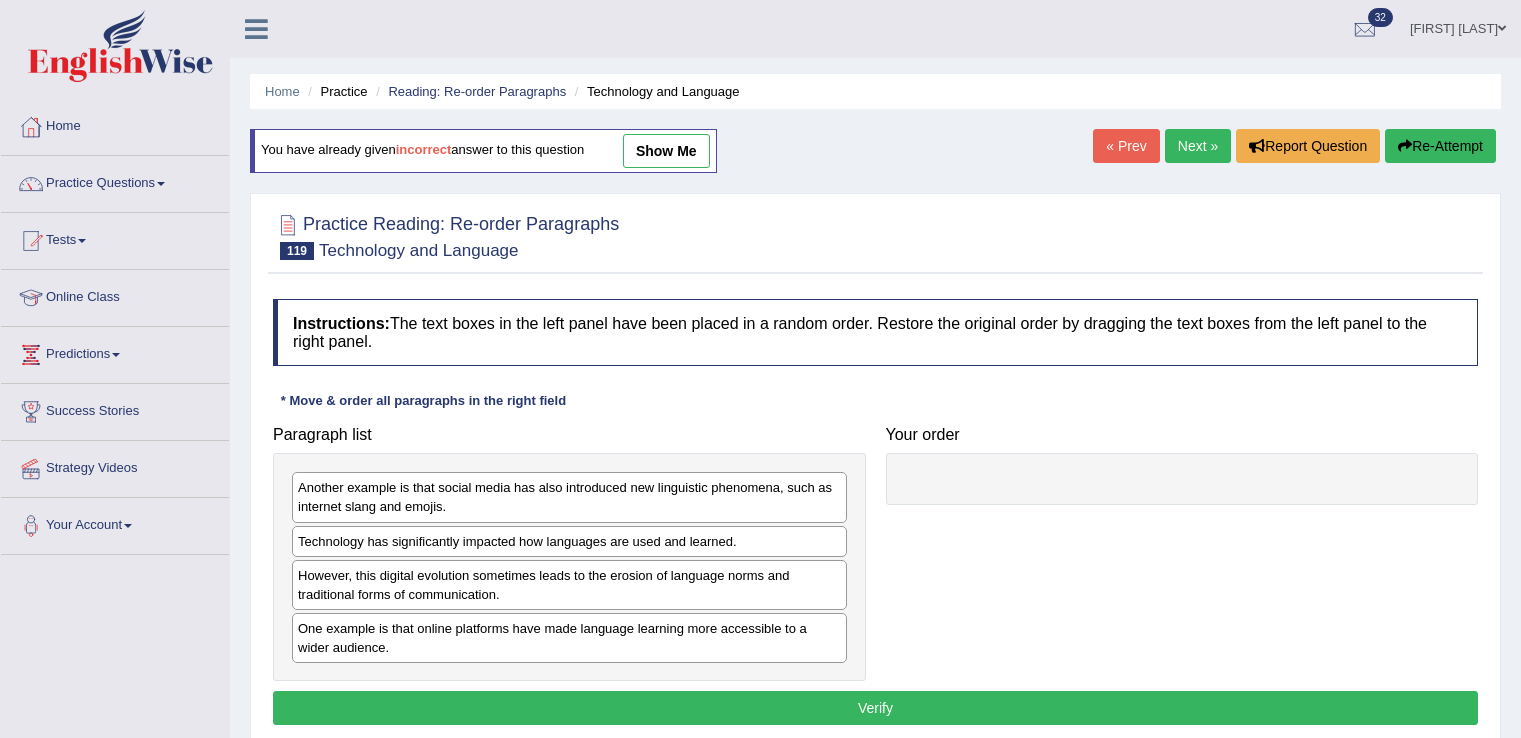 scroll, scrollTop: 0, scrollLeft: 0, axis: both 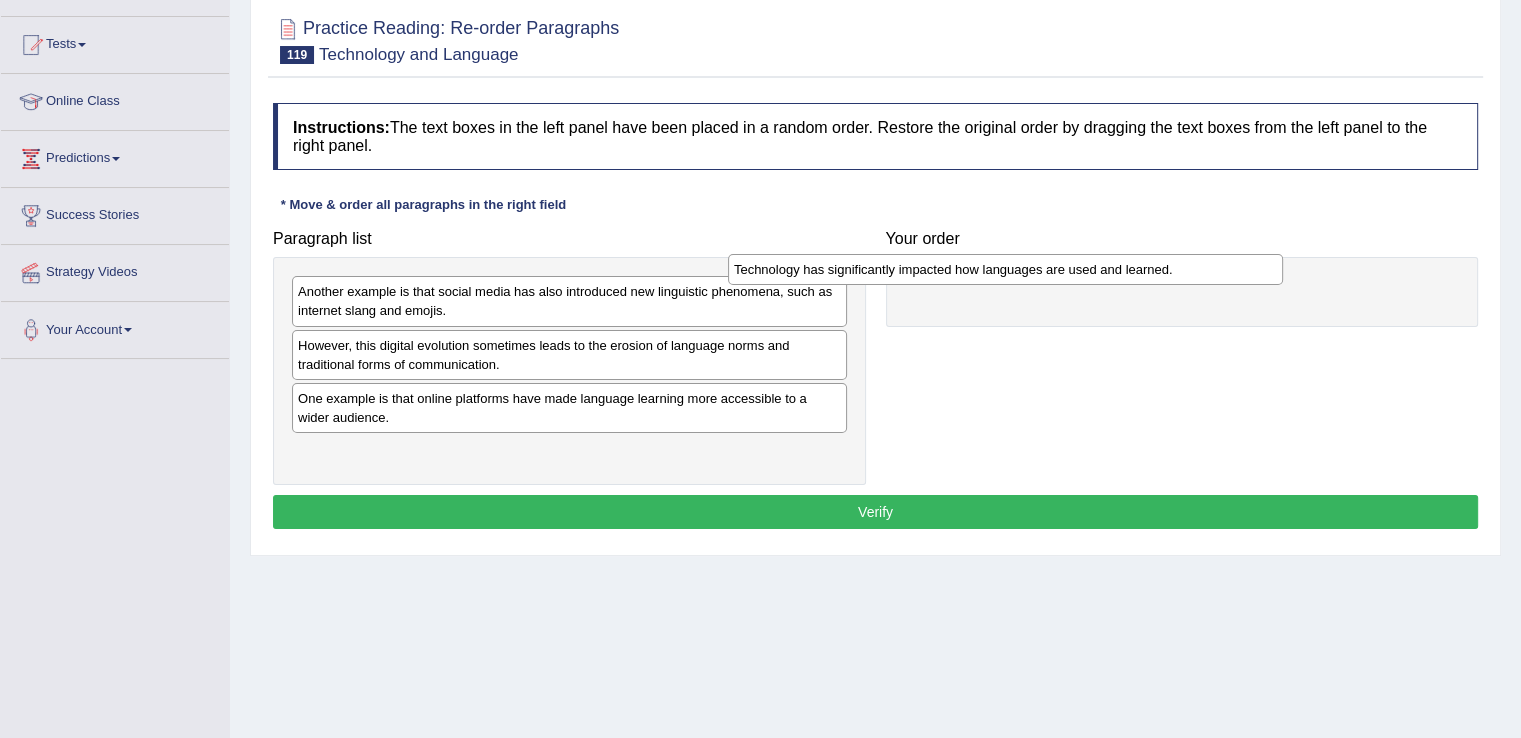 drag, startPoint x: 538, startPoint y: 345, endPoint x: 974, endPoint y: 271, distance: 442.23523 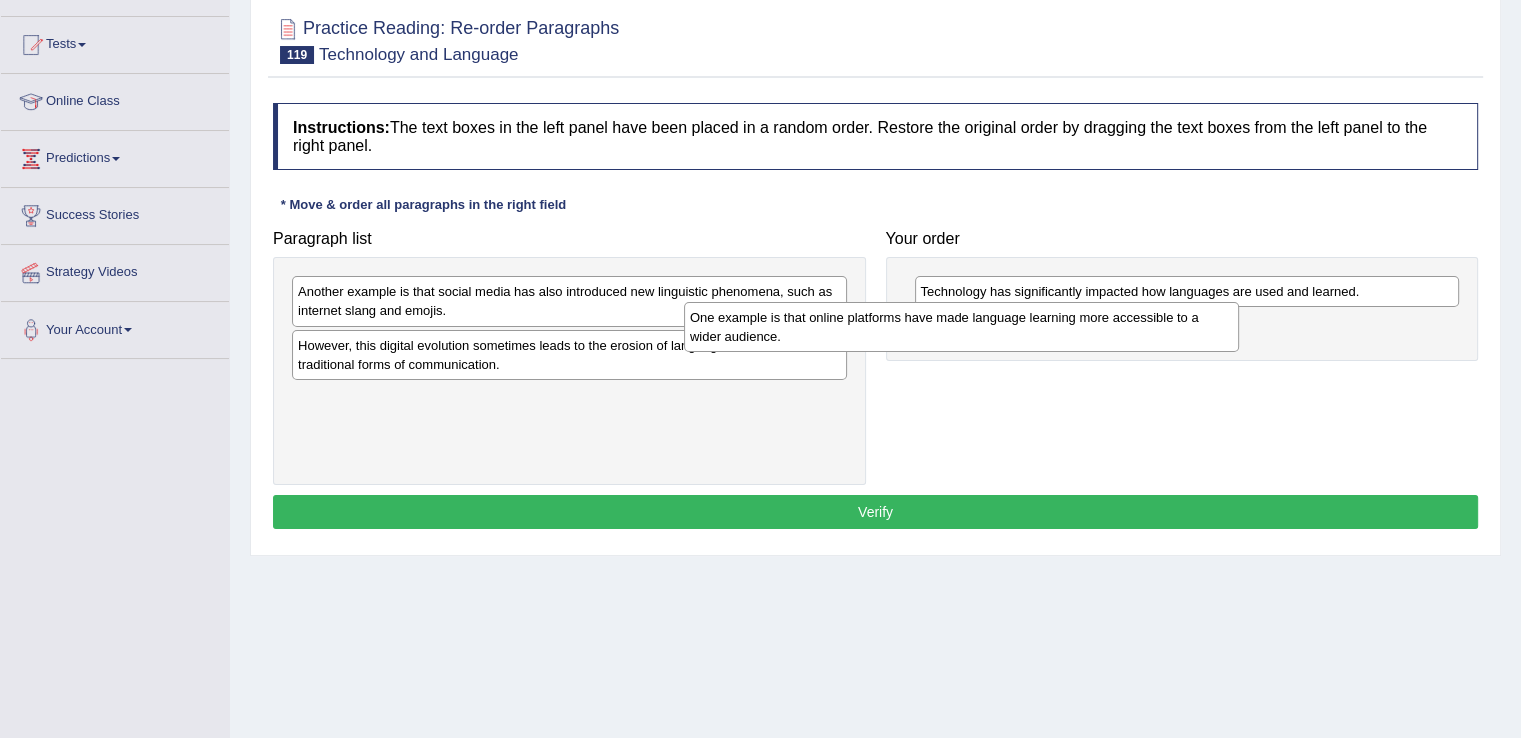 drag, startPoint x: 508, startPoint y: 421, endPoint x: 904, endPoint y: 341, distance: 404 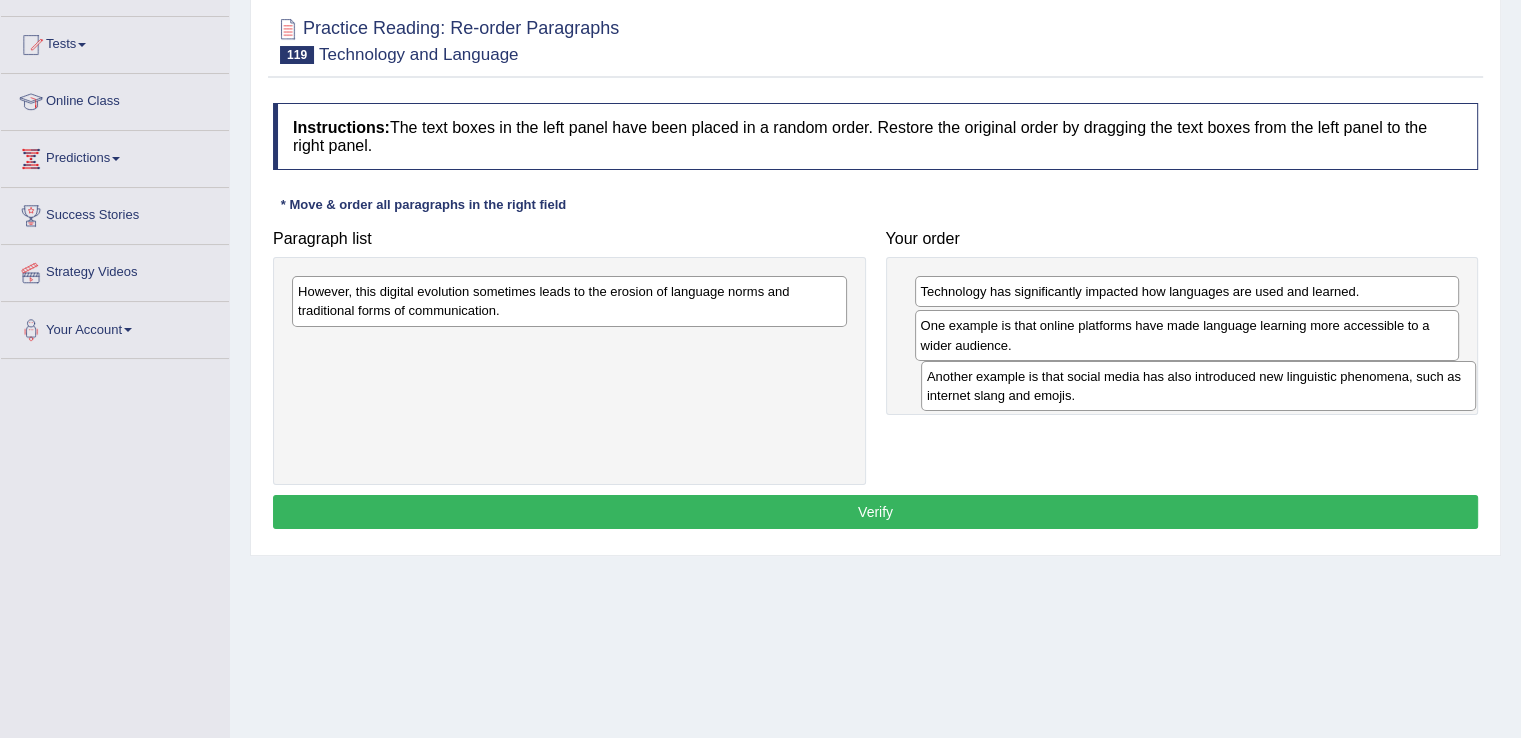 drag, startPoint x: 415, startPoint y: 296, endPoint x: 1044, endPoint y: 381, distance: 634.7173 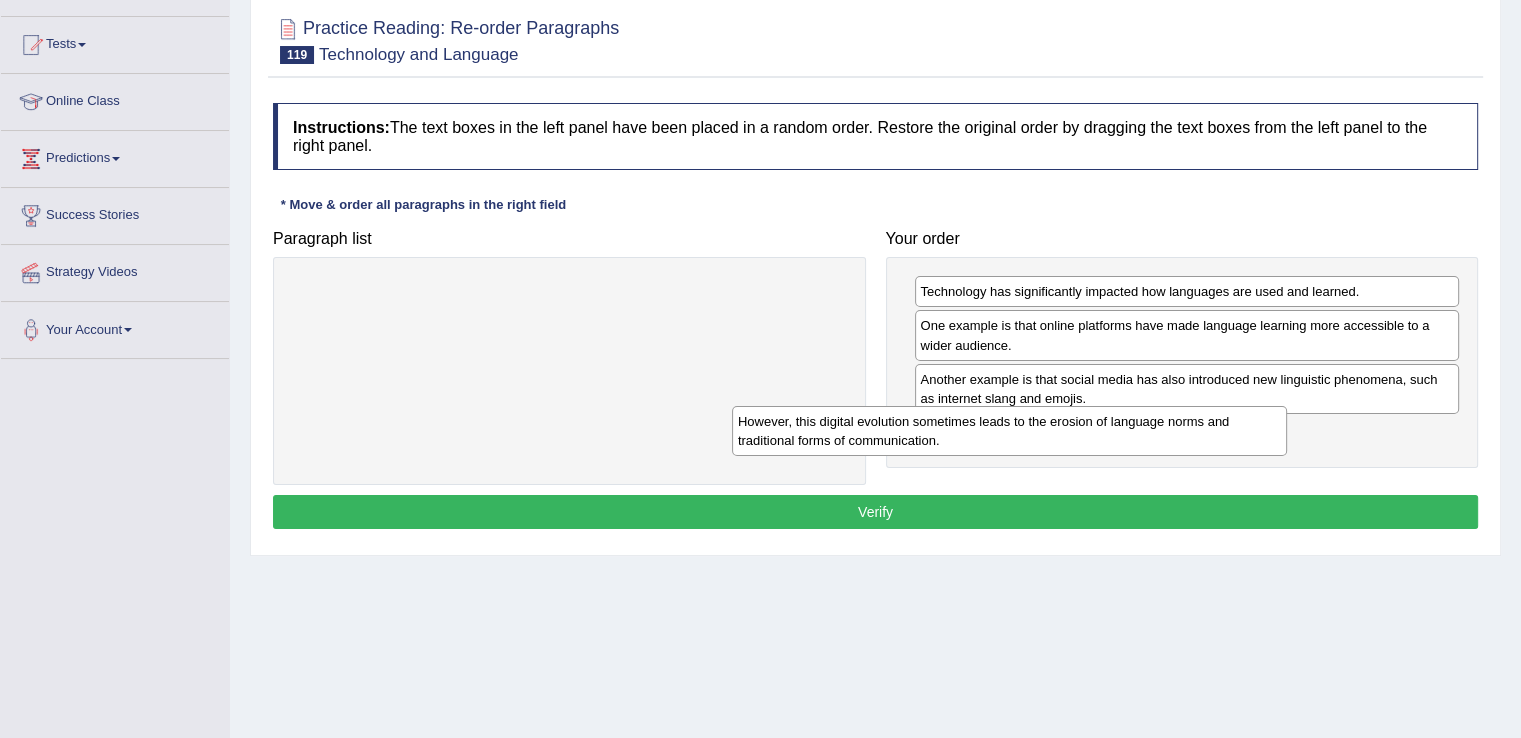 drag, startPoint x: 648, startPoint y: 319, endPoint x: 1090, endPoint y: 449, distance: 460.72116 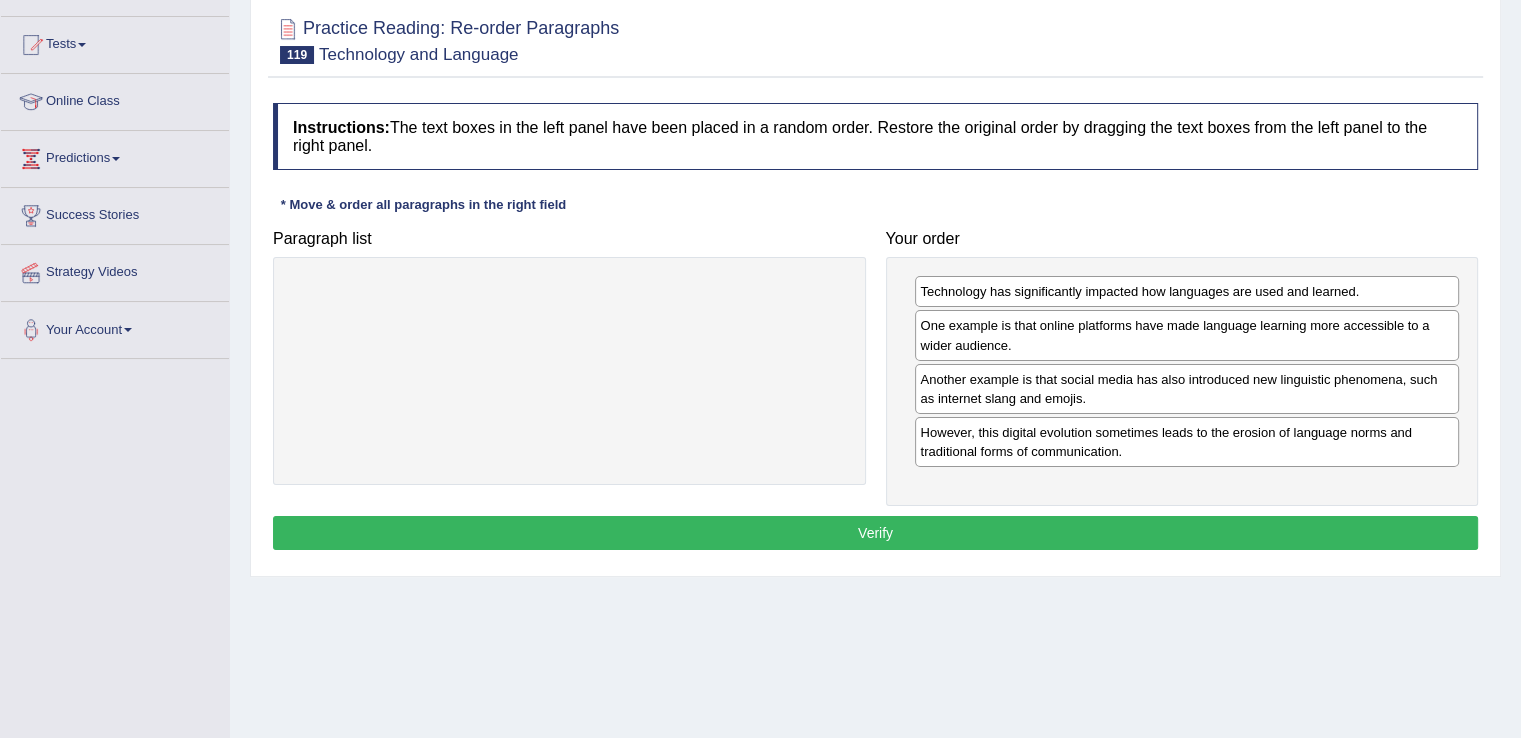 click on "Verify" at bounding box center [875, 533] 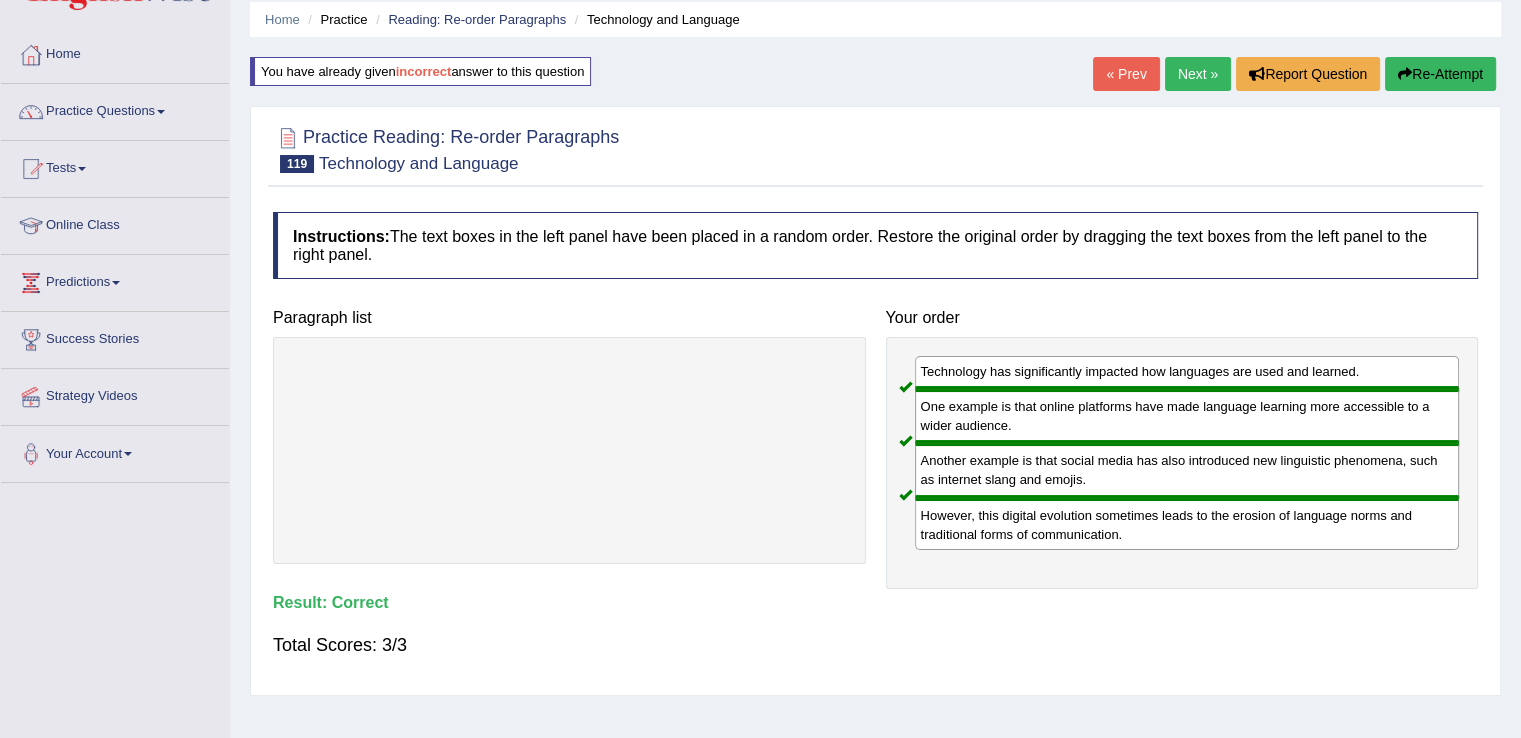 scroll, scrollTop: 70, scrollLeft: 0, axis: vertical 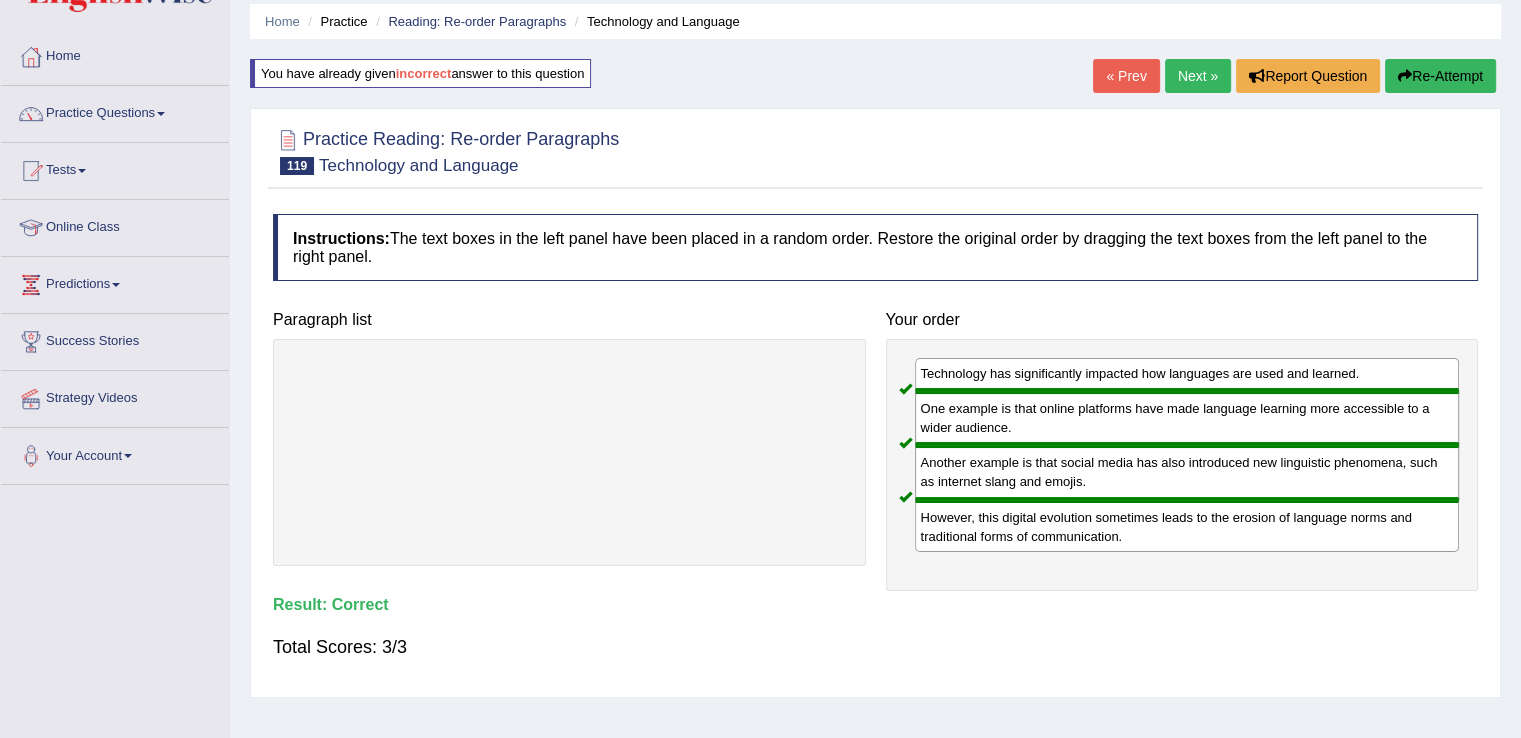 click on "Next »" at bounding box center [1198, 76] 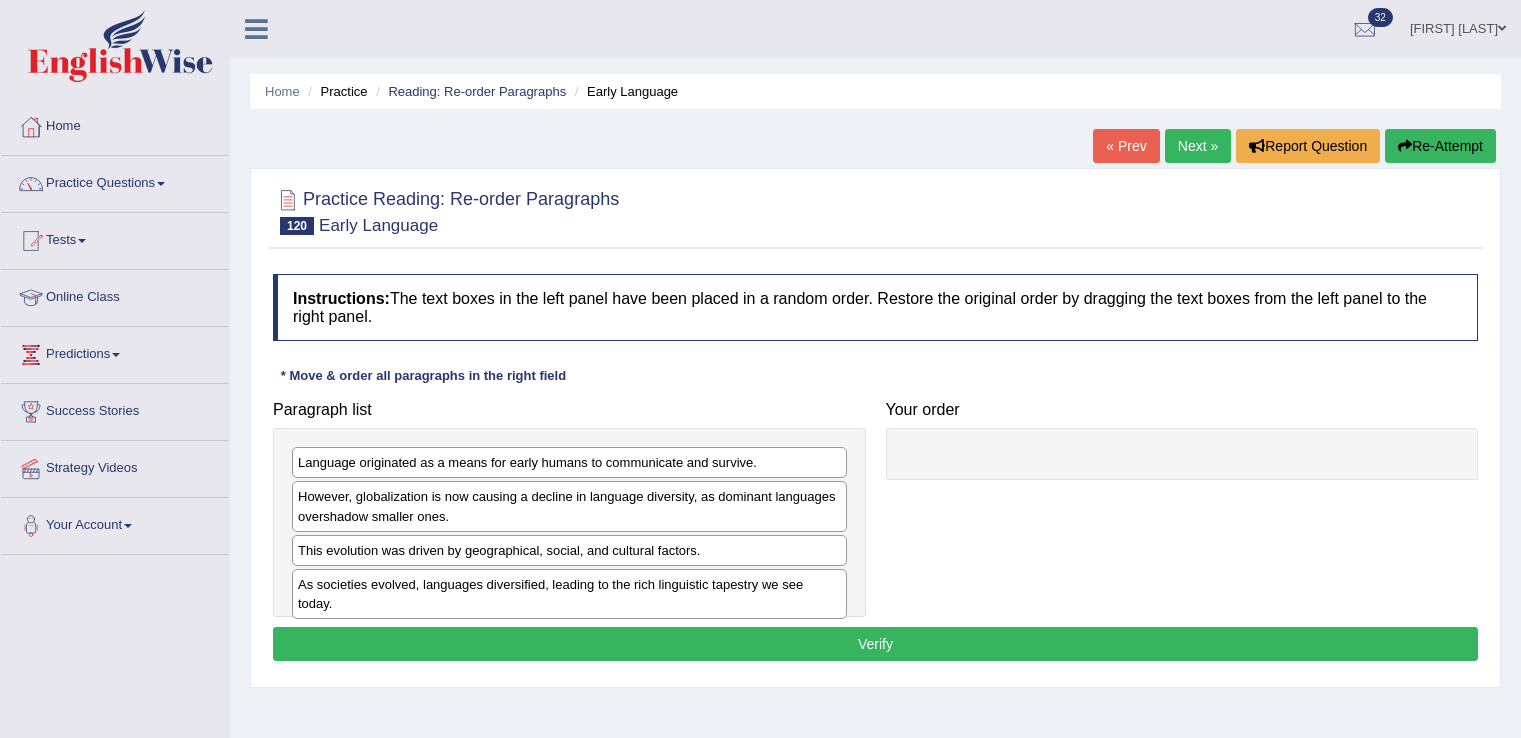 scroll, scrollTop: 0, scrollLeft: 0, axis: both 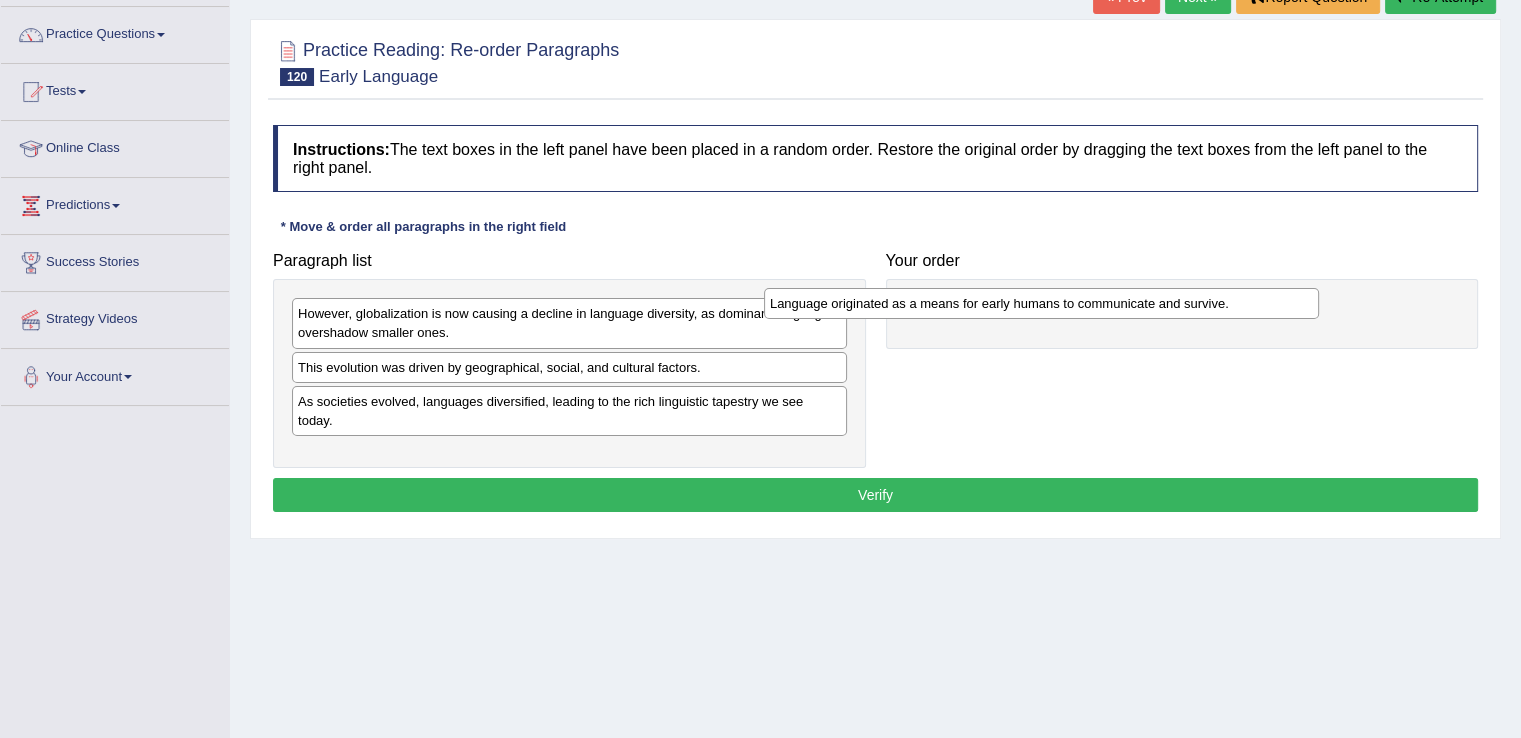 drag, startPoint x: 488, startPoint y: 314, endPoint x: 960, endPoint y: 305, distance: 472.0858 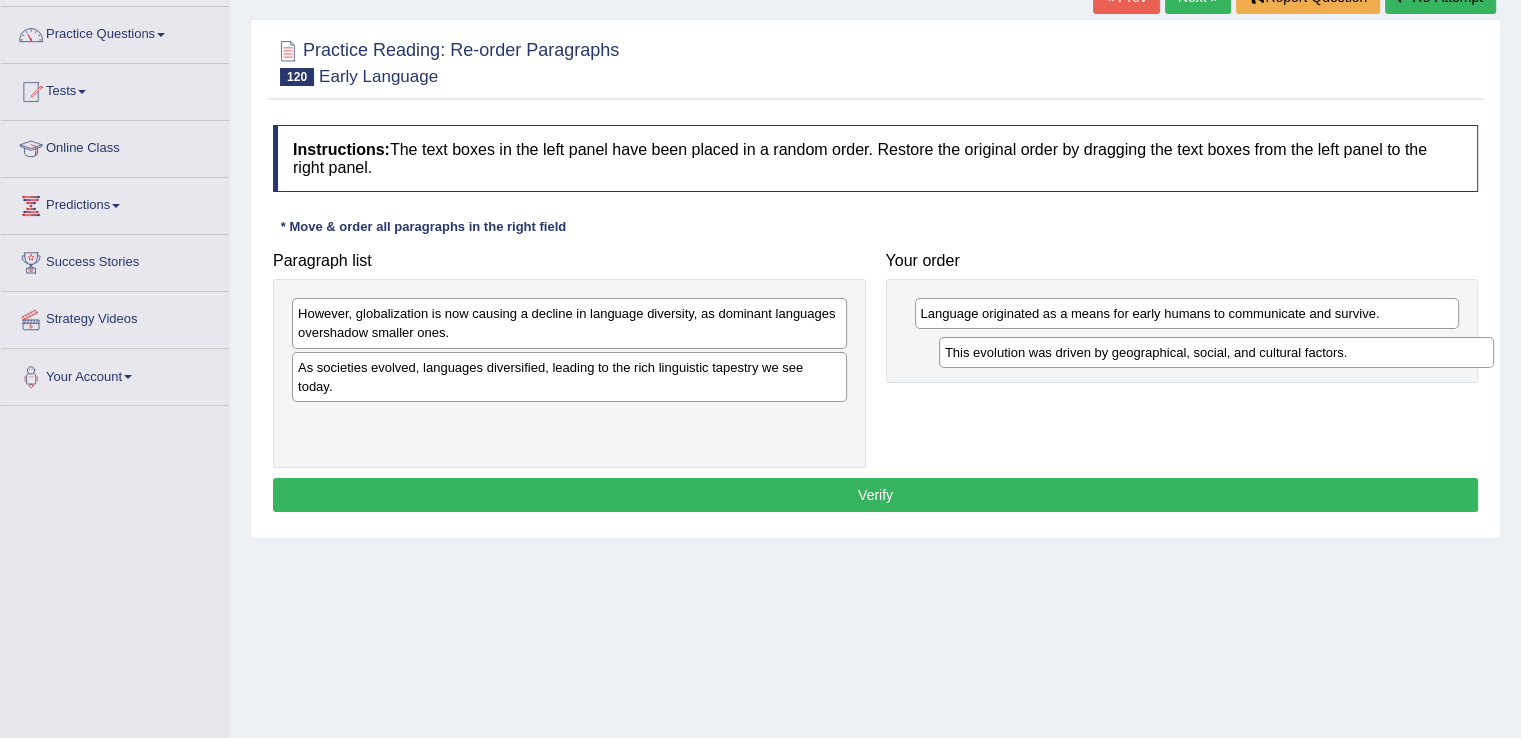 drag, startPoint x: 420, startPoint y: 369, endPoint x: 1088, endPoint y: 354, distance: 668.1684 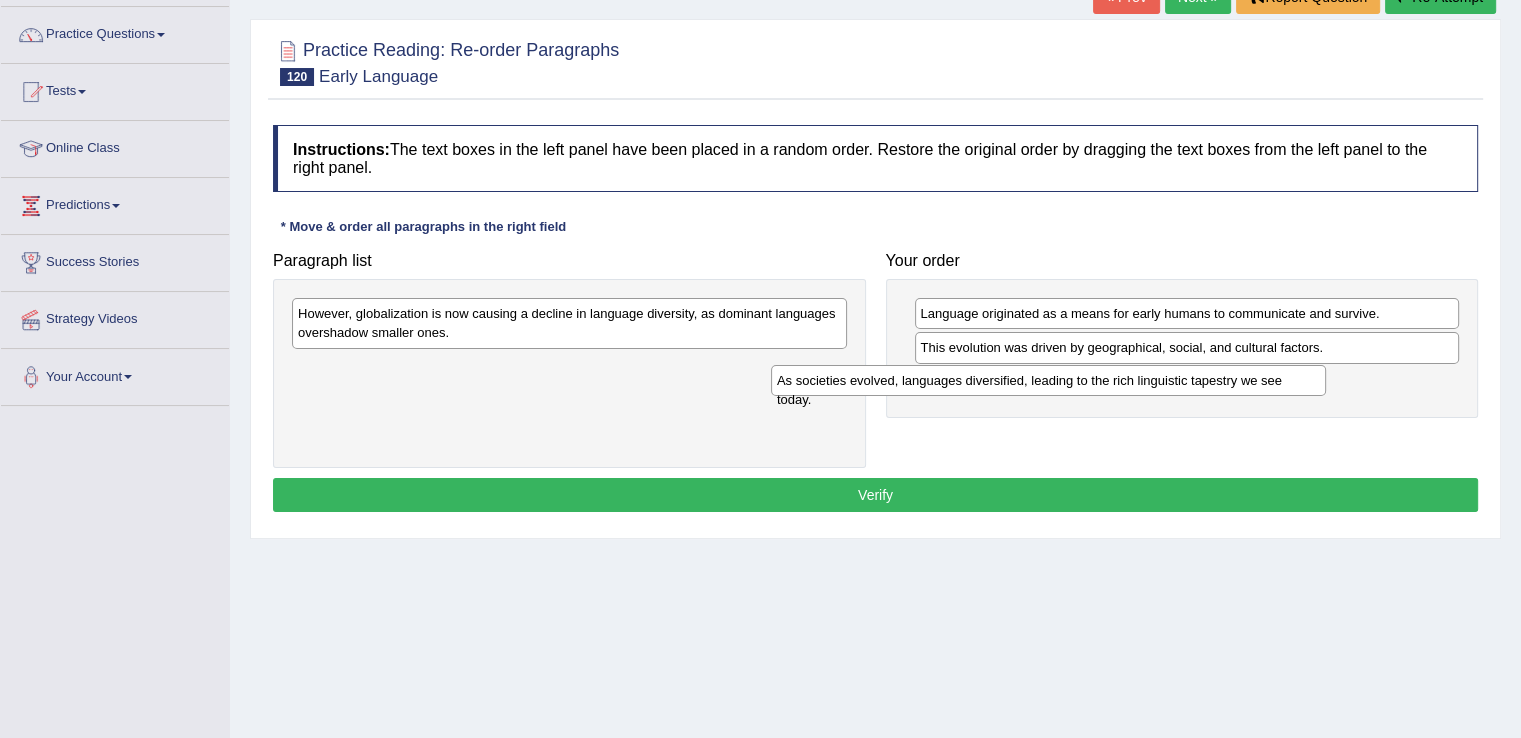 drag, startPoint x: 339, startPoint y: 373, endPoint x: 818, endPoint y: 386, distance: 479.1764 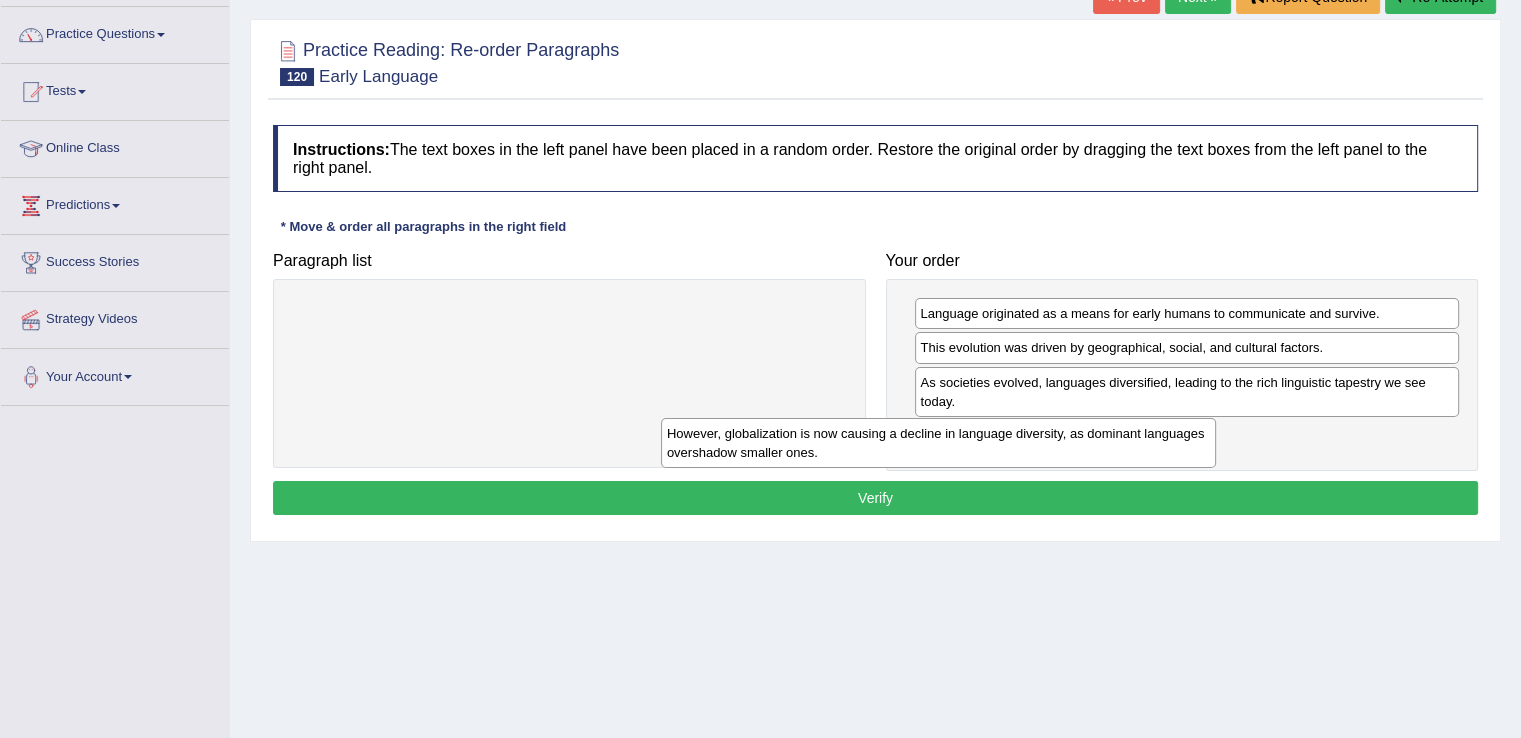 drag, startPoint x: 668, startPoint y: 324, endPoint x: 1037, endPoint y: 444, distance: 388.0219 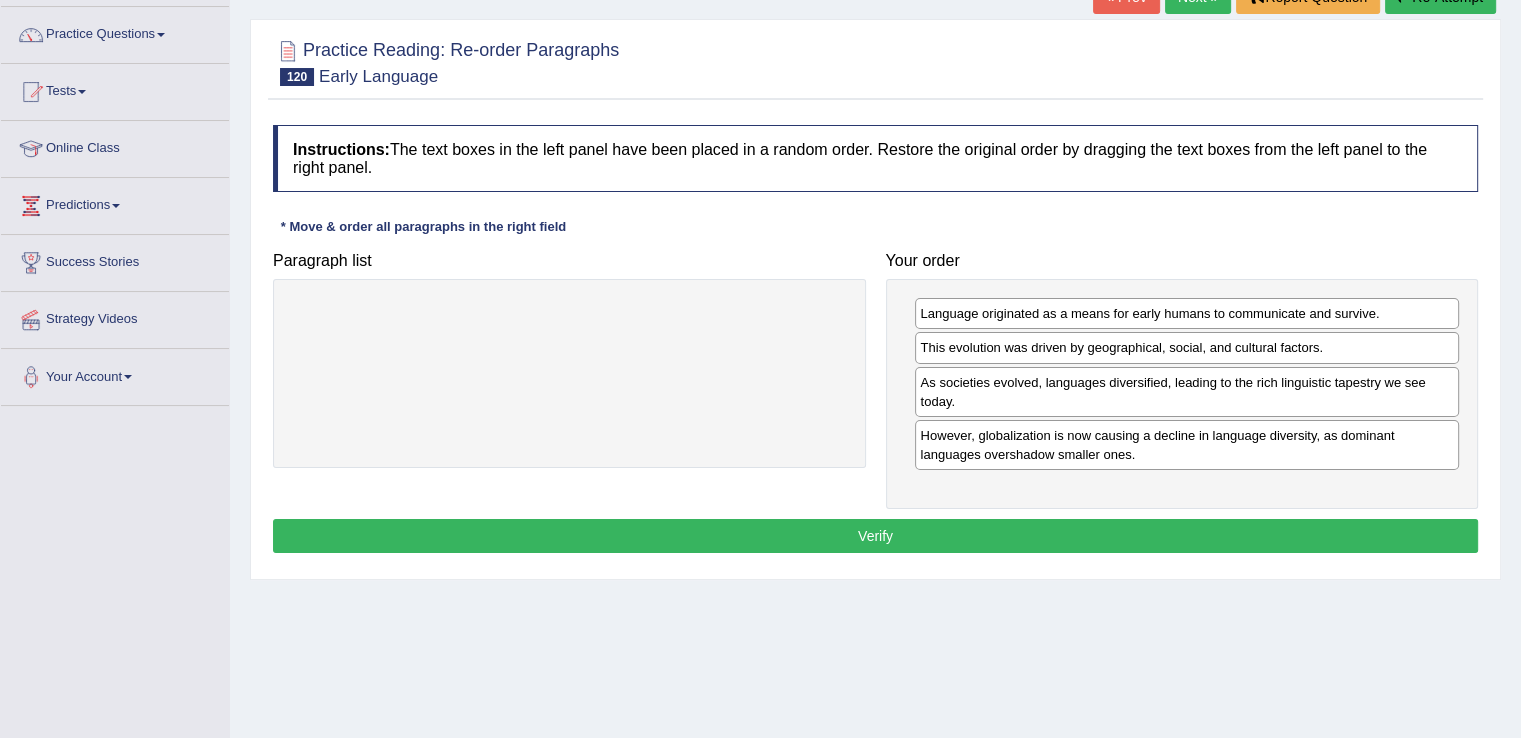 click on "Verify" at bounding box center (875, 536) 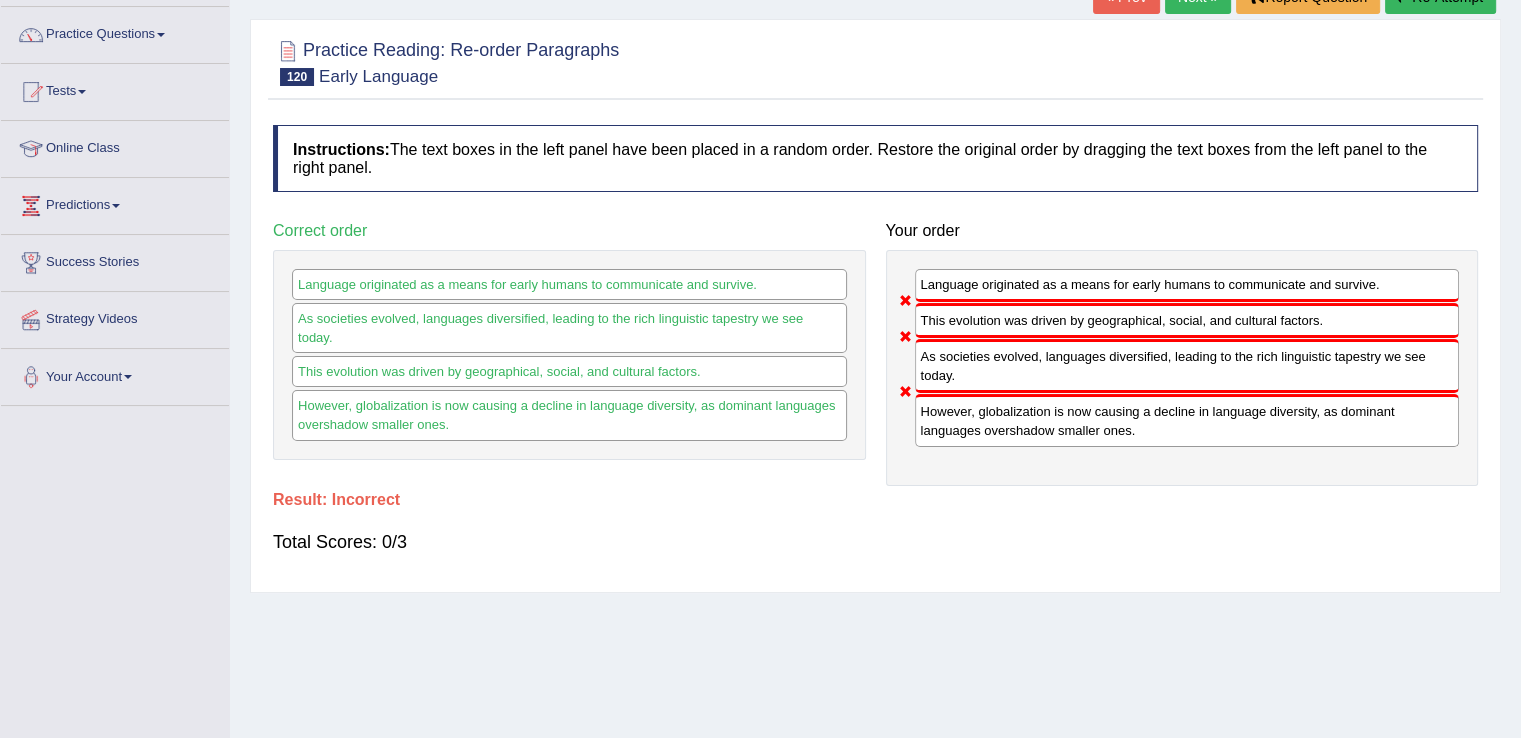 click on "Re-Attempt" at bounding box center [1440, -3] 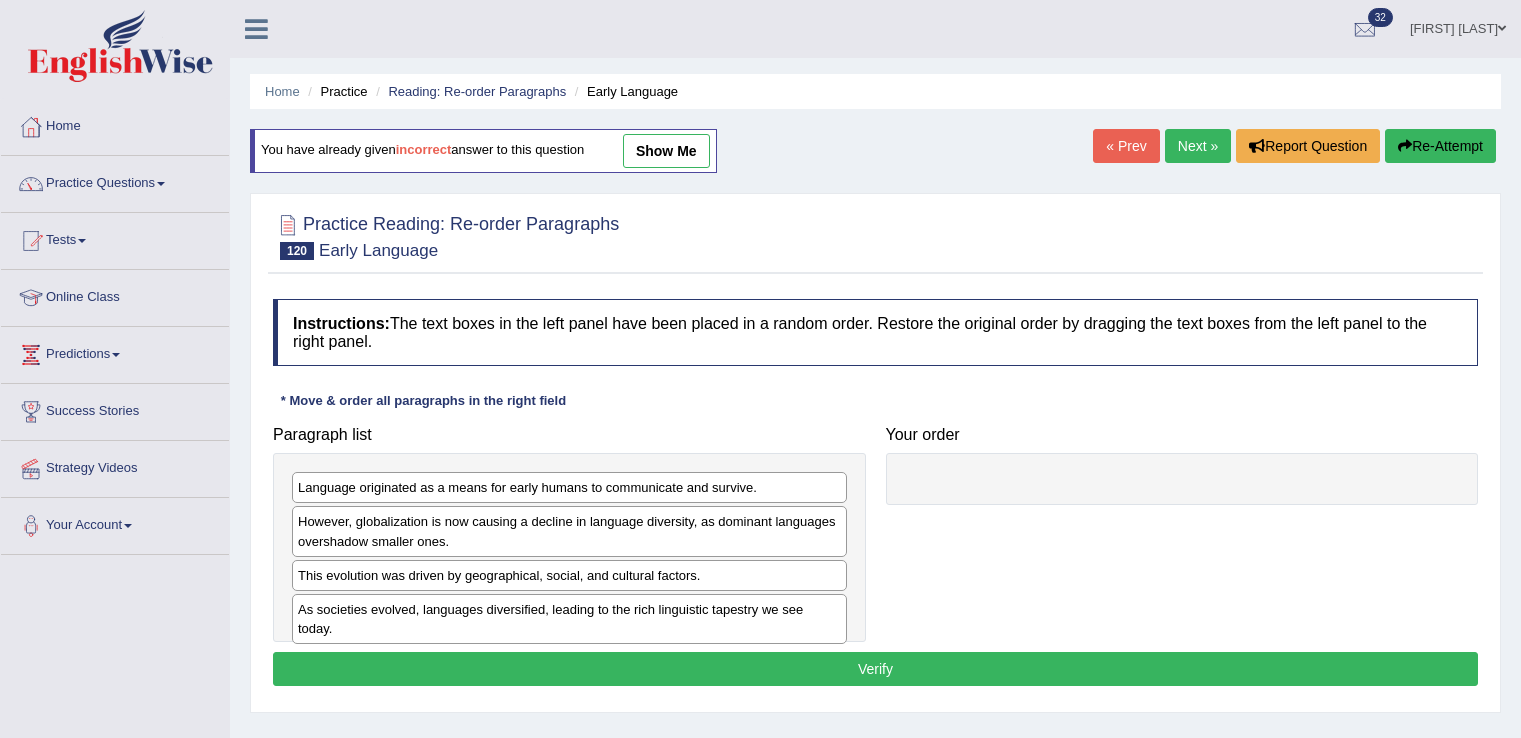 scroll, scrollTop: 165, scrollLeft: 0, axis: vertical 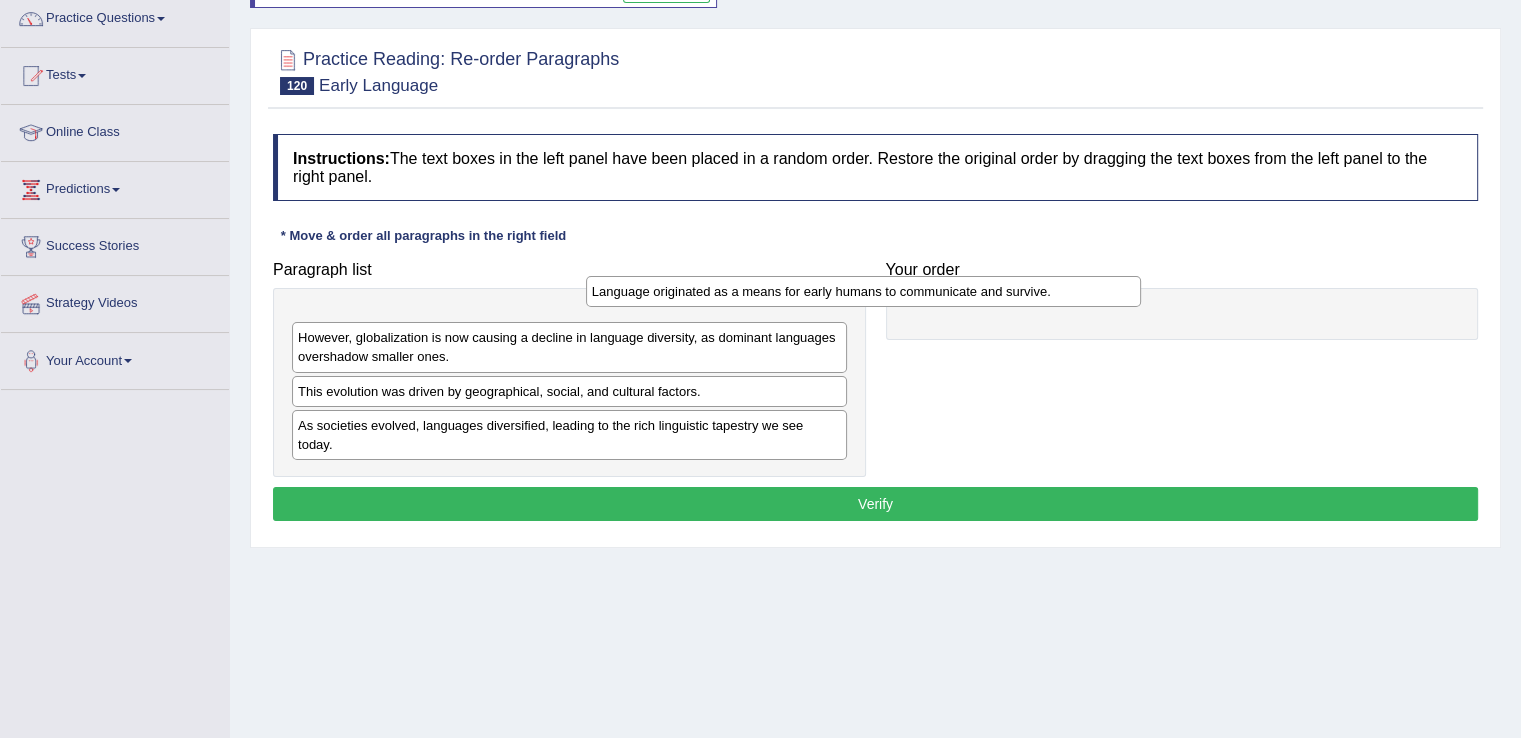 drag, startPoint x: 554, startPoint y: 330, endPoint x: 851, endPoint y: 299, distance: 298.61346 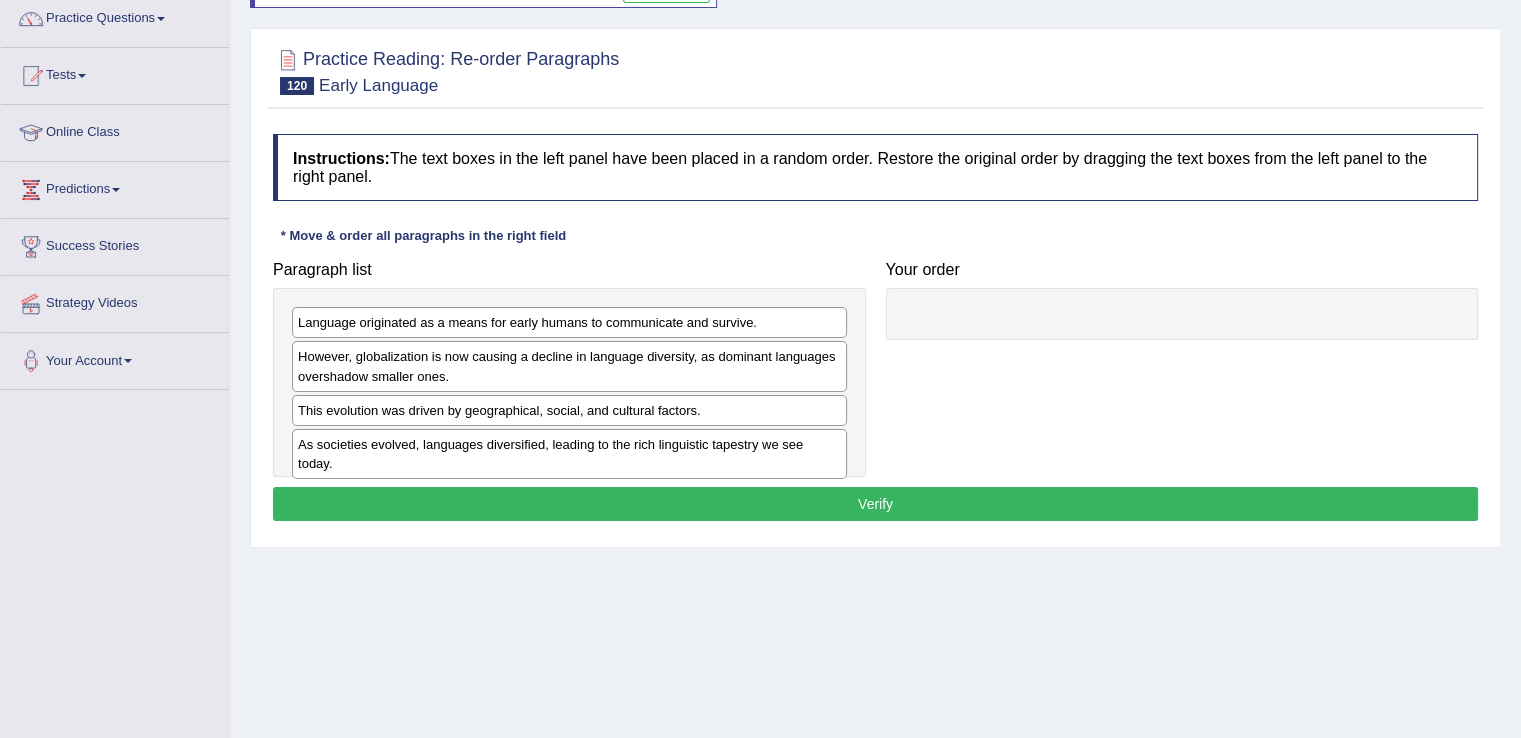 click on "Language originated as a means for early humans to communicate and survive." at bounding box center [569, 322] 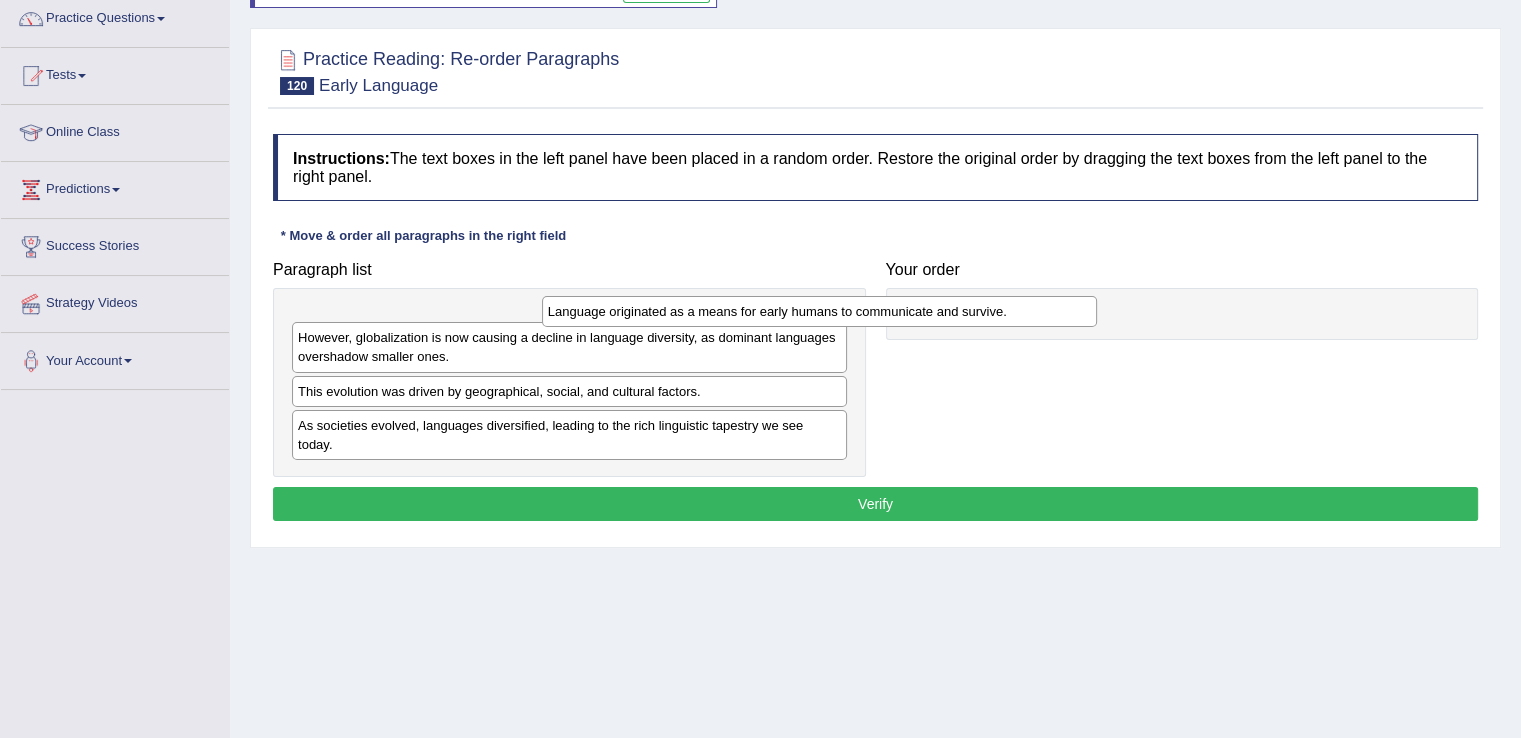 drag, startPoint x: 508, startPoint y: 322, endPoint x: 818, endPoint y: 308, distance: 310.31598 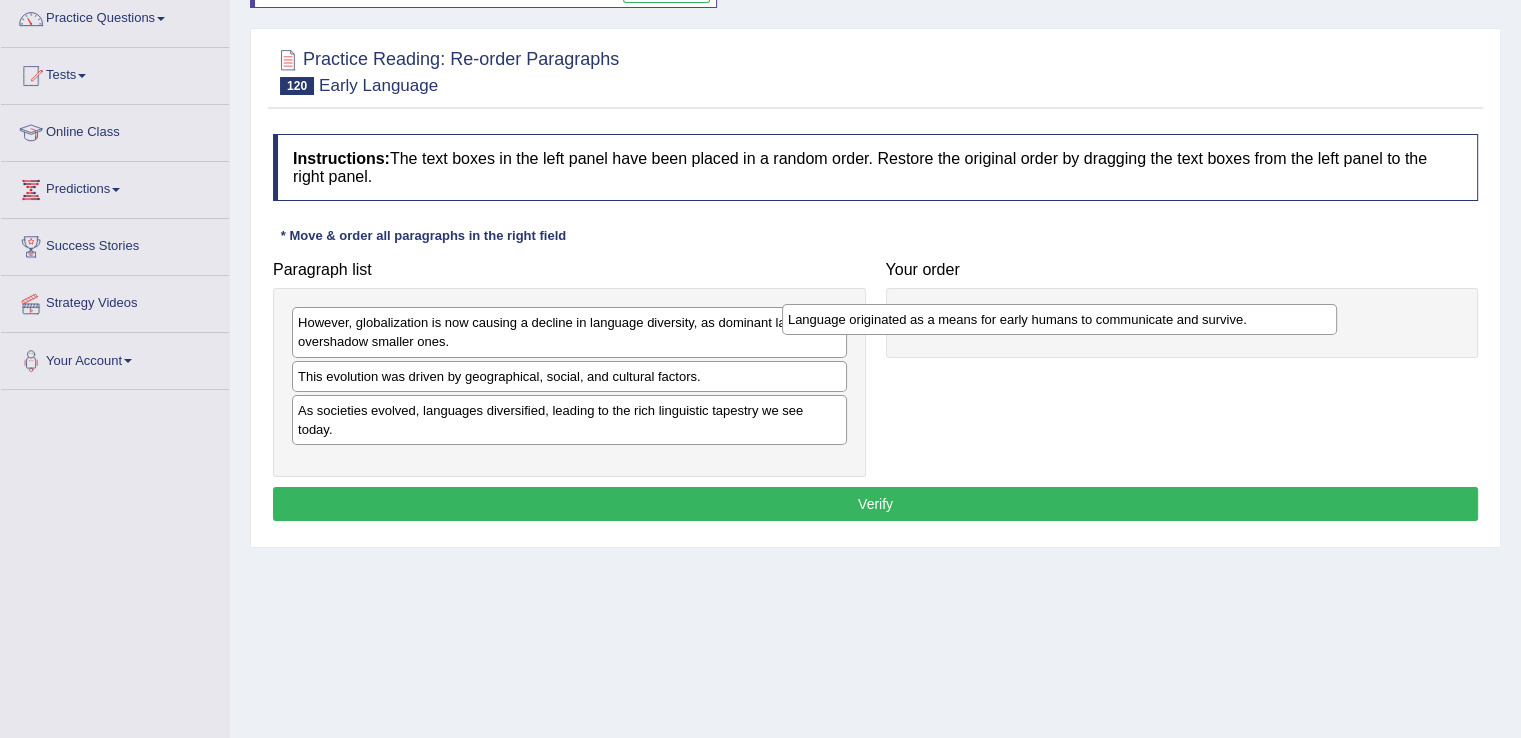 drag, startPoint x: 632, startPoint y: 328, endPoint x: 1122, endPoint y: 325, distance: 490.0092 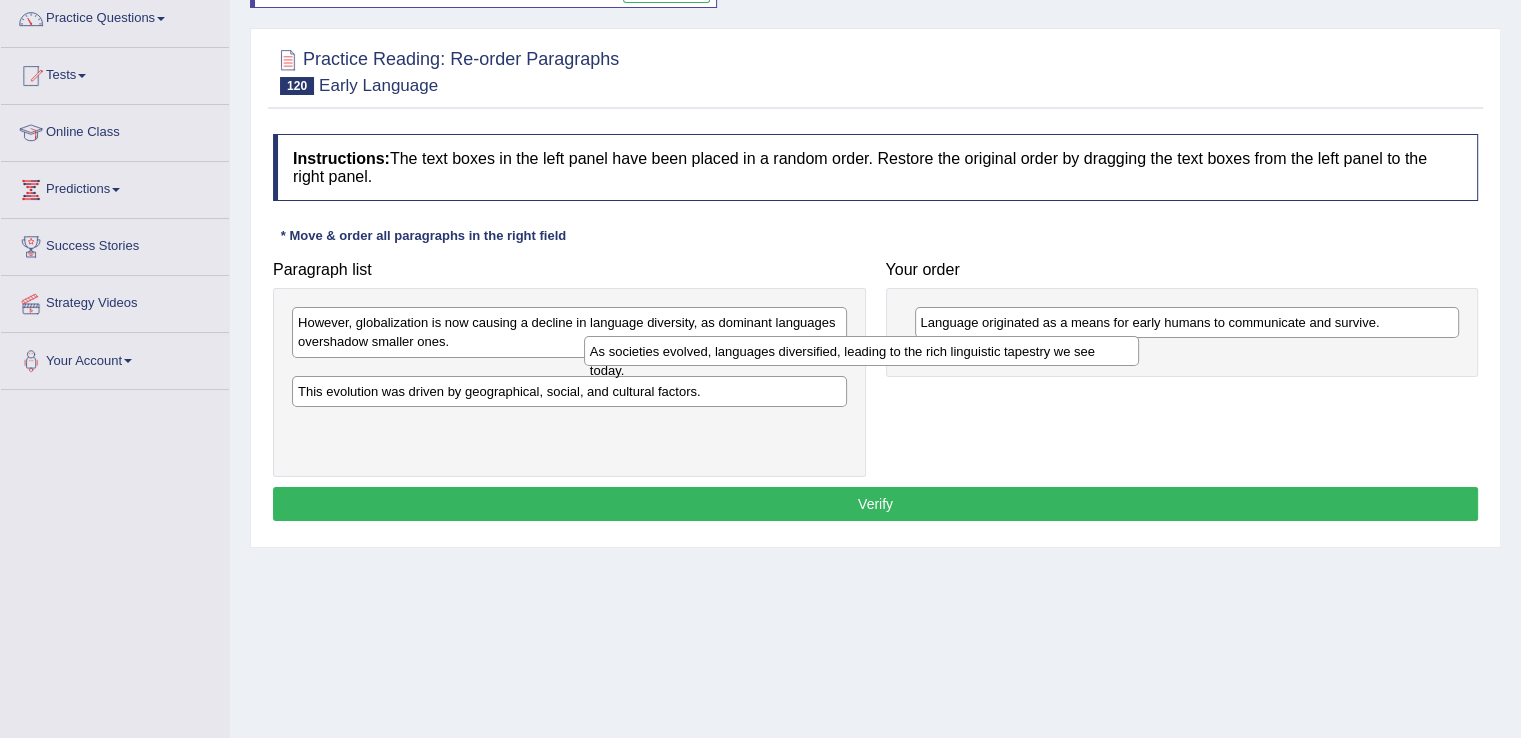 drag, startPoint x: 428, startPoint y: 411, endPoint x: 874, endPoint y: 337, distance: 452.09732 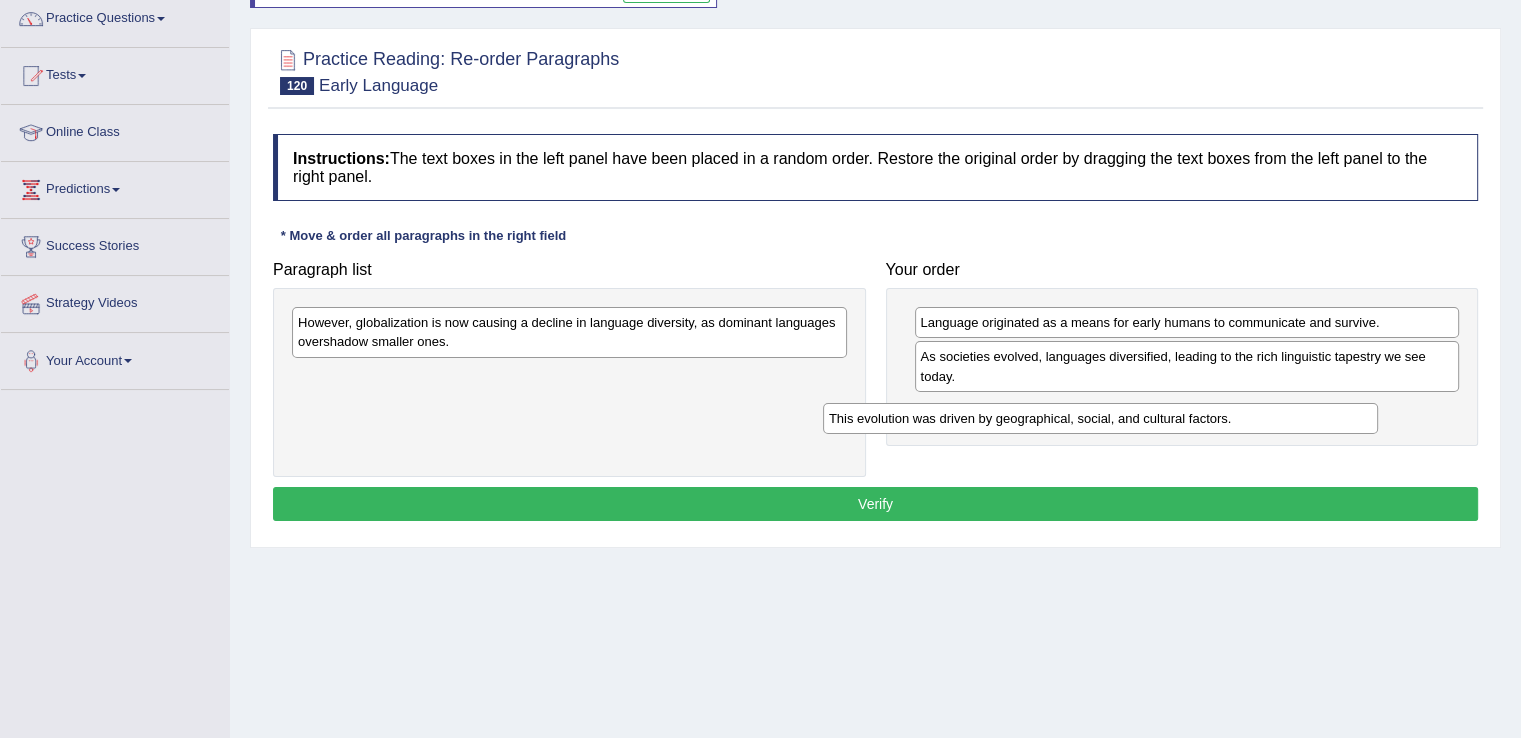 drag, startPoint x: 545, startPoint y: 376, endPoint x: 1117, endPoint y: 418, distance: 573.53986 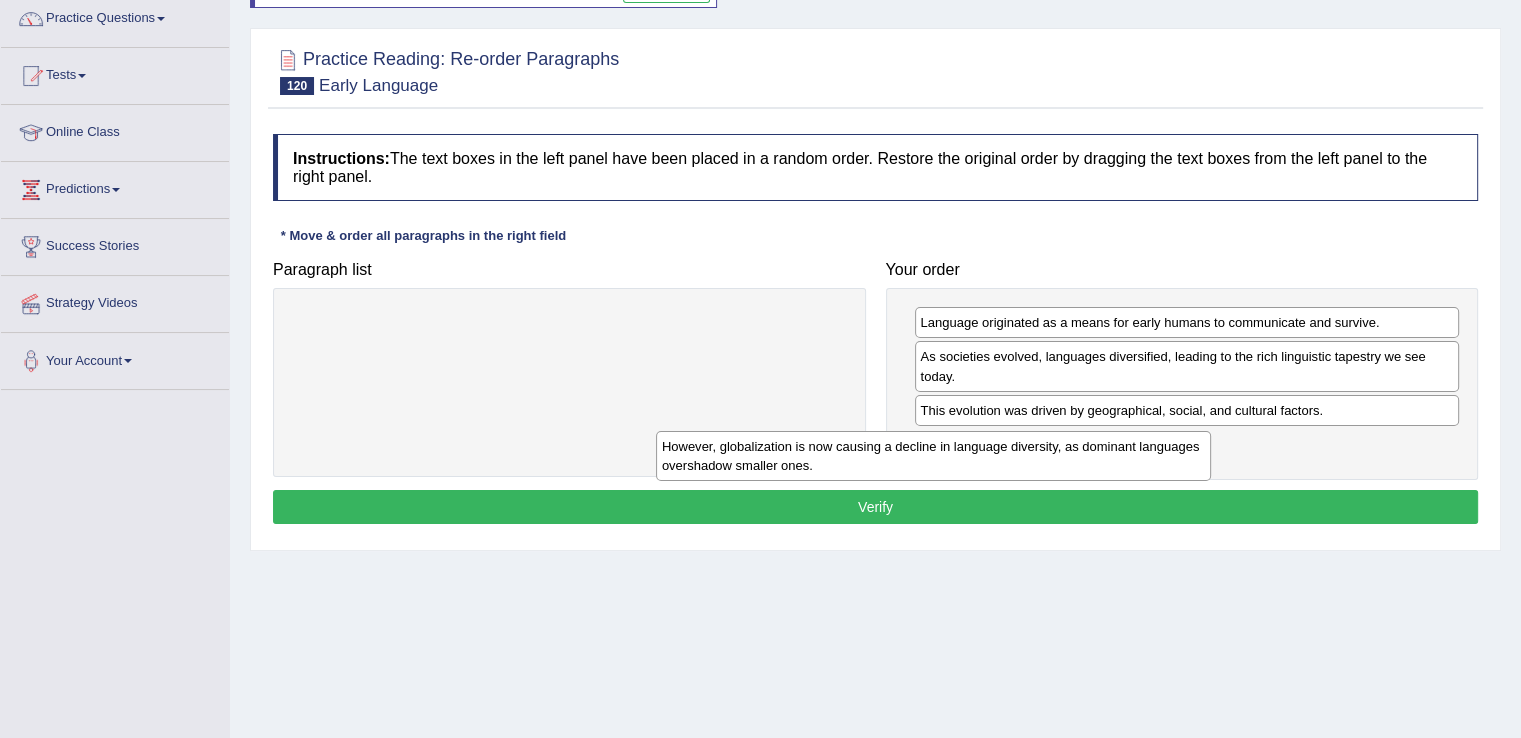 drag, startPoint x: 612, startPoint y: 327, endPoint x: 976, endPoint y: 452, distance: 384.8649 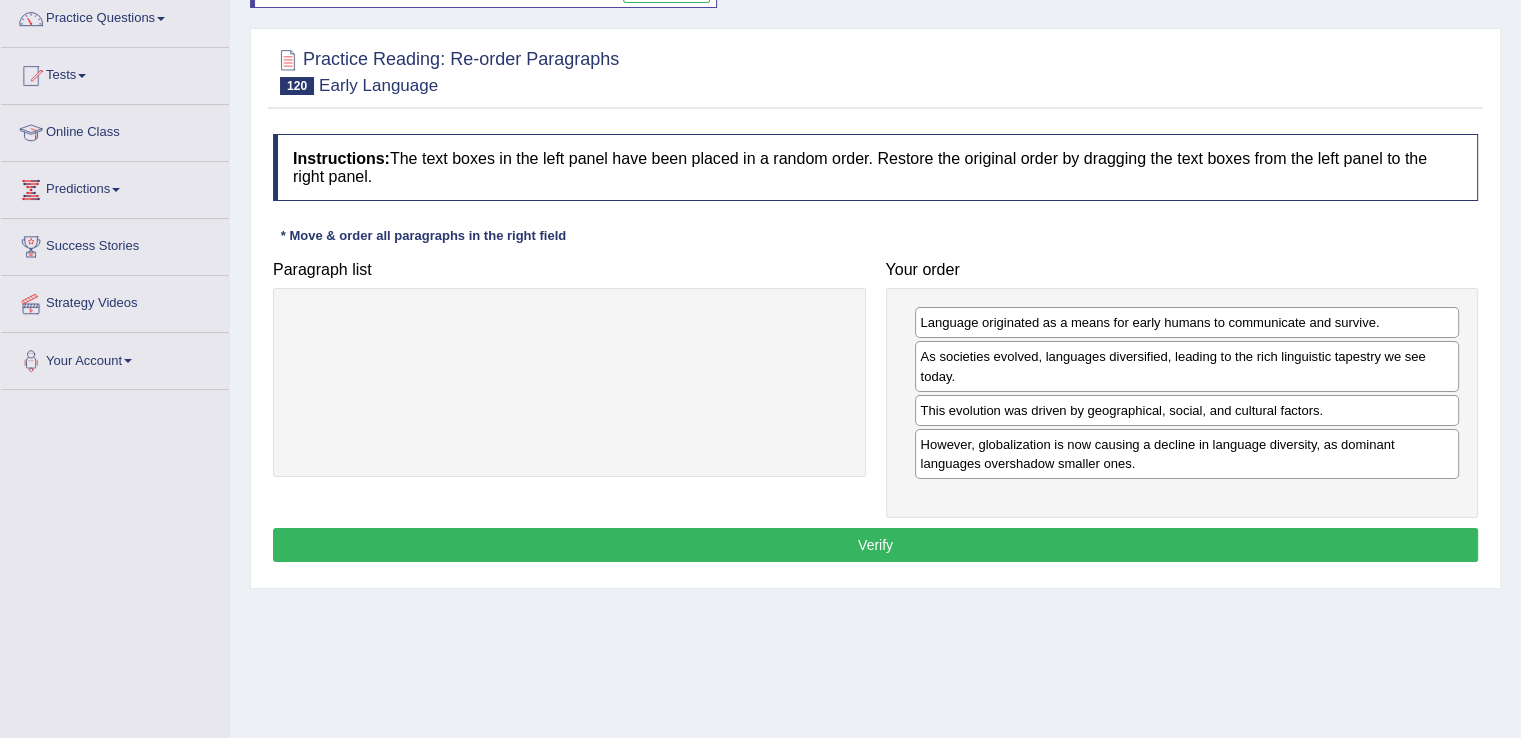 click on "Verify" at bounding box center [875, 545] 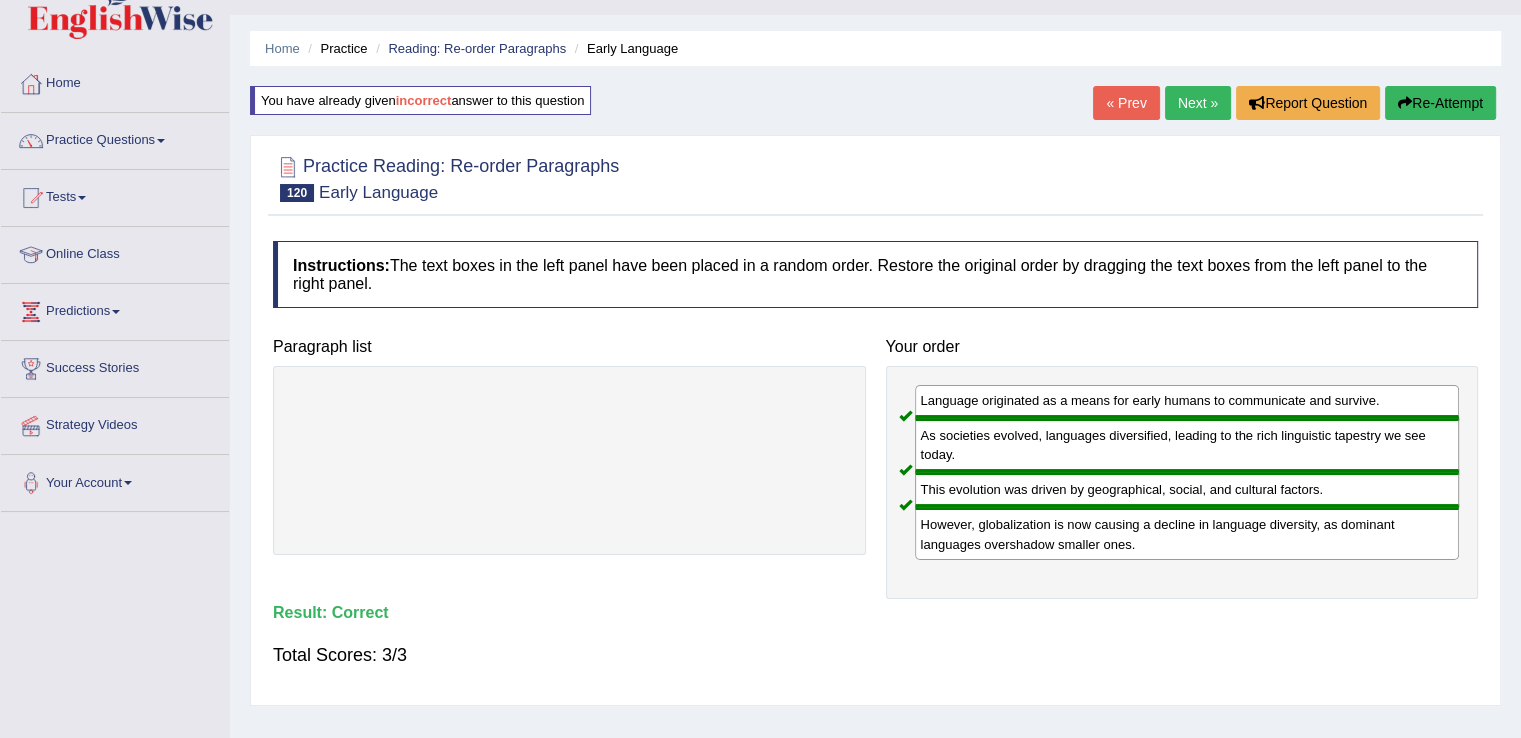 scroll, scrollTop: 40, scrollLeft: 0, axis: vertical 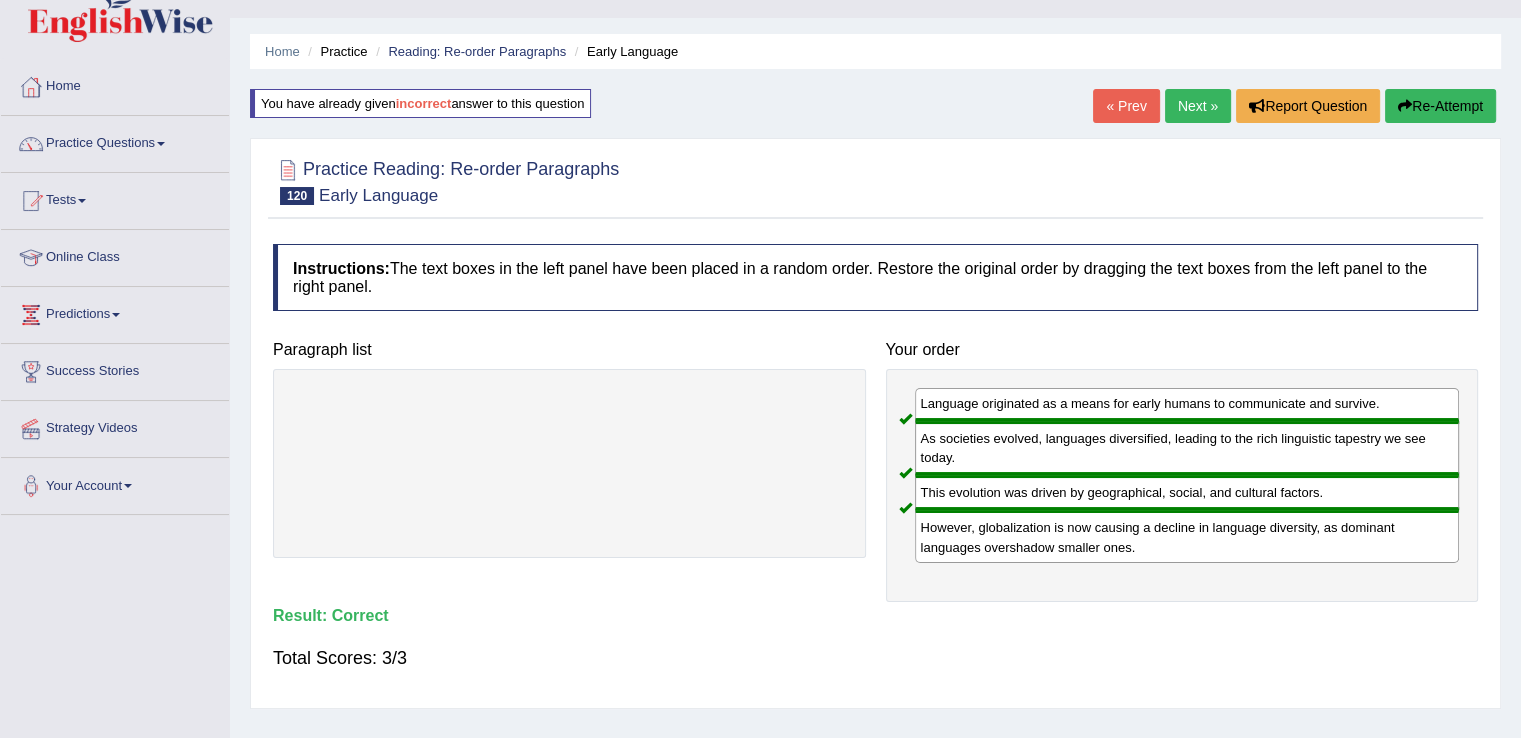 click on "Next »" at bounding box center [1198, 106] 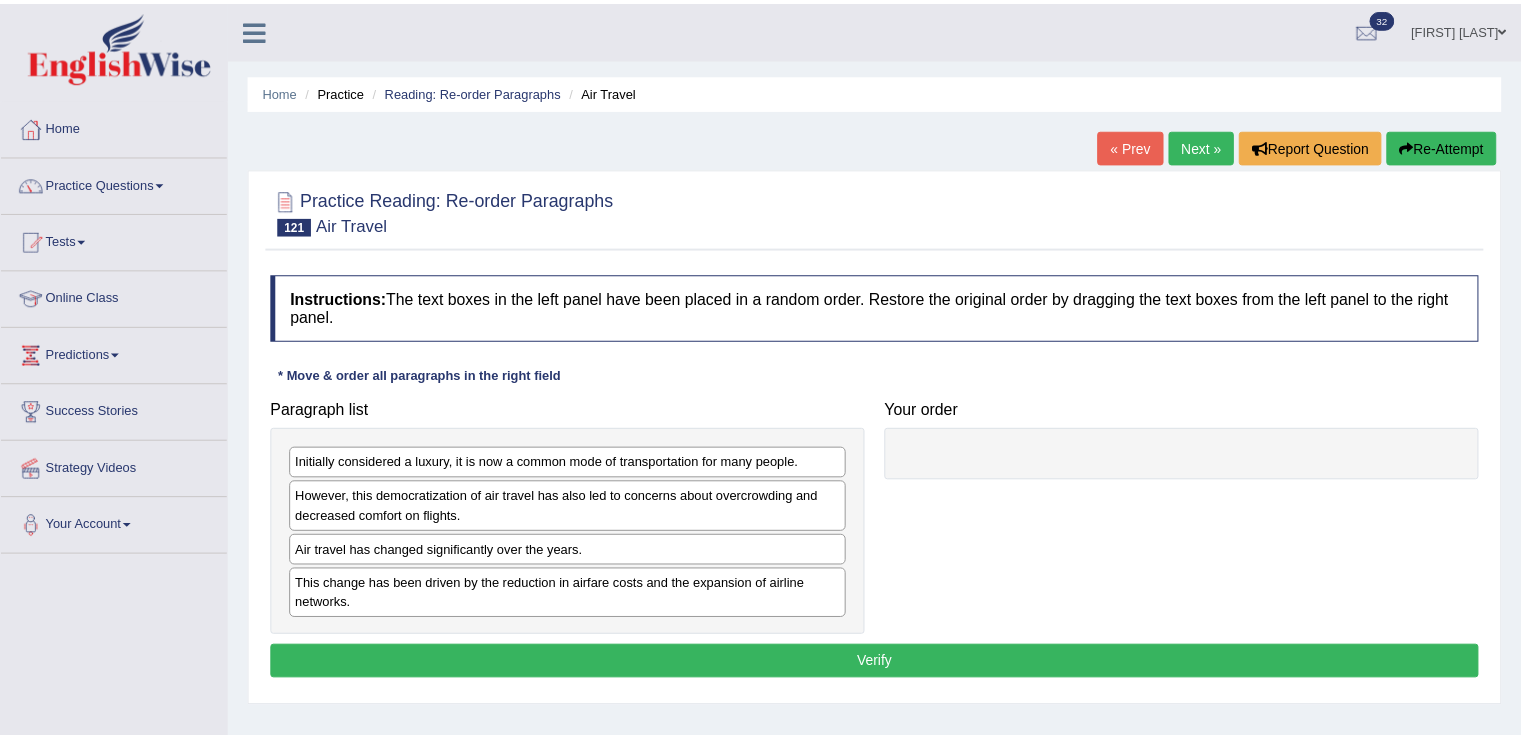 scroll, scrollTop: 0, scrollLeft: 0, axis: both 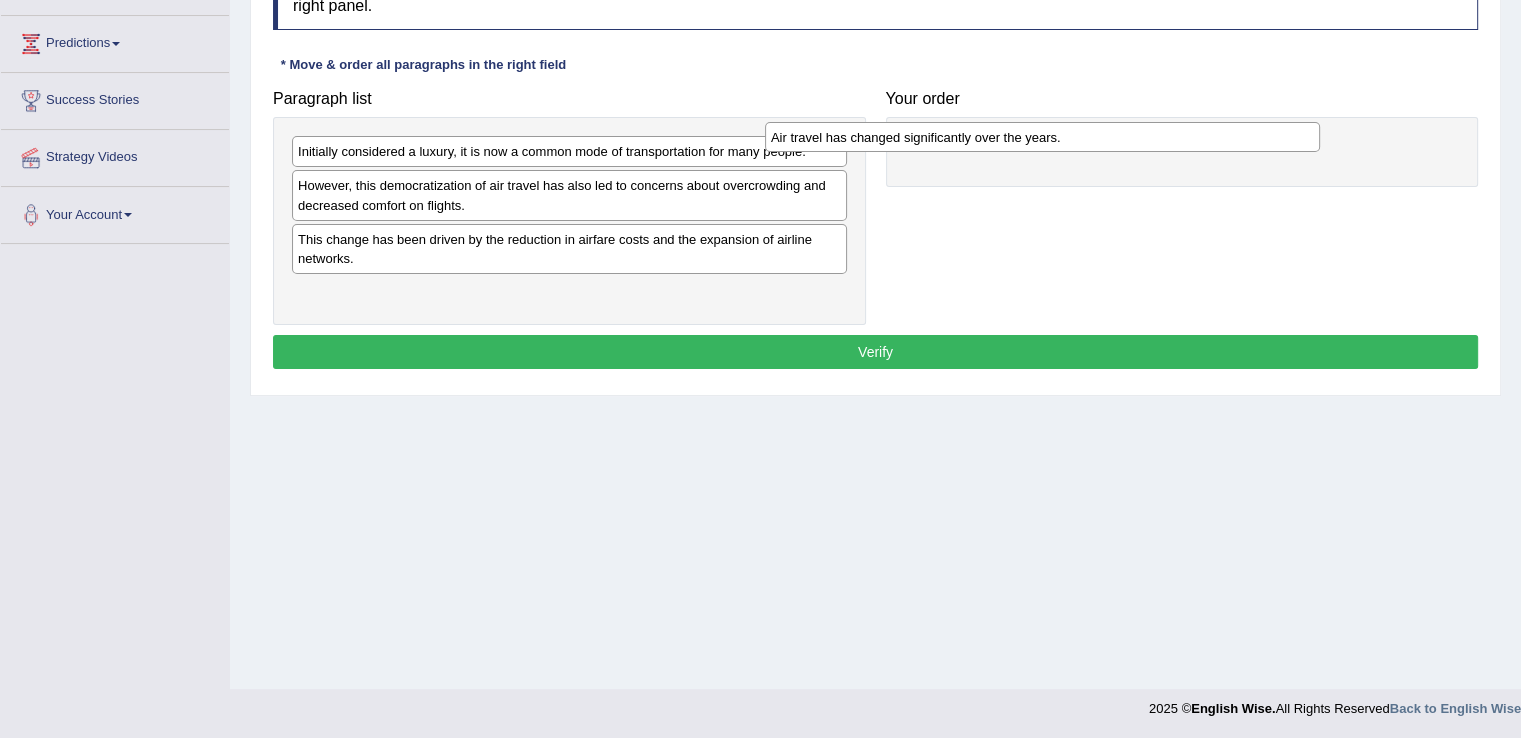 drag, startPoint x: 635, startPoint y: 238, endPoint x: 1108, endPoint y: 137, distance: 483.66312 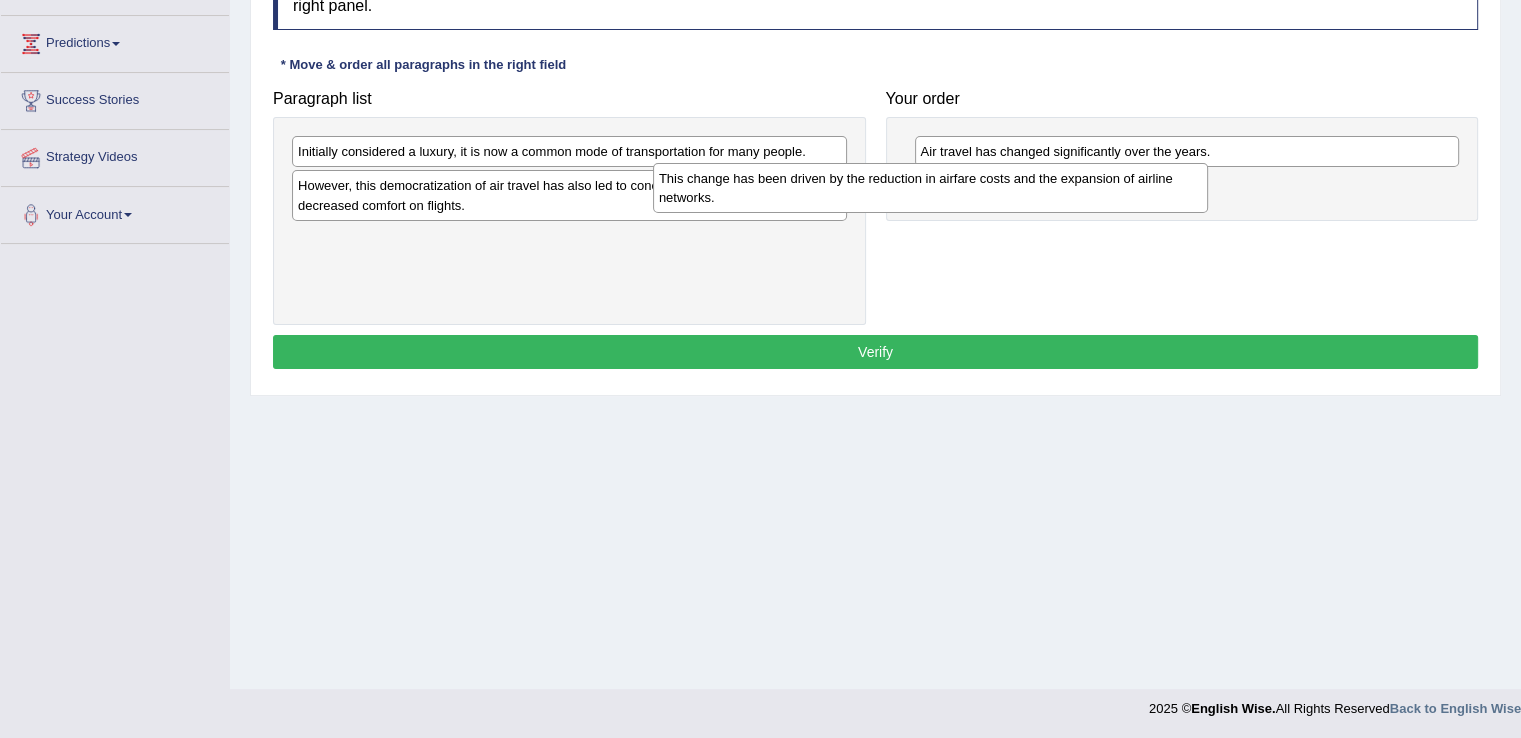 drag, startPoint x: 620, startPoint y: 243, endPoint x: 983, endPoint y: 183, distance: 367.92526 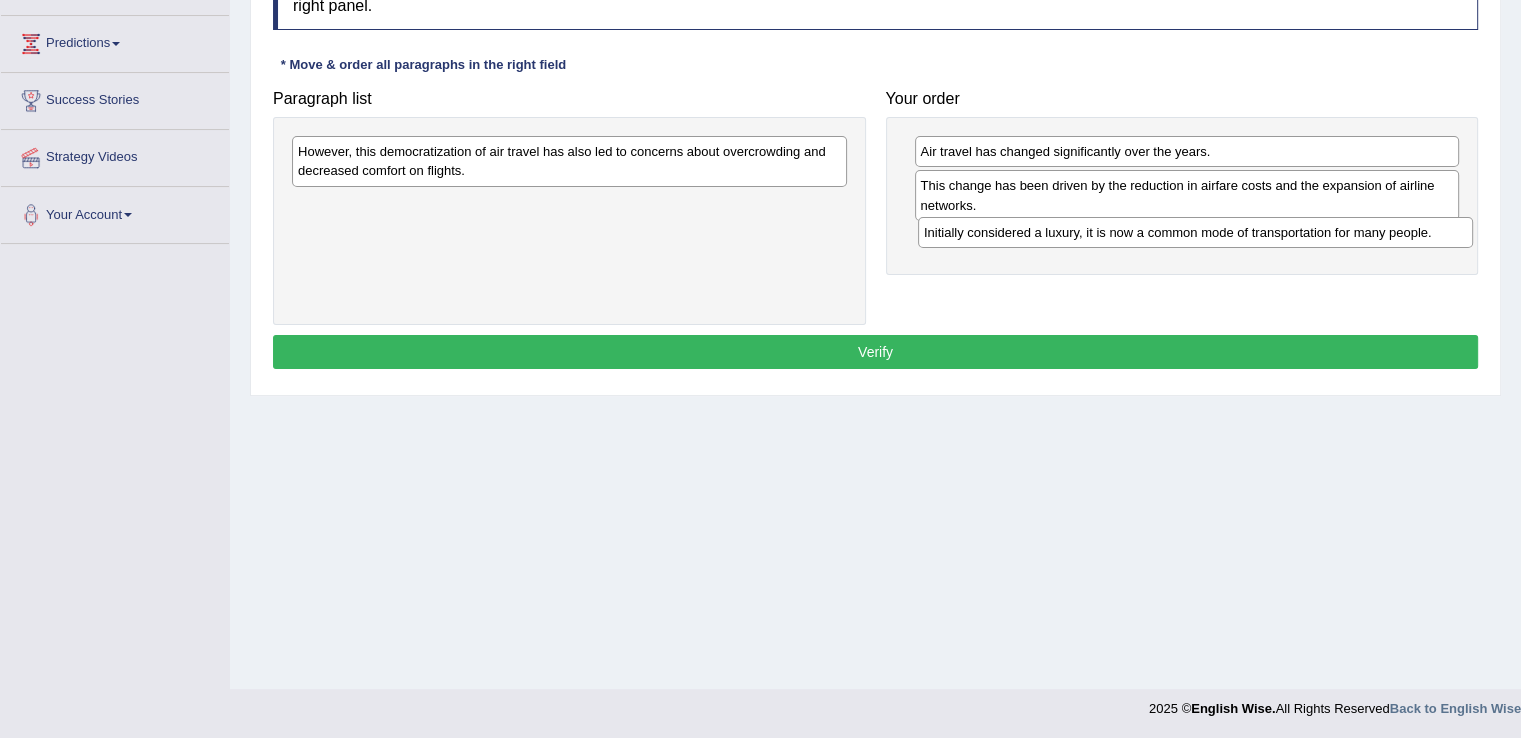 drag, startPoint x: 672, startPoint y: 148, endPoint x: 1330, endPoint y: 229, distance: 662.9668 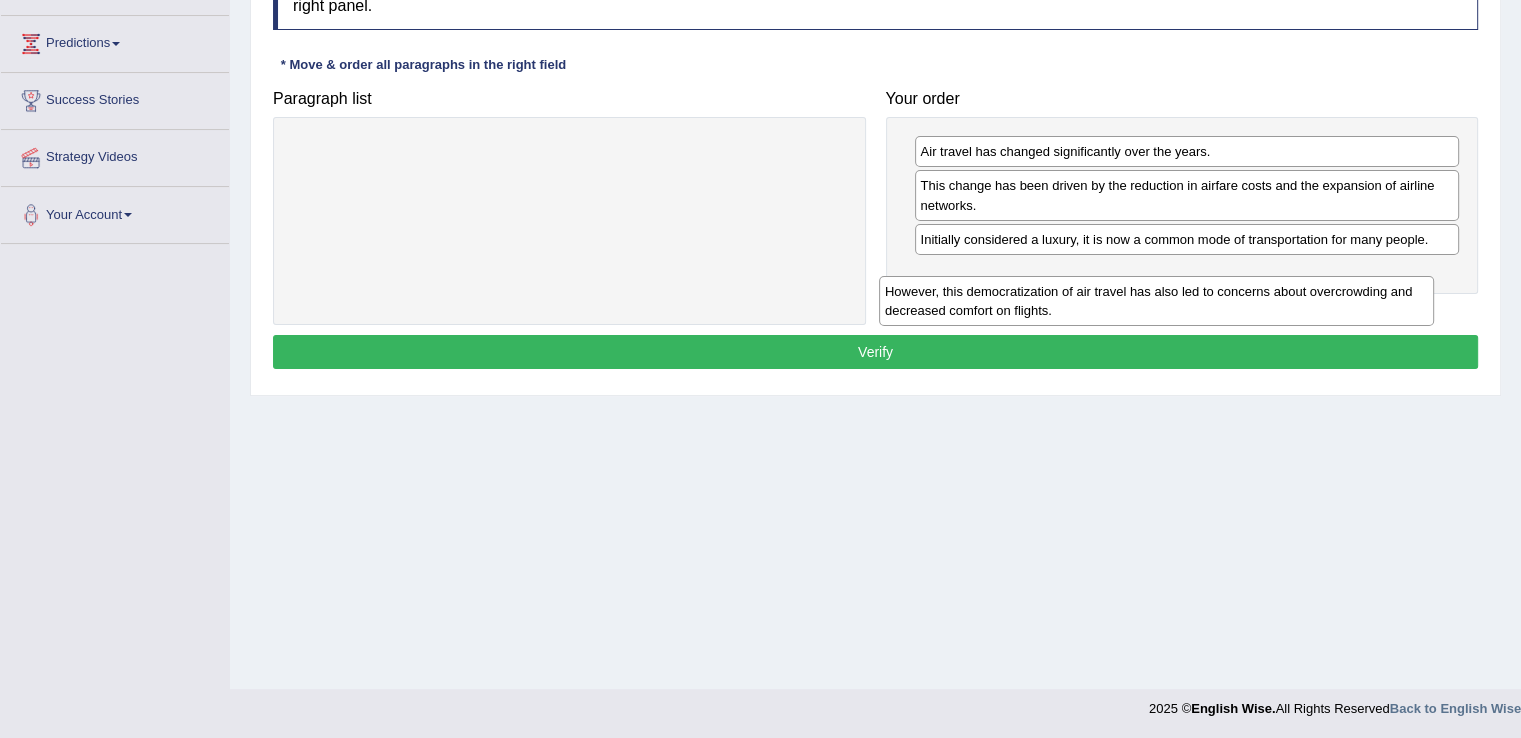drag, startPoint x: 748, startPoint y: 166, endPoint x: 1335, endPoint y: 305, distance: 603.233 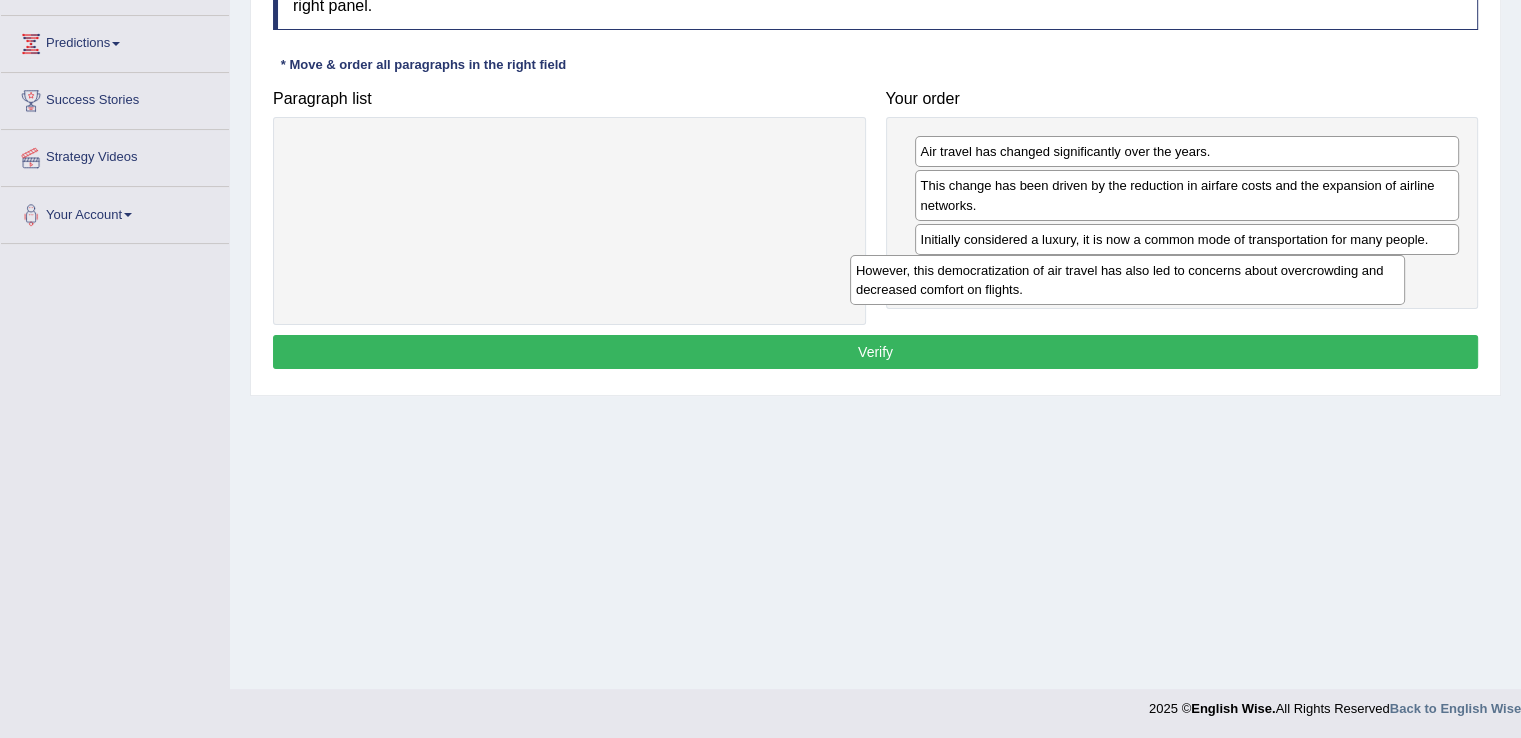 drag, startPoint x: 715, startPoint y: 153, endPoint x: 1273, endPoint y: 273, distance: 570.7574 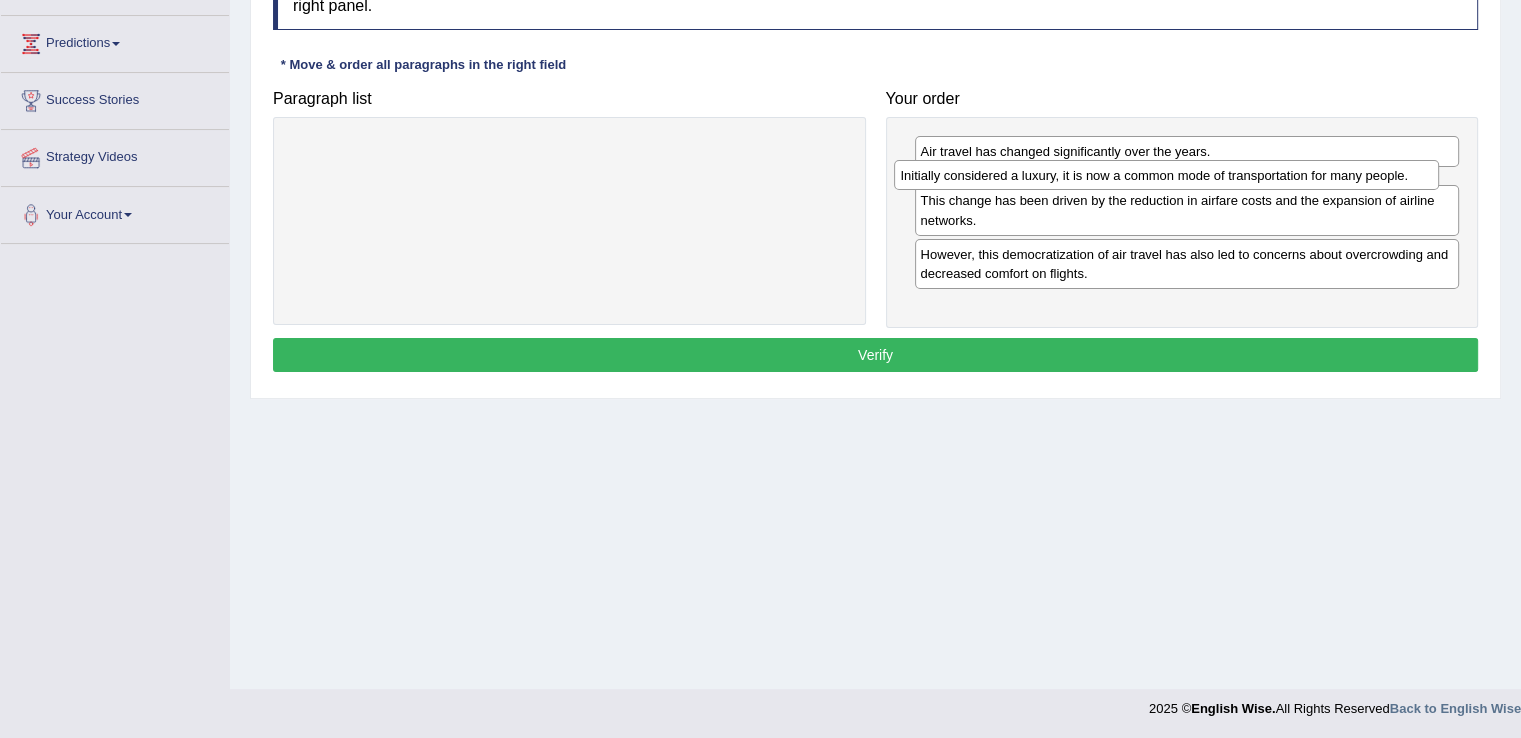 drag, startPoint x: 1136, startPoint y: 243, endPoint x: 1116, endPoint y: 180, distance: 66.09841 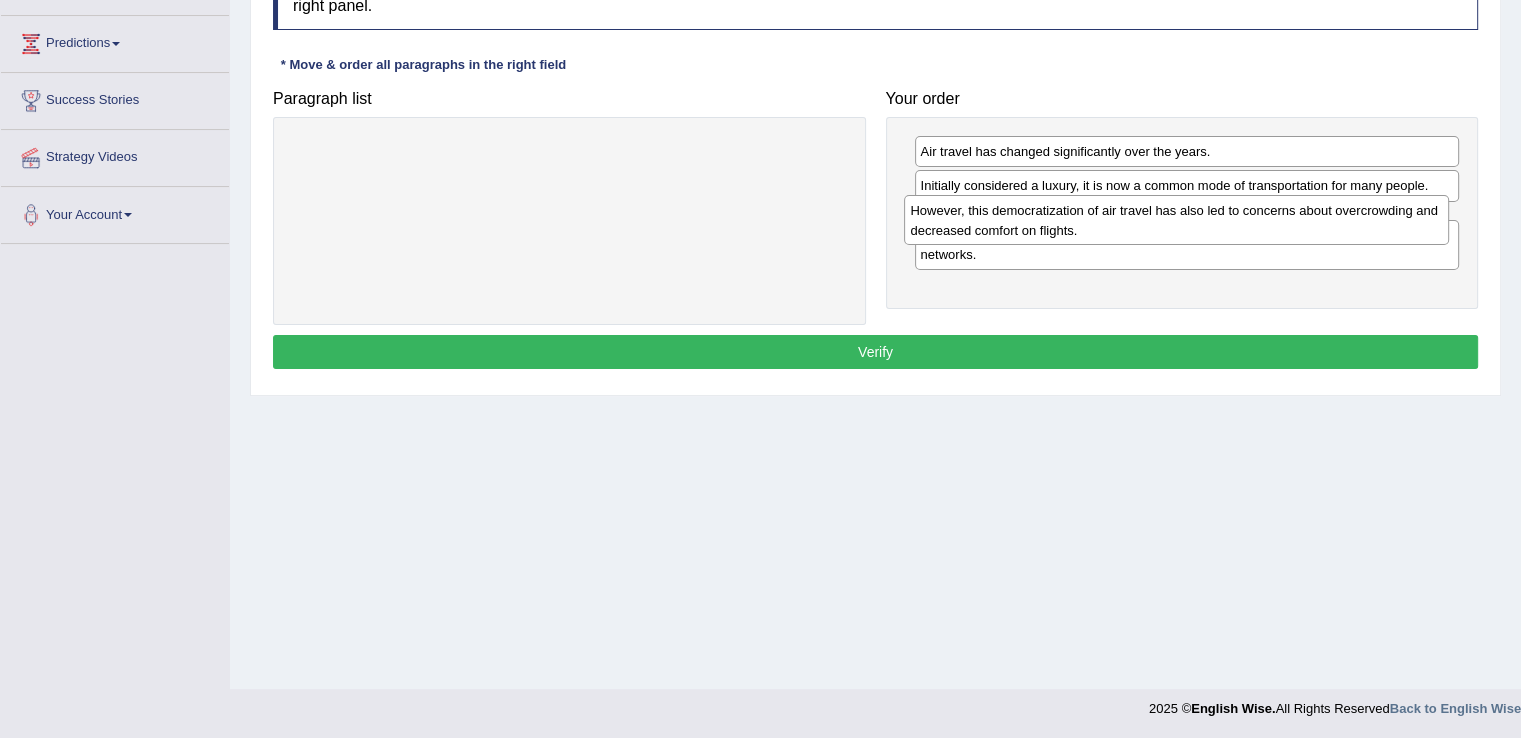drag, startPoint x: 1022, startPoint y: 277, endPoint x: 1012, endPoint y: 217, distance: 60.827625 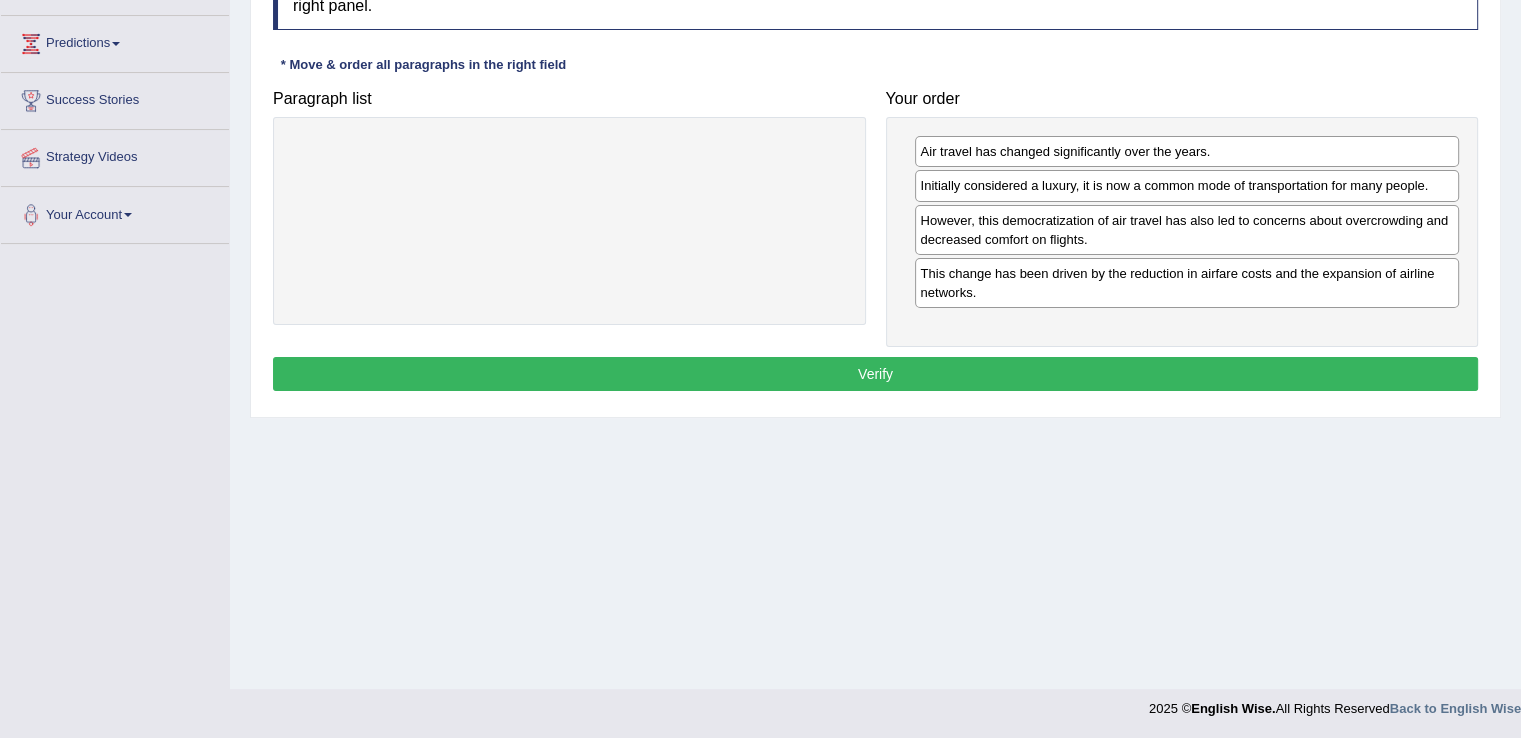 click on "Verify" at bounding box center [875, 374] 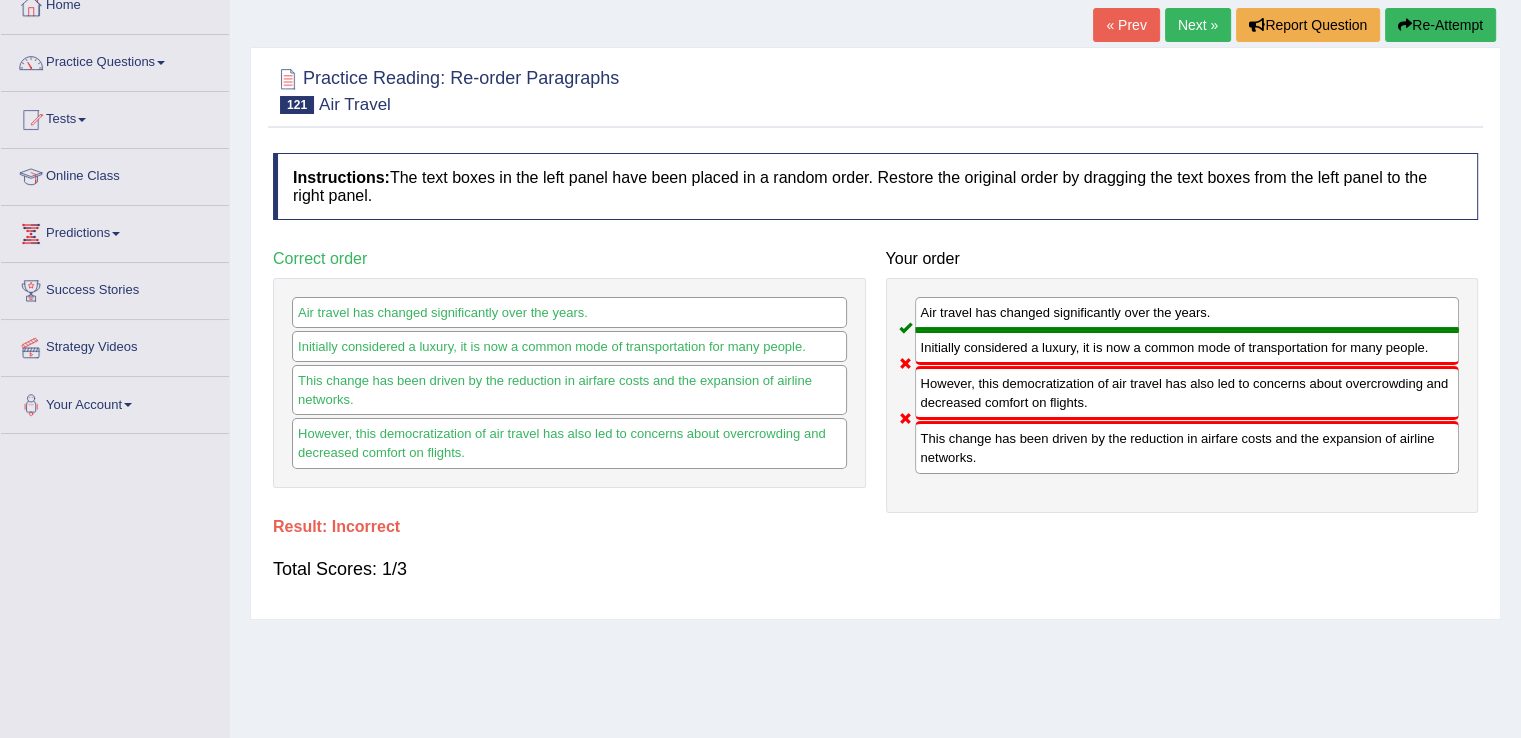 scroll, scrollTop: 117, scrollLeft: 0, axis: vertical 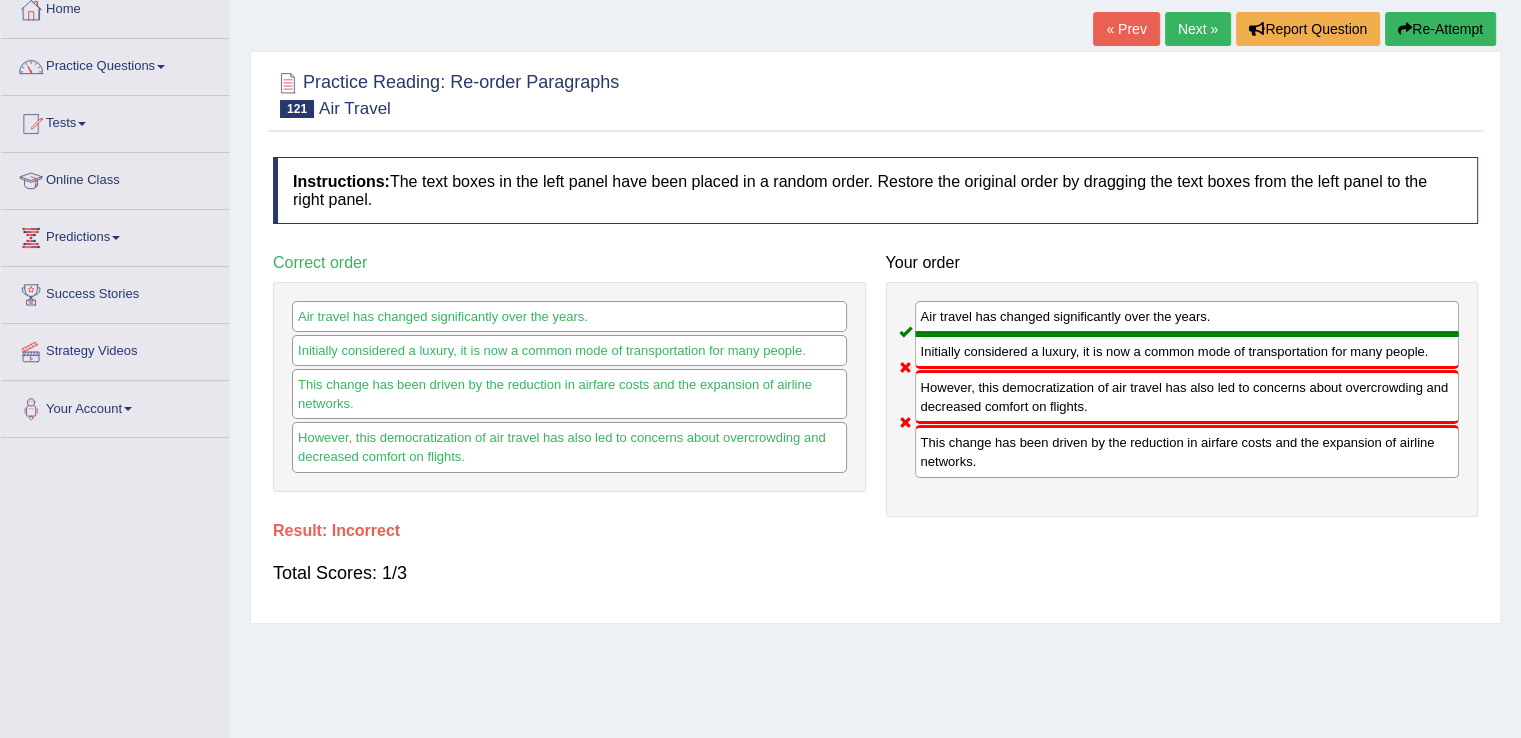 click on "Re-Attempt" at bounding box center (1440, 29) 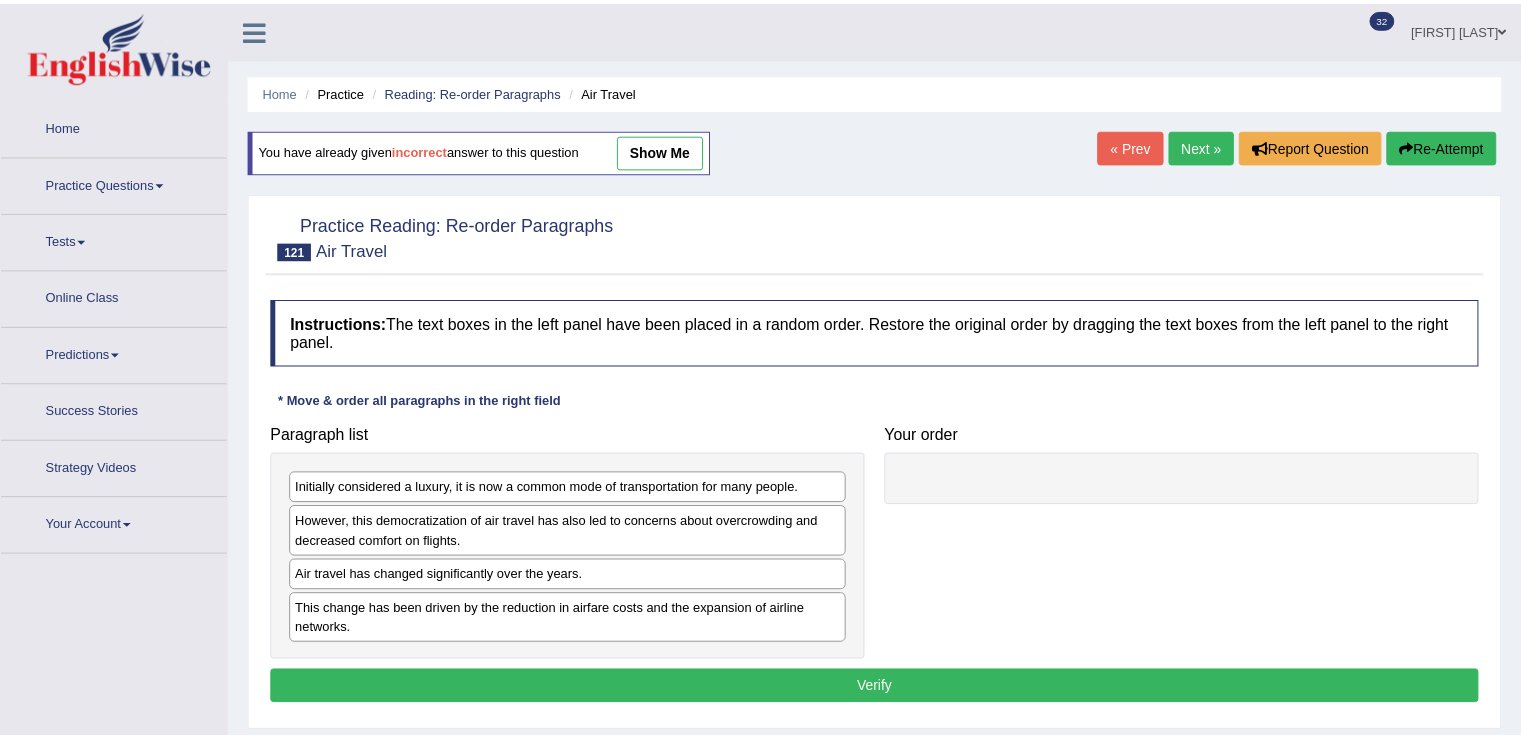 scroll, scrollTop: 117, scrollLeft: 0, axis: vertical 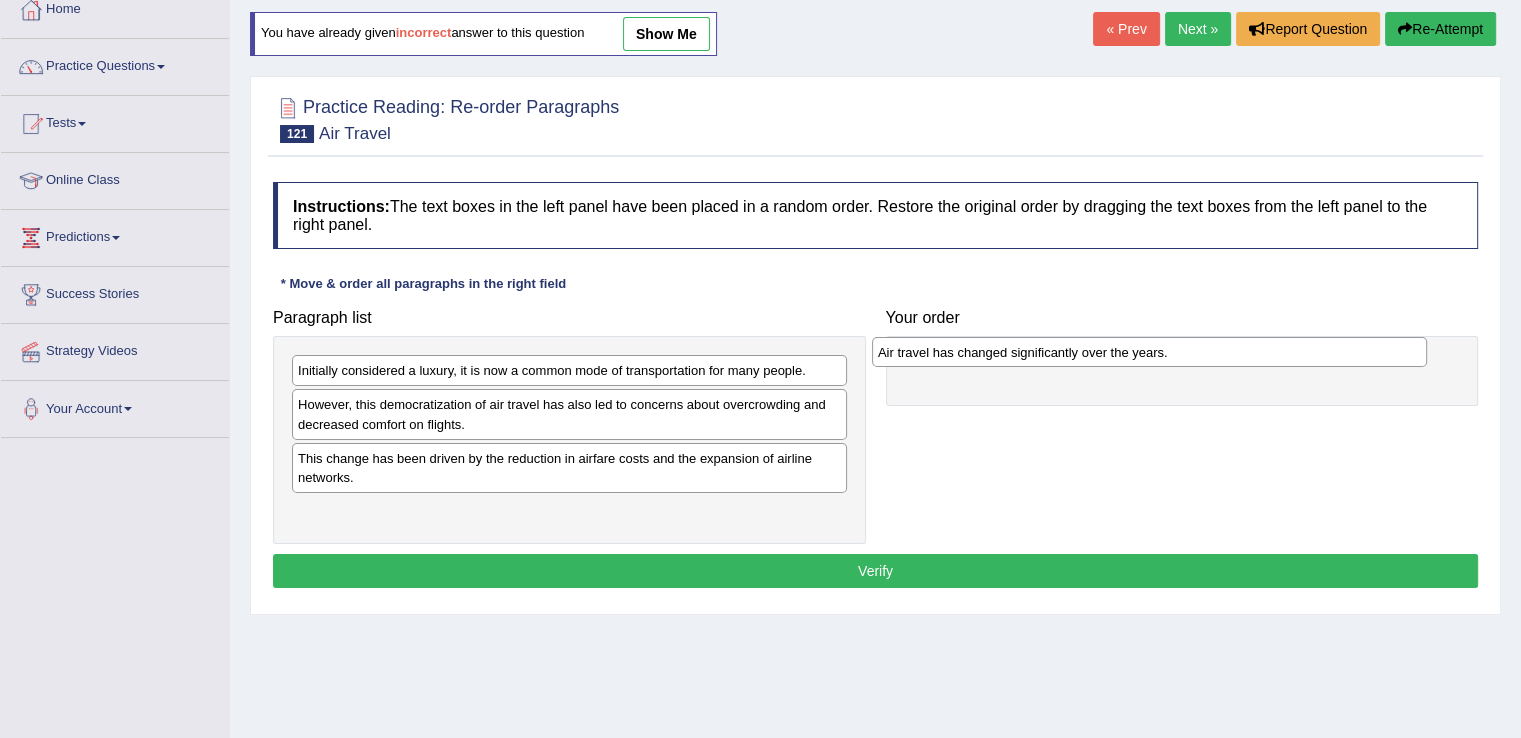 drag, startPoint x: 425, startPoint y: 459, endPoint x: 1005, endPoint y: 353, distance: 589.6066 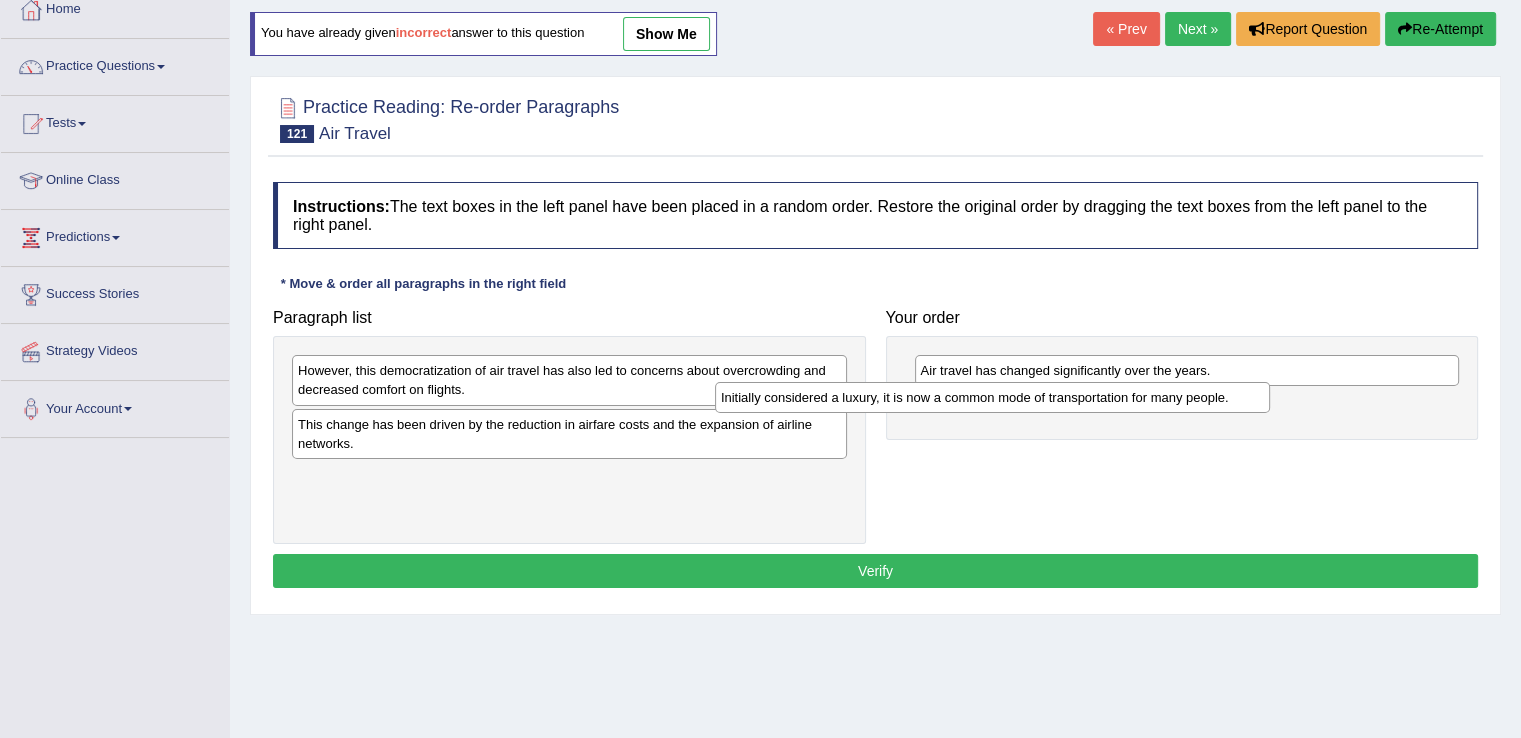 drag, startPoint x: 404, startPoint y: 365, endPoint x: 828, endPoint y: 393, distance: 424.92352 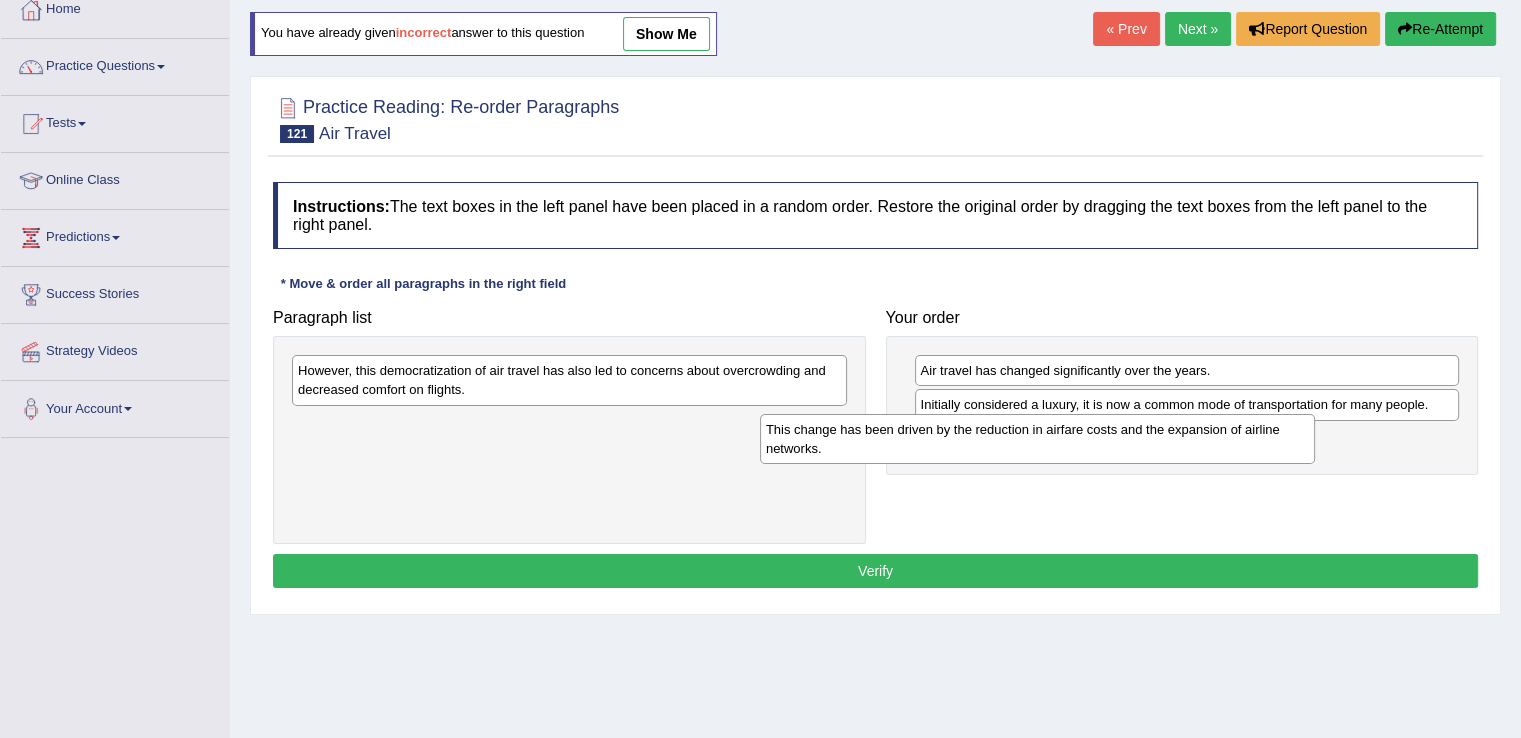 drag, startPoint x: 348, startPoint y: 424, endPoint x: 816, endPoint y: 429, distance: 468.0267 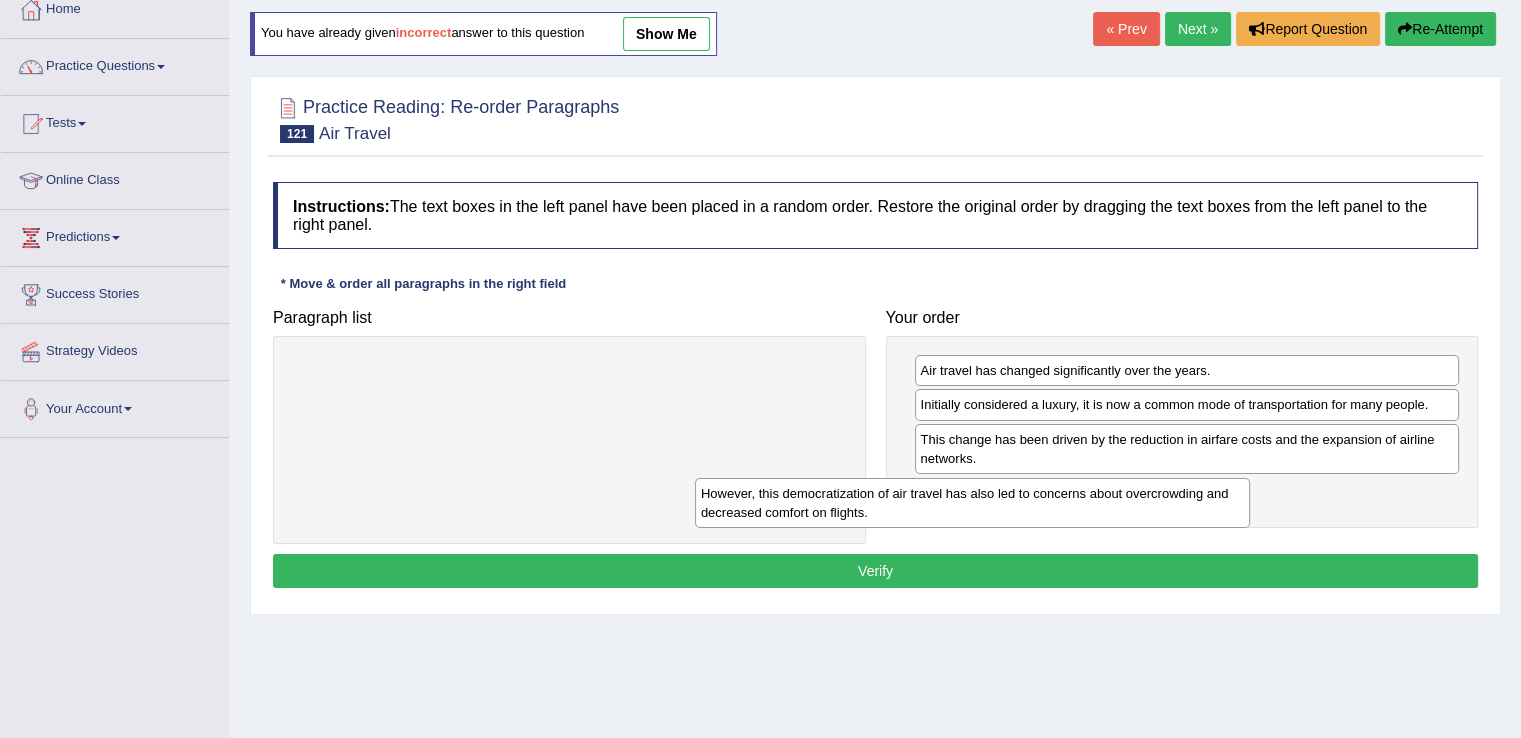 drag, startPoint x: 662, startPoint y: 392, endPoint x: 1065, endPoint y: 514, distance: 421.06177 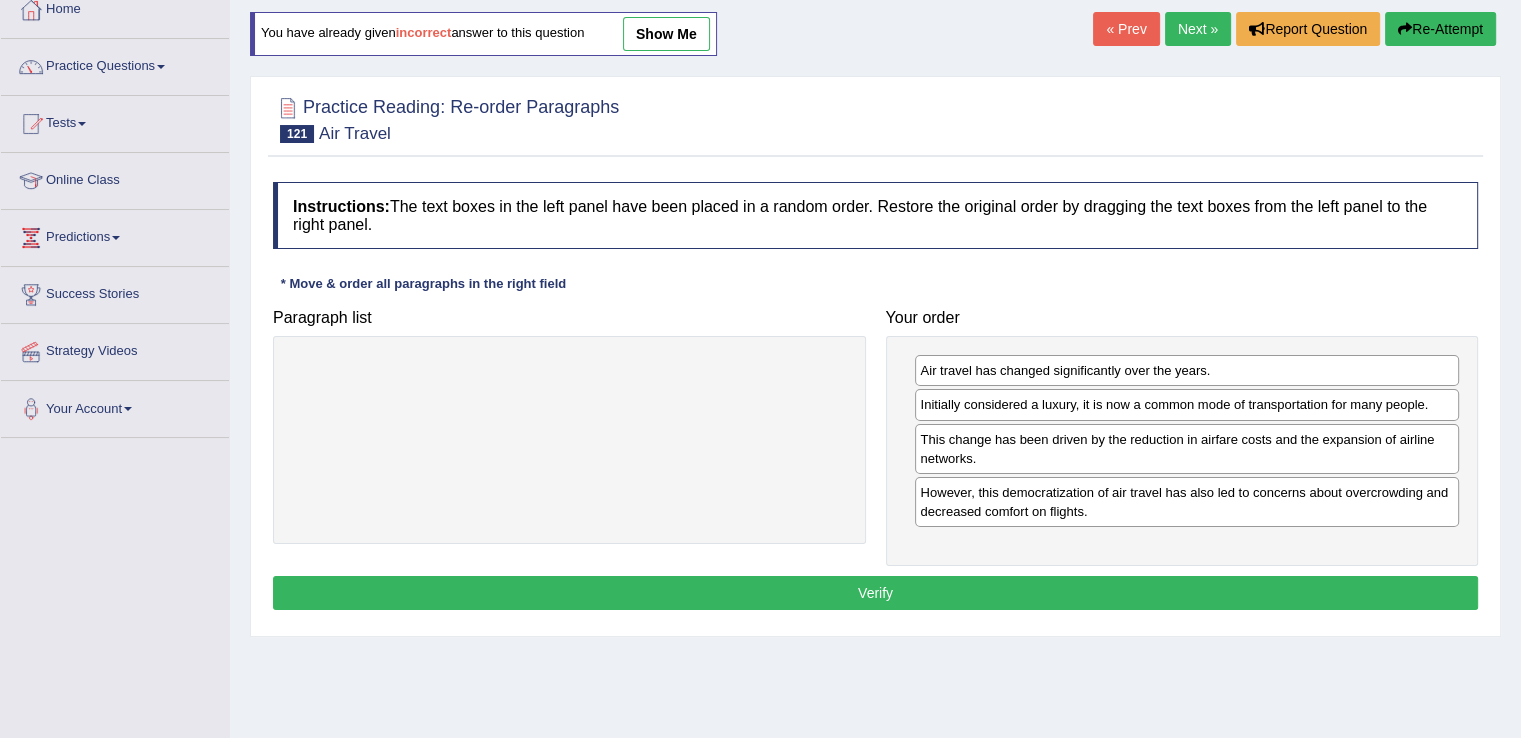 click on "Verify" at bounding box center [875, 593] 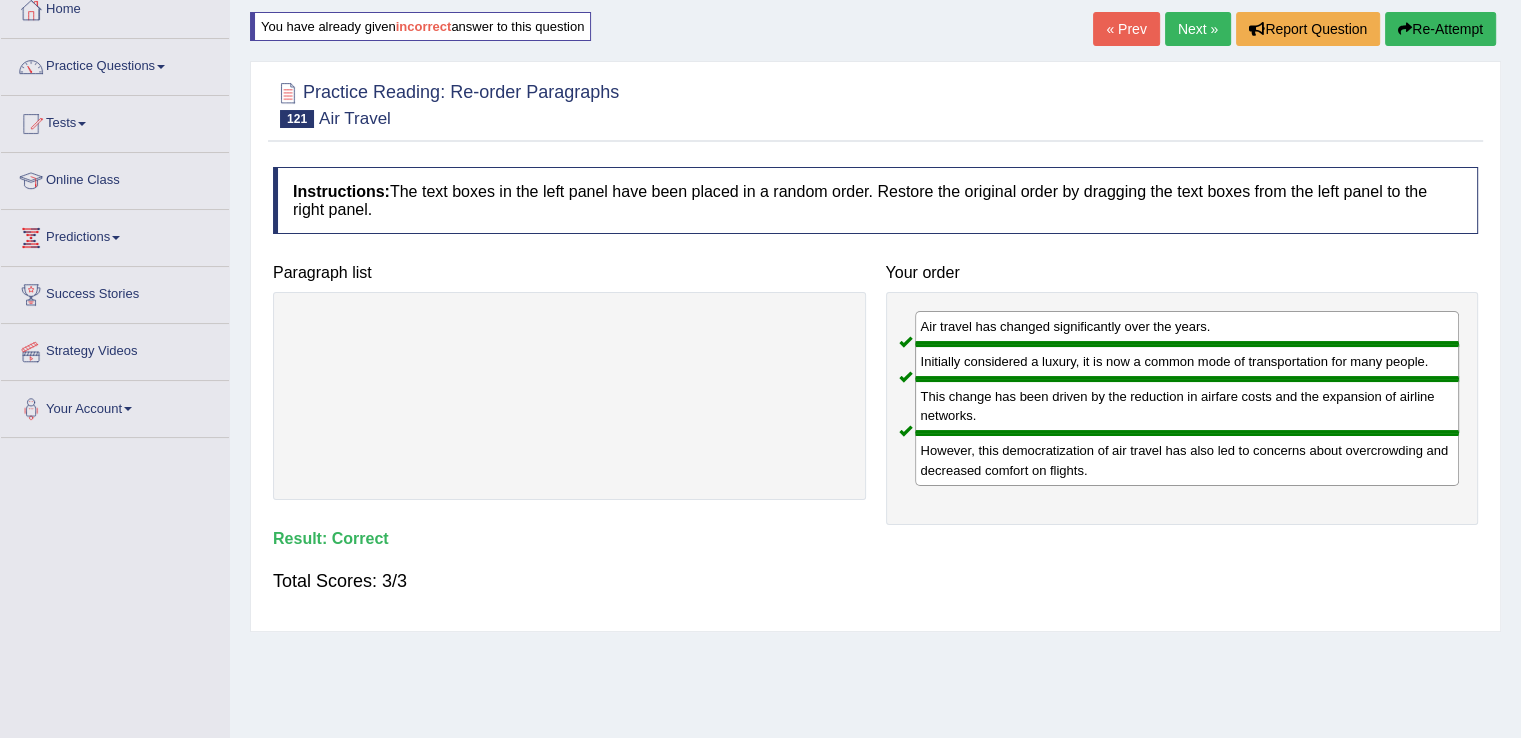 click on "Next »" at bounding box center (1198, 29) 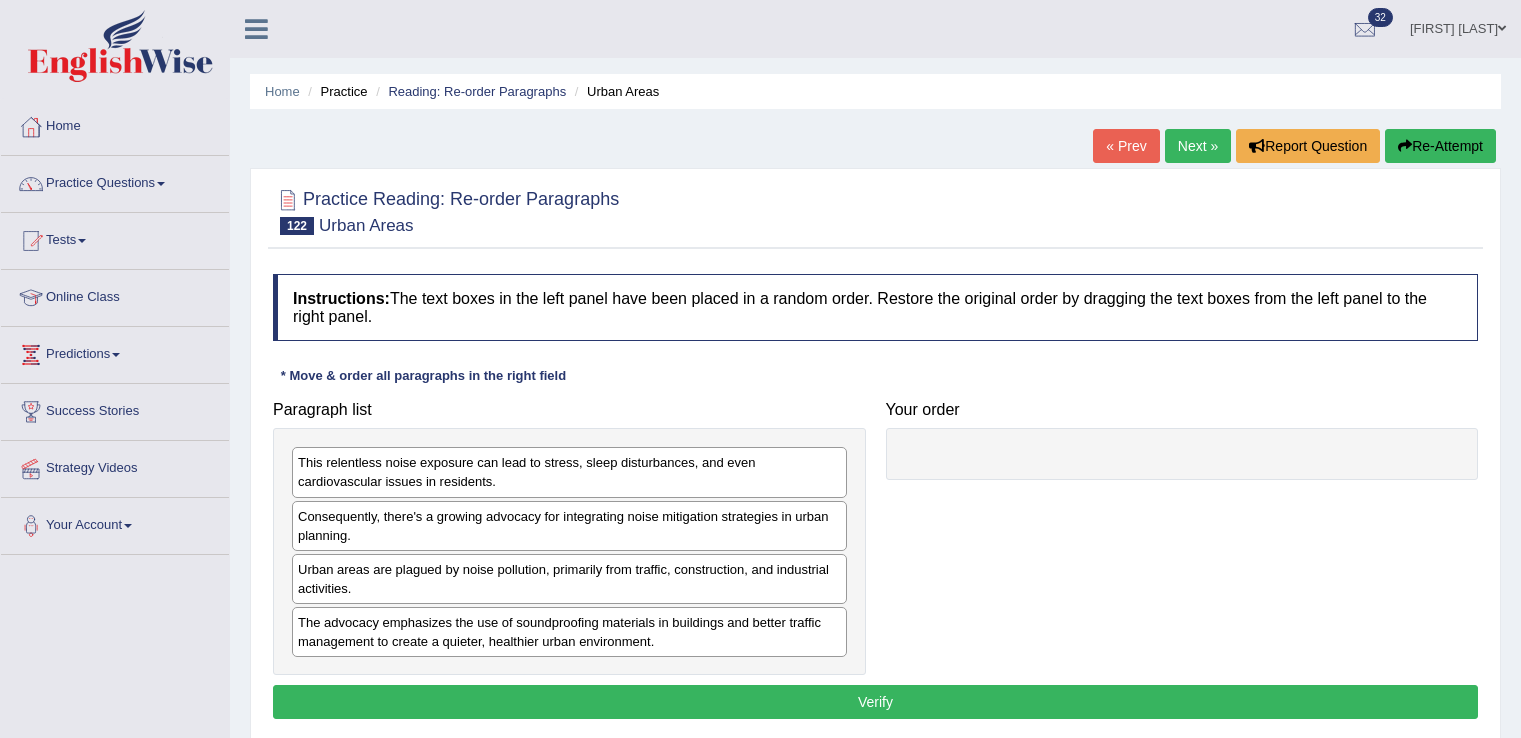 scroll, scrollTop: 0, scrollLeft: 0, axis: both 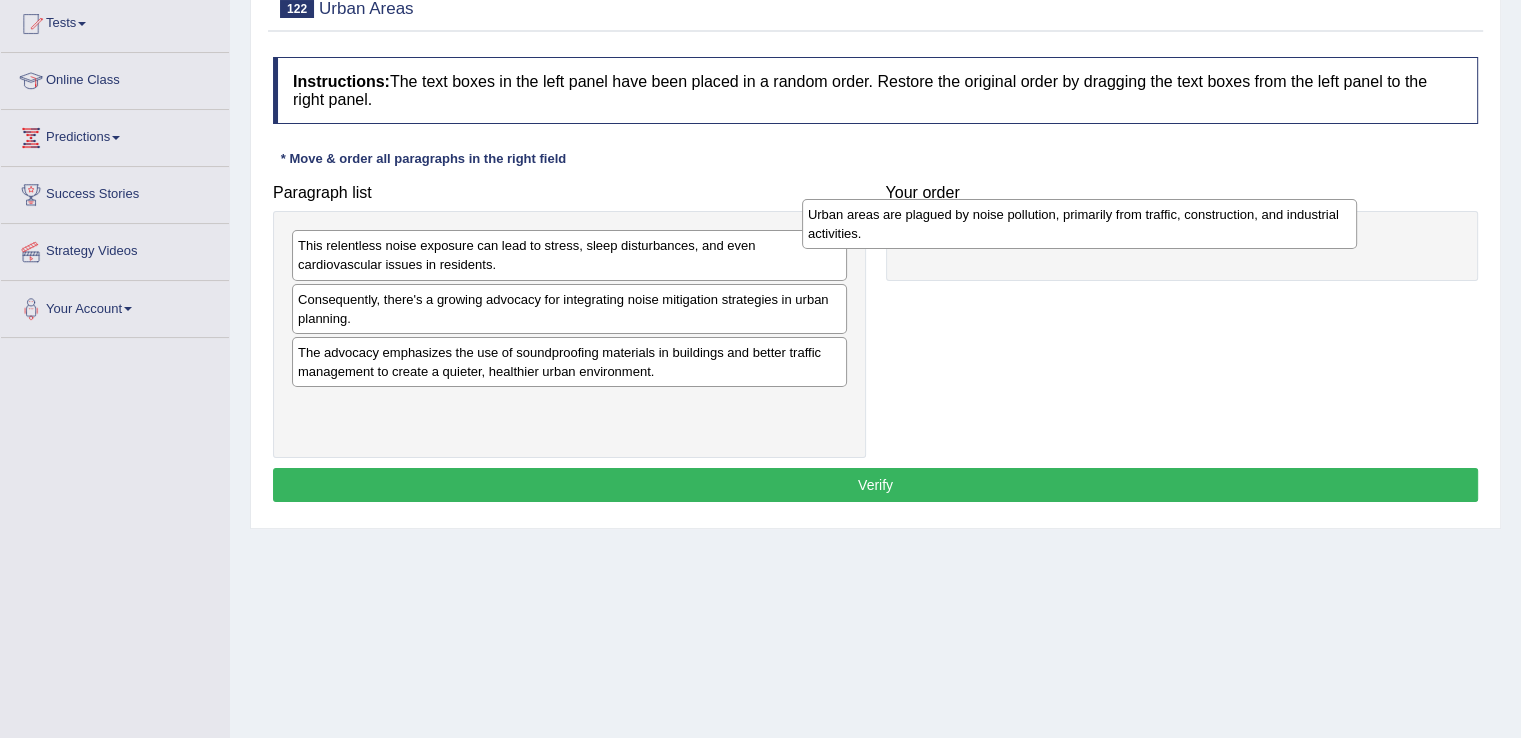 drag, startPoint x: 458, startPoint y: 365, endPoint x: 968, endPoint y: 227, distance: 528.3408 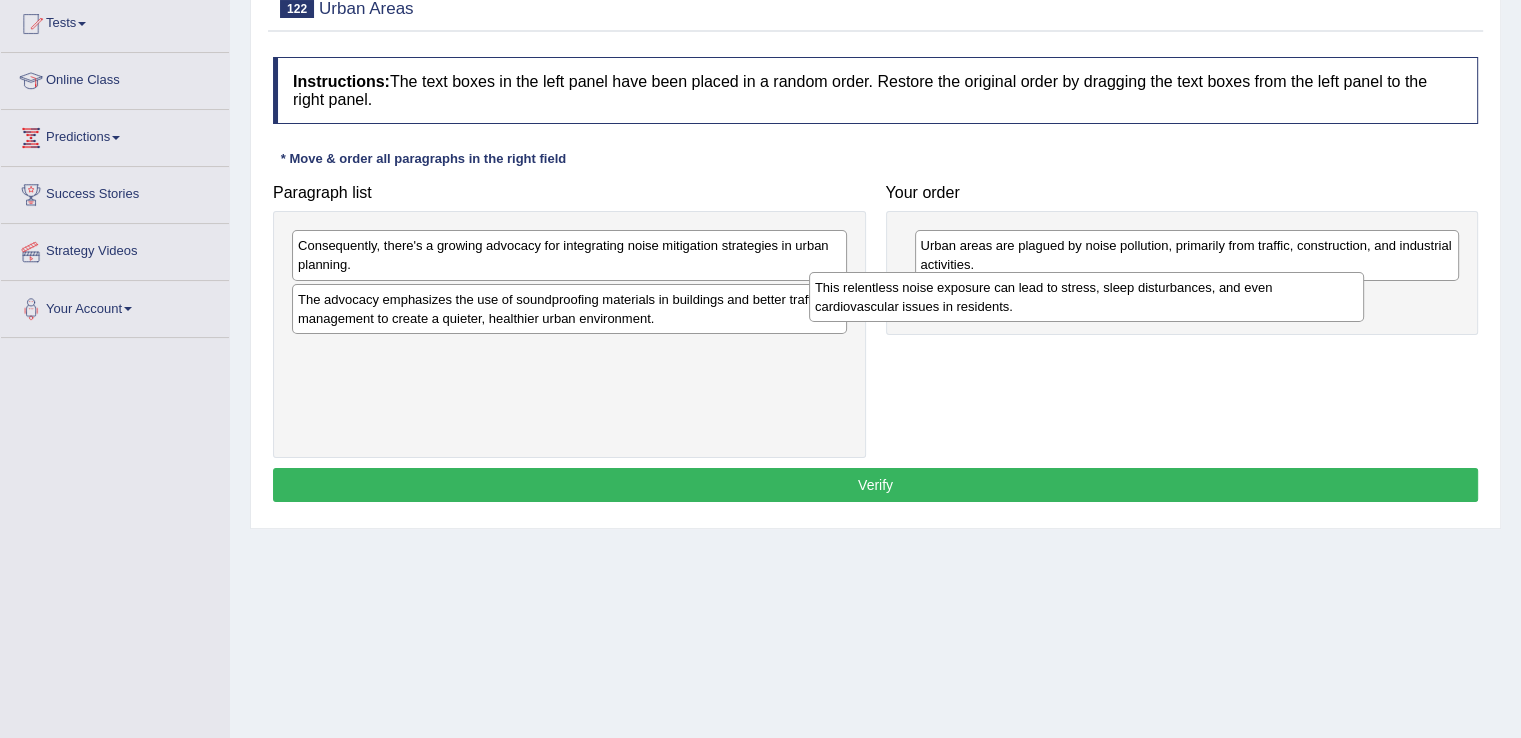 drag, startPoint x: 445, startPoint y: 261, endPoint x: 968, endPoint y: 300, distance: 524.4521 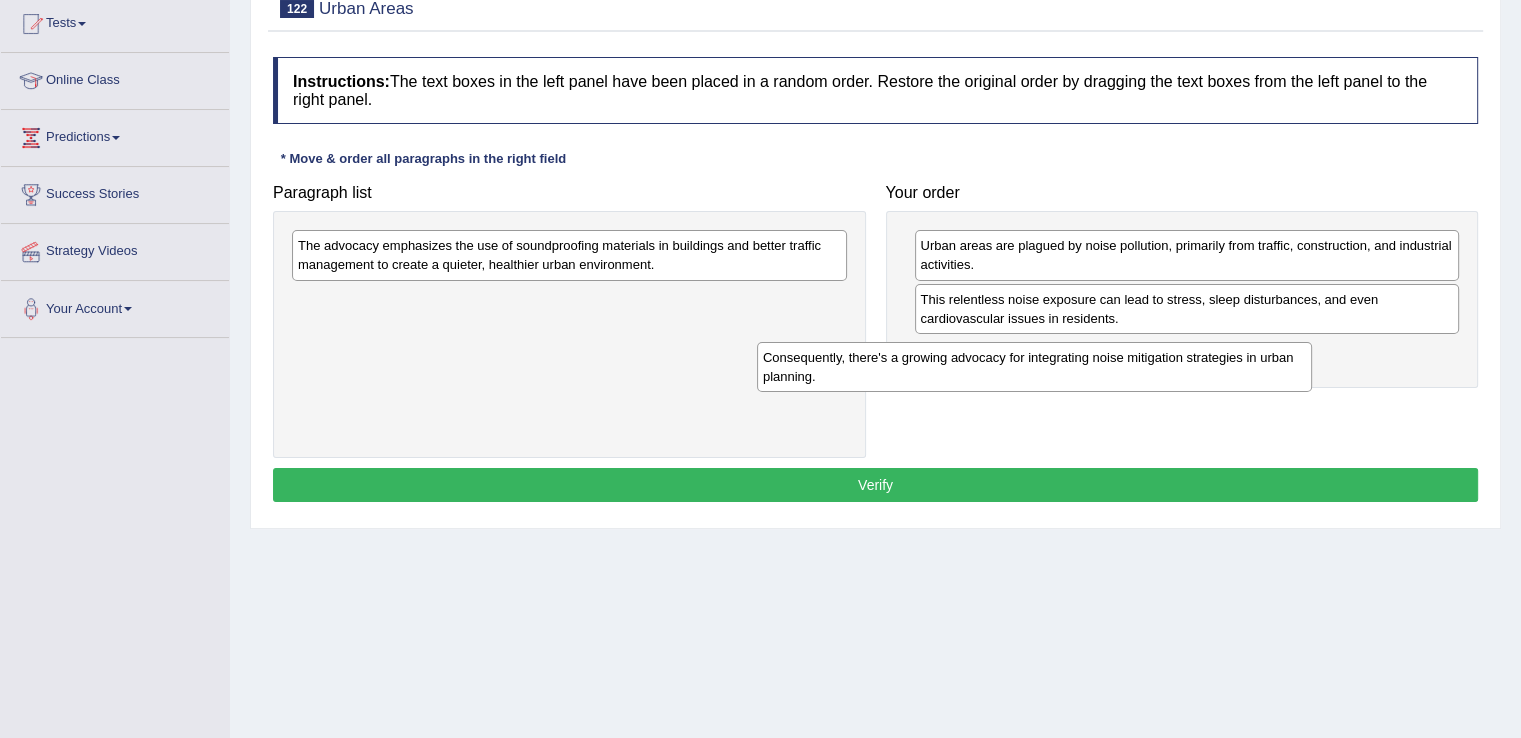 drag, startPoint x: 679, startPoint y: 244, endPoint x: 1145, endPoint y: 356, distance: 479.27026 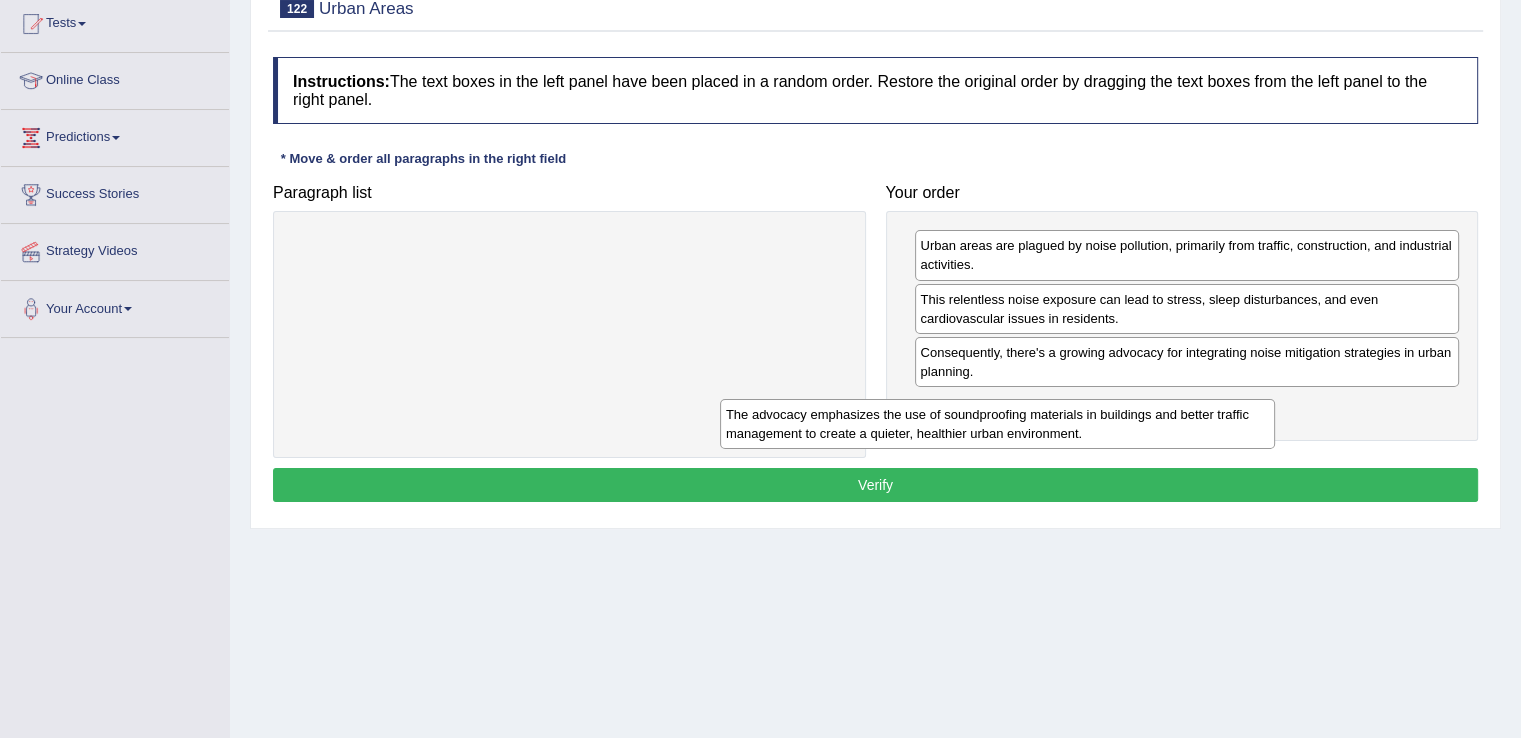 drag, startPoint x: 704, startPoint y: 251, endPoint x: 1155, endPoint y: 421, distance: 481.97614 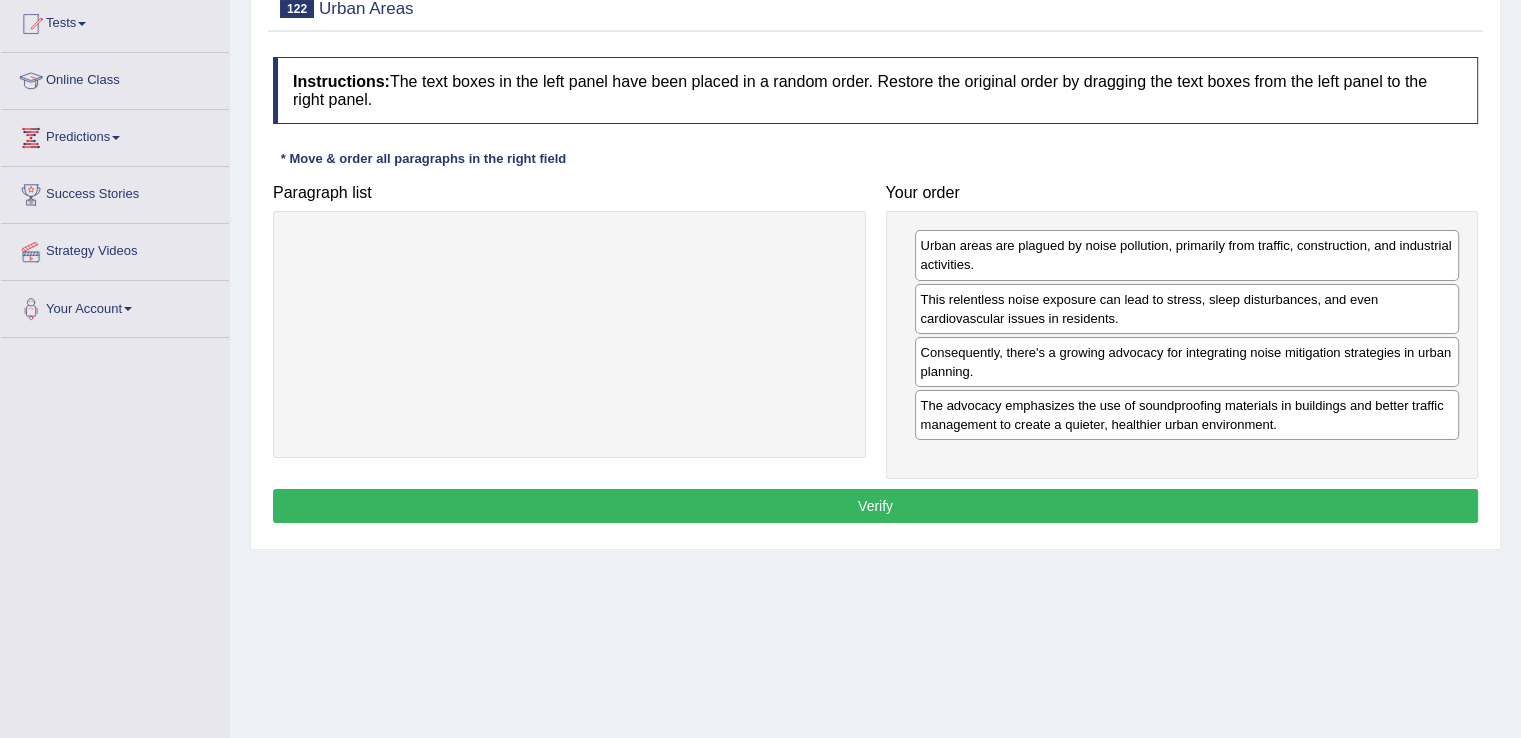 click on "Verify" at bounding box center (875, 506) 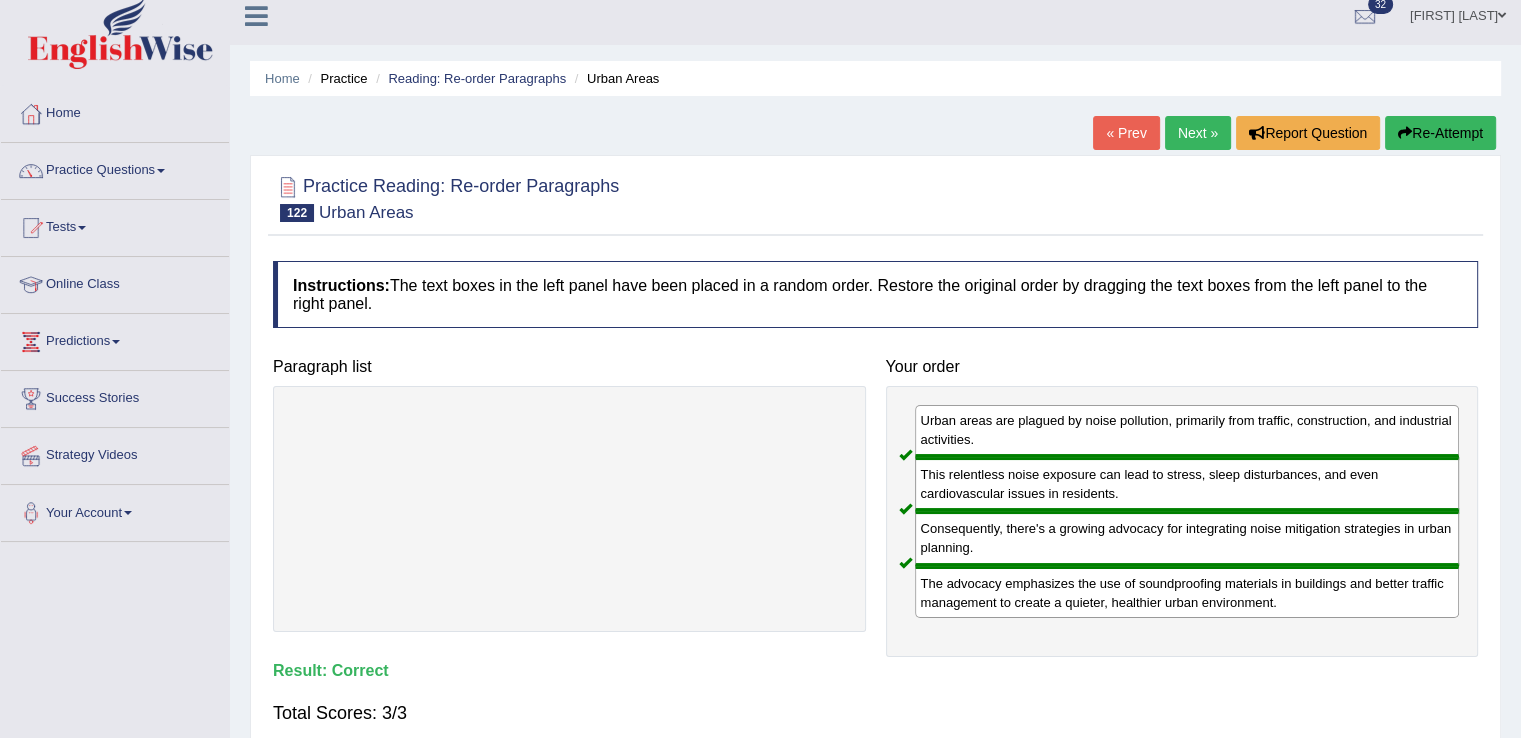 scroll, scrollTop: 0, scrollLeft: 0, axis: both 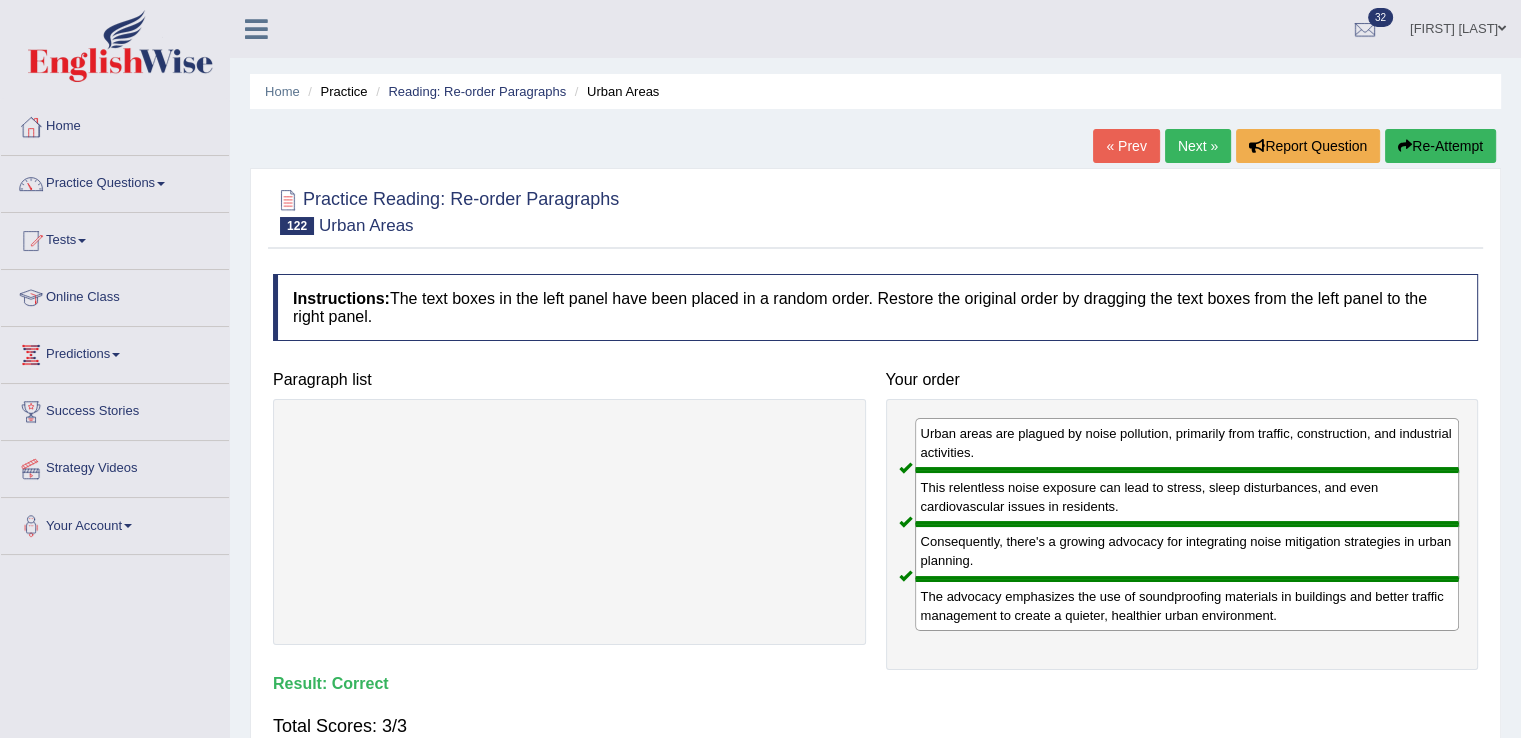 click on "Next »" at bounding box center [1198, 146] 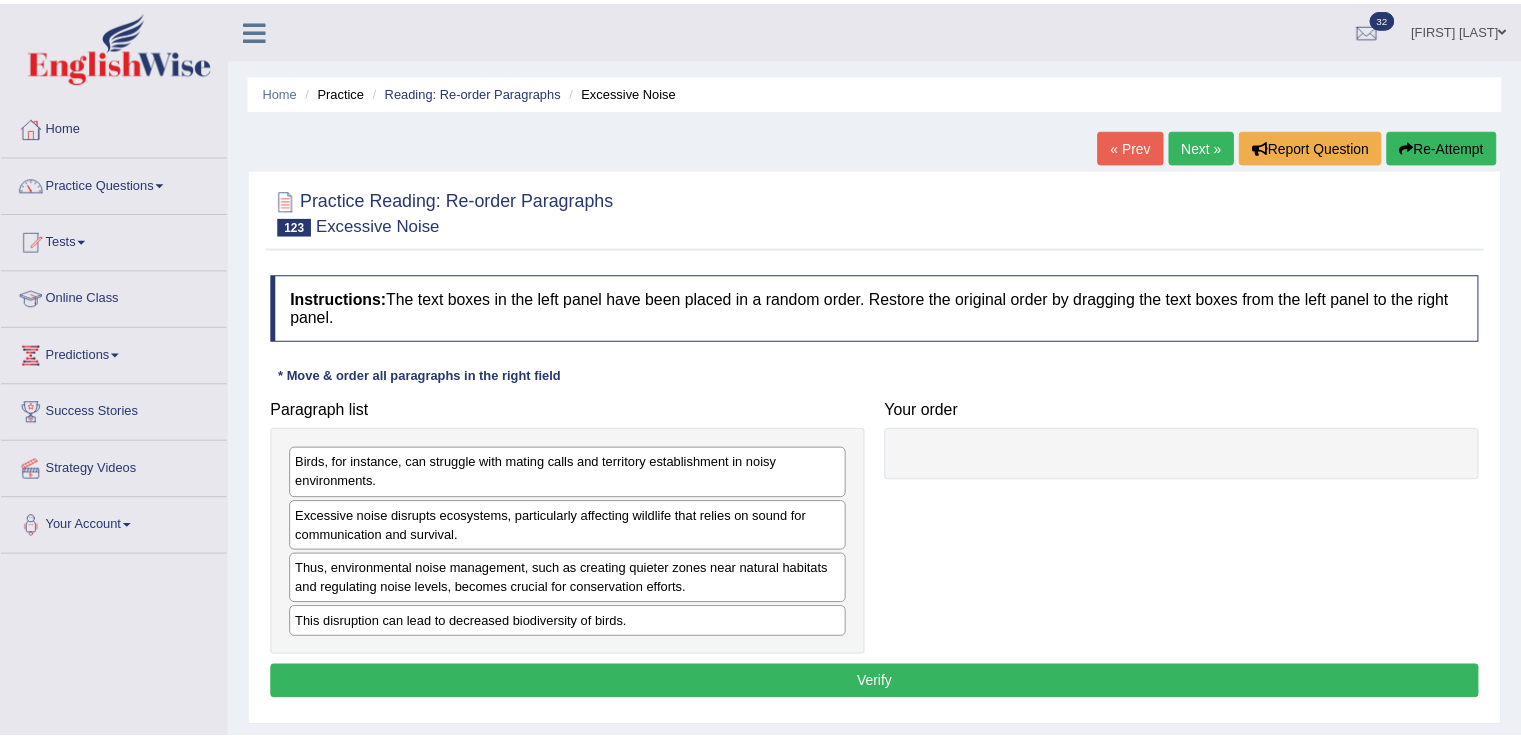 scroll, scrollTop: 0, scrollLeft: 0, axis: both 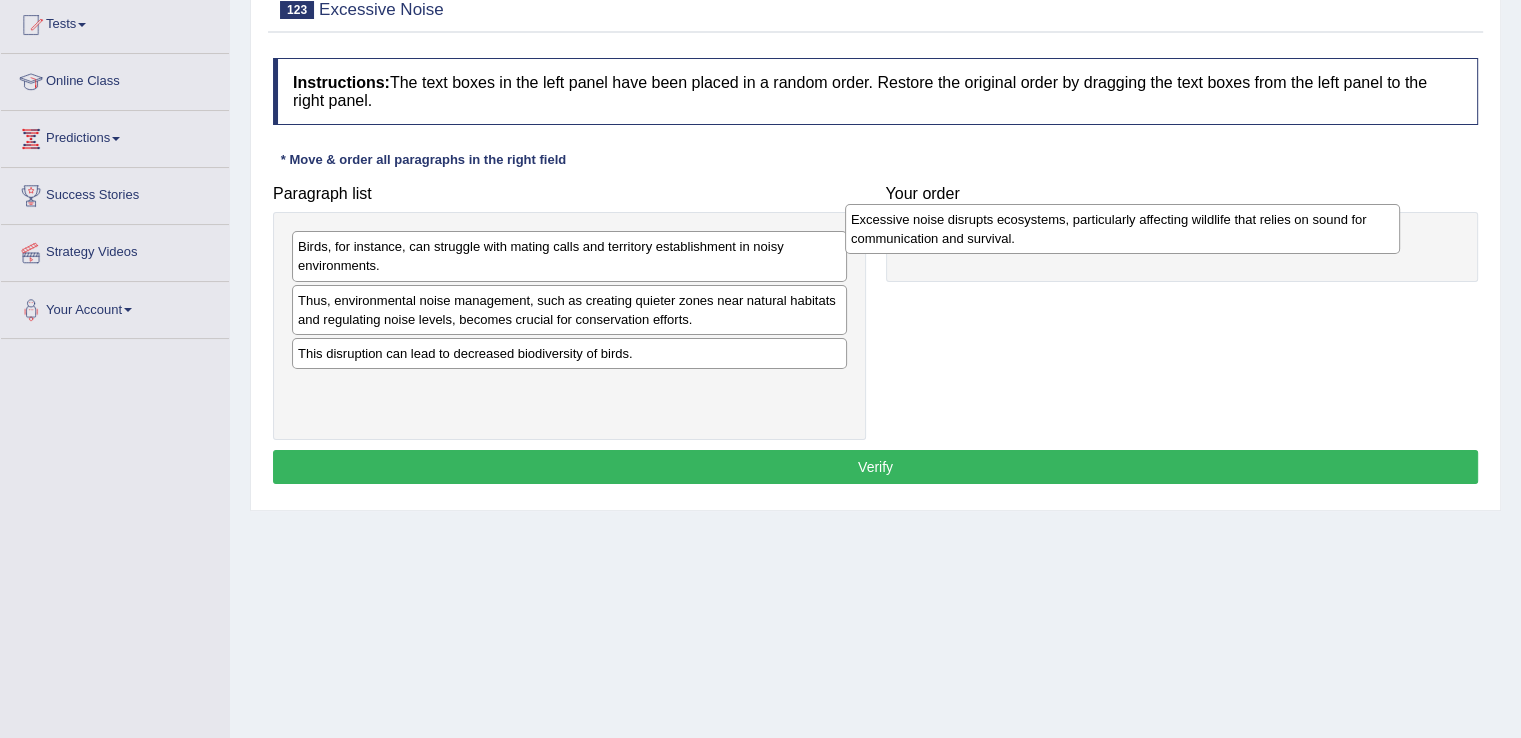 drag, startPoint x: 497, startPoint y: 313, endPoint x: 1050, endPoint y: 233, distance: 558.75665 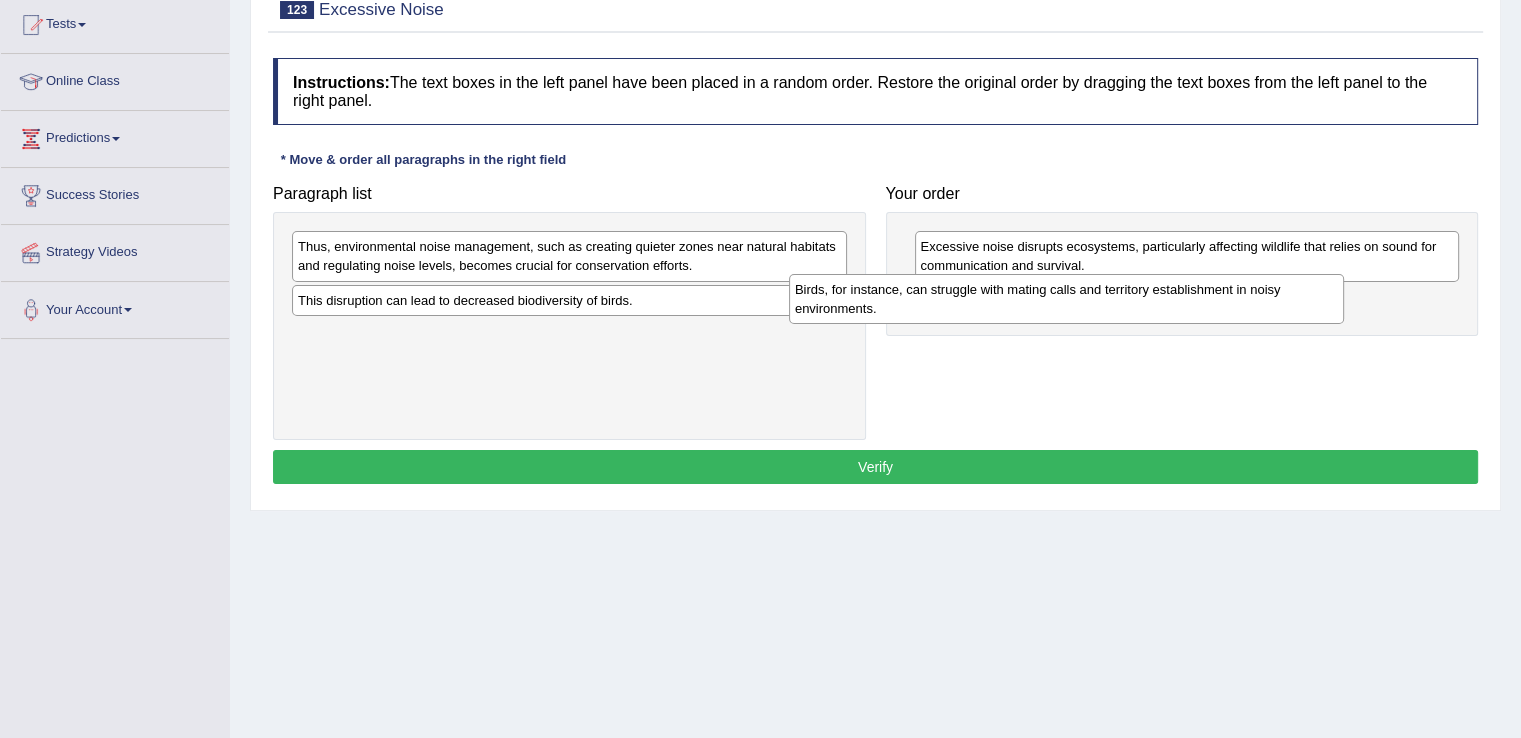 drag, startPoint x: 601, startPoint y: 251, endPoint x: 1098, endPoint y: 294, distance: 498.8567 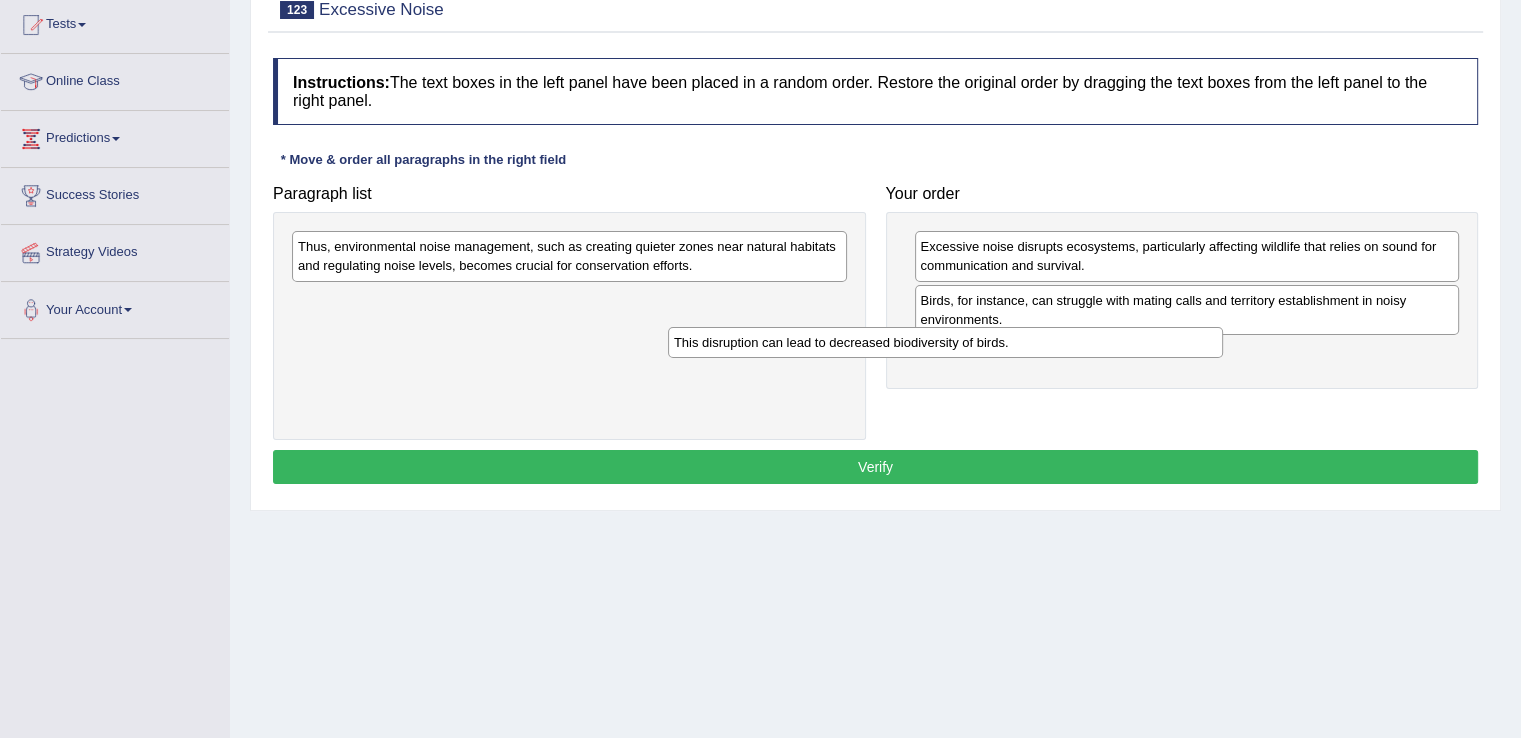 drag, startPoint x: 591, startPoint y: 297, endPoint x: 968, endPoint y: 342, distance: 379.67618 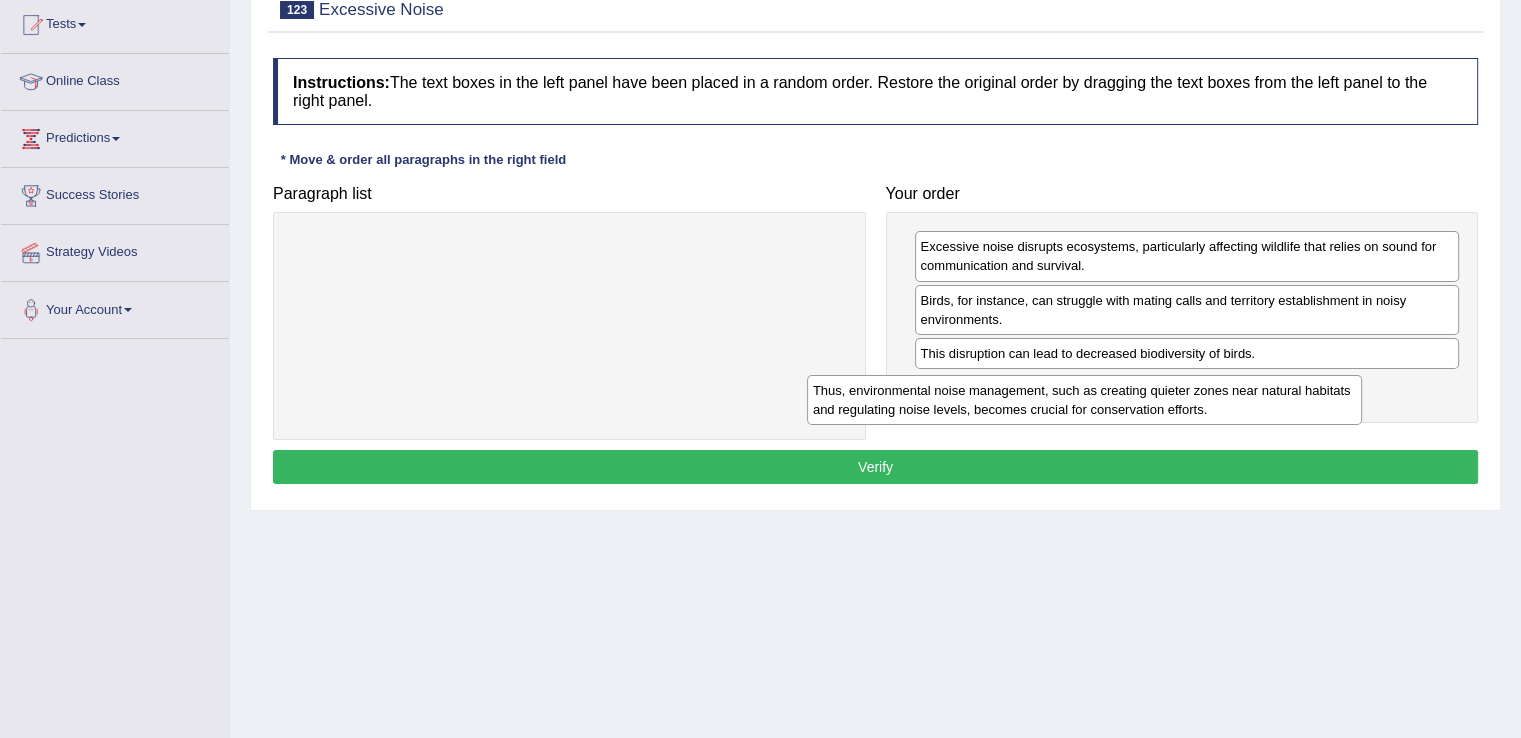 drag, startPoint x: 724, startPoint y: 256, endPoint x: 1257, endPoint y: 390, distance: 549.5862 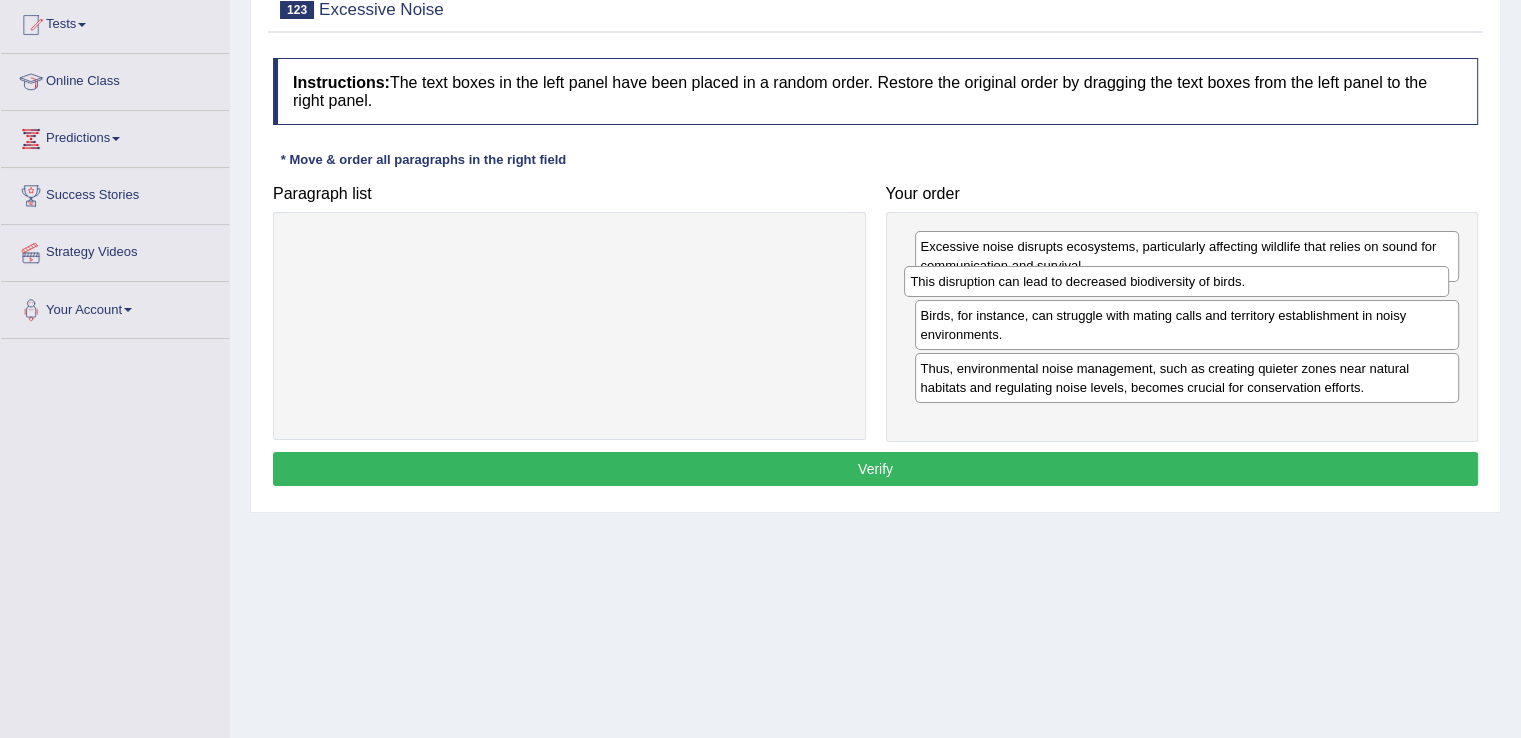 drag, startPoint x: 1236, startPoint y: 356, endPoint x: 1226, endPoint y: 283, distance: 73.68175 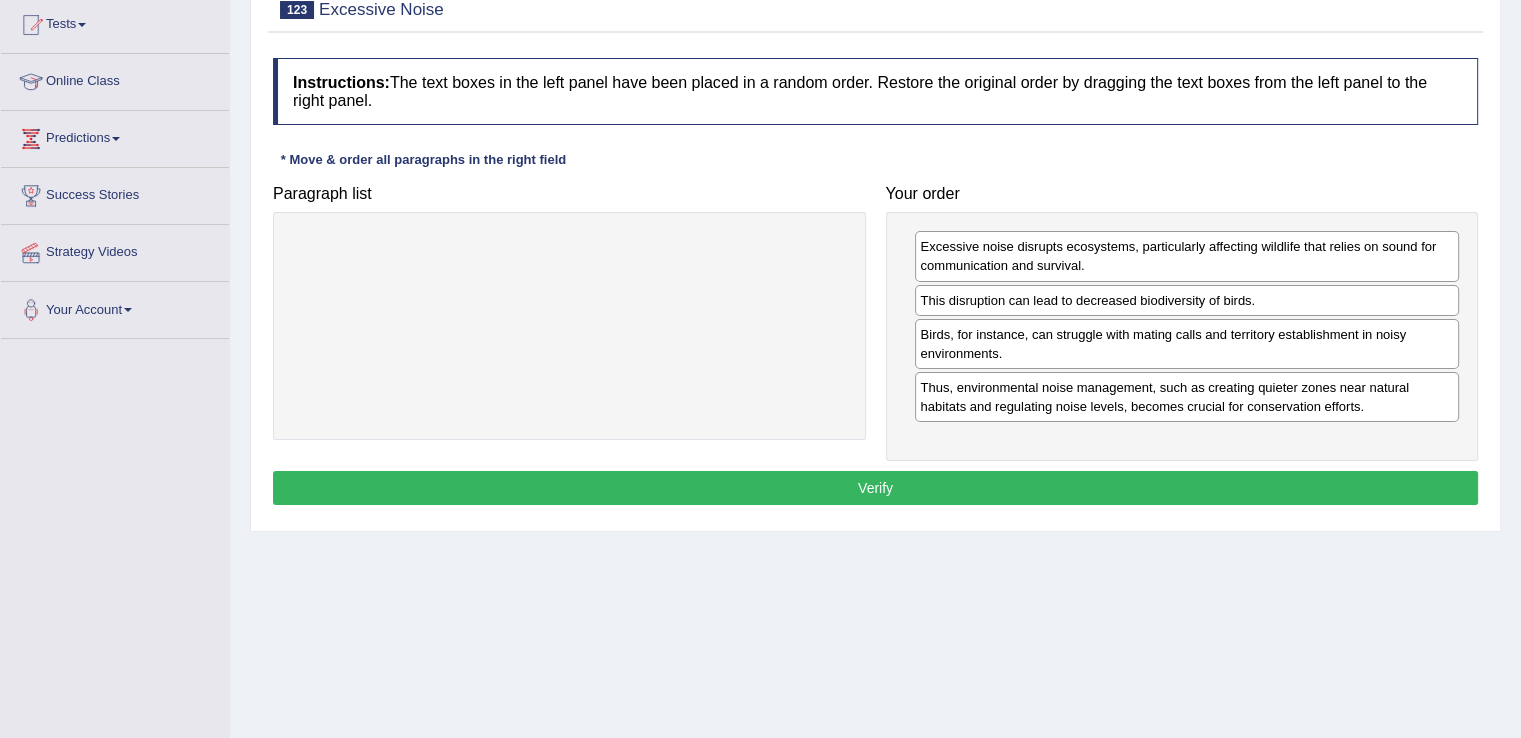 click on "Verify" at bounding box center [875, 488] 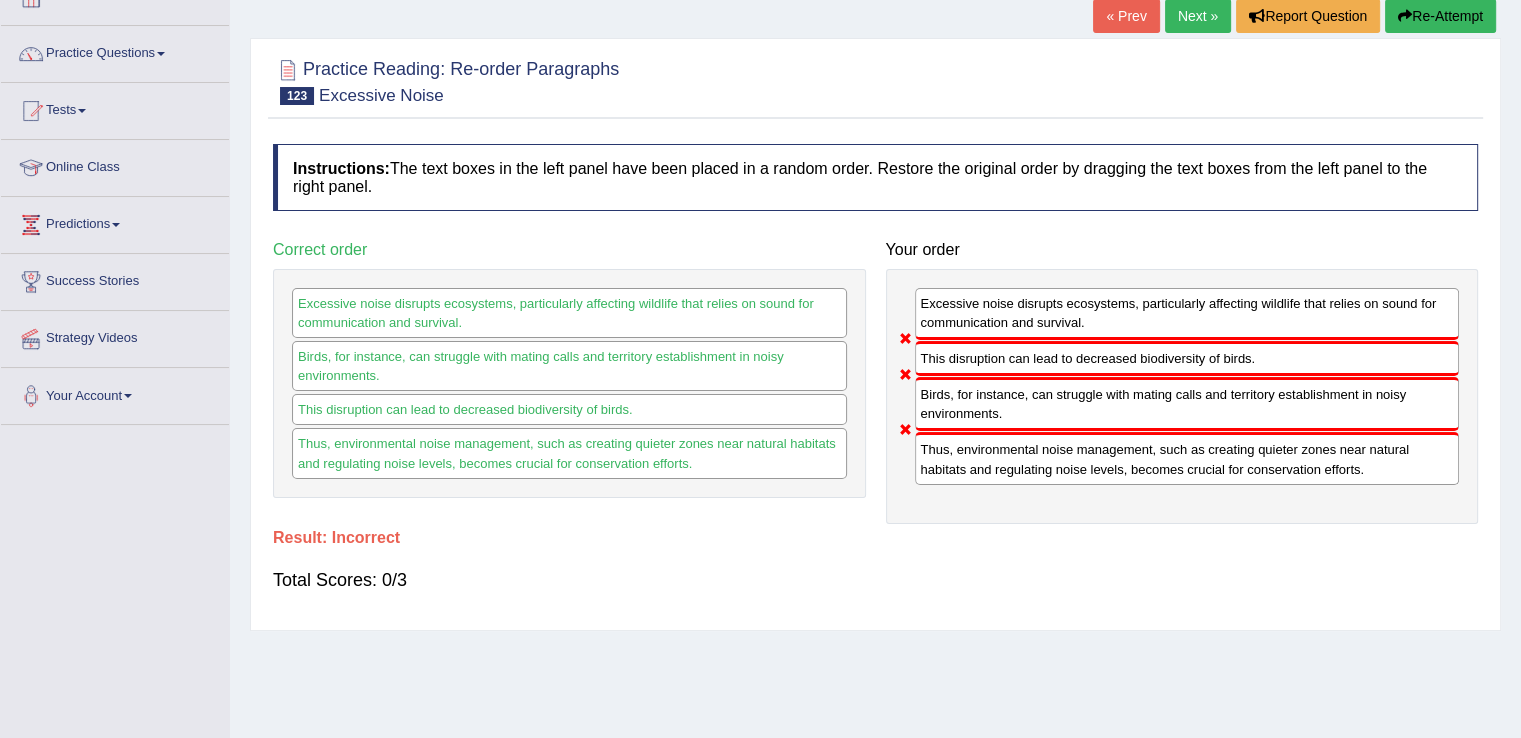scroll, scrollTop: 116, scrollLeft: 0, axis: vertical 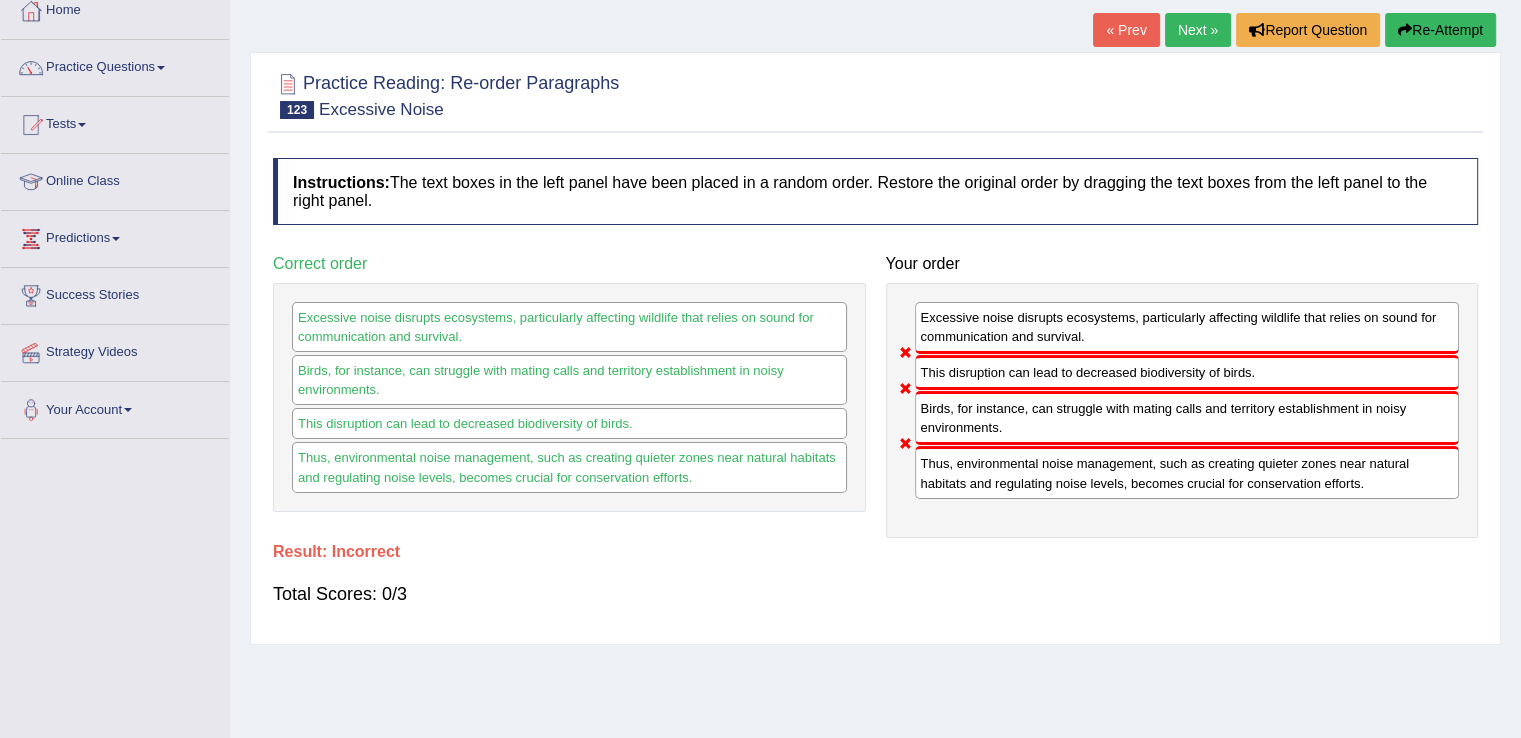 click on "Re-Attempt" at bounding box center [1440, 30] 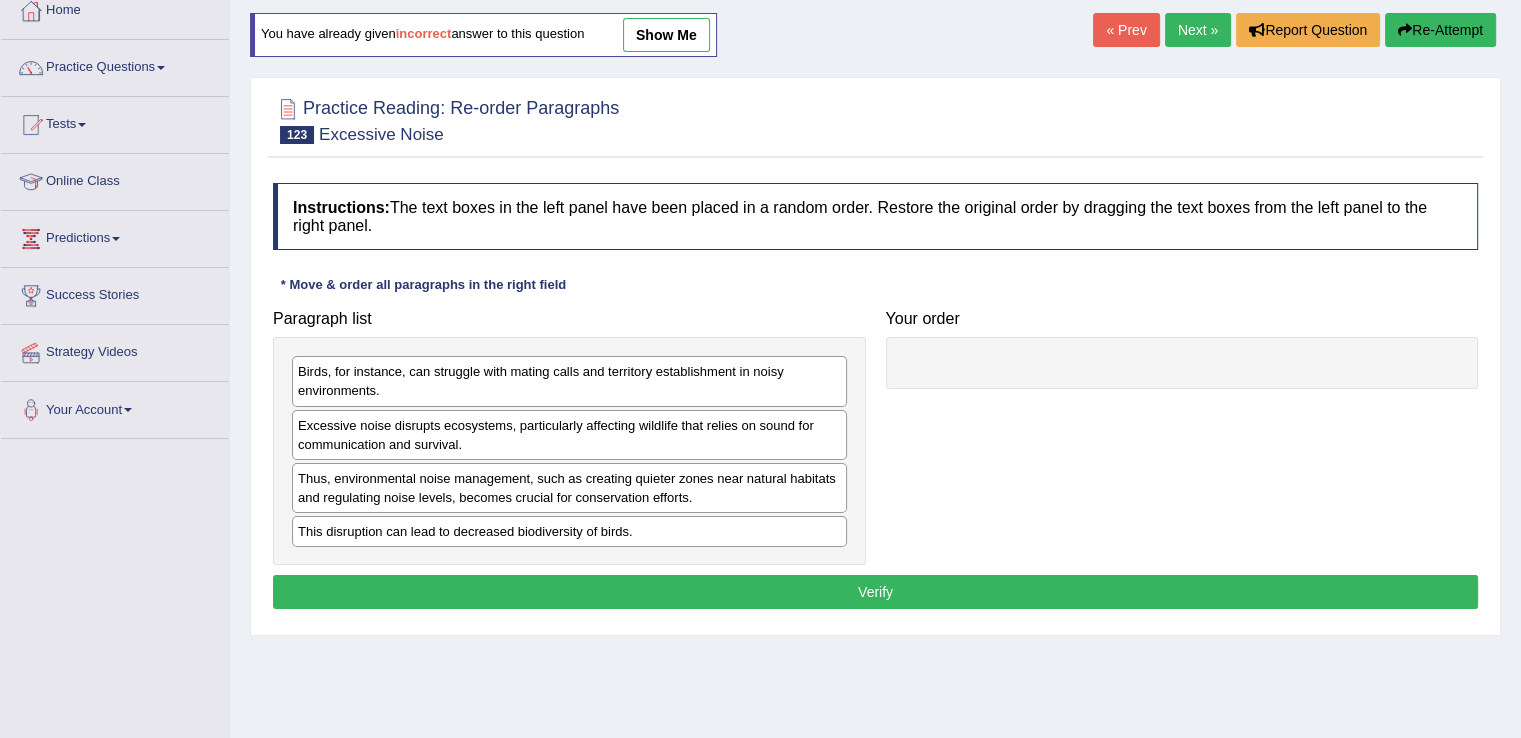 scroll, scrollTop: 0, scrollLeft: 0, axis: both 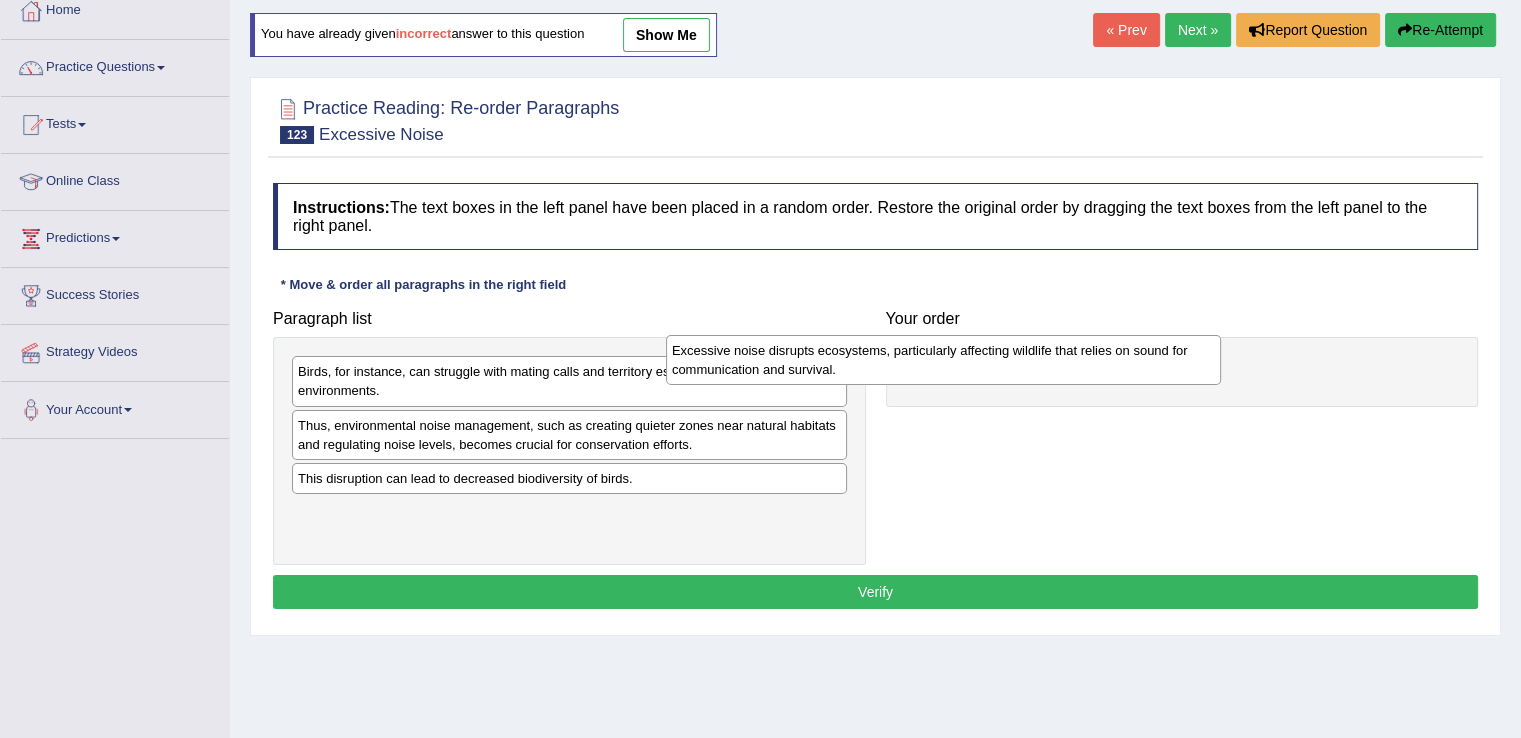 drag, startPoint x: 511, startPoint y: 432, endPoint x: 885, endPoint y: 358, distance: 381.25058 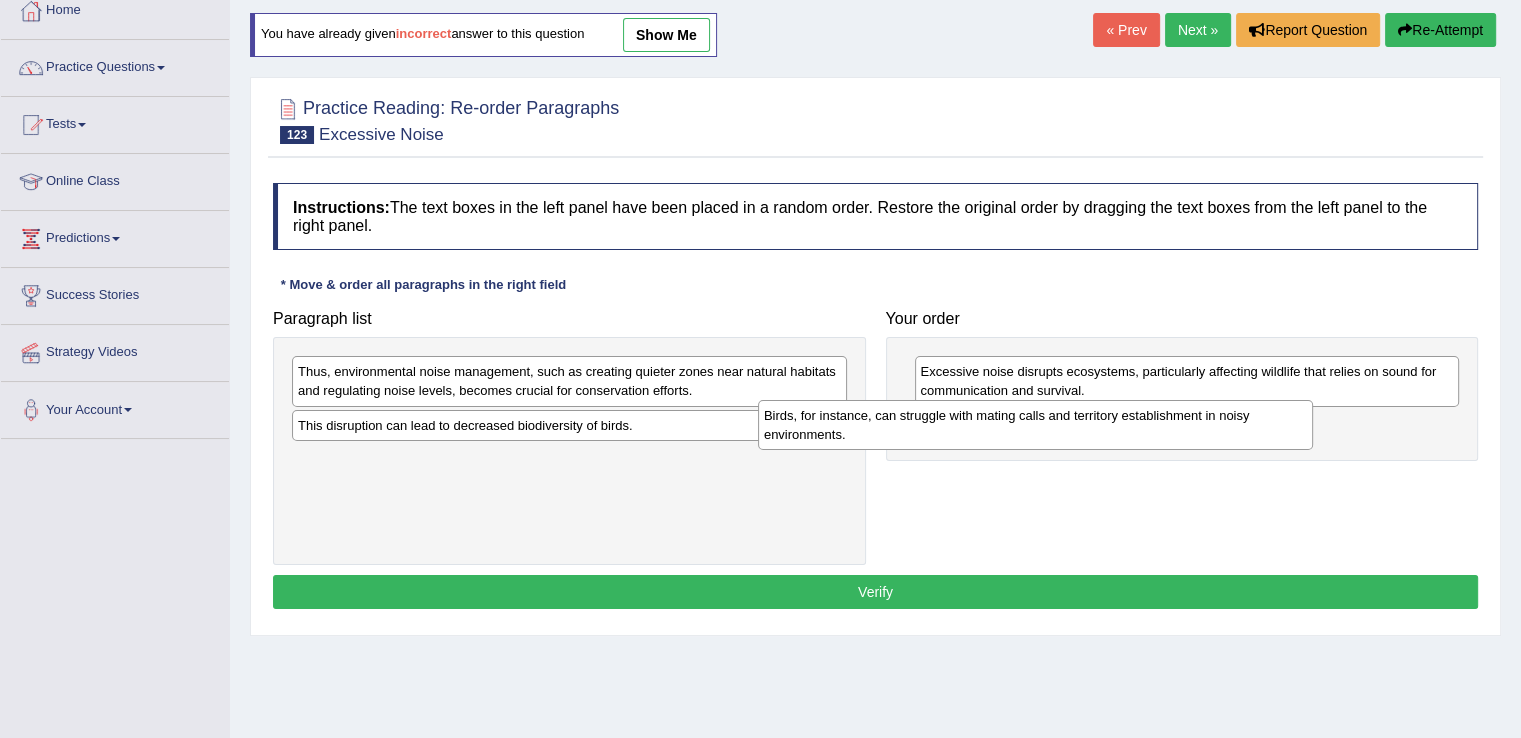 drag, startPoint x: 423, startPoint y: 375, endPoint x: 889, endPoint y: 419, distance: 468.07263 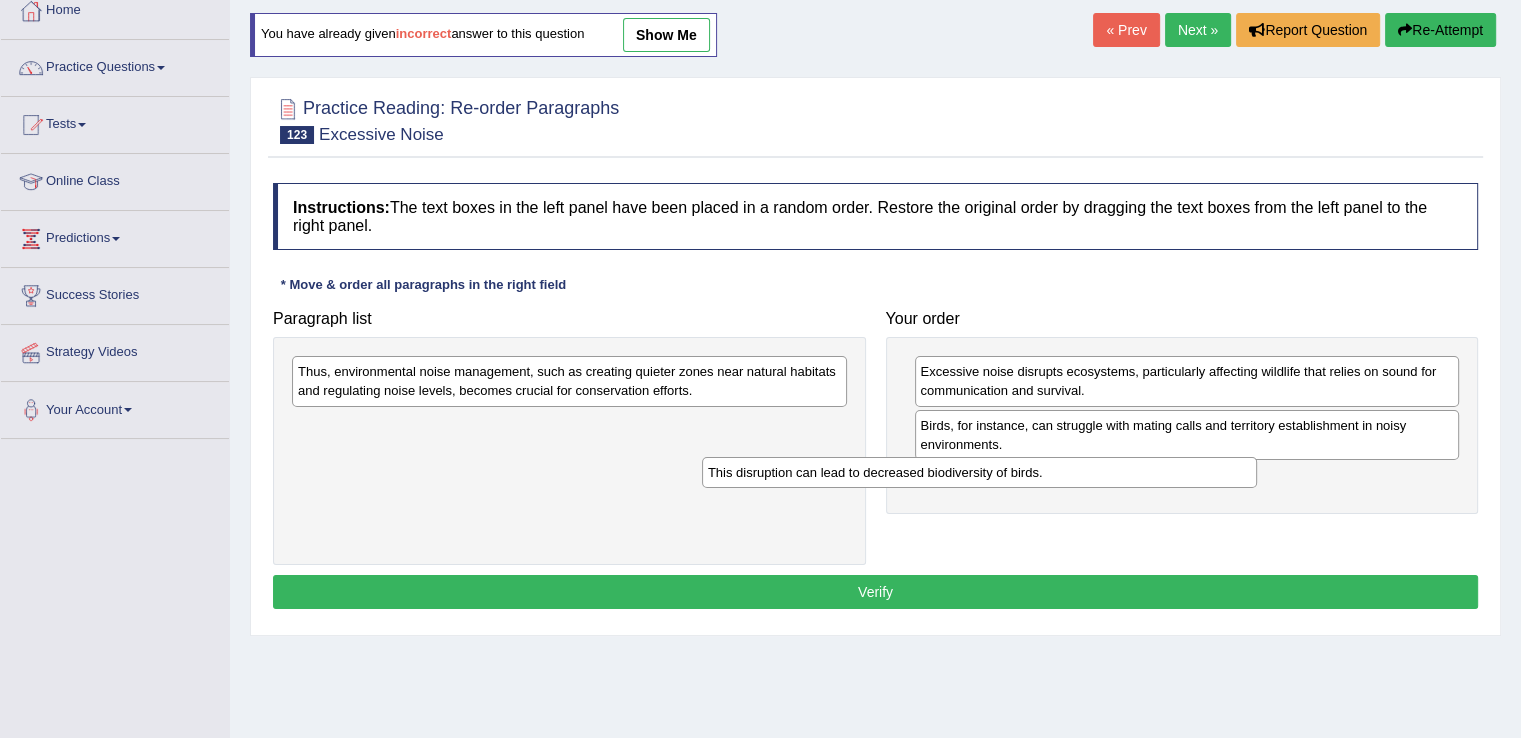 drag, startPoint x: 507, startPoint y: 425, endPoint x: 925, endPoint y: 477, distance: 421.22205 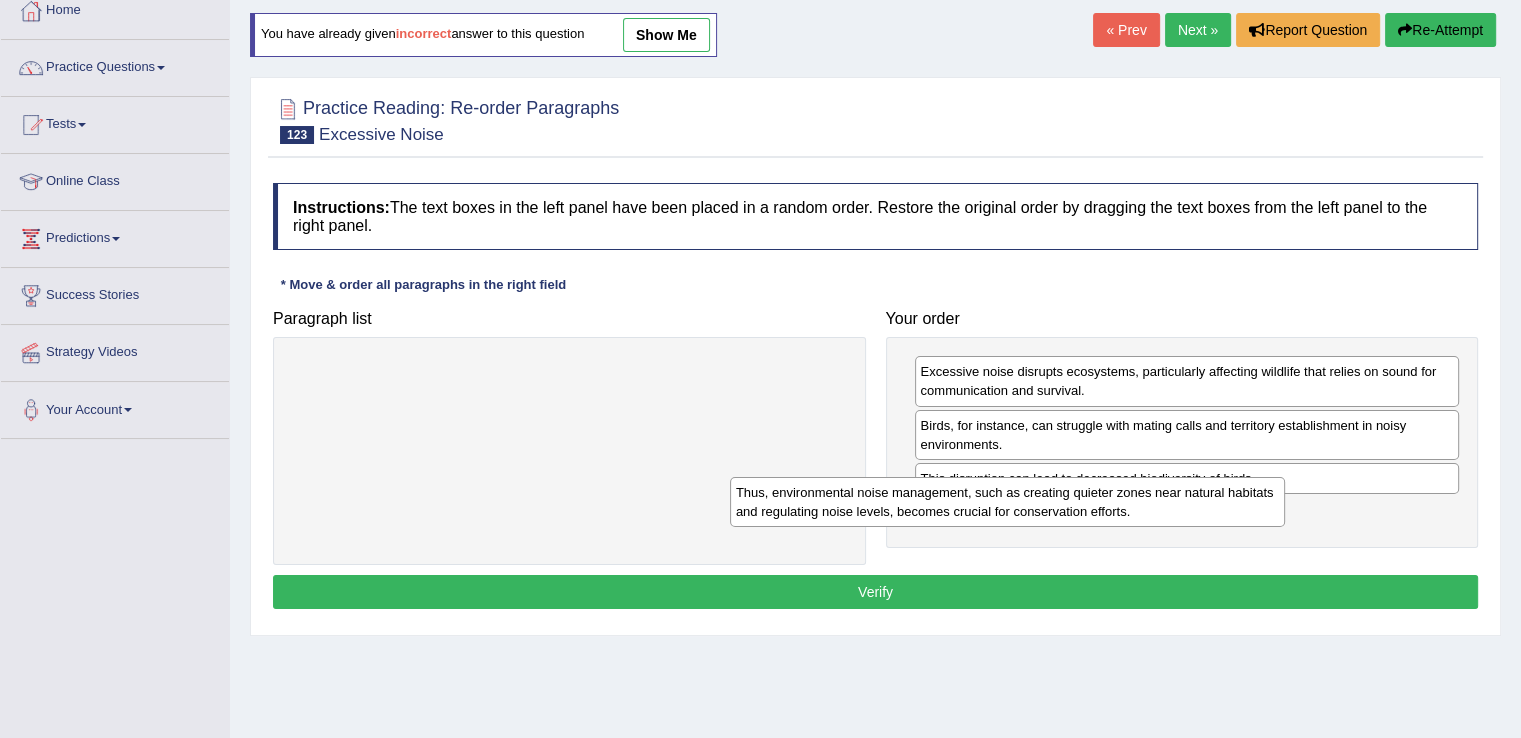 drag, startPoint x: 734, startPoint y: 377, endPoint x: 1172, endPoint y: 498, distance: 454.40622 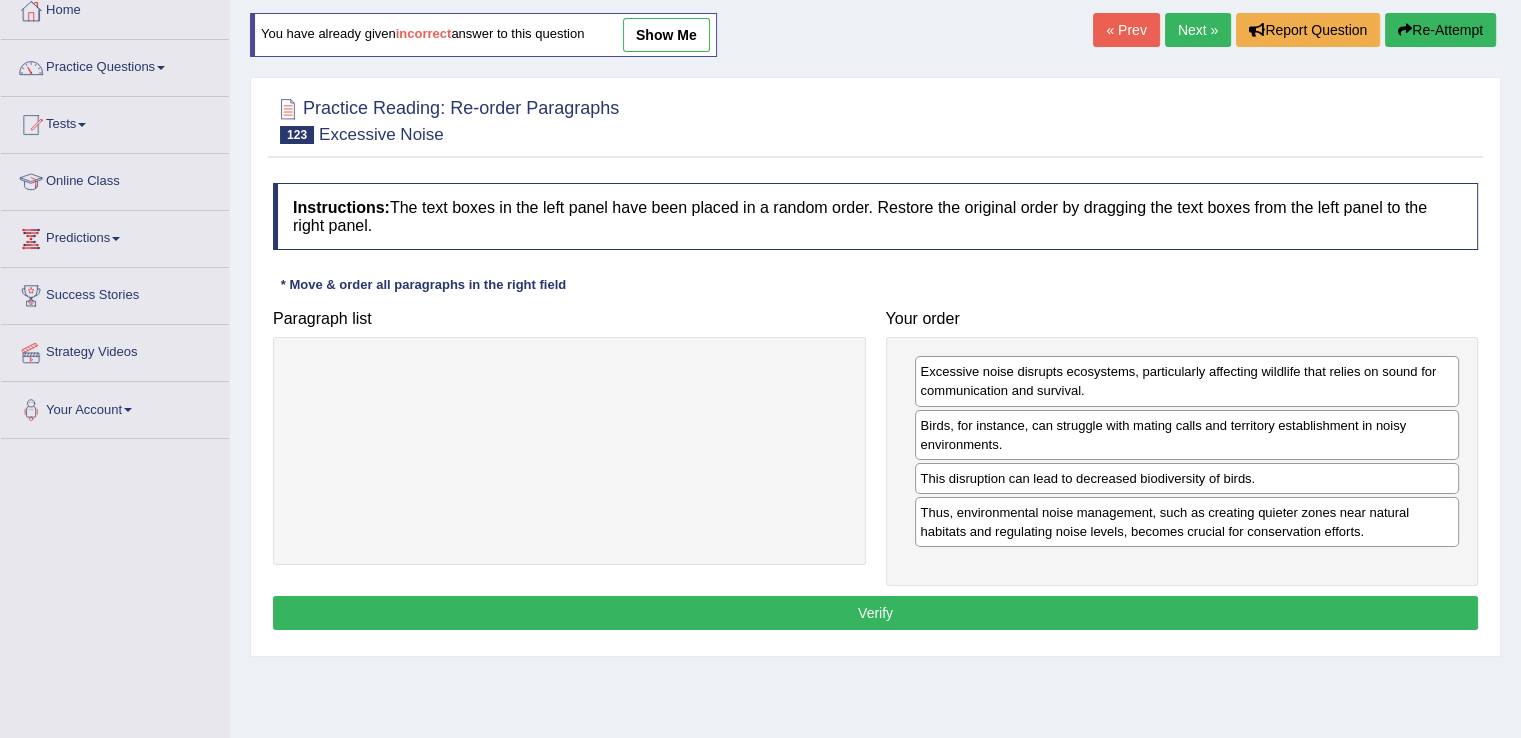click on "Verify" at bounding box center (875, 613) 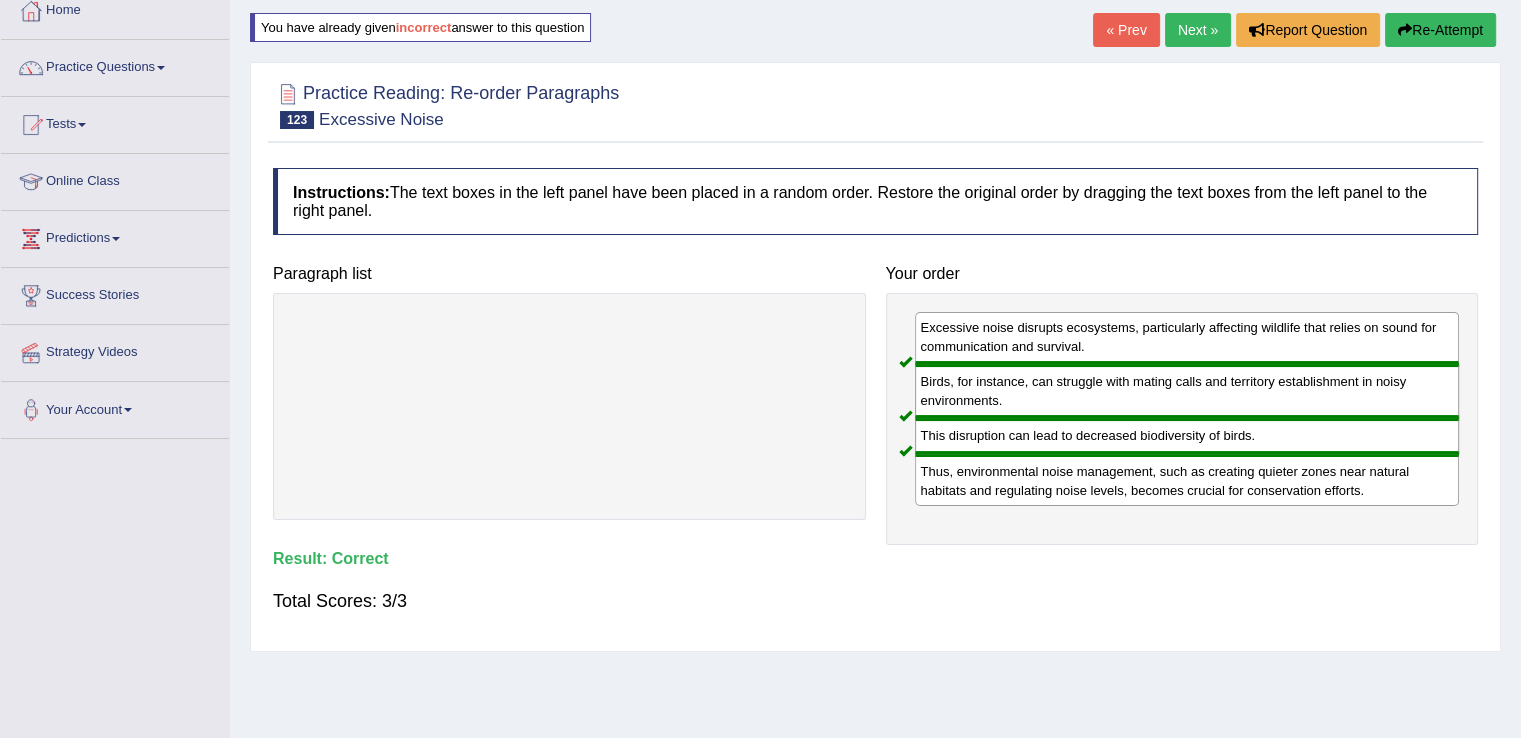 click on "Next »" at bounding box center (1198, 30) 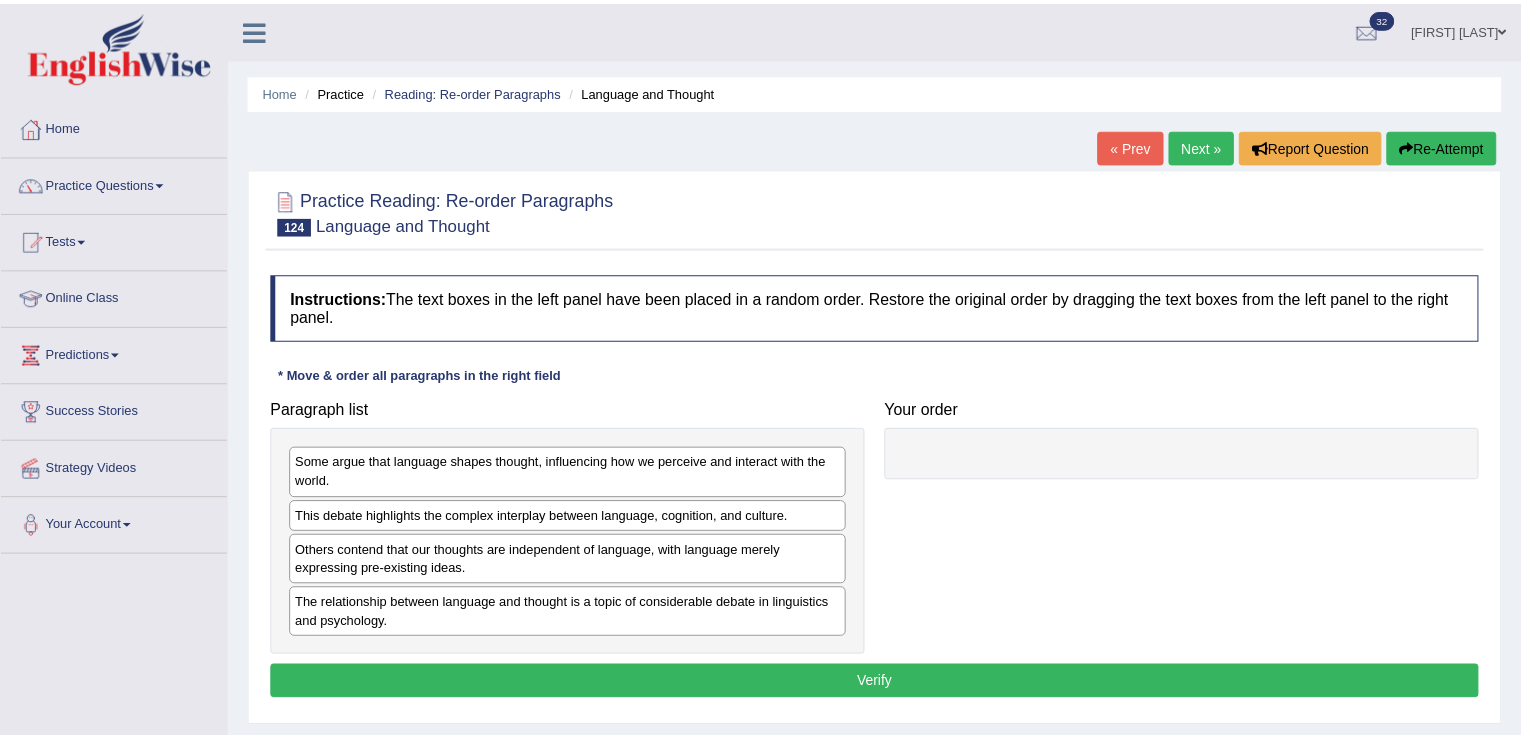 scroll, scrollTop: 0, scrollLeft: 0, axis: both 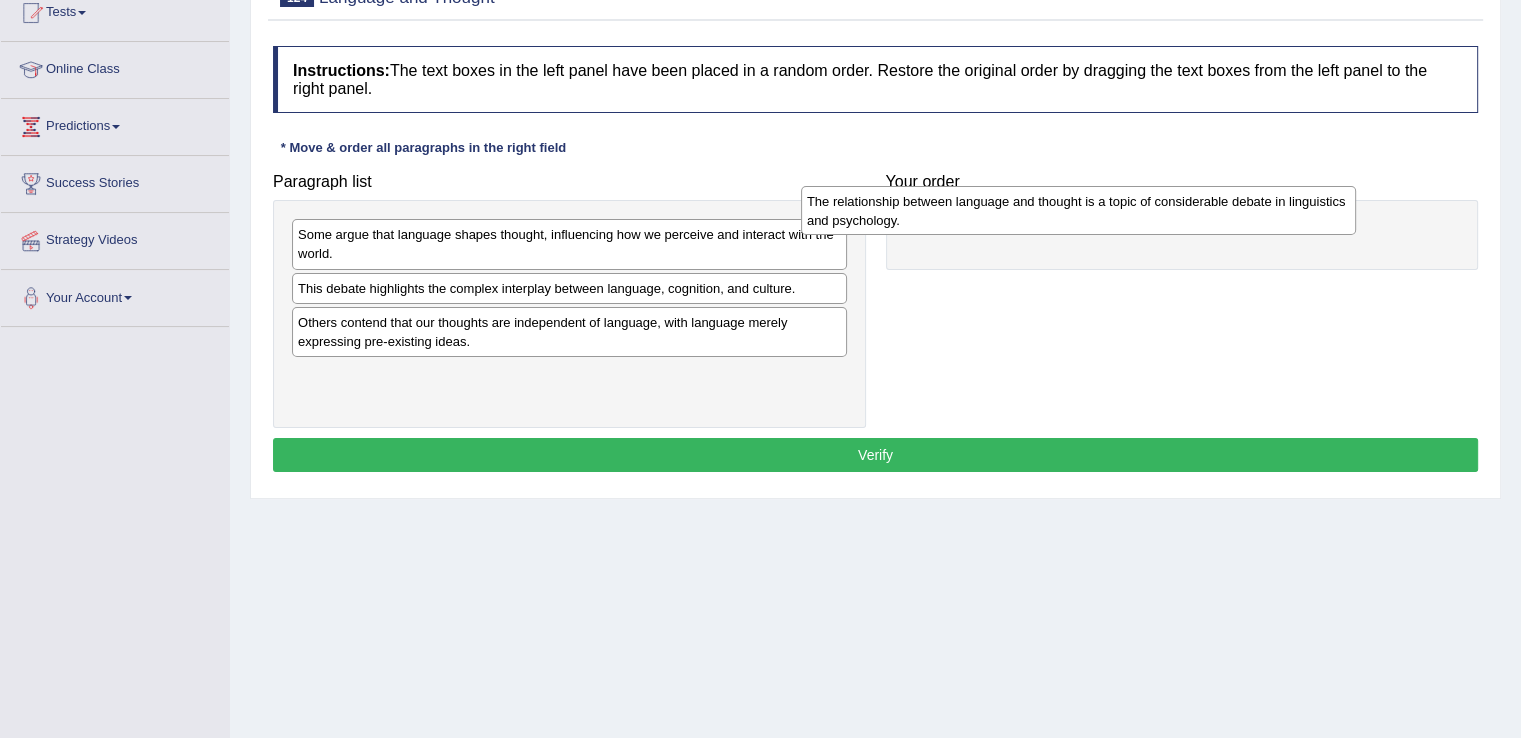 drag, startPoint x: 621, startPoint y: 383, endPoint x: 1130, endPoint y: 210, distance: 537.5965 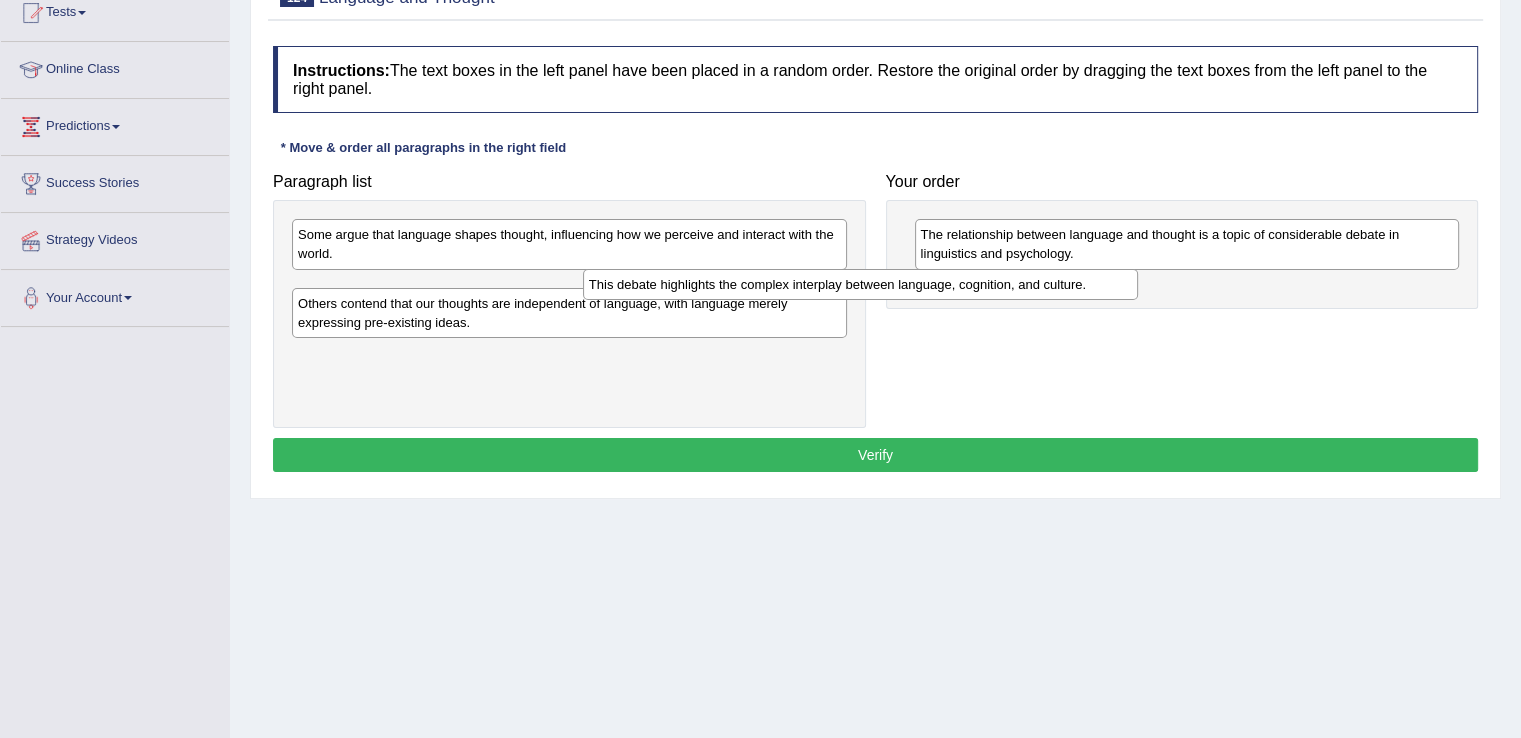 drag, startPoint x: 591, startPoint y: 293, endPoint x: 882, endPoint y: 290, distance: 291.01547 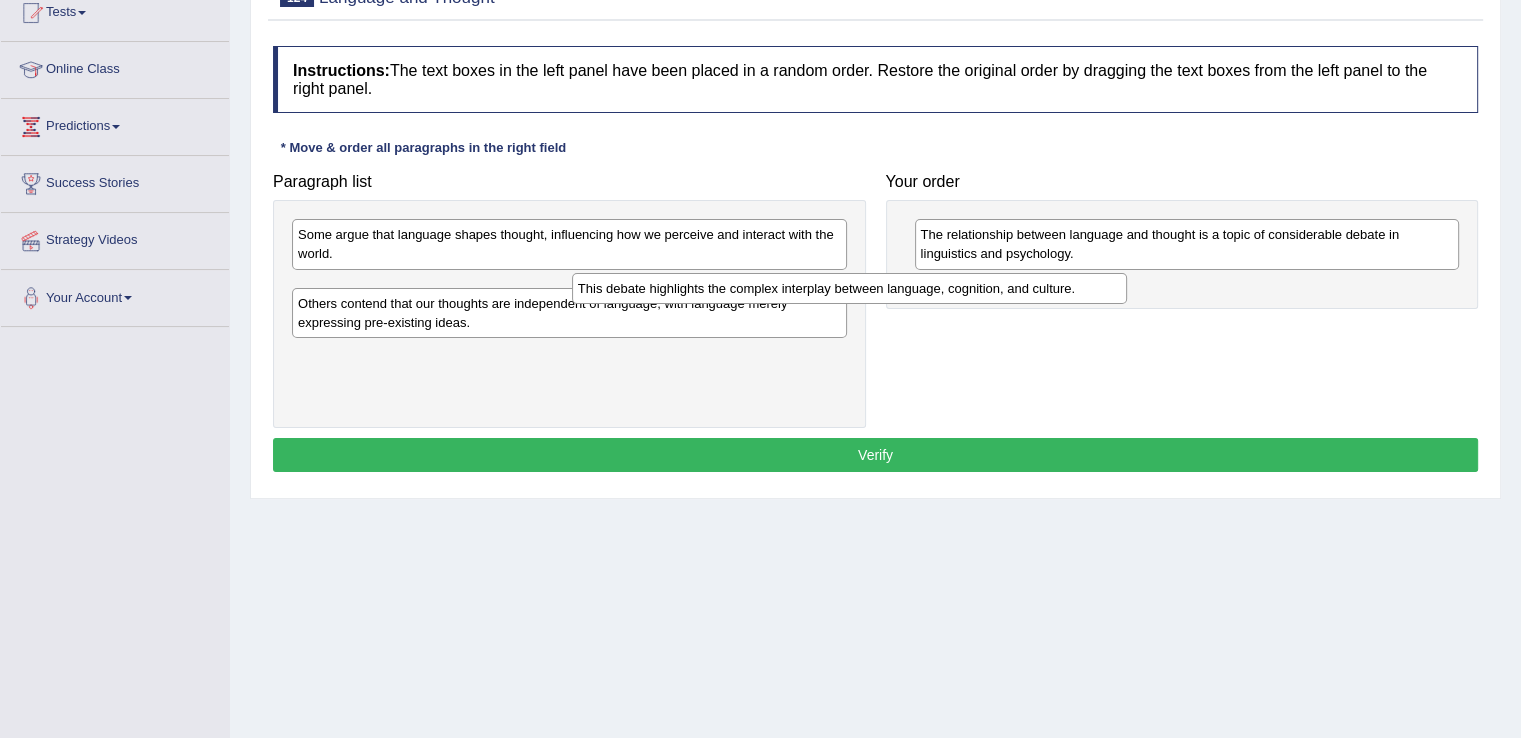 drag, startPoint x: 788, startPoint y: 290, endPoint x: 1072, endPoint y: 291, distance: 284.00177 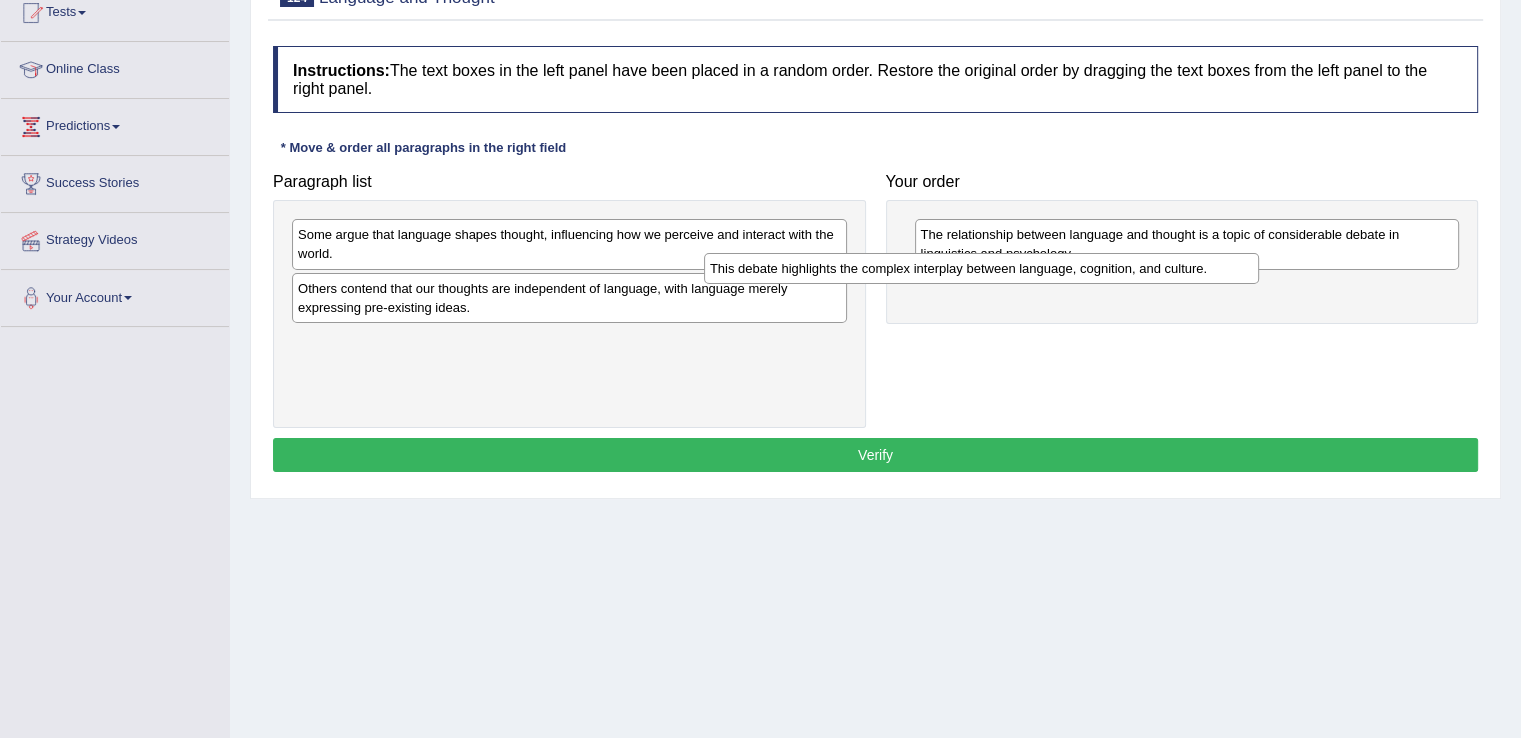 drag, startPoint x: 669, startPoint y: 291, endPoint x: 1092, endPoint y: 274, distance: 423.34146 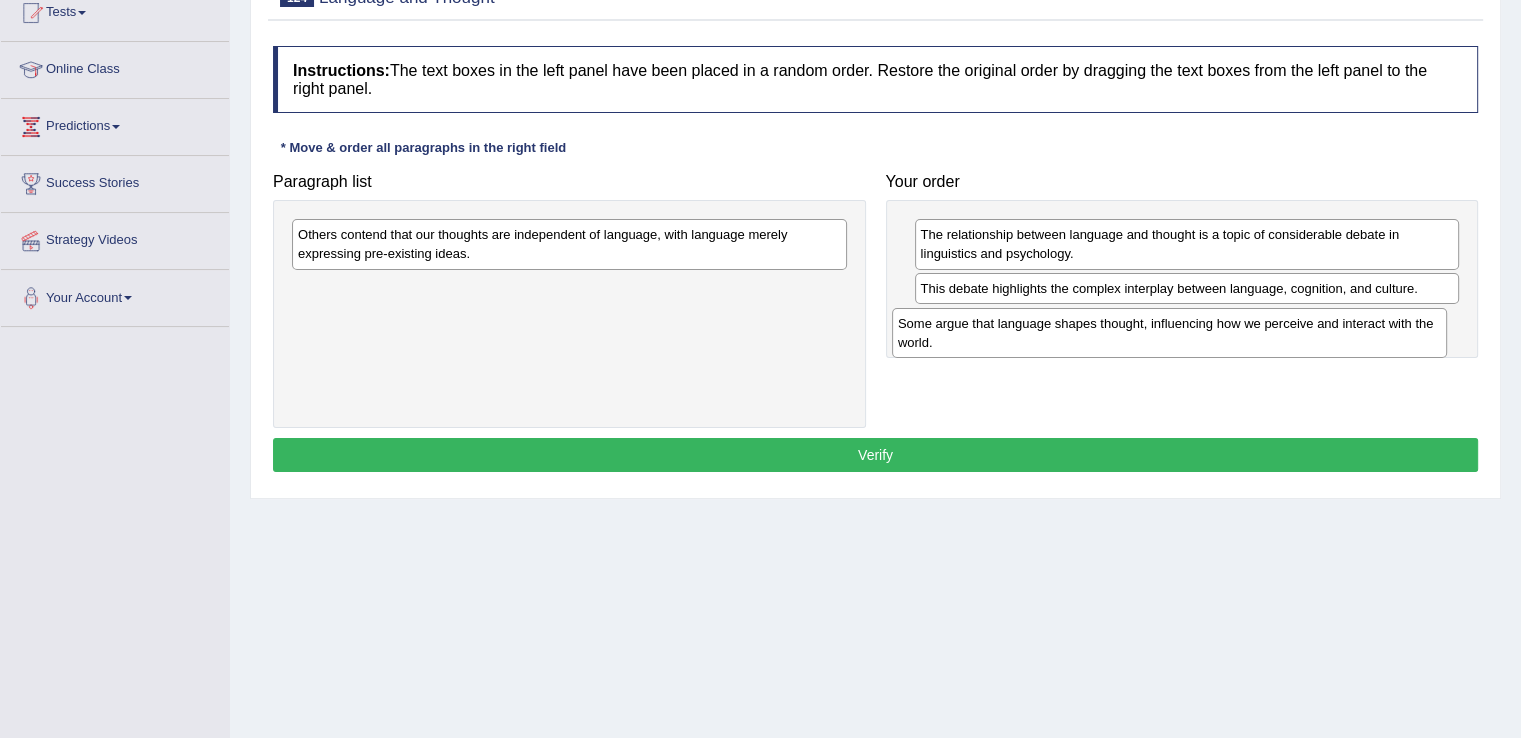 drag, startPoint x: 596, startPoint y: 246, endPoint x: 1196, endPoint y: 335, distance: 606.56494 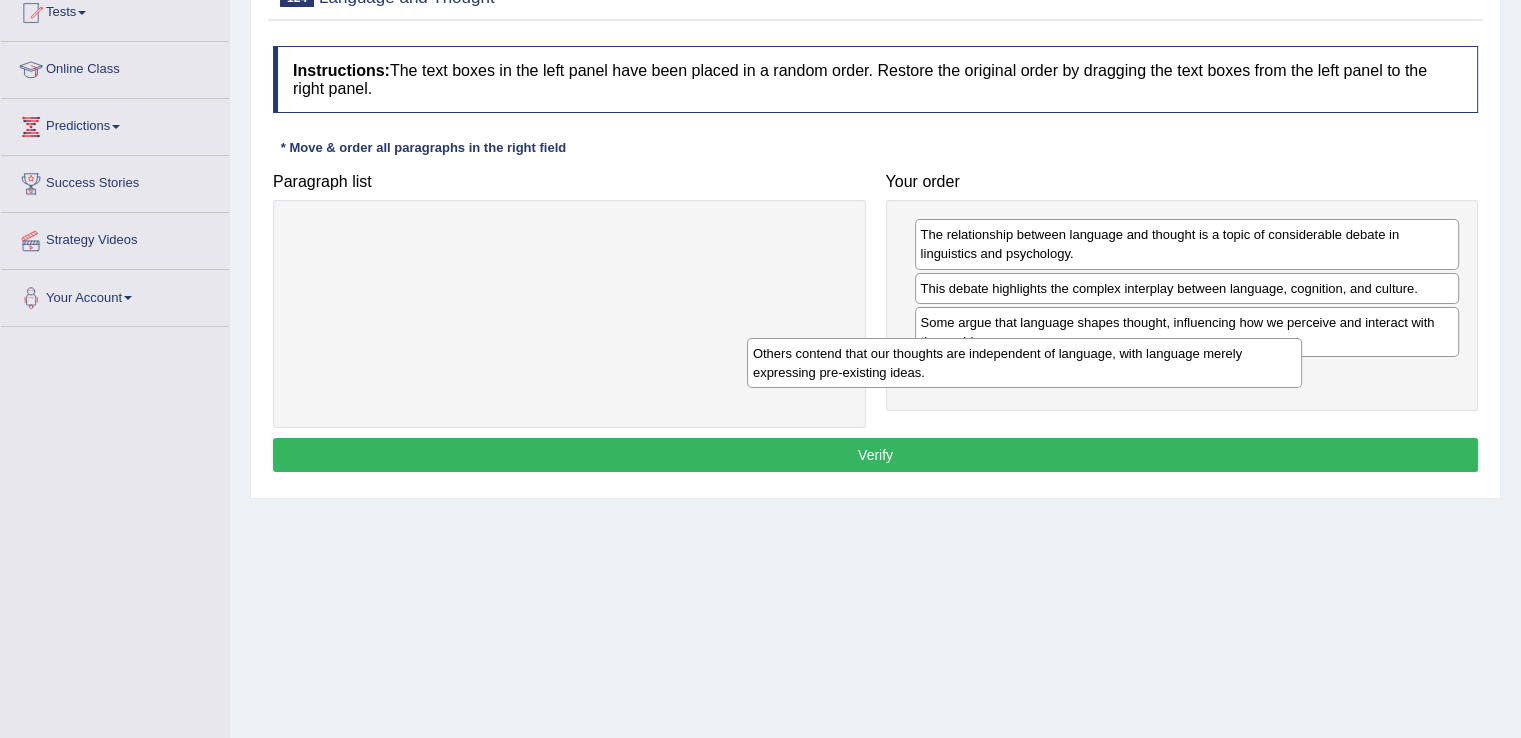 drag, startPoint x: 683, startPoint y: 237, endPoint x: 1138, endPoint y: 356, distance: 470.30417 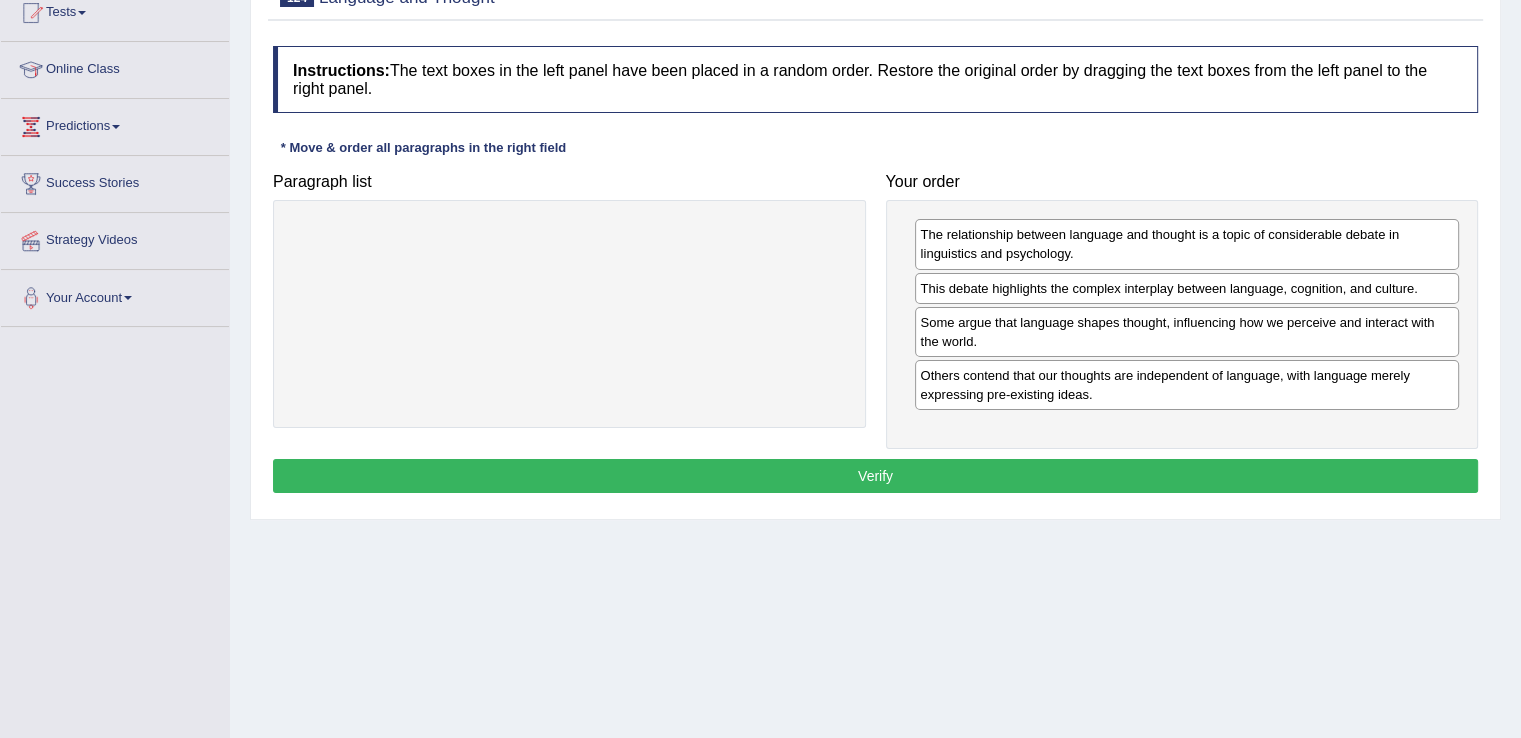 click on "Verify" at bounding box center [875, 476] 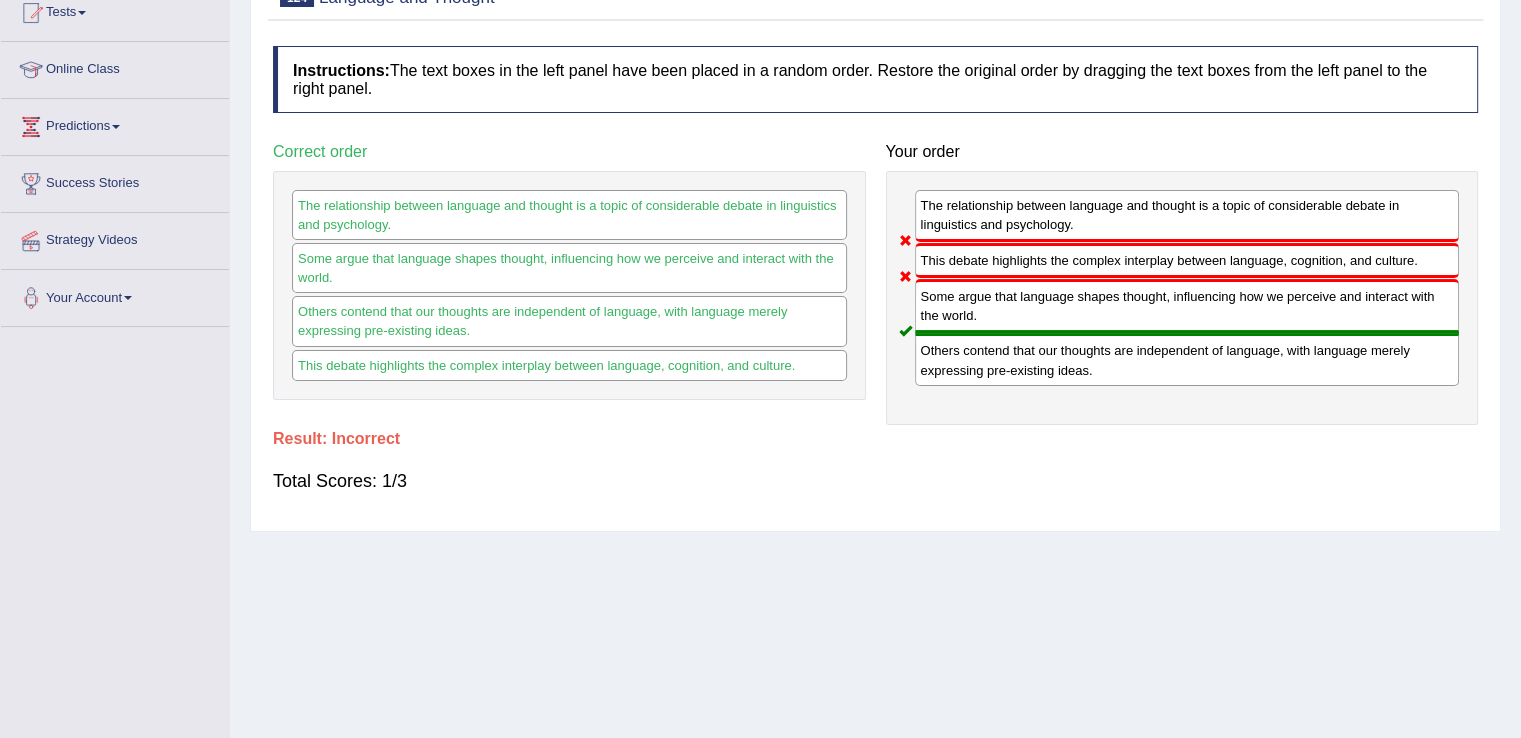 click on "Total Scores: 1/3" at bounding box center (875, 481) 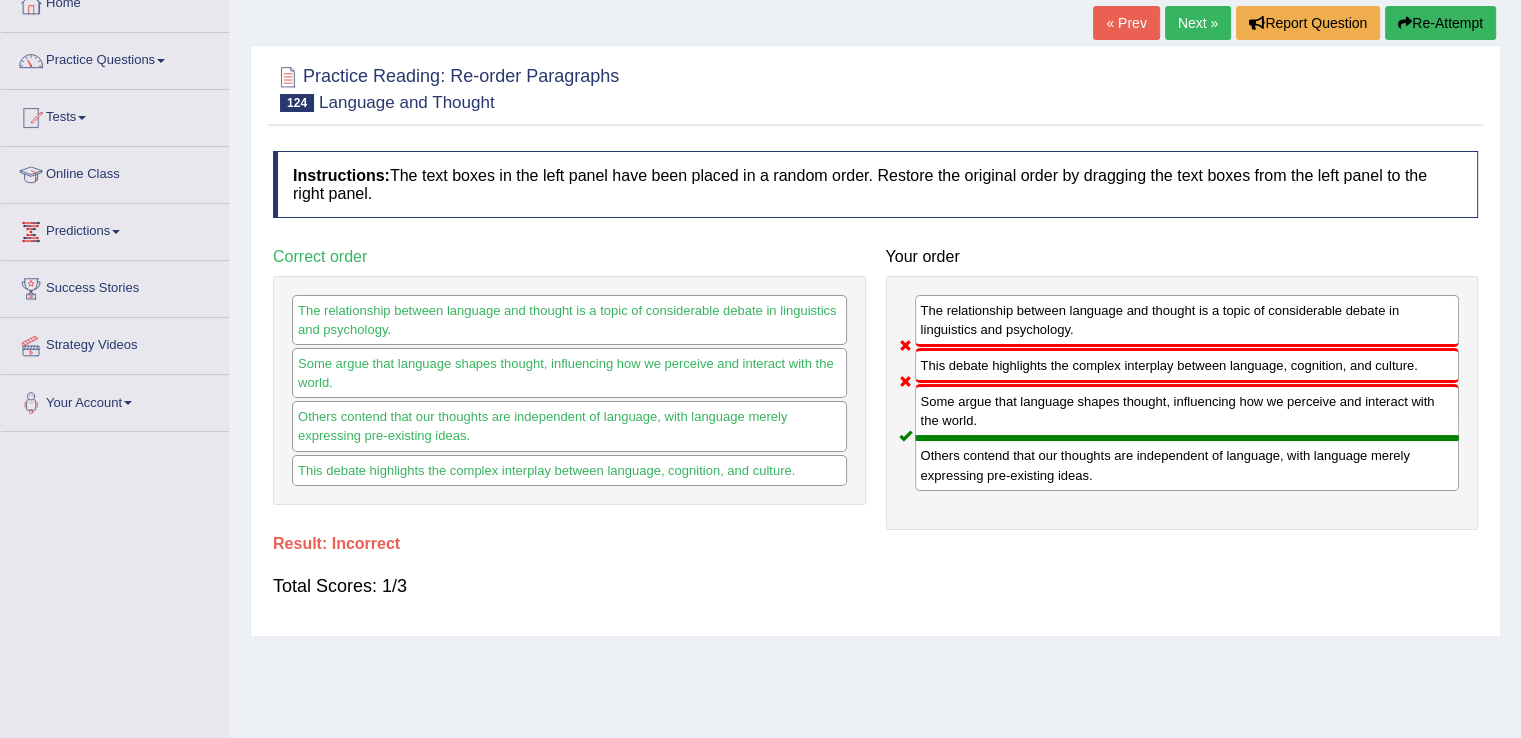 scroll, scrollTop: 120, scrollLeft: 0, axis: vertical 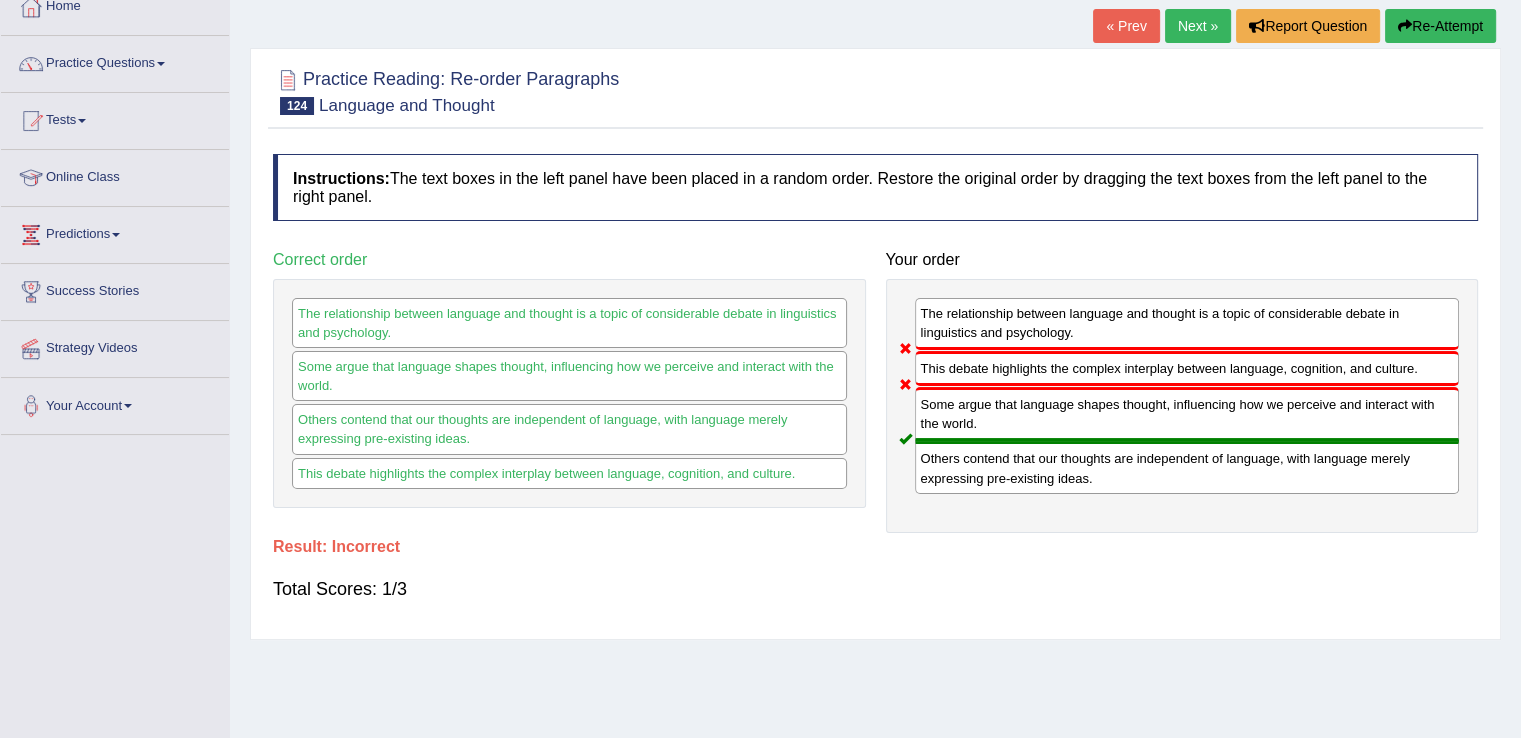 click on "Re-Attempt" at bounding box center (1440, 26) 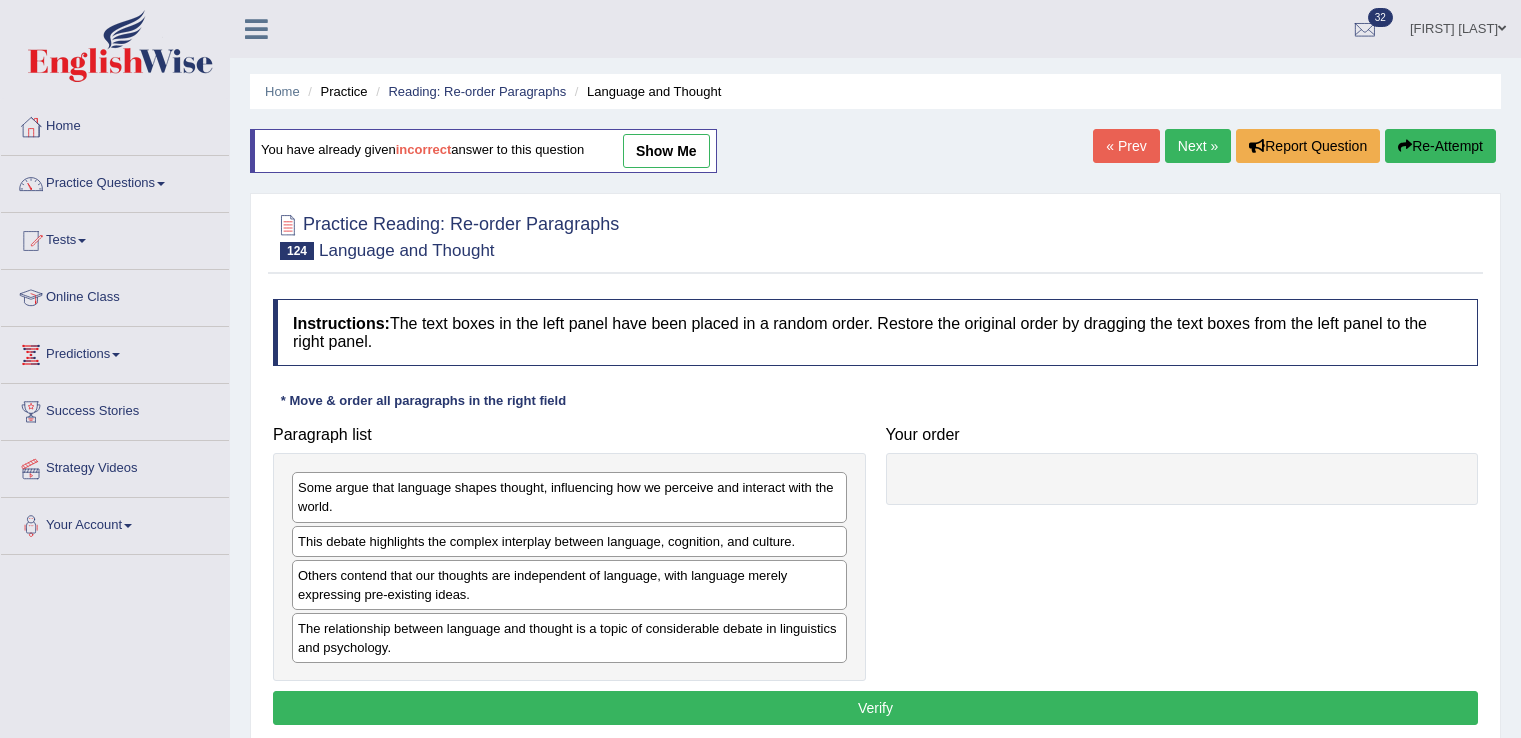 scroll, scrollTop: 120, scrollLeft: 0, axis: vertical 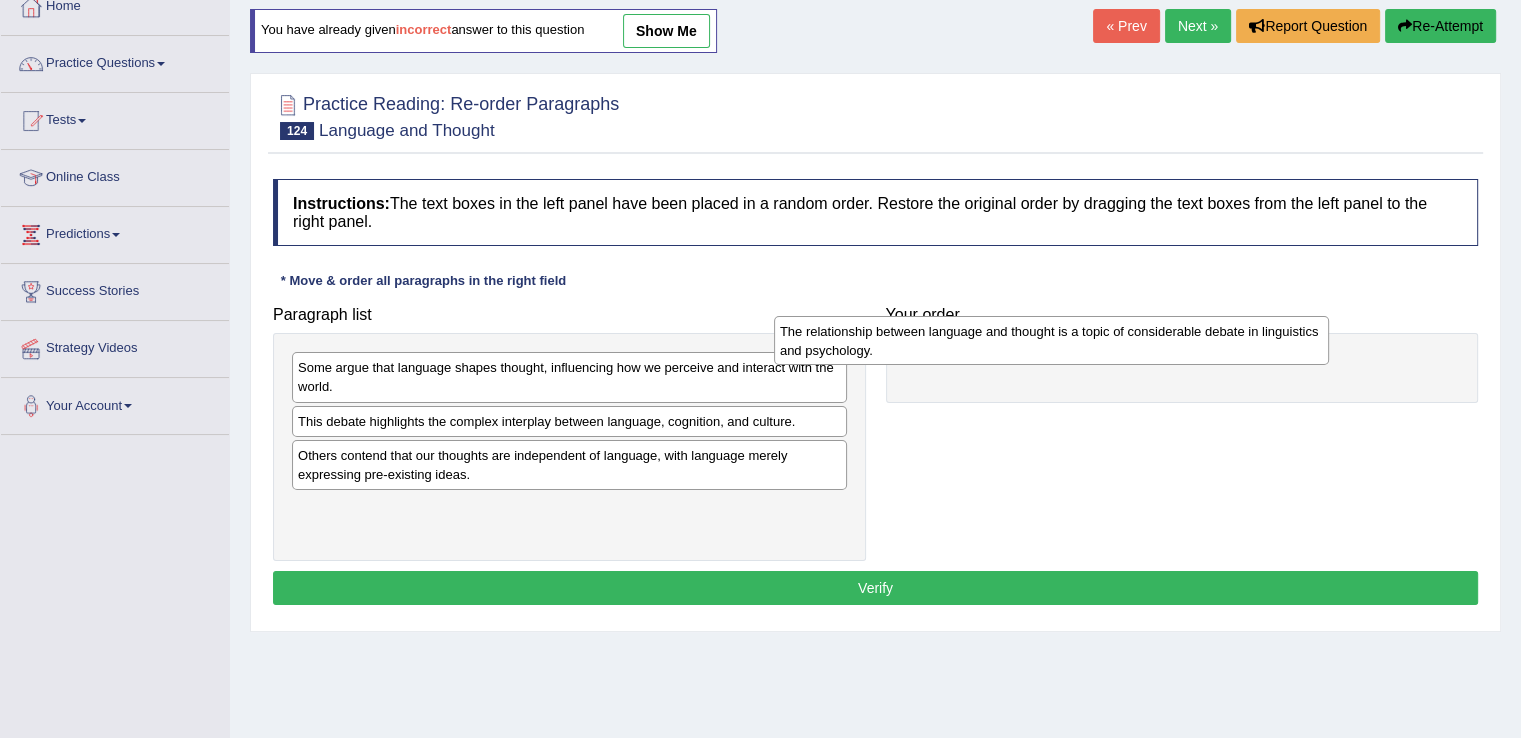 drag, startPoint x: 532, startPoint y: 521, endPoint x: 1019, endPoint y: 354, distance: 514.8378 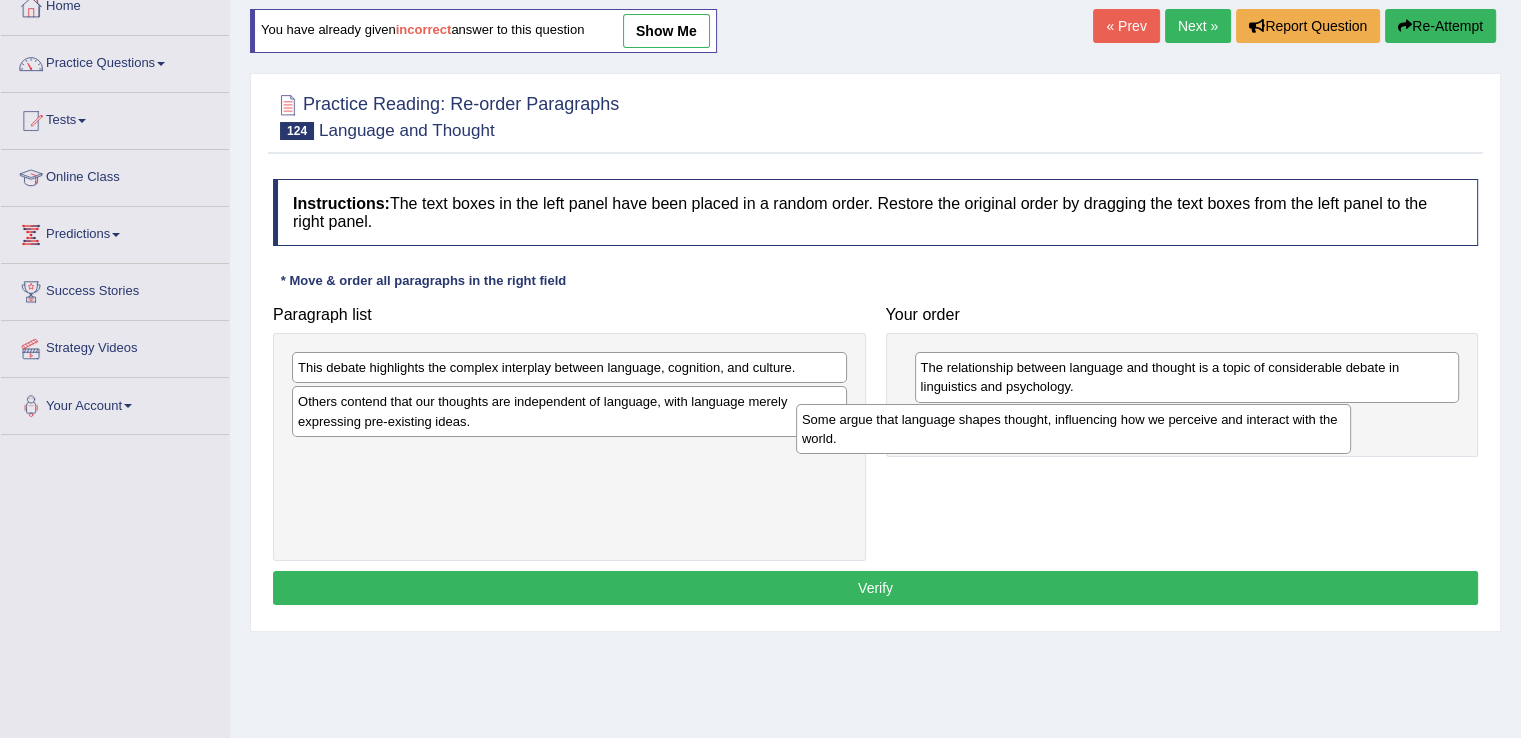 drag, startPoint x: 393, startPoint y: 385, endPoint x: 897, endPoint y: 433, distance: 506.28055 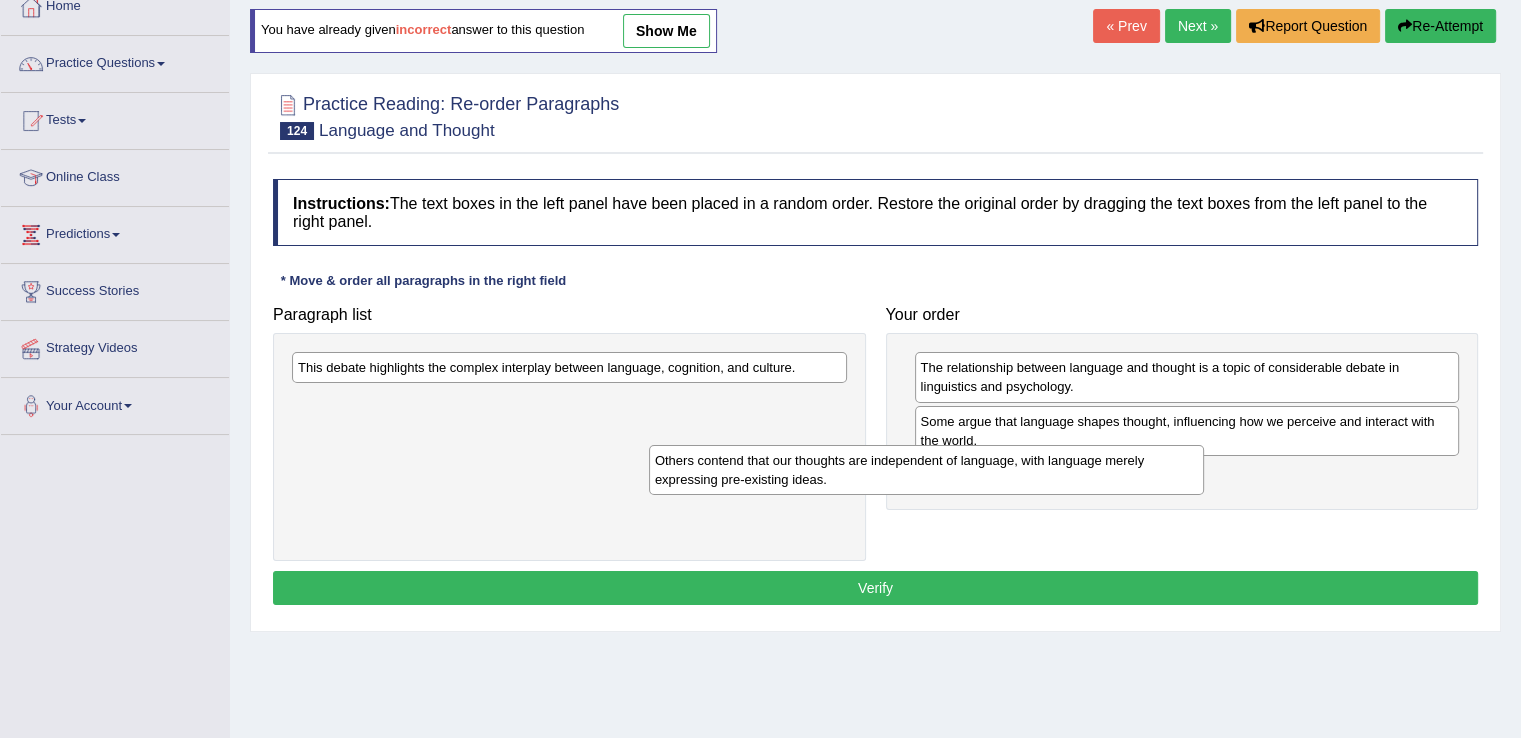 drag, startPoint x: 328, startPoint y: 420, endPoint x: 685, endPoint y: 479, distance: 361.8425 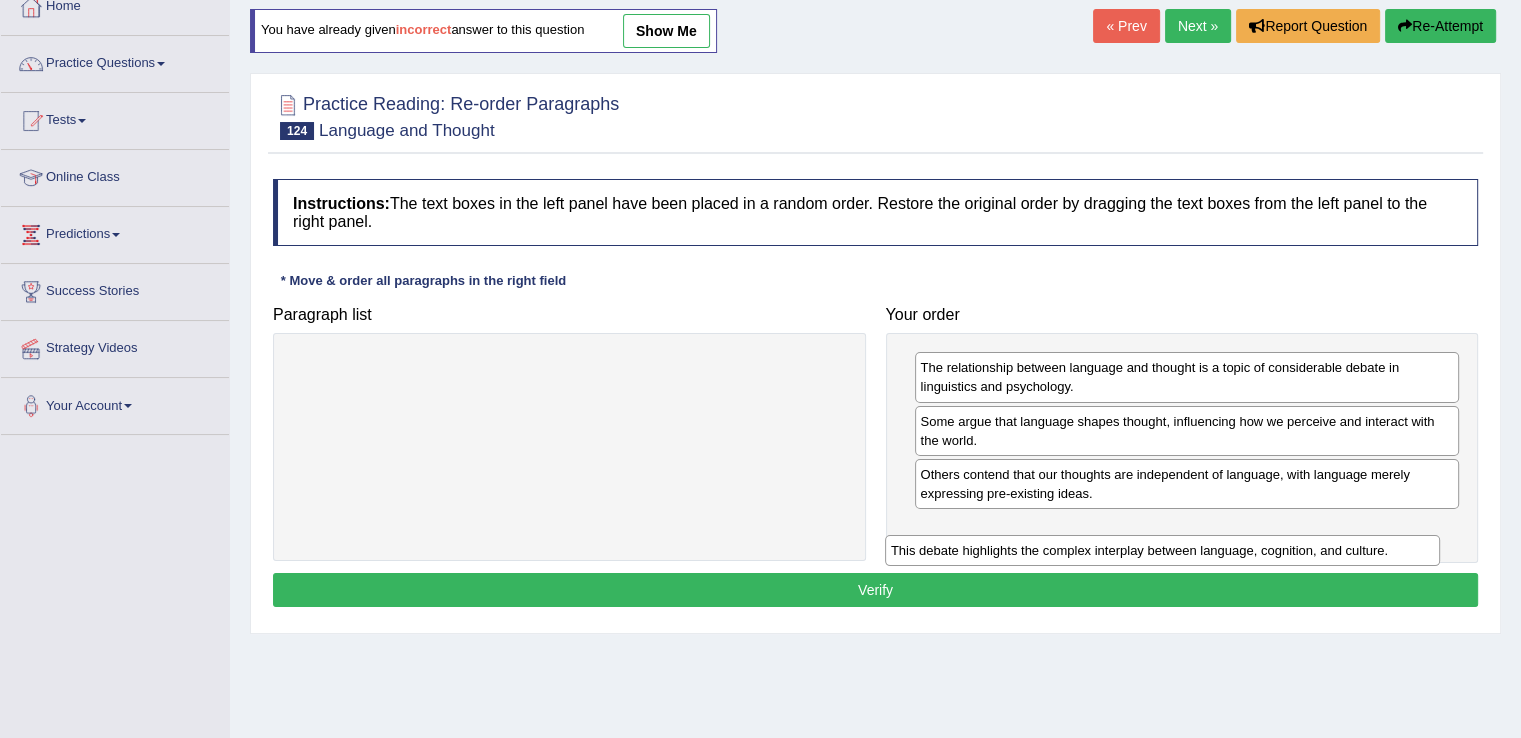 drag, startPoint x: 400, startPoint y: 373, endPoint x: 990, endPoint y: 546, distance: 614.84064 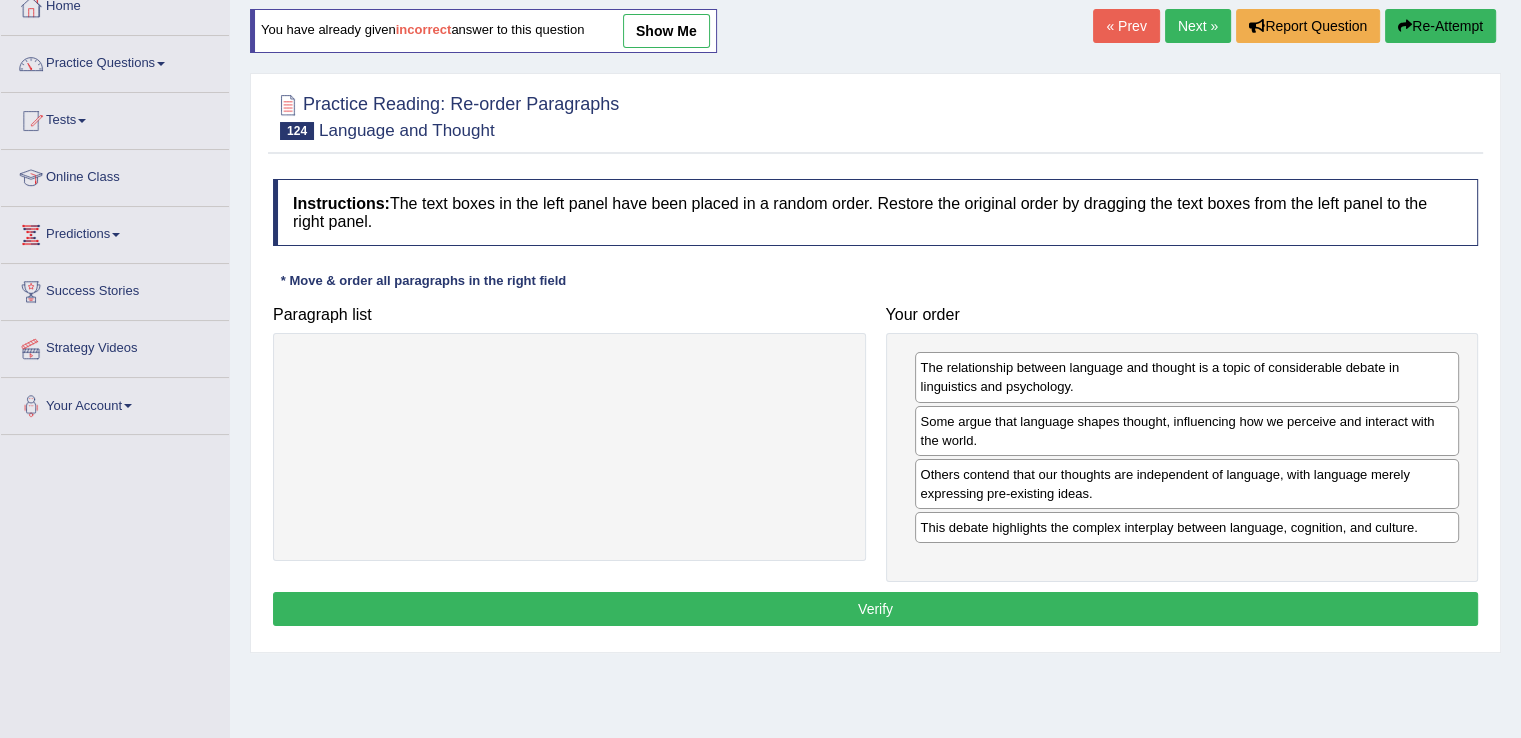 click on "Verify" at bounding box center (875, 609) 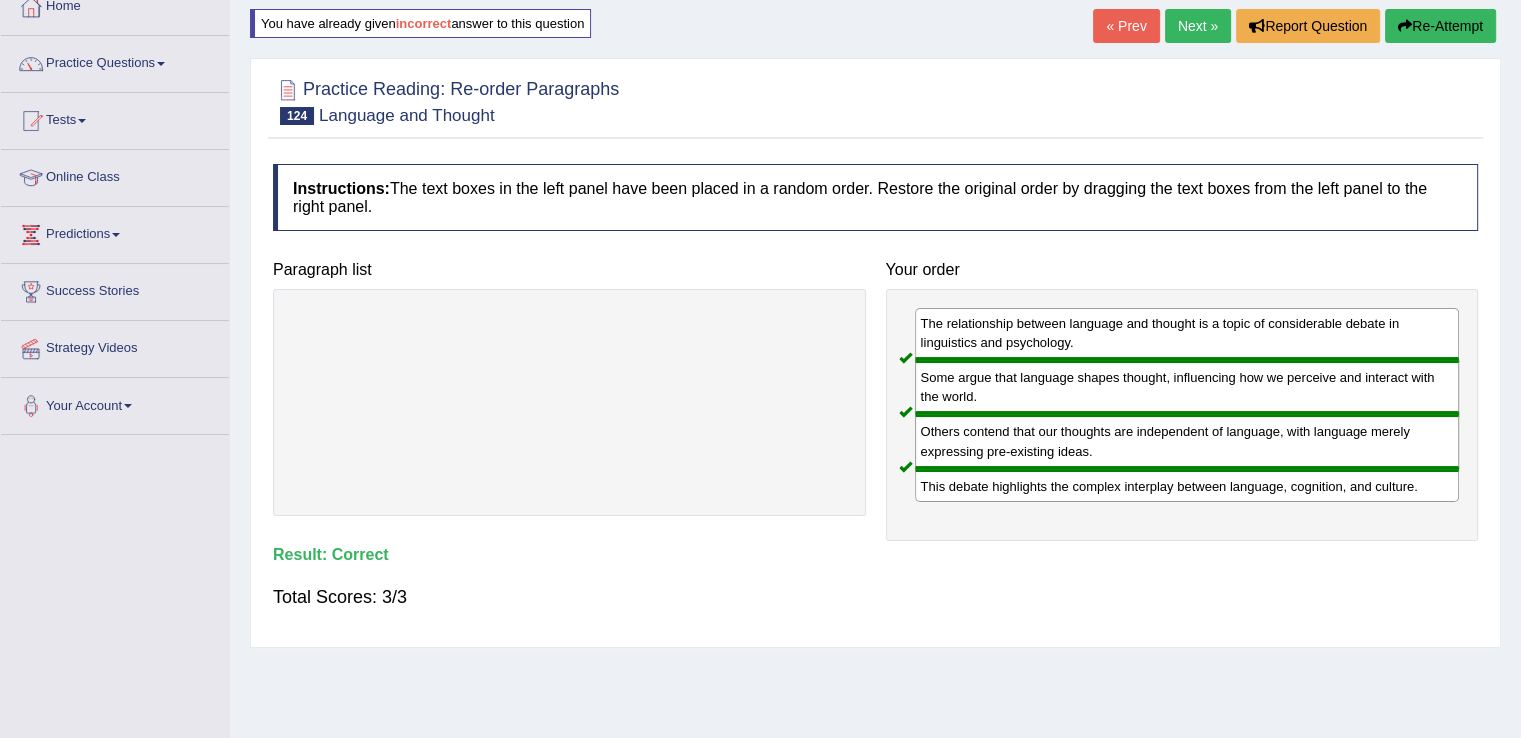 click on "Next »" at bounding box center [1198, 26] 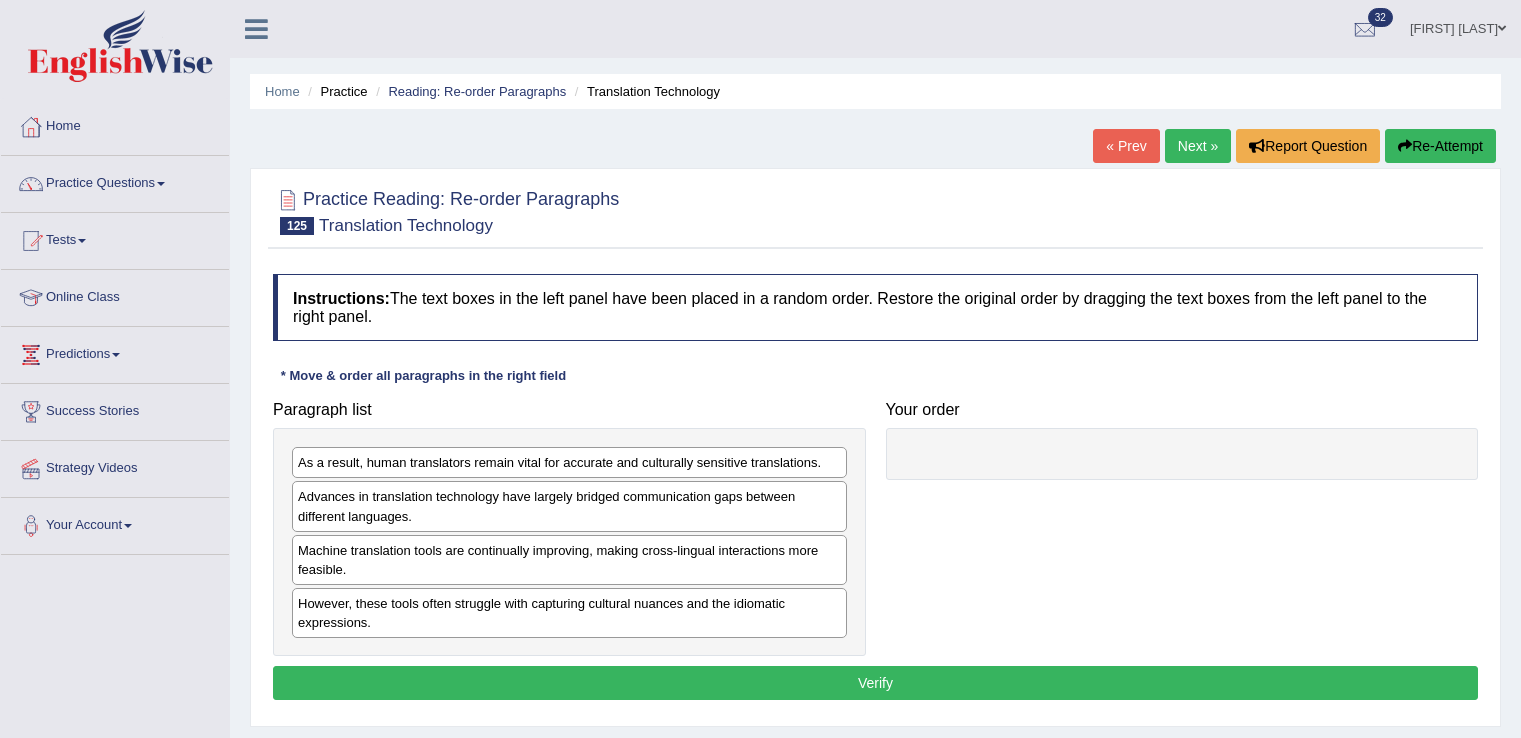 scroll, scrollTop: 0, scrollLeft: 0, axis: both 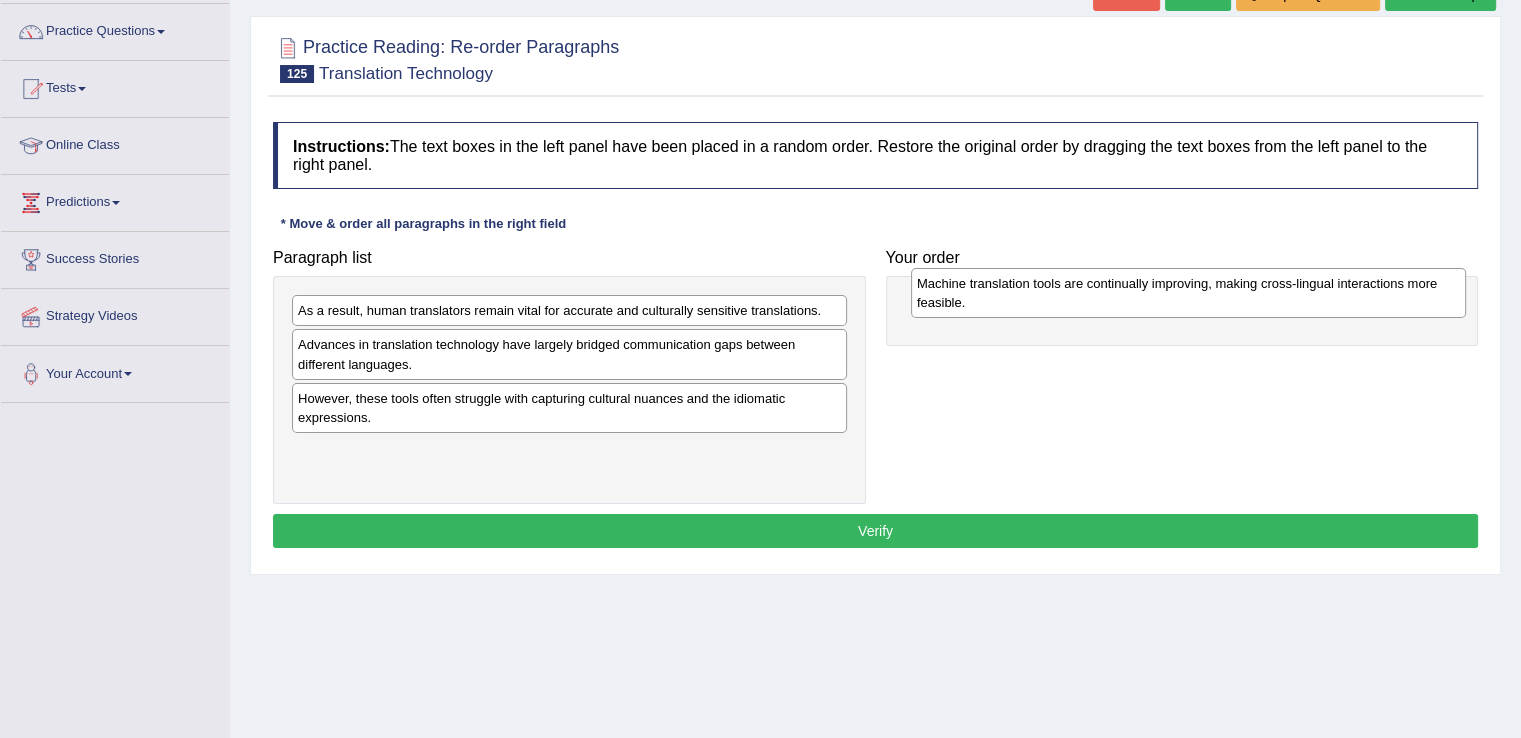 drag, startPoint x: 358, startPoint y: 410, endPoint x: 971, endPoint y: 297, distance: 623.3282 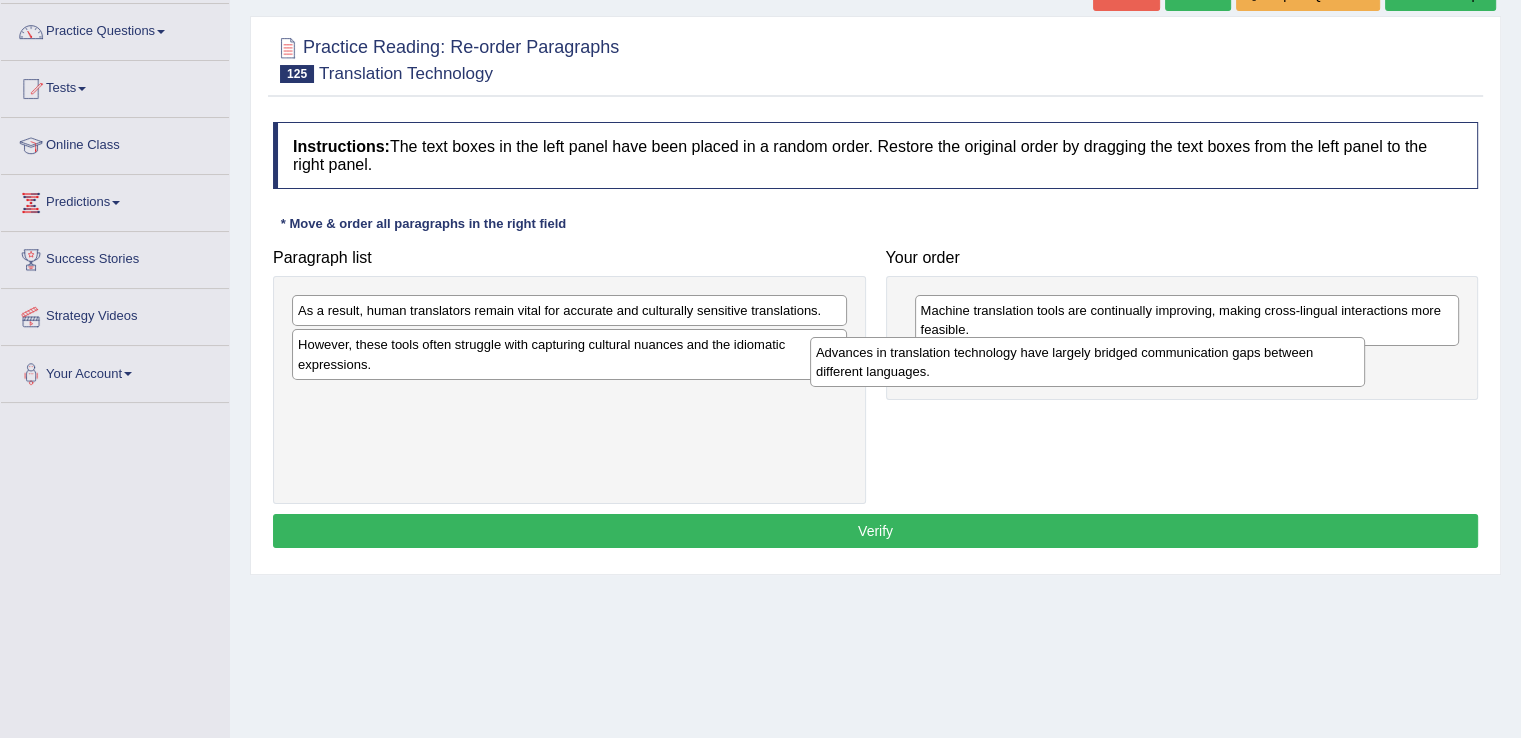 drag, startPoint x: 446, startPoint y: 372, endPoint x: 965, endPoint y: 380, distance: 519.06165 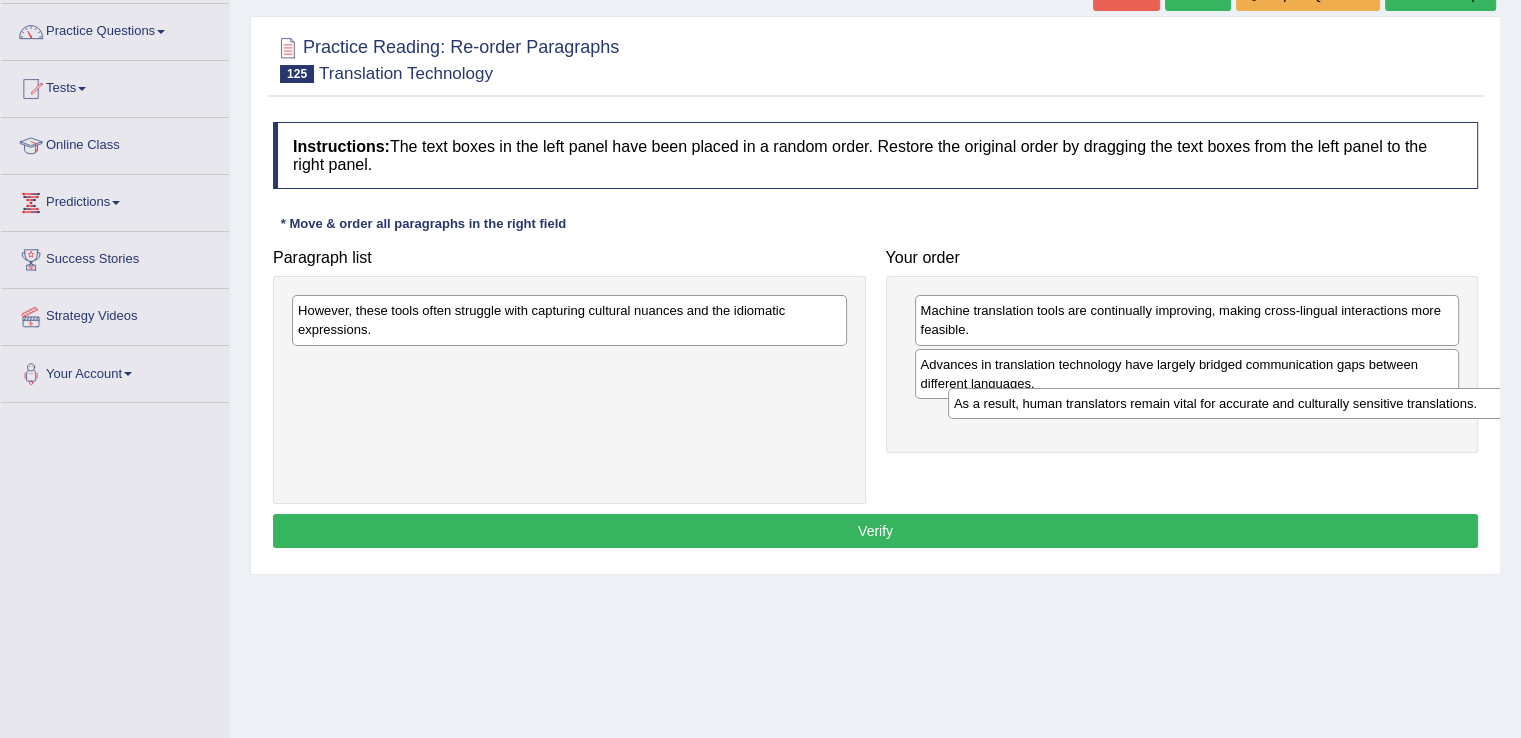 drag, startPoint x: 447, startPoint y: 315, endPoint x: 1100, endPoint y: 408, distance: 659.5893 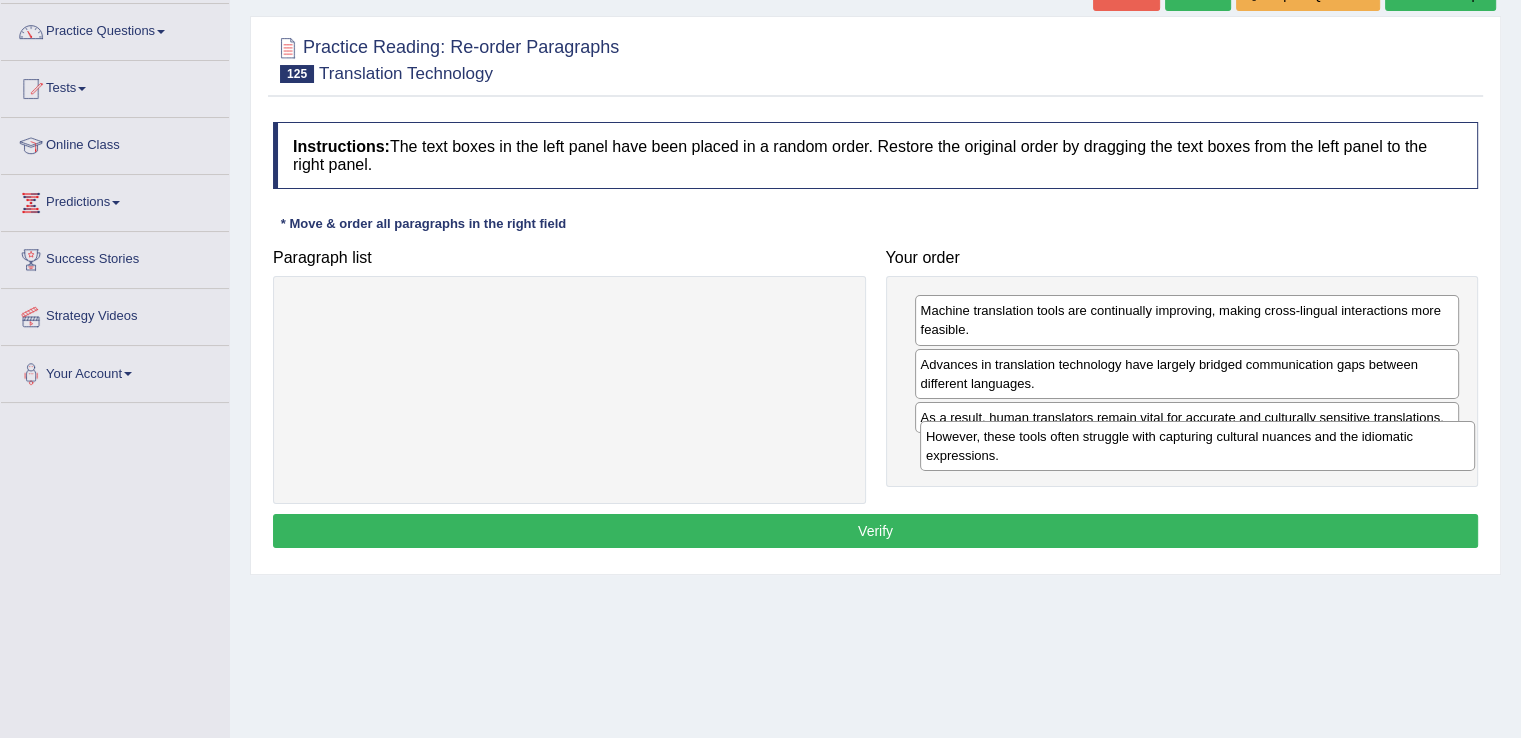 drag, startPoint x: 680, startPoint y: 317, endPoint x: 1308, endPoint y: 443, distance: 640.51544 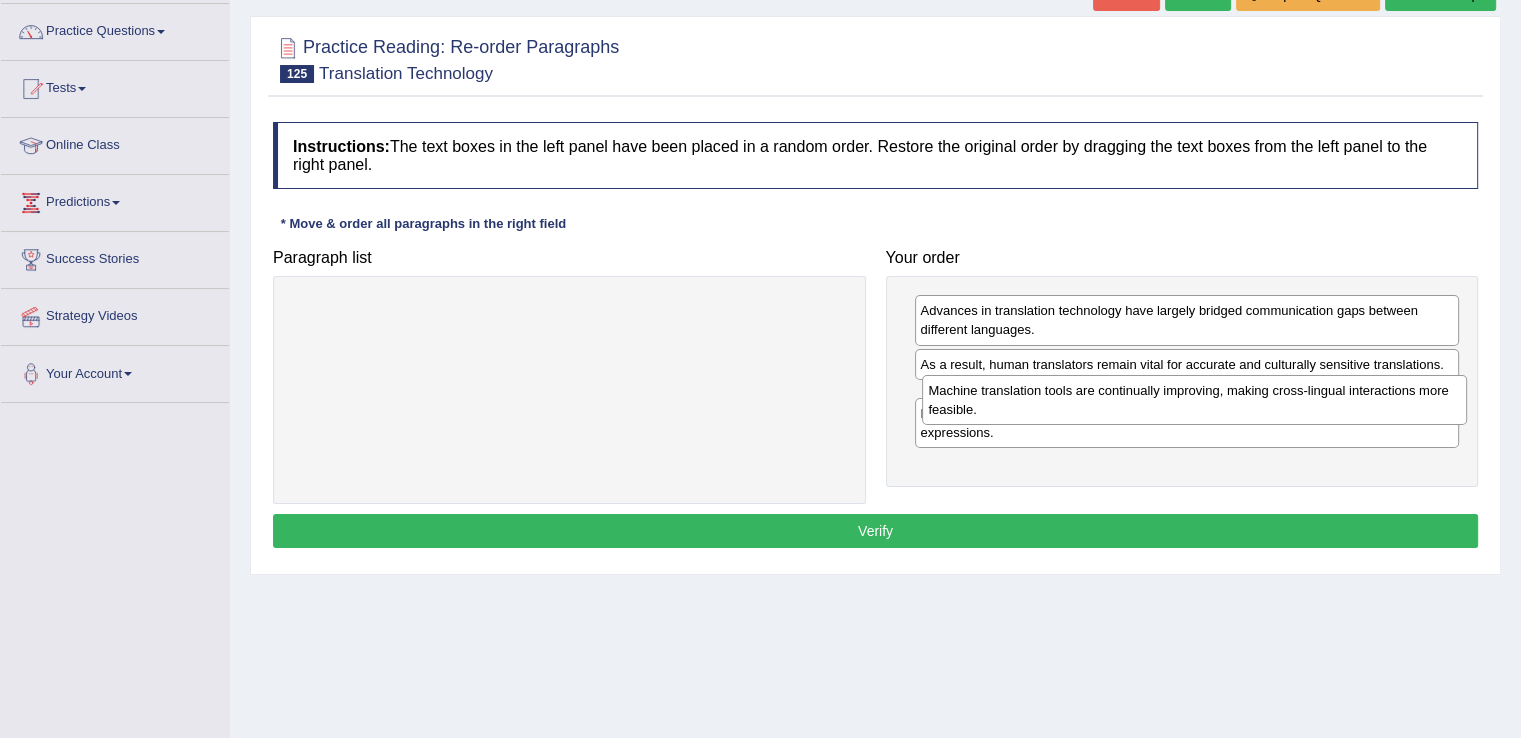 drag, startPoint x: 988, startPoint y: 313, endPoint x: 996, endPoint y: 393, distance: 80.399 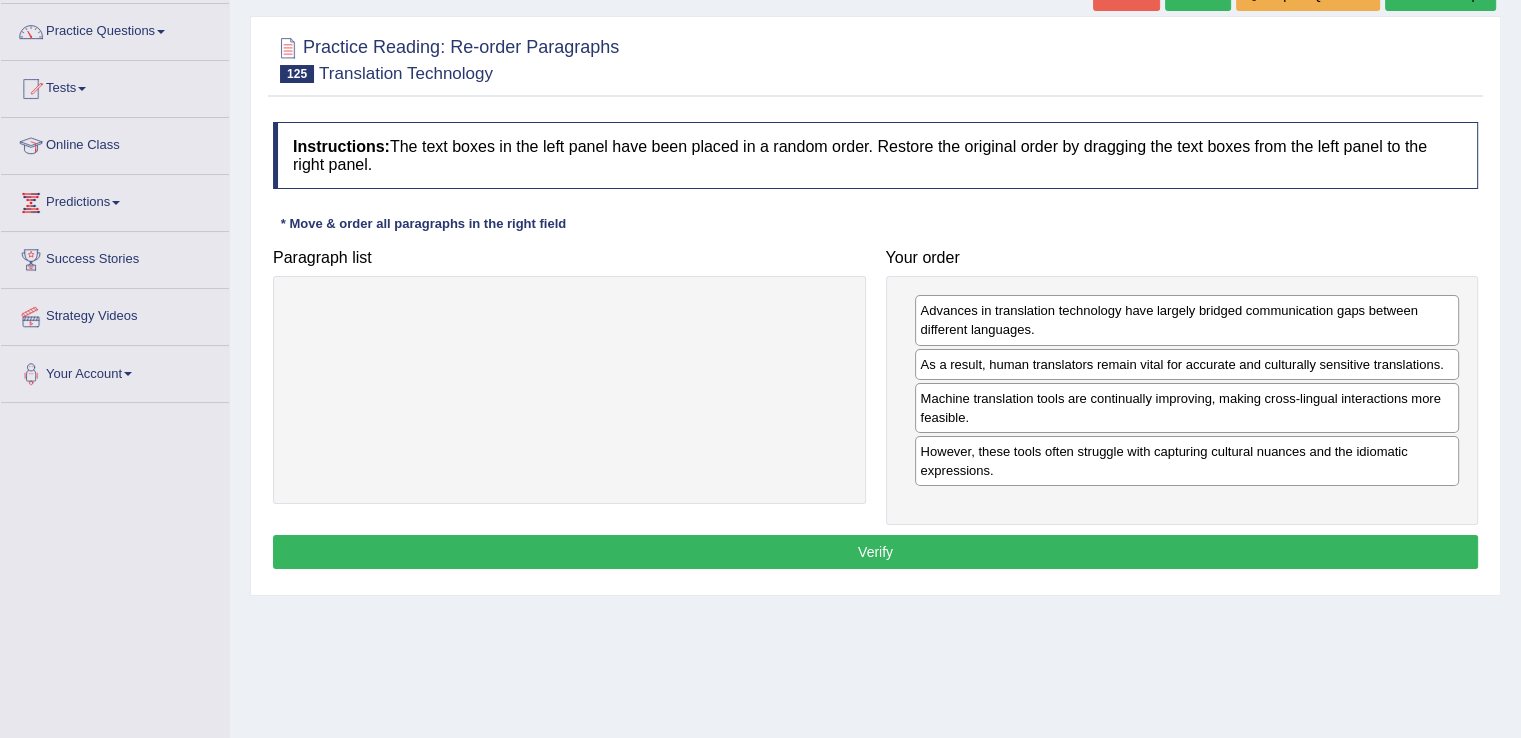 click on "Verify" at bounding box center (875, 552) 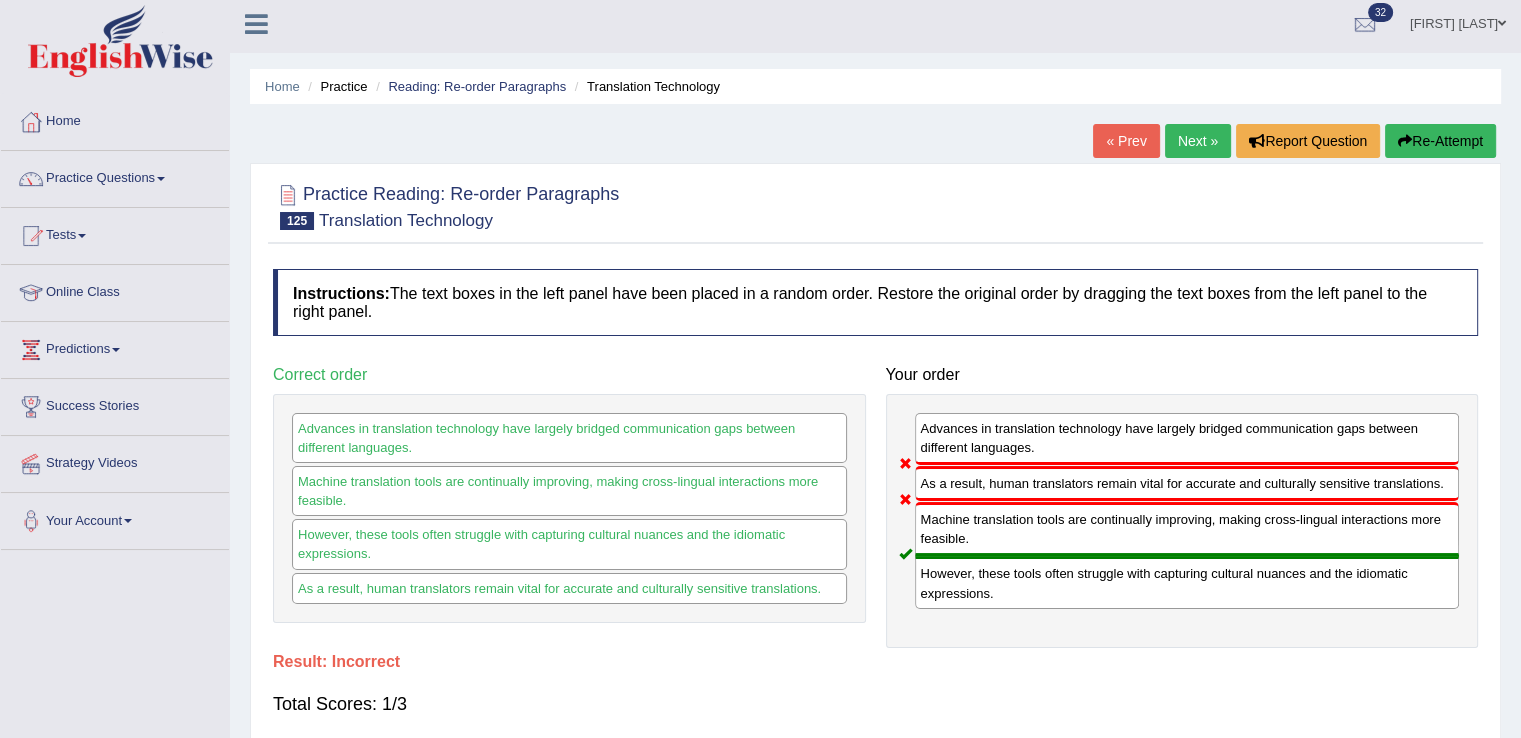 scroll, scrollTop: 1, scrollLeft: 0, axis: vertical 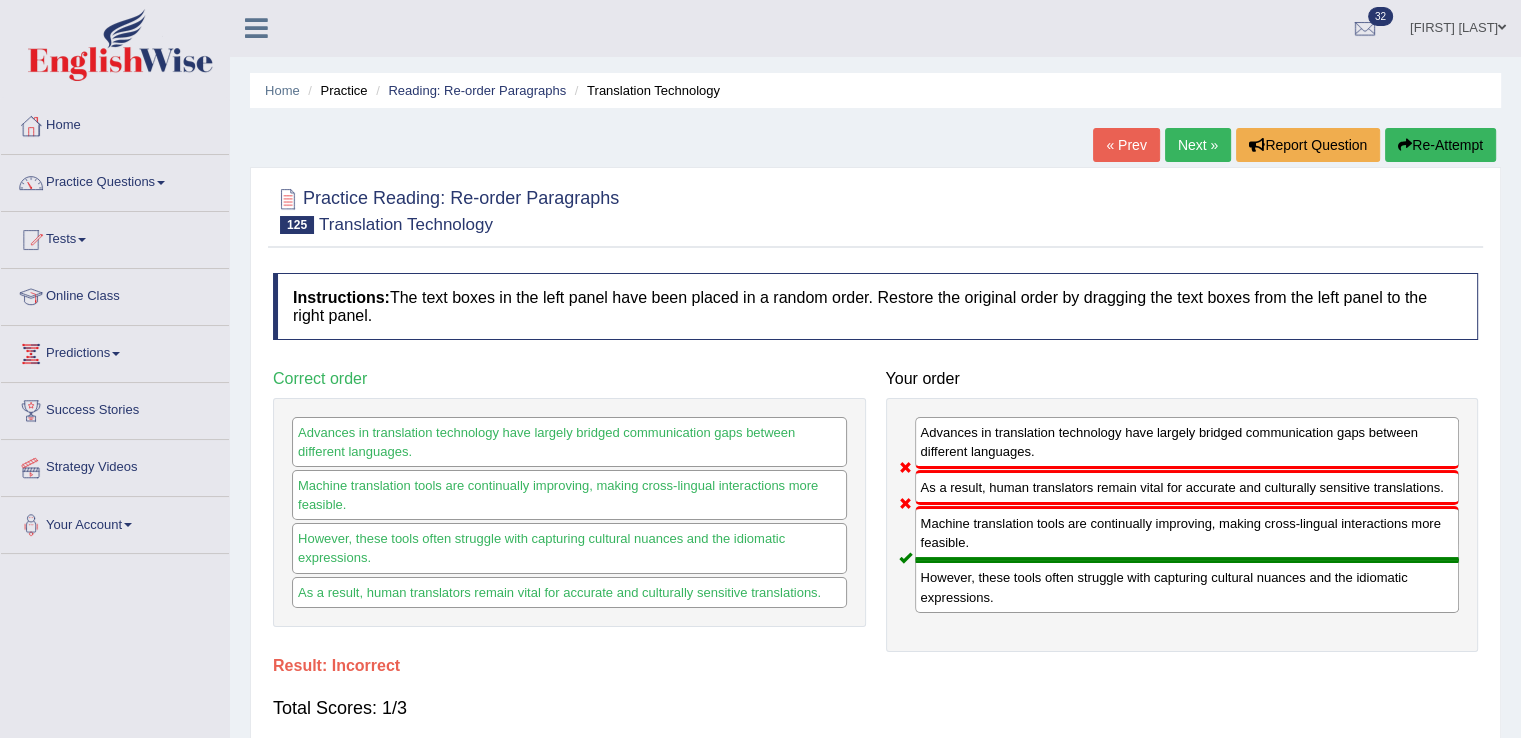 click on "Re-Attempt" at bounding box center (1440, 145) 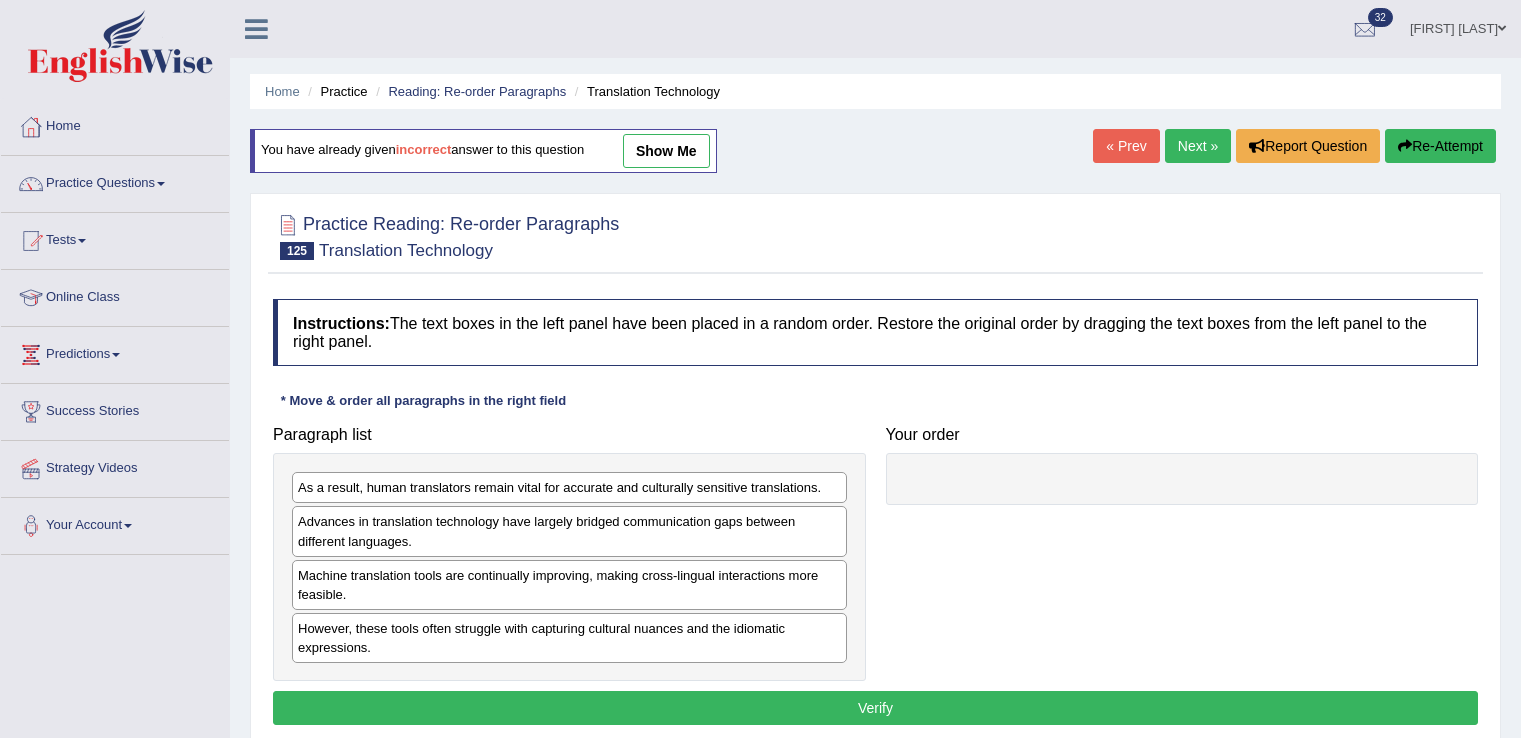 scroll, scrollTop: 1, scrollLeft: 0, axis: vertical 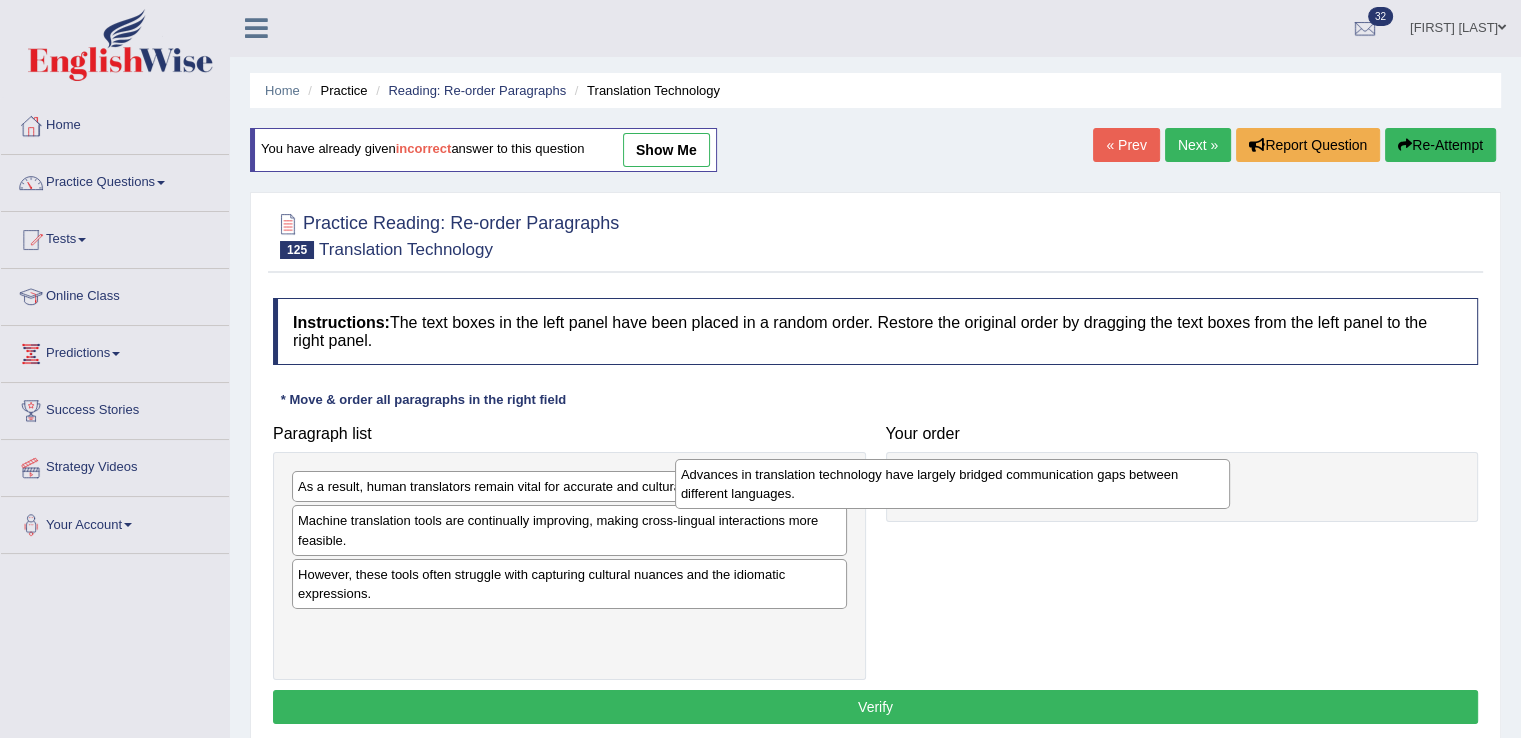 drag, startPoint x: 461, startPoint y: 529, endPoint x: 844, endPoint y: 484, distance: 385.63455 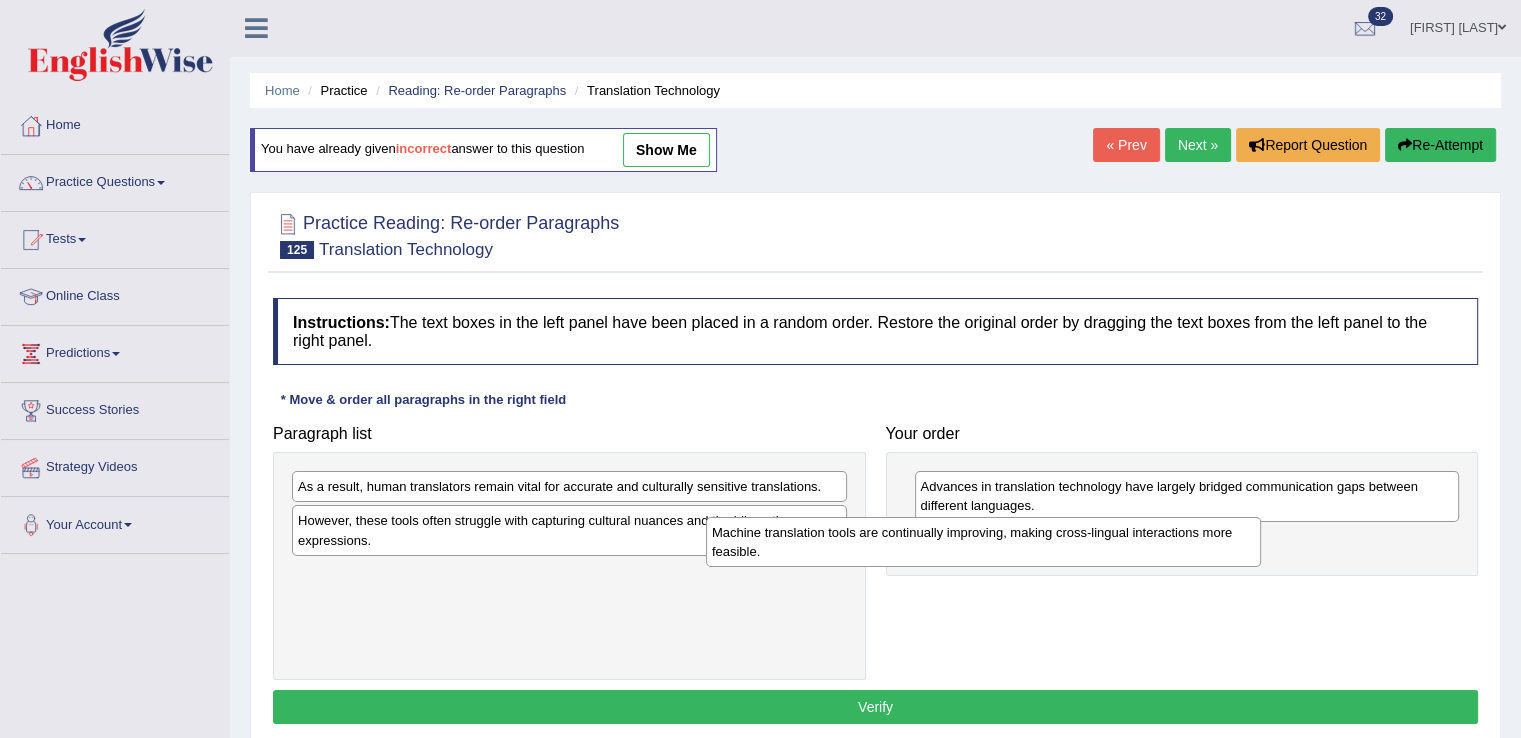 drag, startPoint x: 377, startPoint y: 527, endPoint x: 791, endPoint y: 539, distance: 414.1739 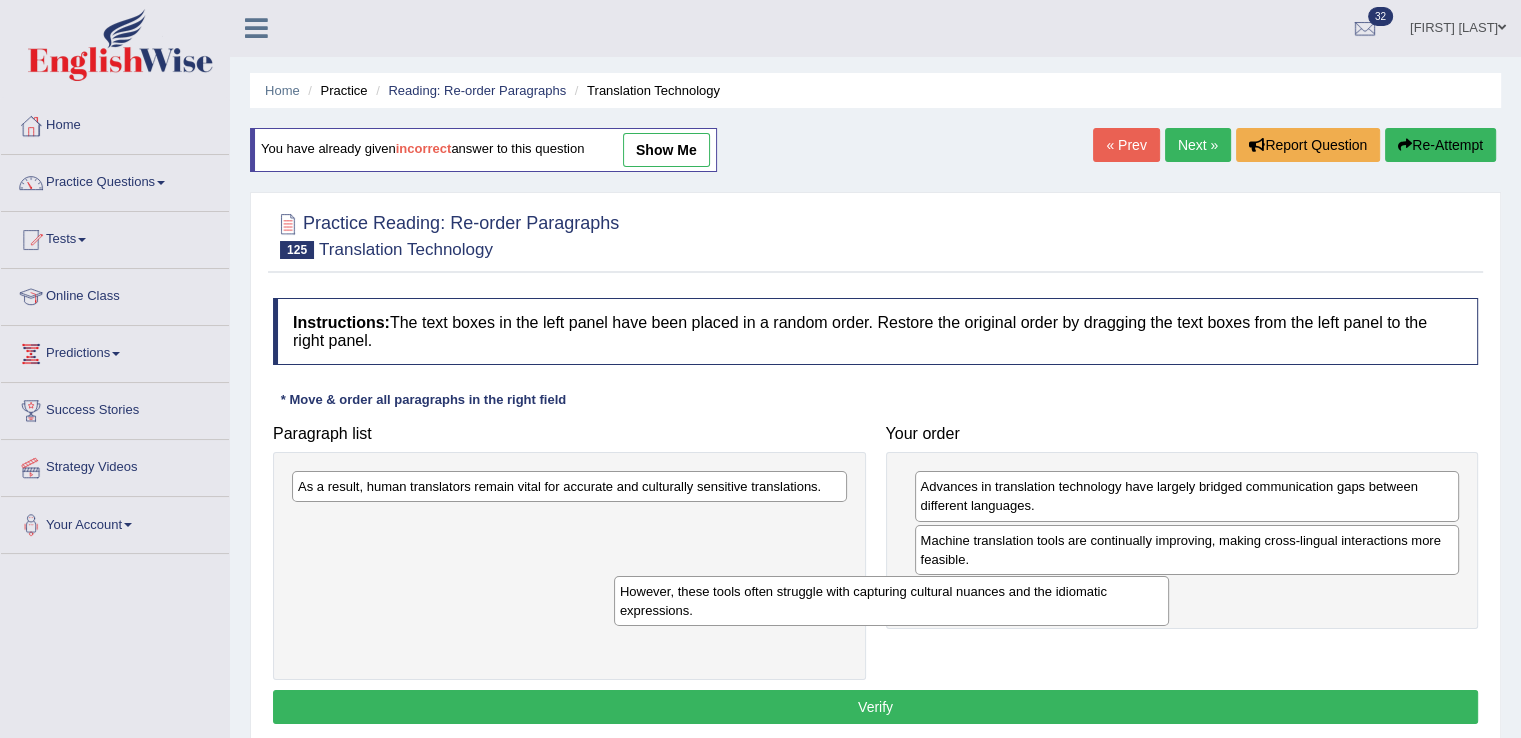 drag, startPoint x: 615, startPoint y: 541, endPoint x: 937, endPoint y: 613, distance: 329.9515 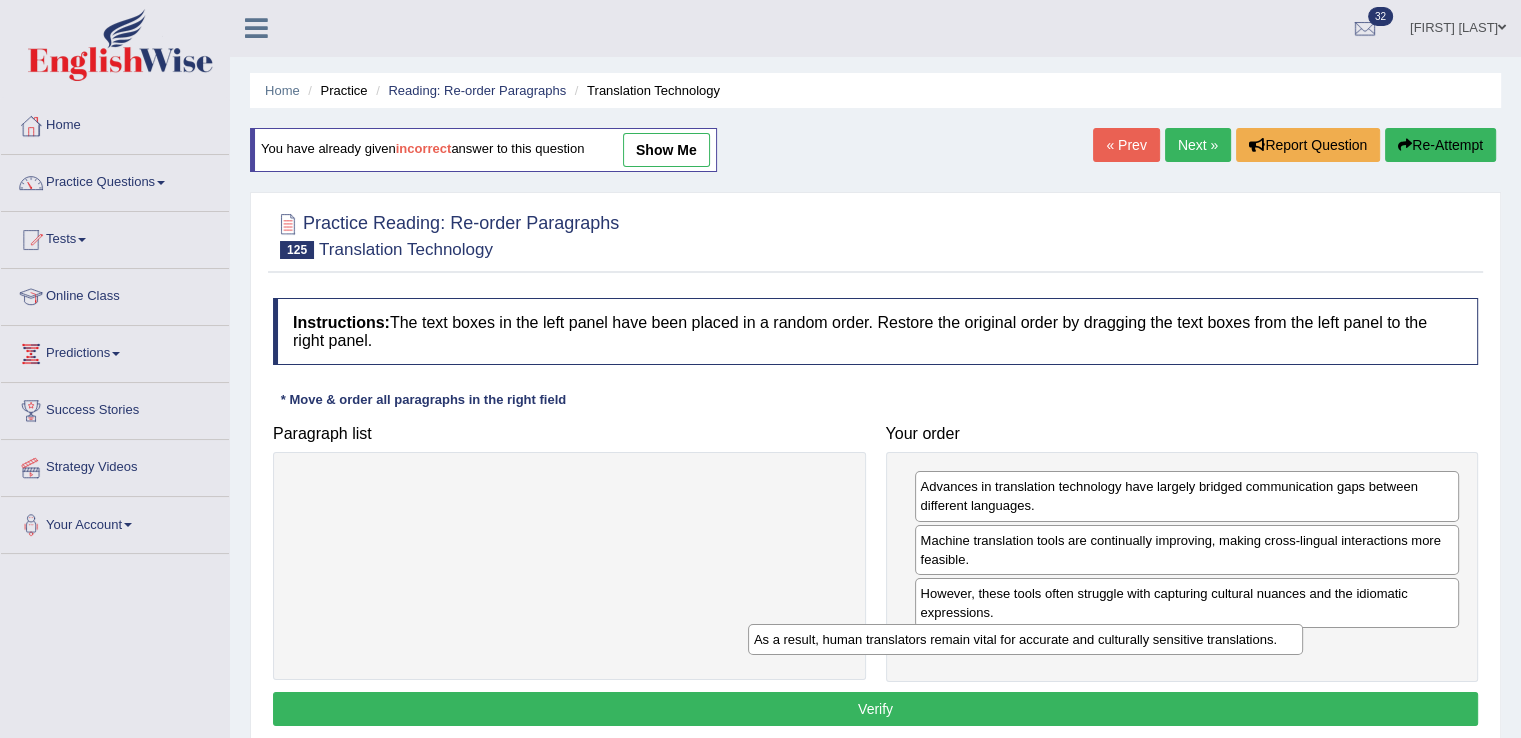 drag, startPoint x: 692, startPoint y: 483, endPoint x: 1148, endPoint y: 636, distance: 480.98337 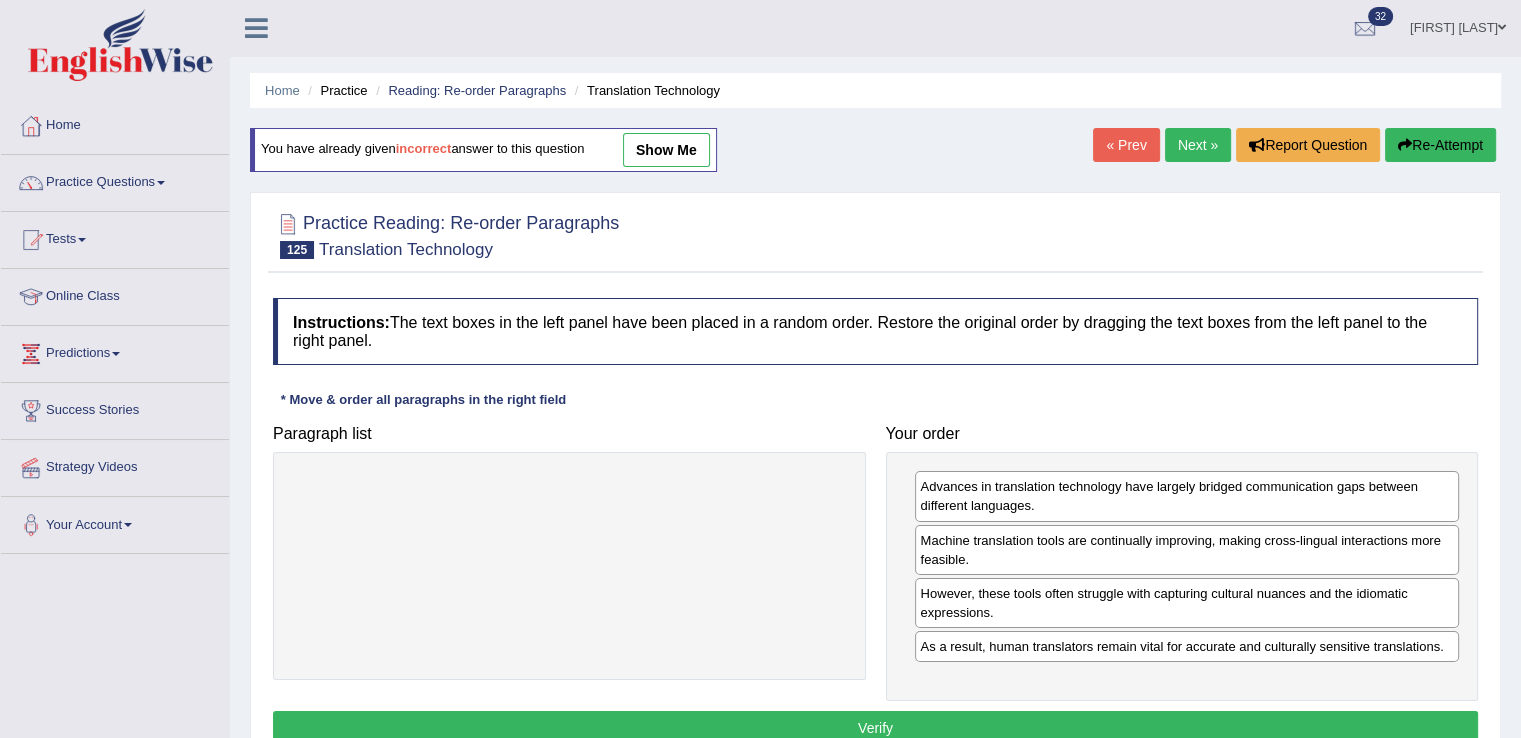 click on "Verify" at bounding box center [875, 728] 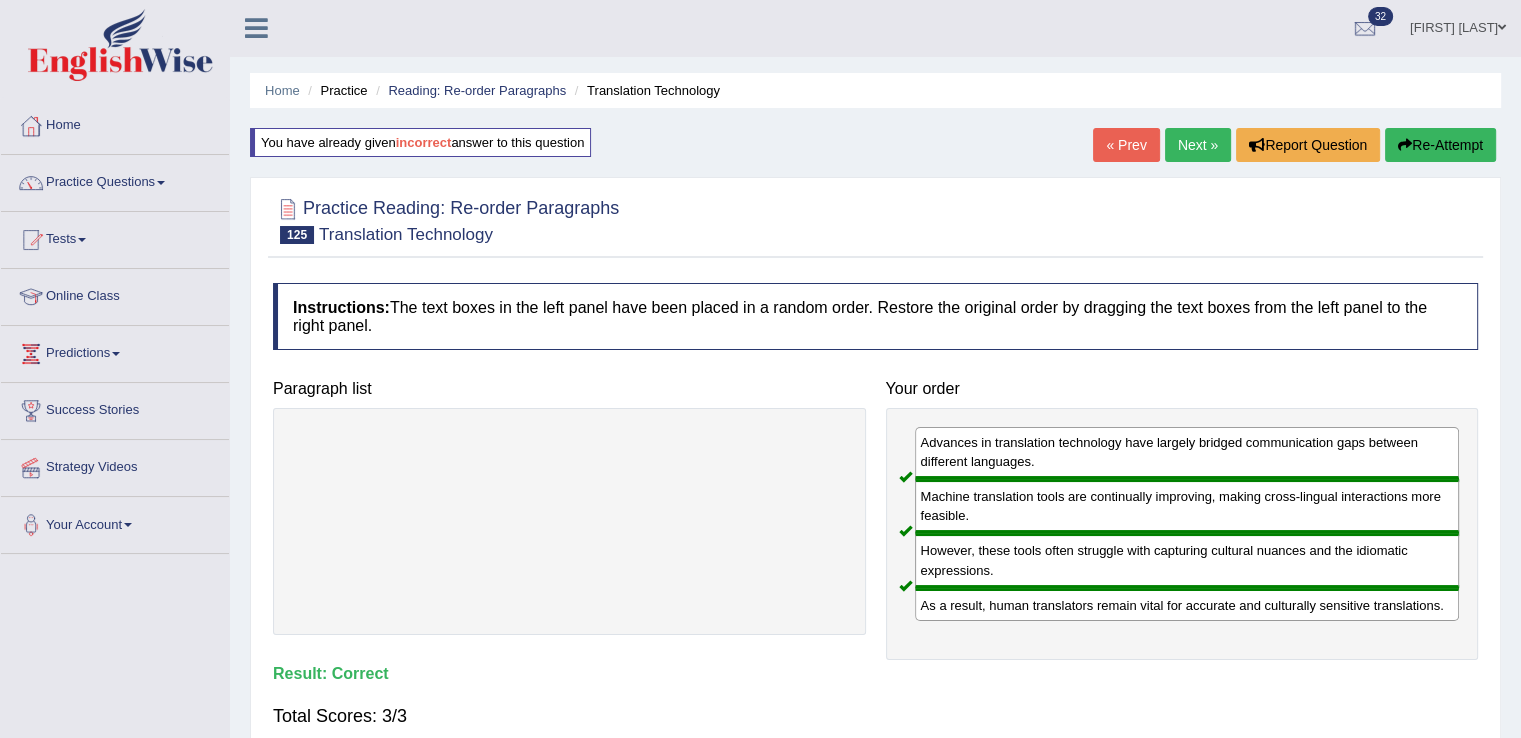 click on "Next »" at bounding box center (1198, 145) 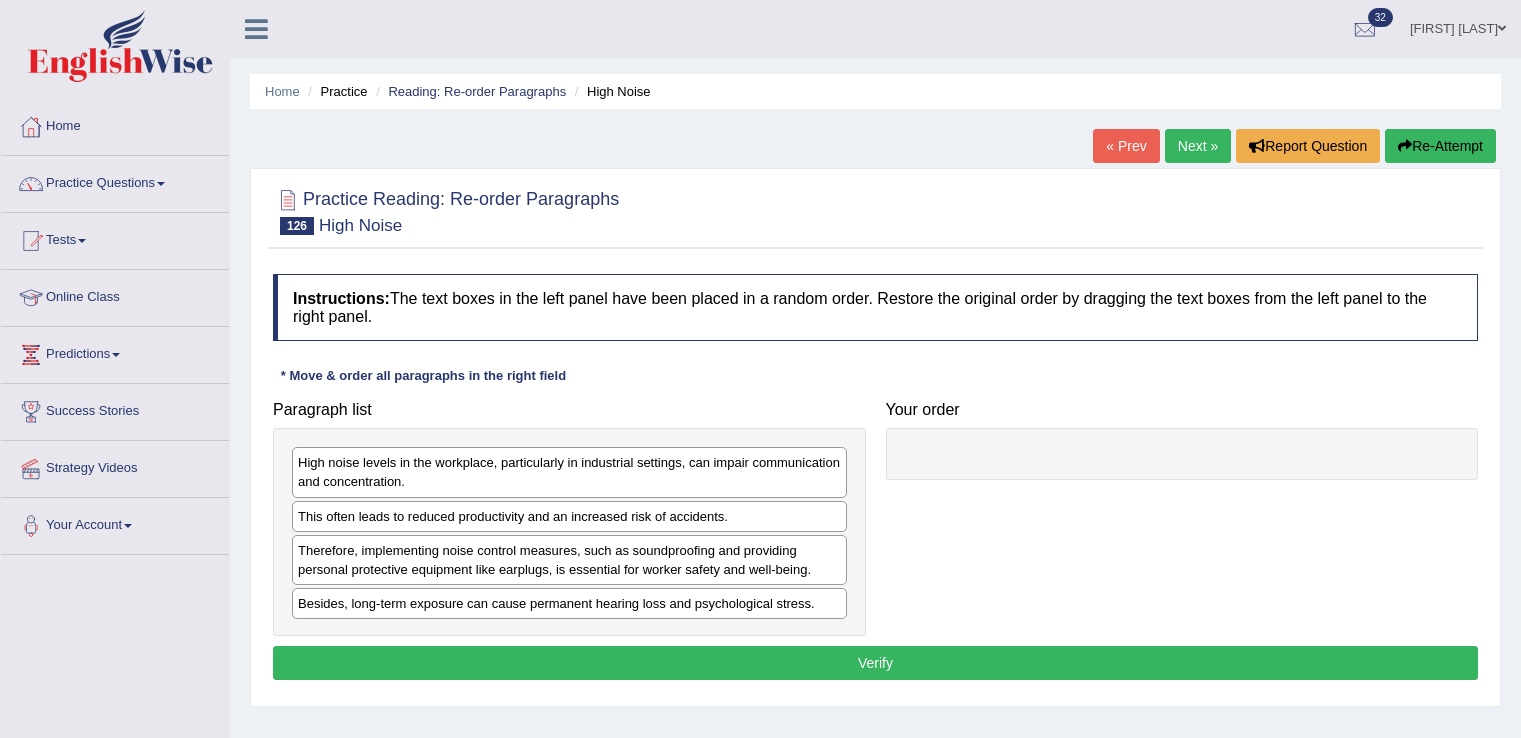 scroll, scrollTop: 0, scrollLeft: 0, axis: both 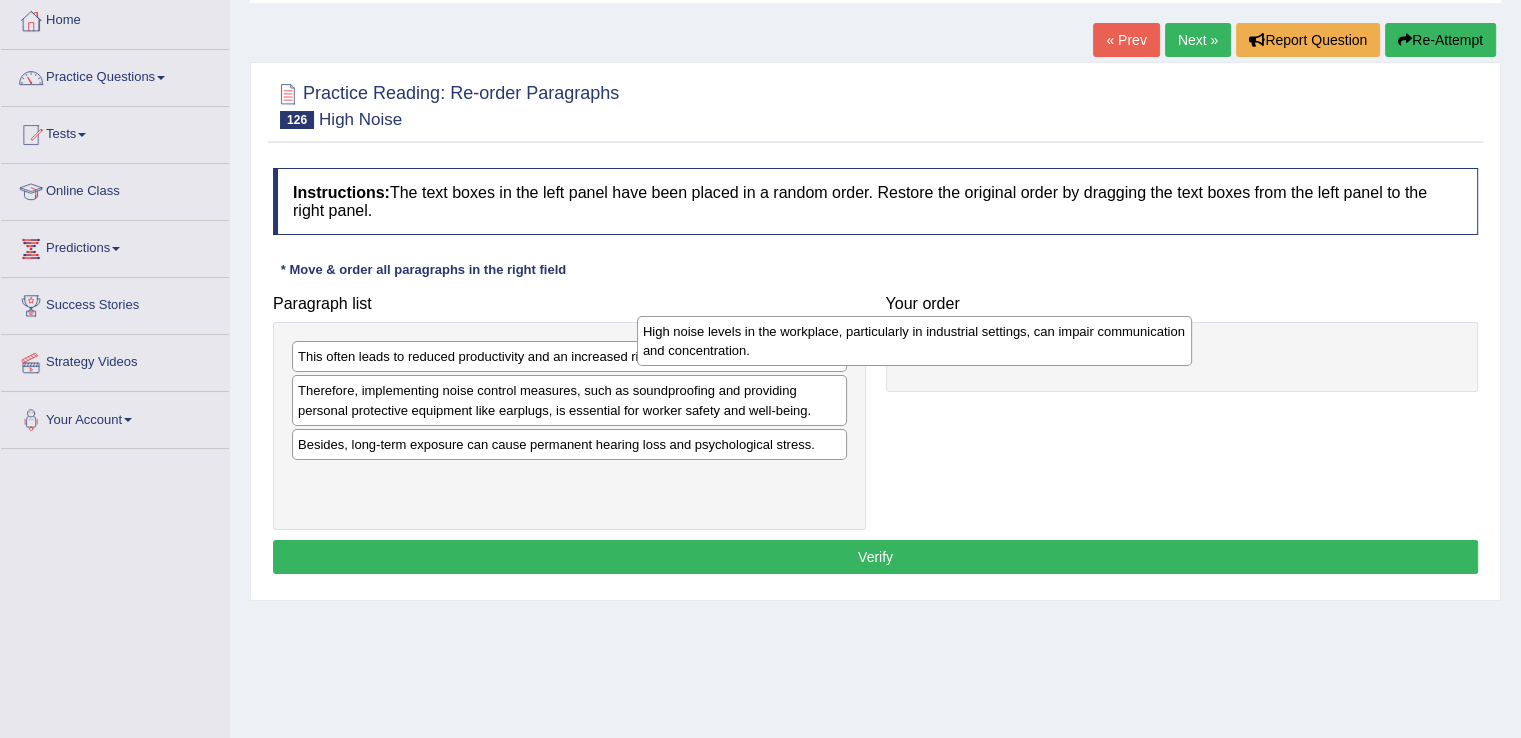 drag, startPoint x: 702, startPoint y: 369, endPoint x: 1048, endPoint y: 345, distance: 346.83136 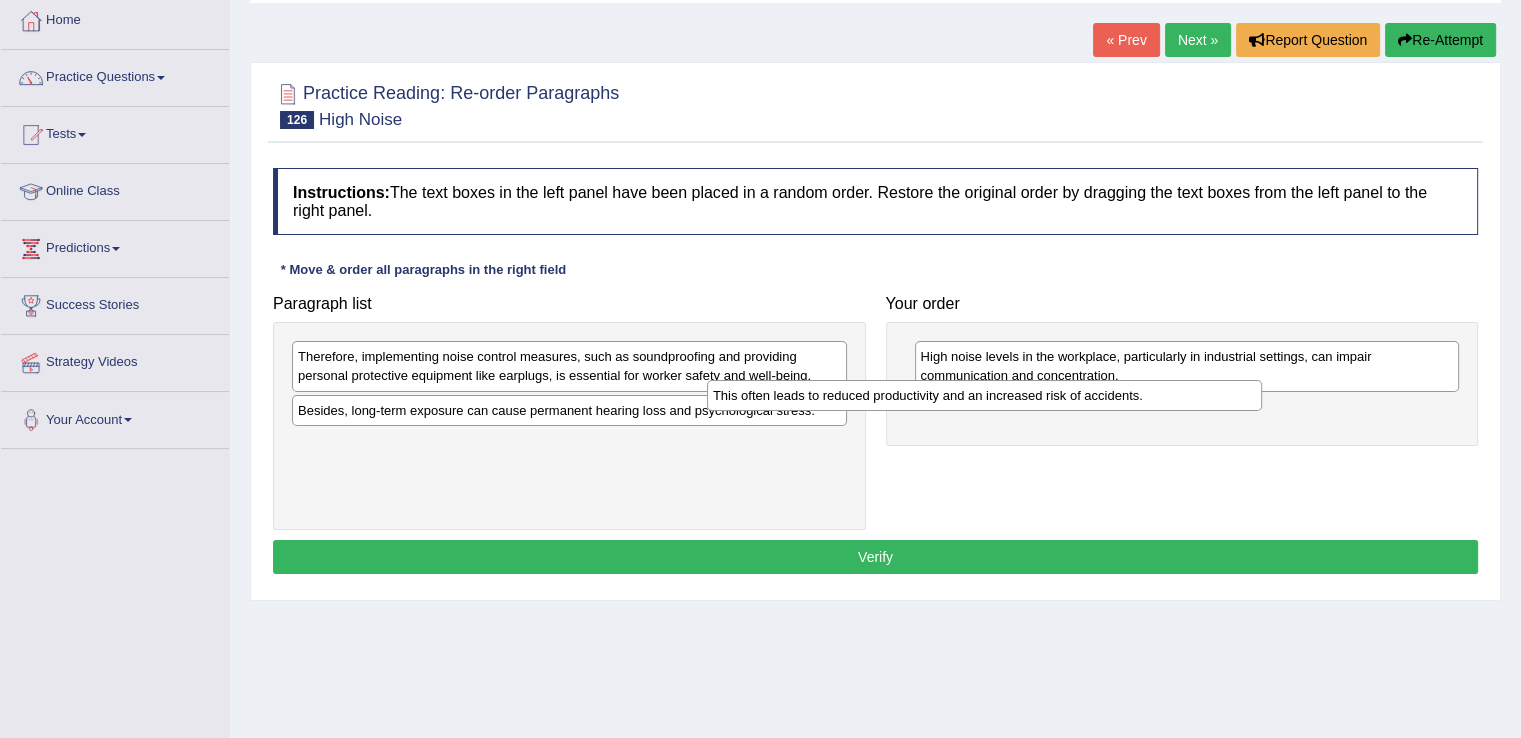 drag, startPoint x: 414, startPoint y: 351, endPoint x: 829, endPoint y: 389, distance: 416.7361 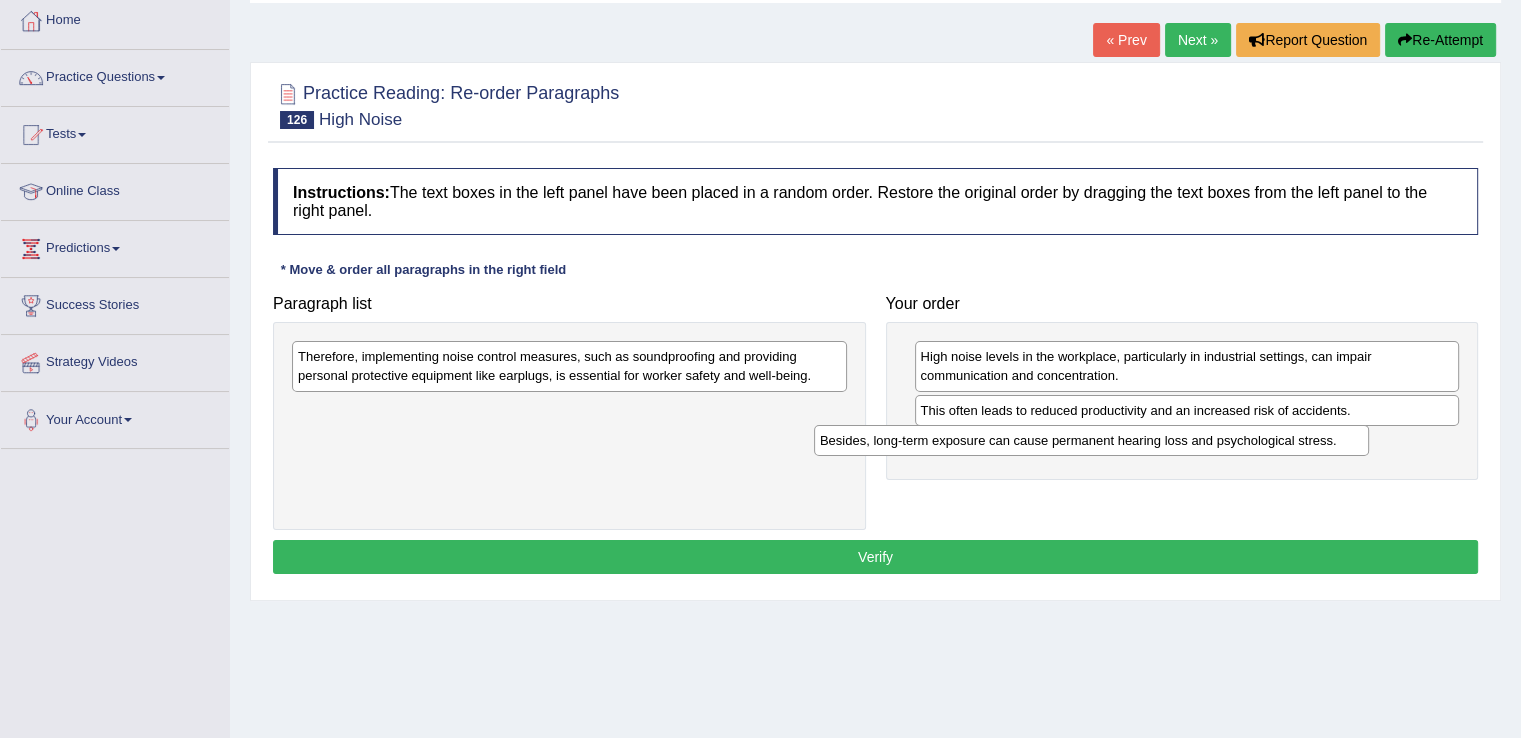 drag, startPoint x: 415, startPoint y: 410, endPoint x: 957, endPoint y: 441, distance: 542.8858 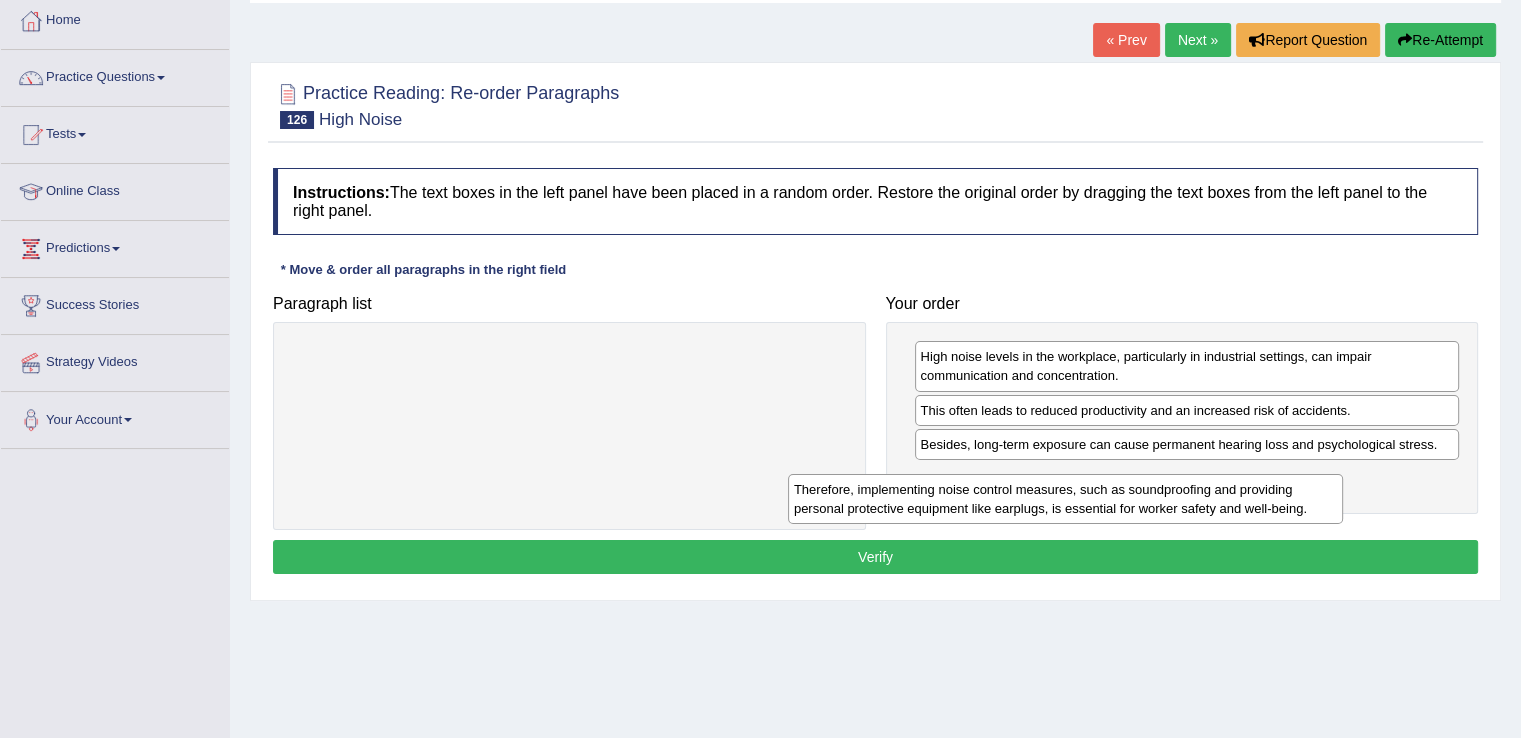drag, startPoint x: 690, startPoint y: 374, endPoint x: 1195, endPoint y: 508, distance: 522.4758 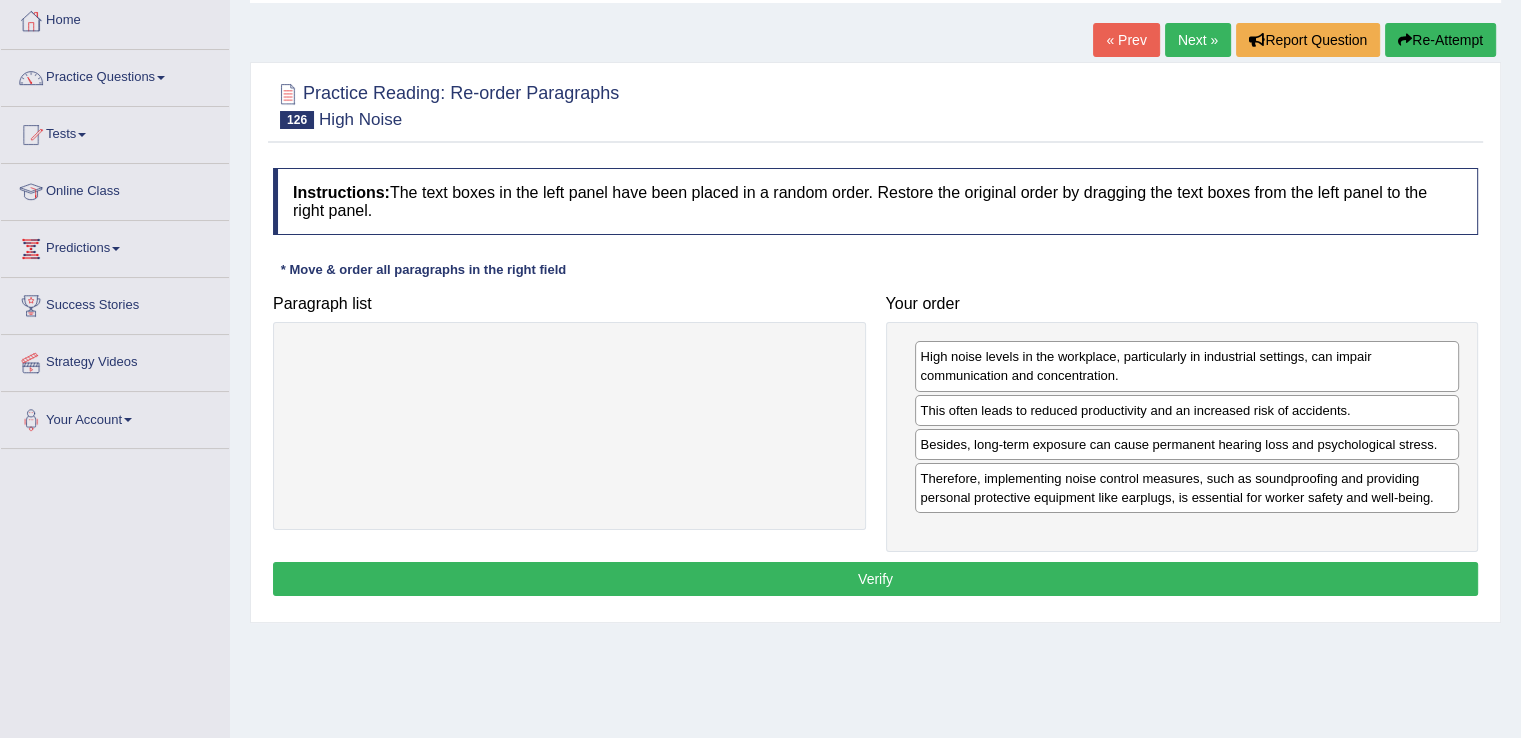click on "Verify" at bounding box center (875, 579) 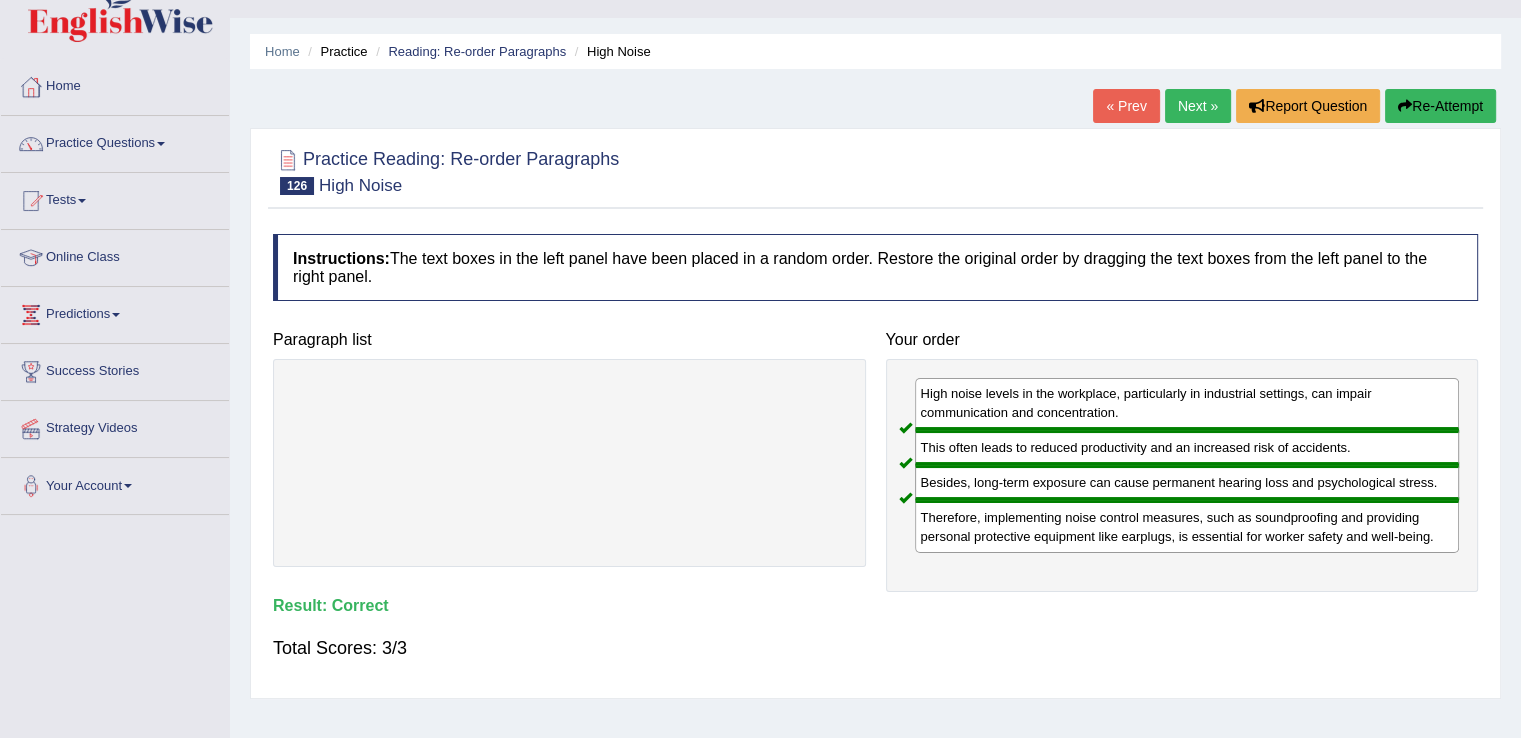 scroll, scrollTop: 0, scrollLeft: 0, axis: both 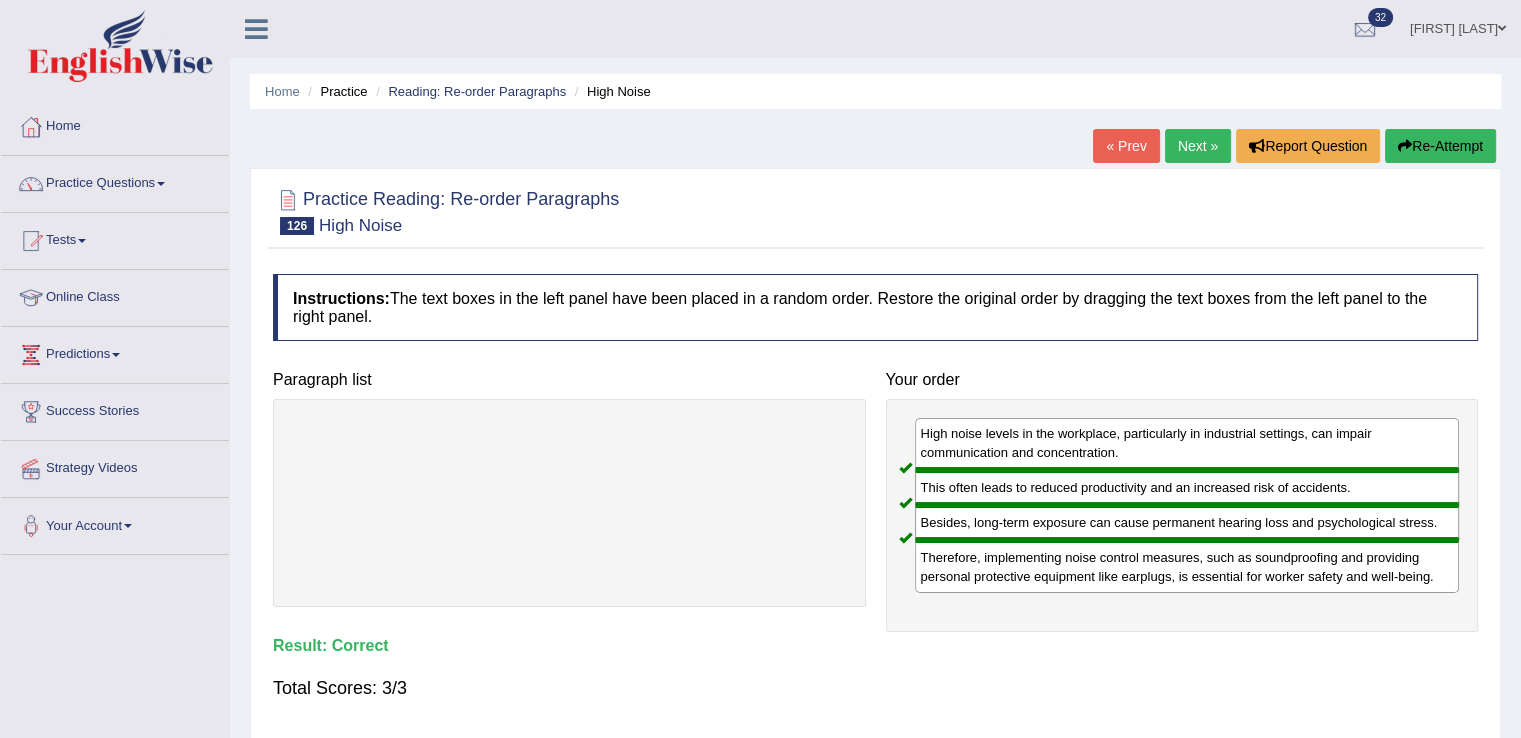 click on "Next »" at bounding box center [1198, 146] 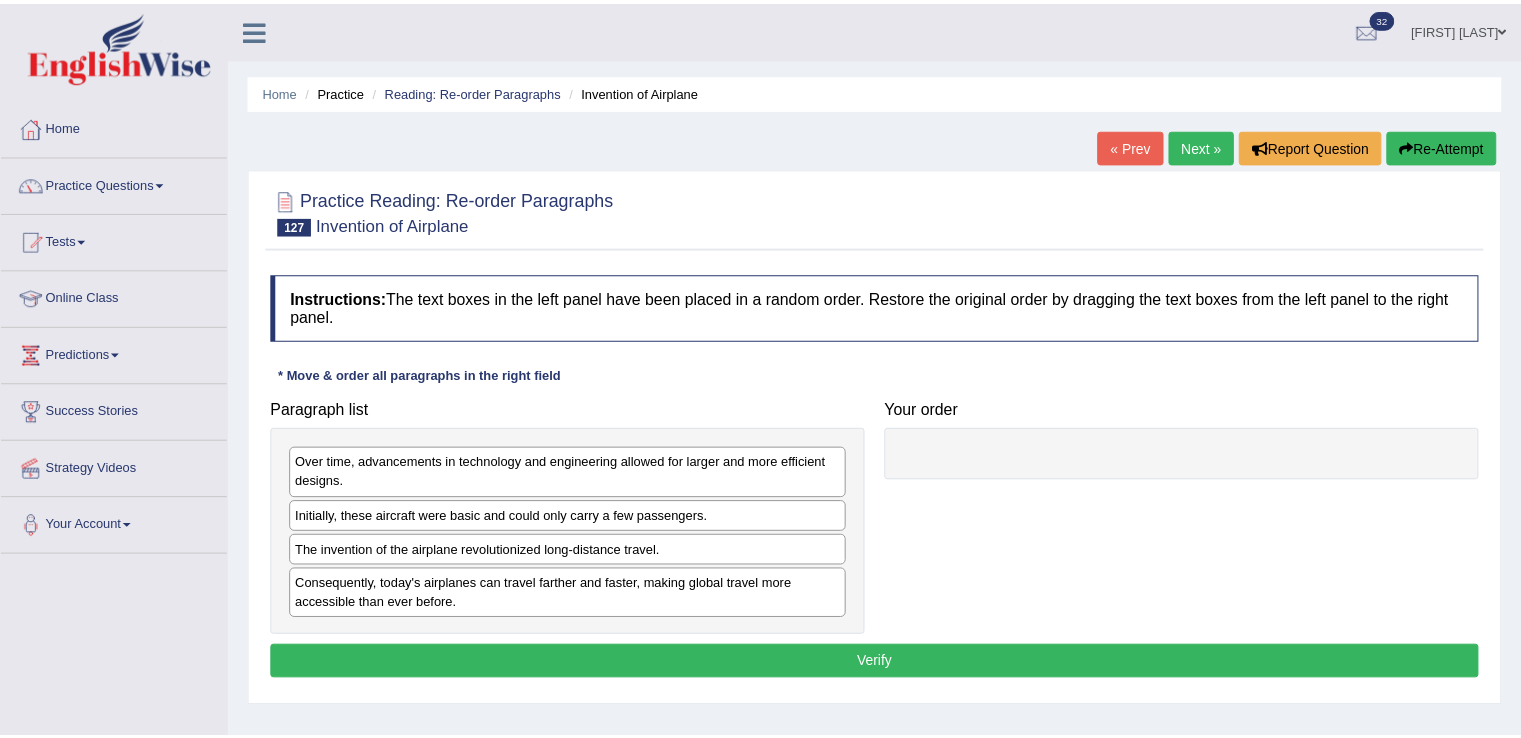 scroll, scrollTop: 0, scrollLeft: 0, axis: both 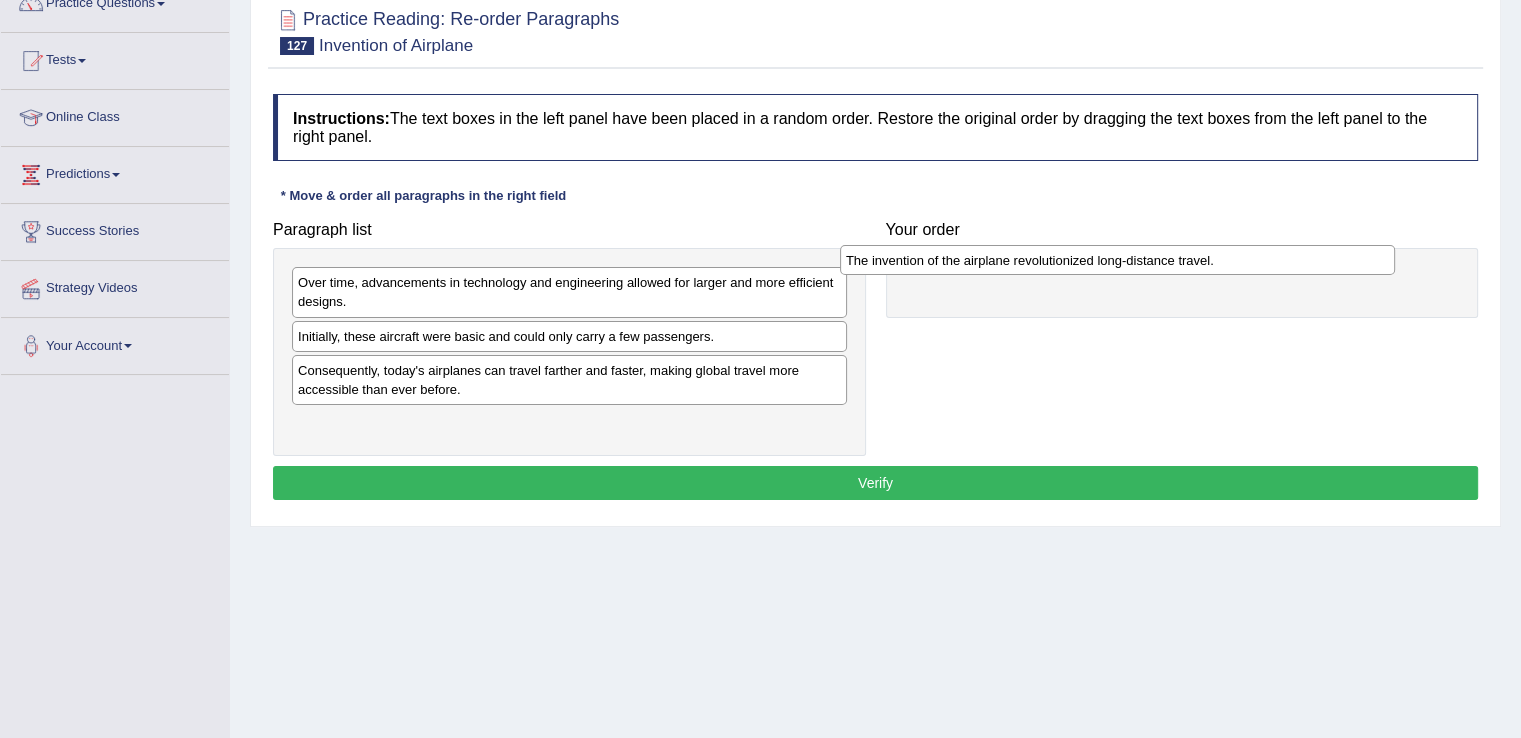 drag, startPoint x: 500, startPoint y: 375, endPoint x: 1084, endPoint y: 269, distance: 593.54193 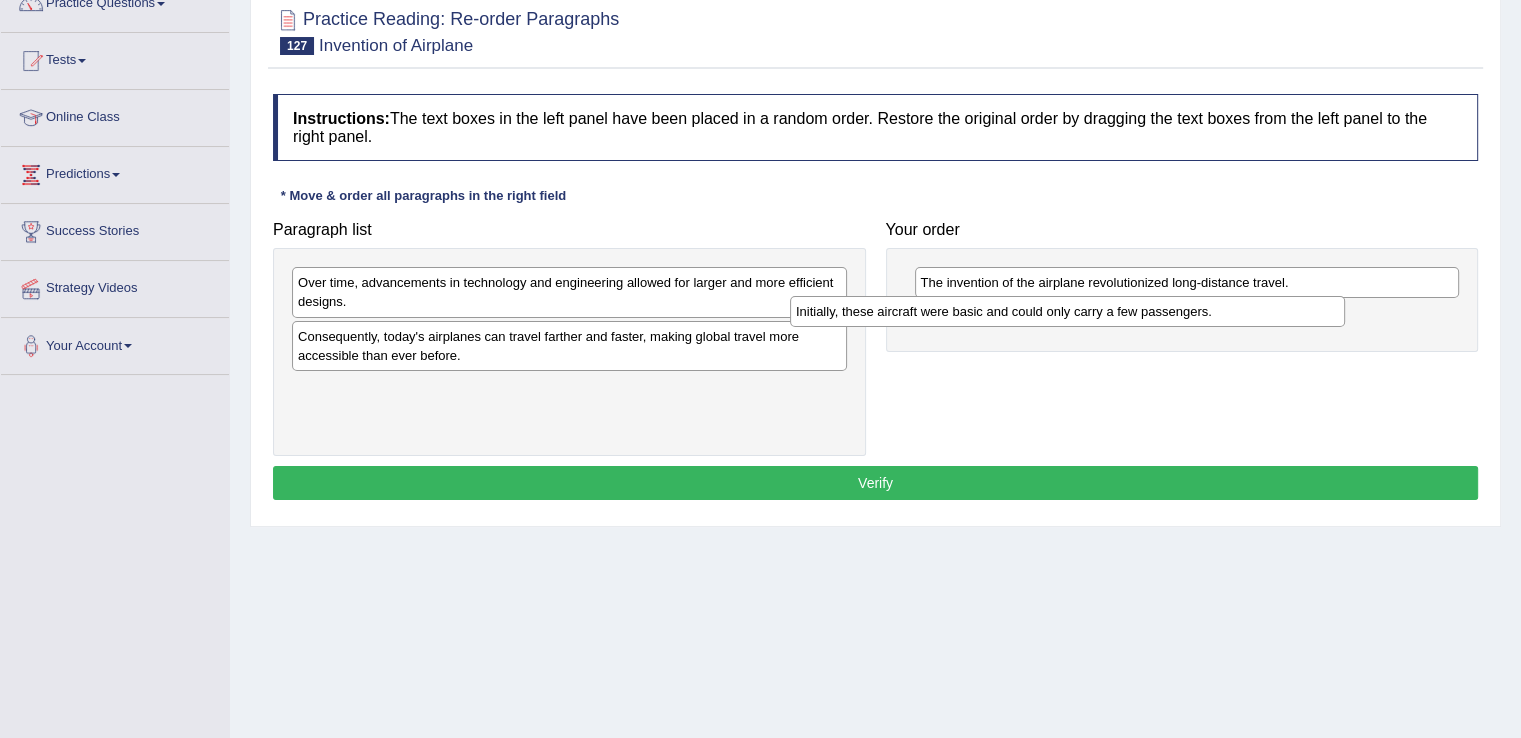 drag, startPoint x: 466, startPoint y: 337, endPoint x: 990, endPoint y: 313, distance: 524.5493 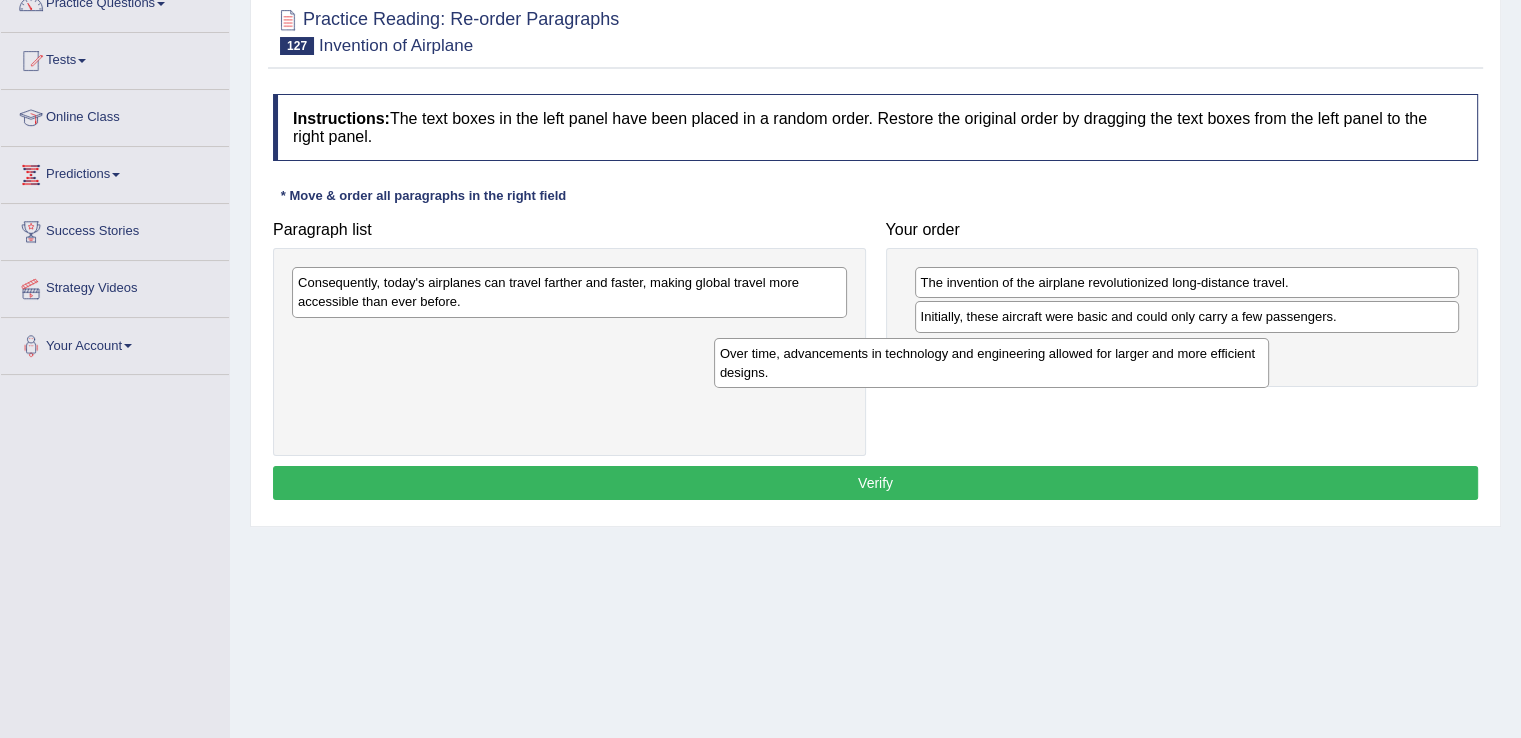 drag, startPoint x: 600, startPoint y: 292, endPoint x: 1048, endPoint y: 363, distance: 453.59122 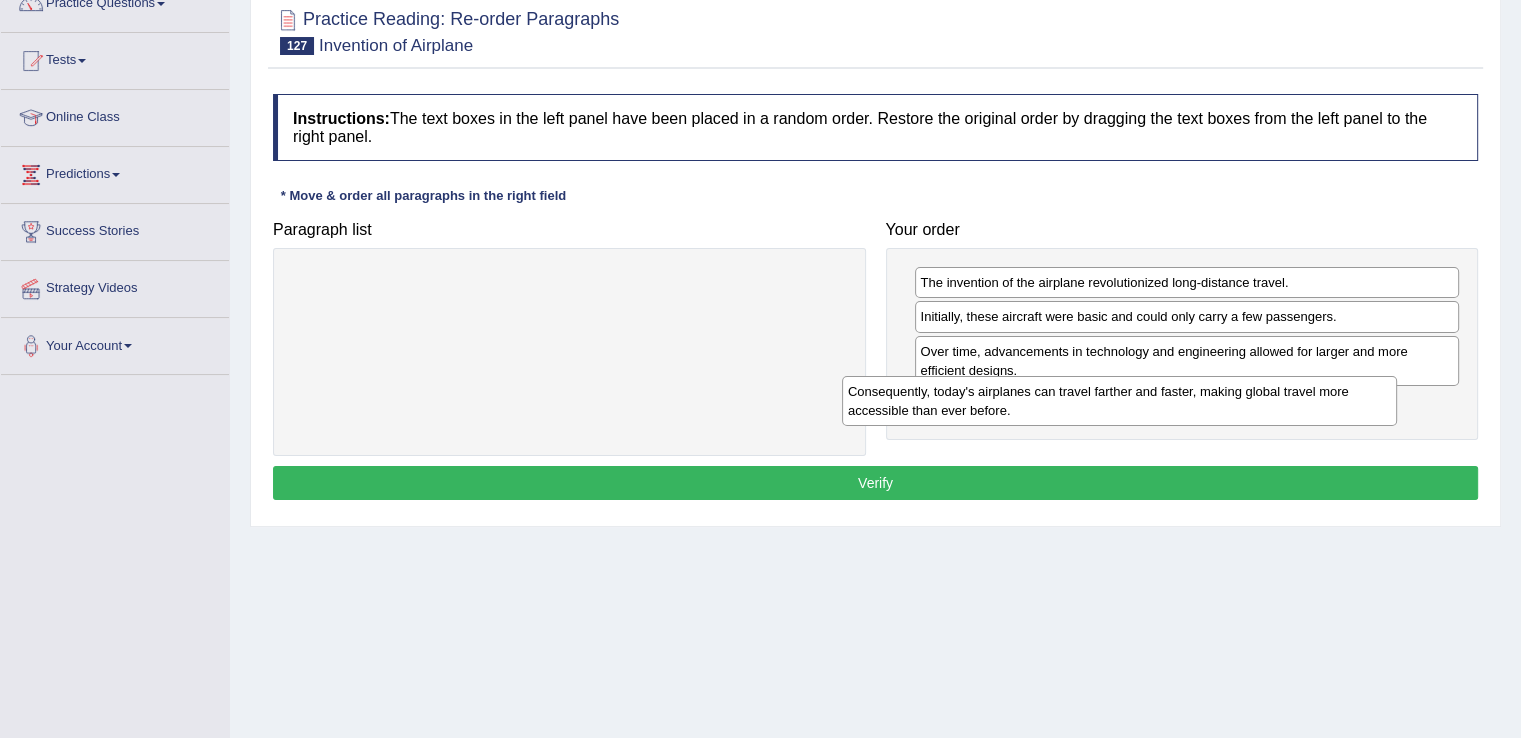 drag, startPoint x: 531, startPoint y: 288, endPoint x: 1126, endPoint y: 400, distance: 605.4494 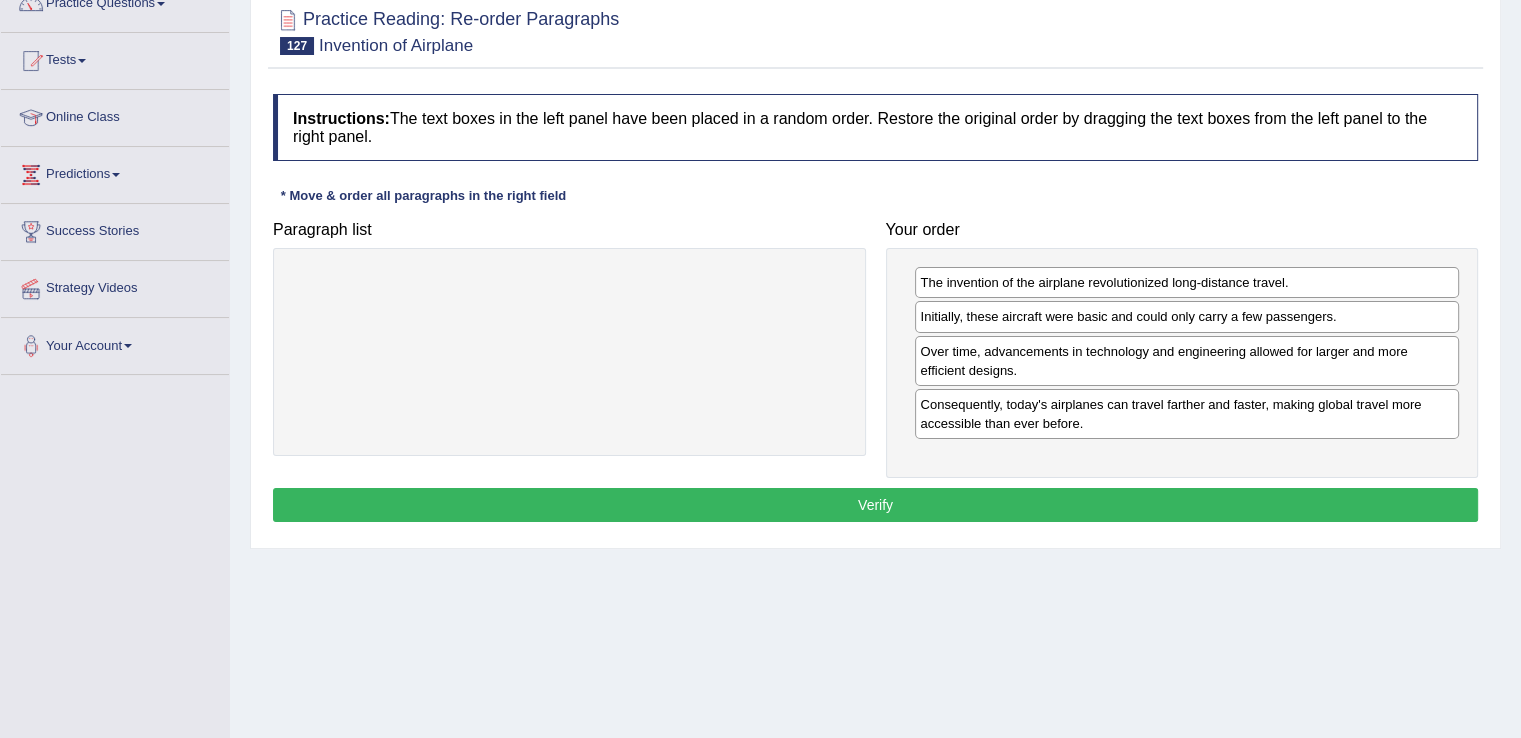 click on "Verify" at bounding box center (875, 505) 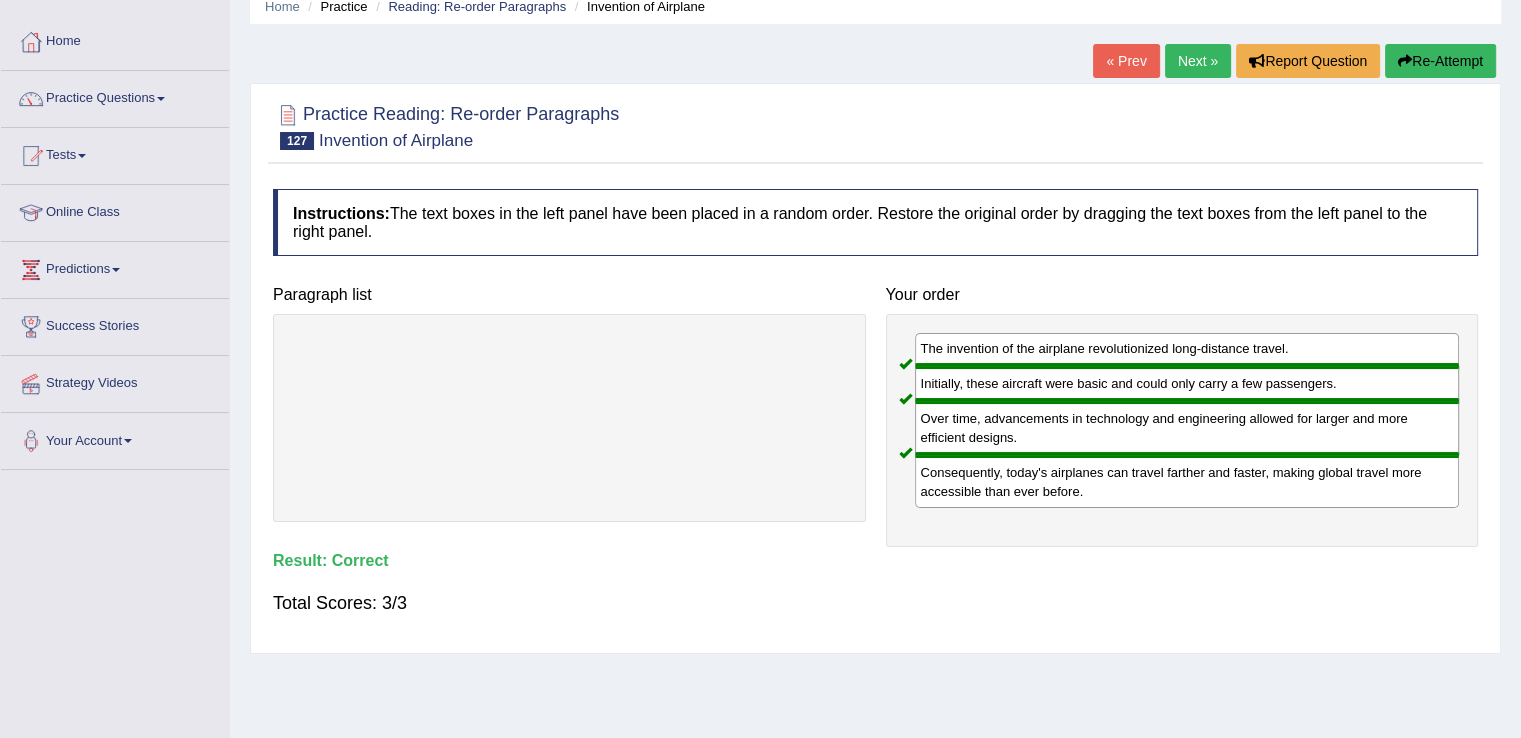 scroll, scrollTop: 8, scrollLeft: 0, axis: vertical 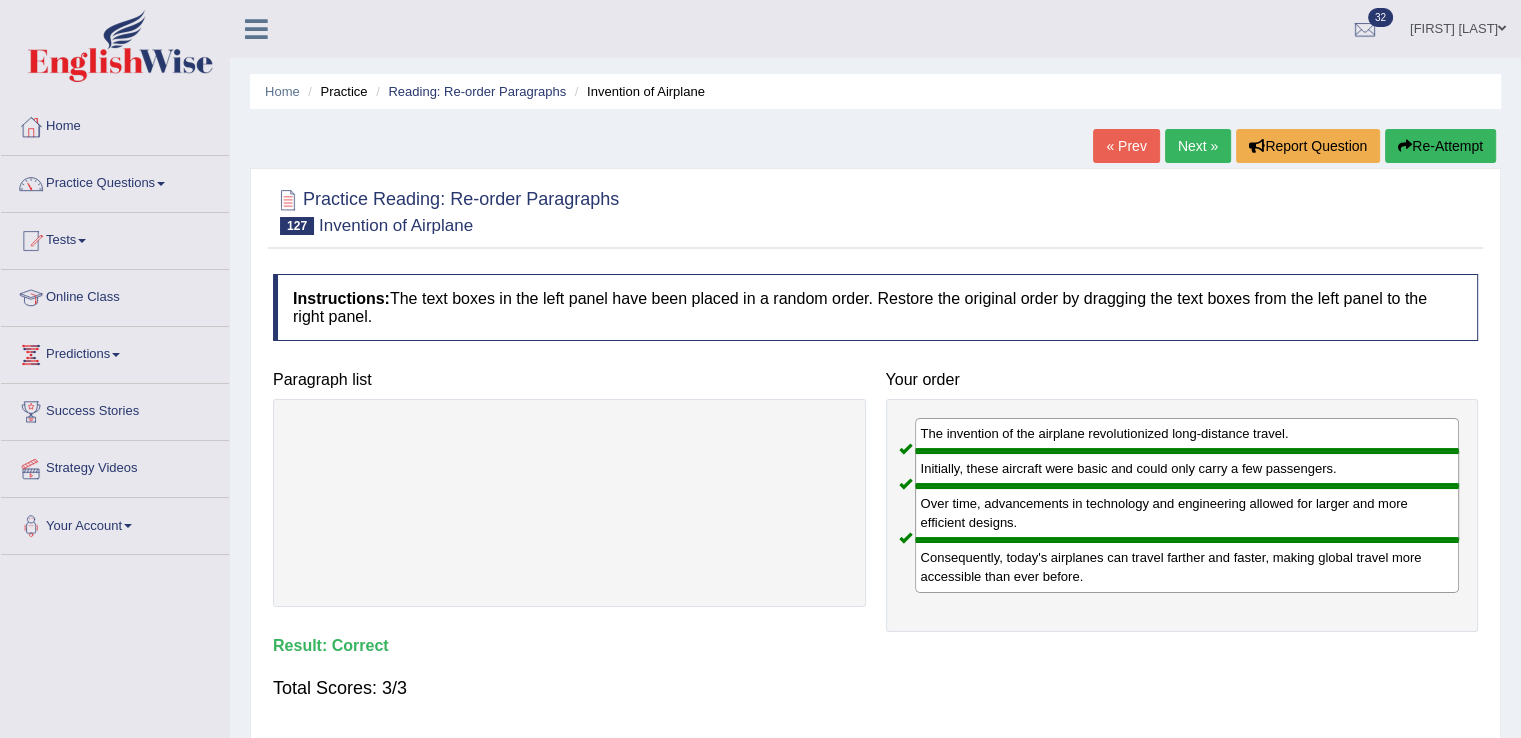 click on "Next »" at bounding box center (1198, 146) 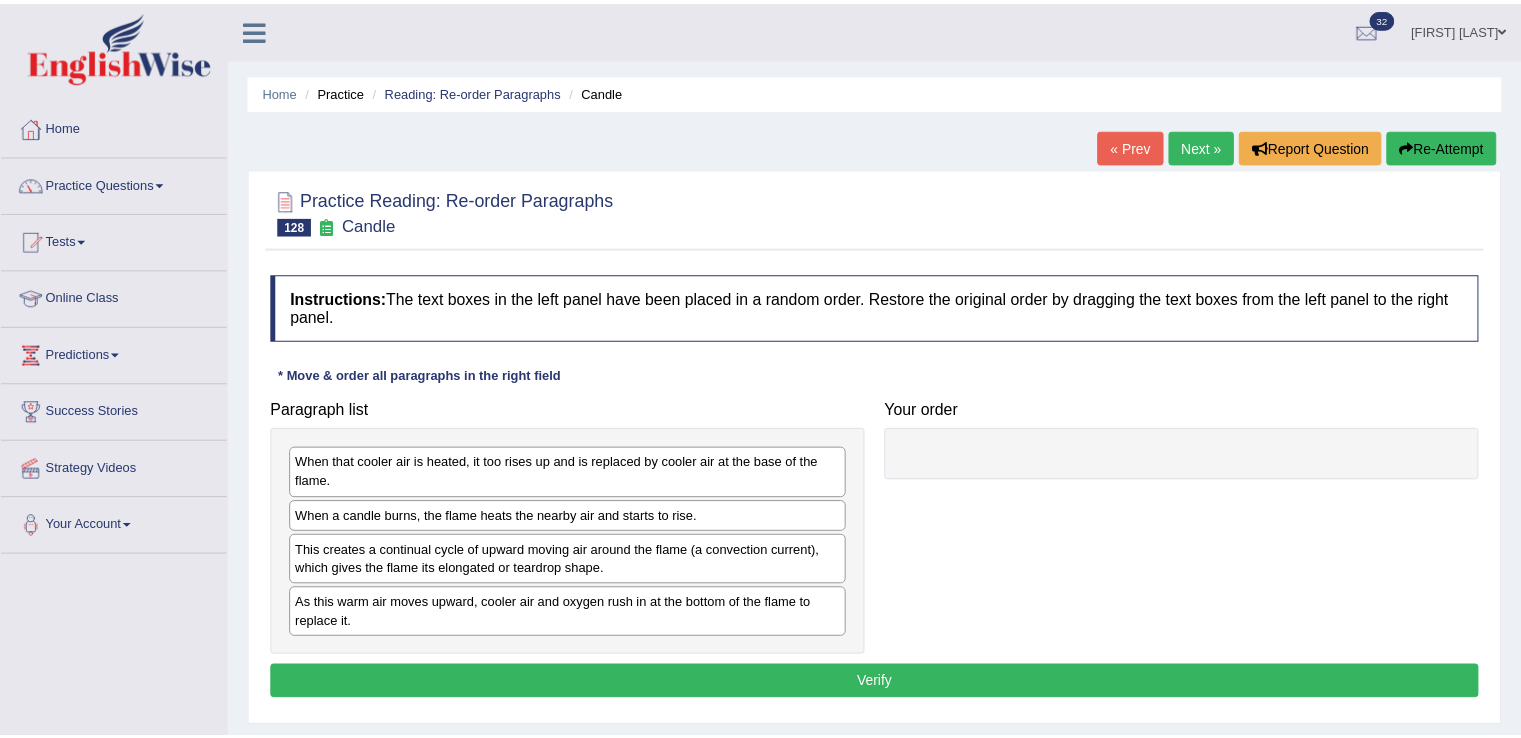 scroll, scrollTop: 0, scrollLeft: 0, axis: both 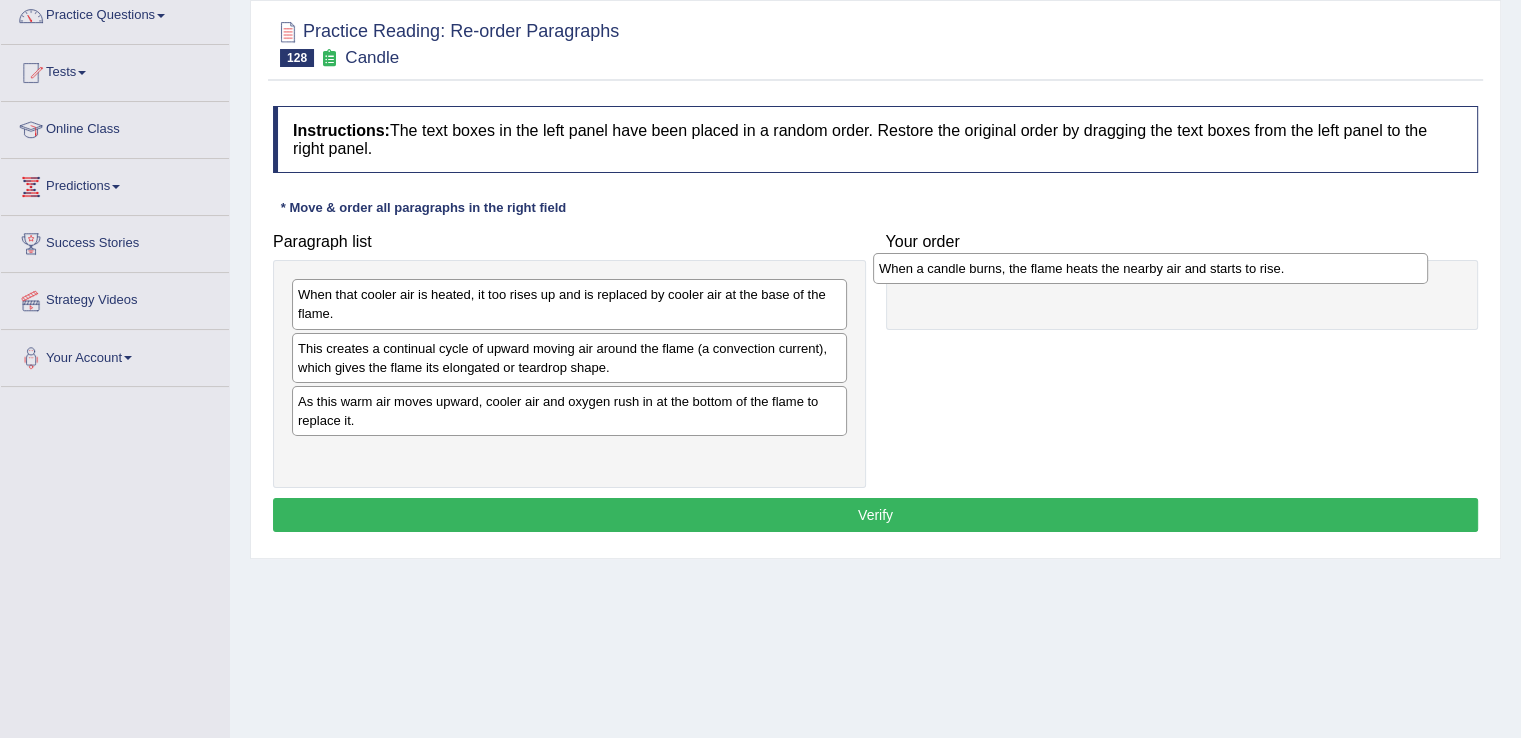 drag, startPoint x: 612, startPoint y: 347, endPoint x: 1193, endPoint y: 269, distance: 586.2124 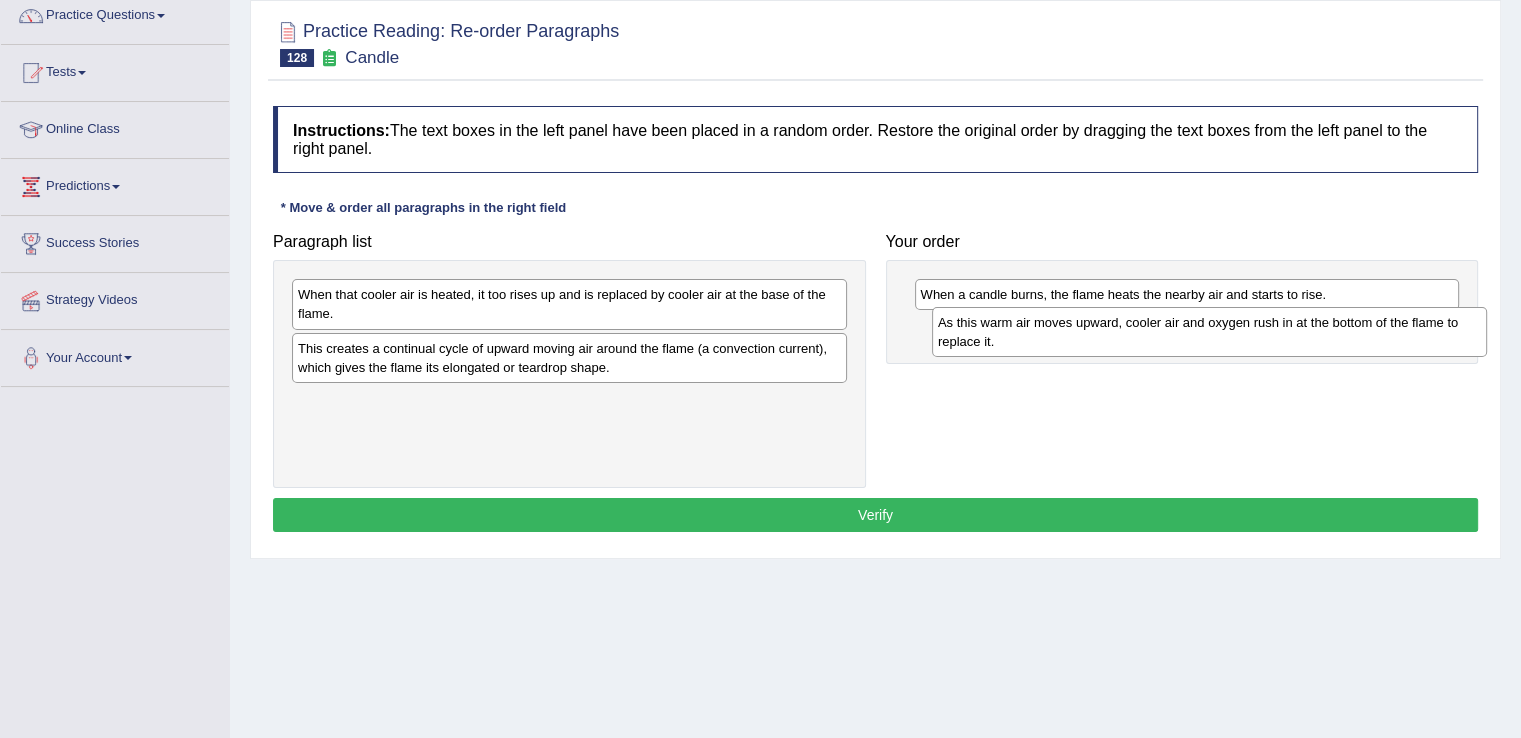 drag, startPoint x: 604, startPoint y: 414, endPoint x: 1247, endPoint y: 337, distance: 647.594 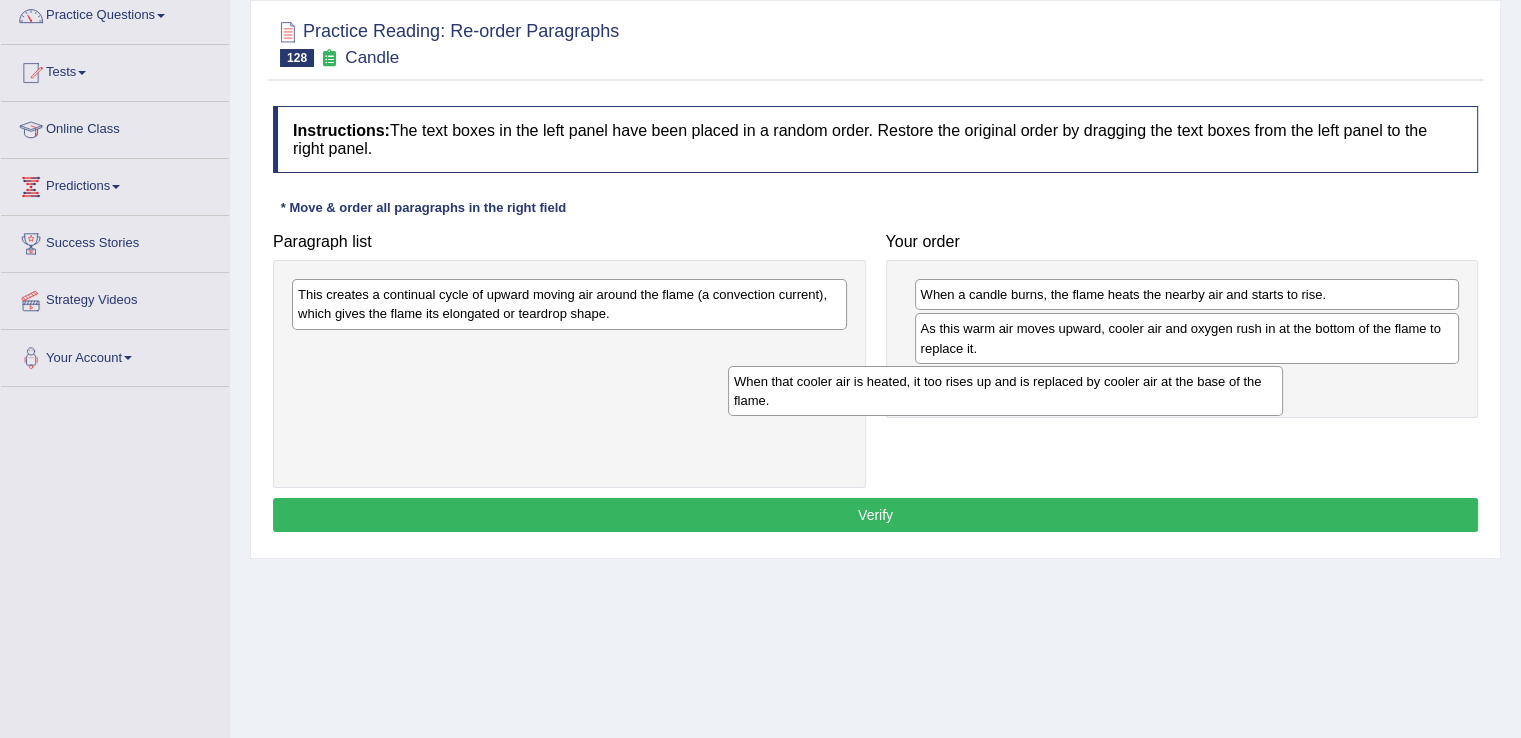 drag, startPoint x: 530, startPoint y: 293, endPoint x: 1039, endPoint y: 373, distance: 515.2485 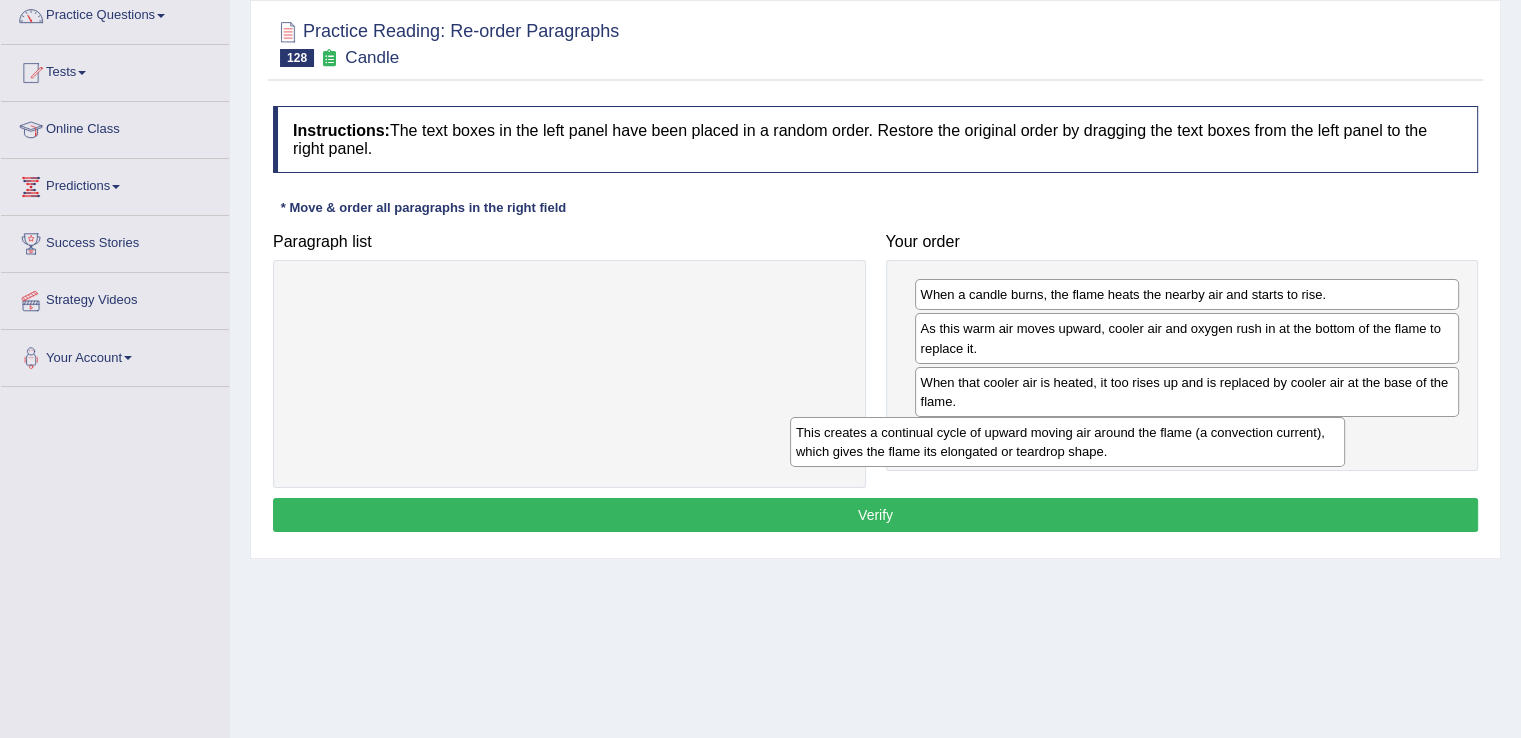 drag, startPoint x: 581, startPoint y: 302, endPoint x: 1079, endPoint y: 441, distance: 517.0348 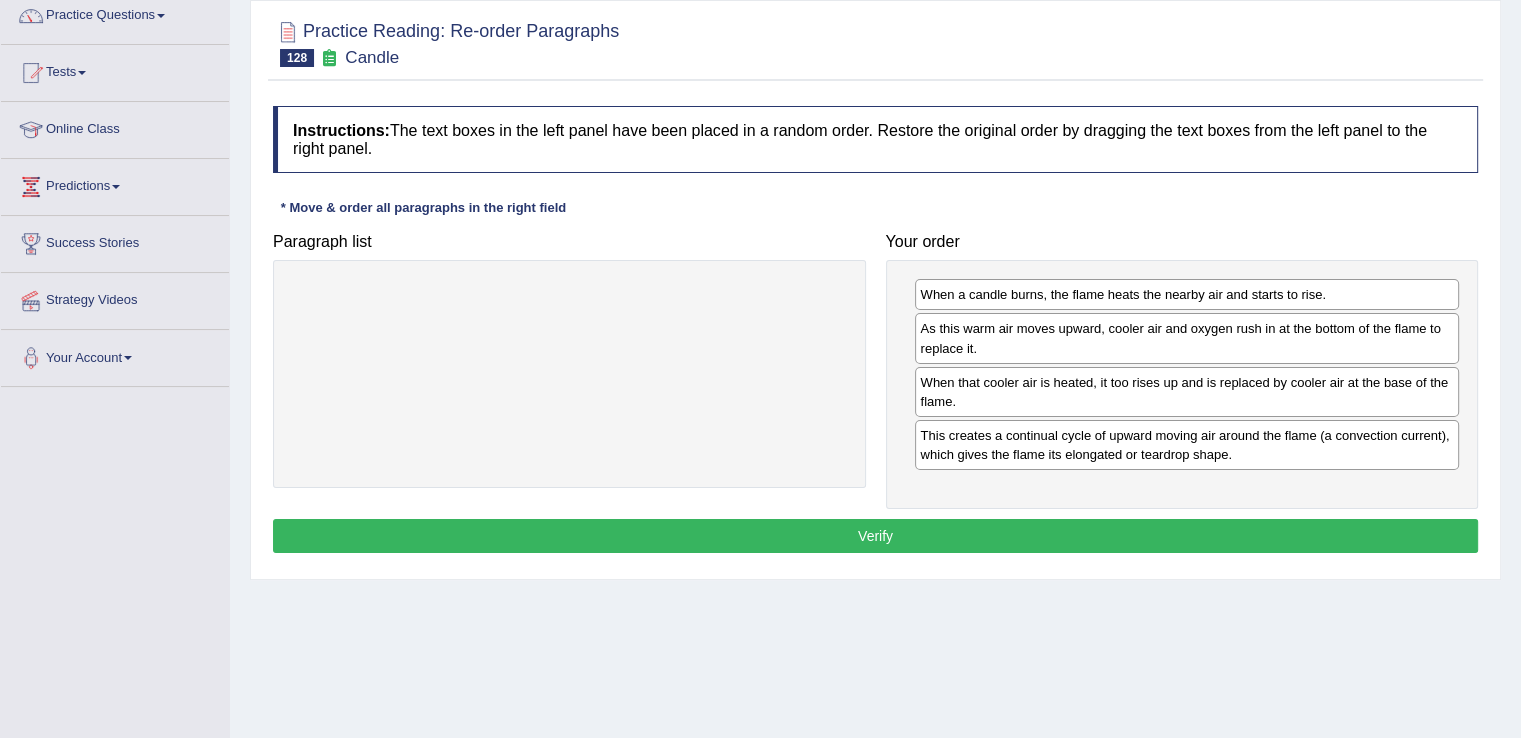 click on "Verify" at bounding box center (875, 536) 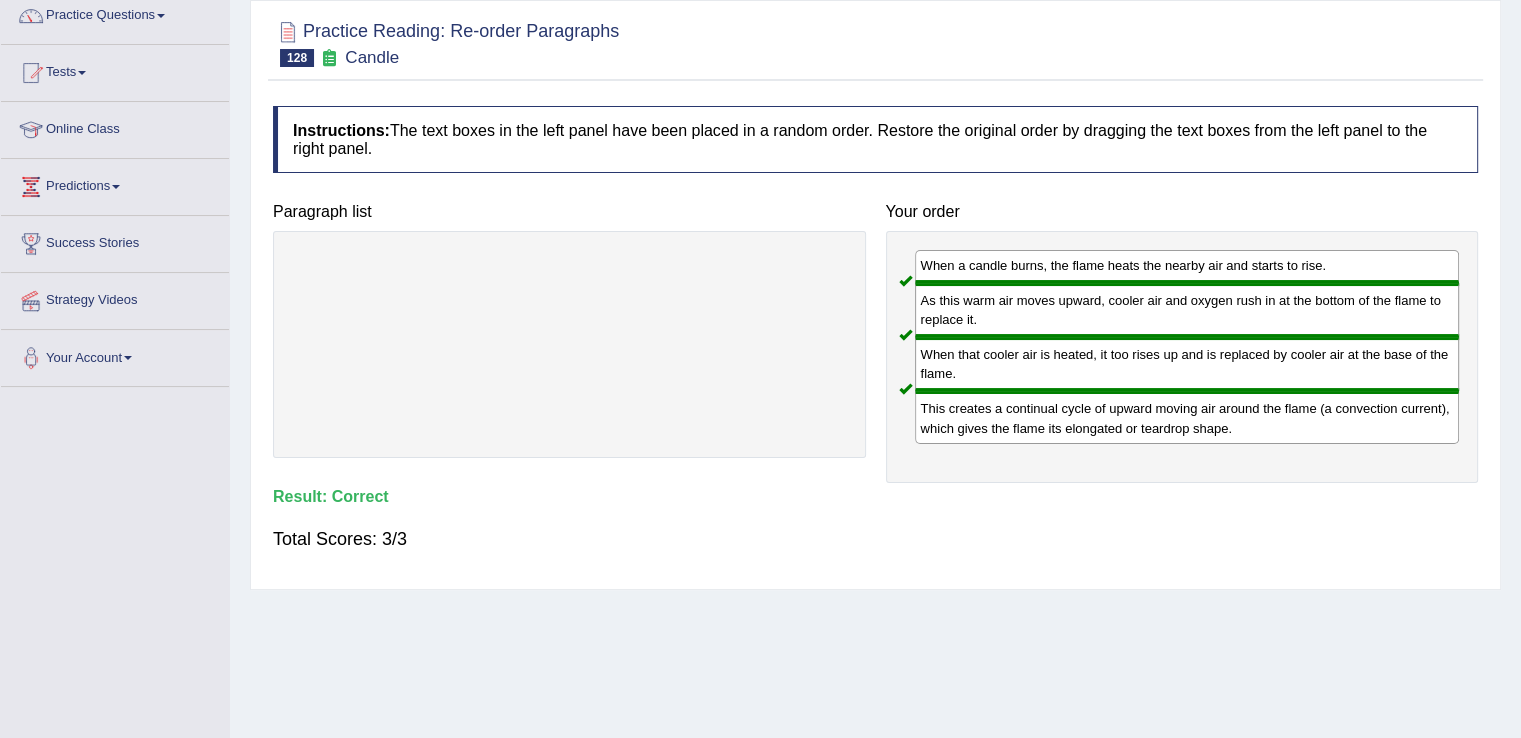 scroll, scrollTop: 0, scrollLeft: 0, axis: both 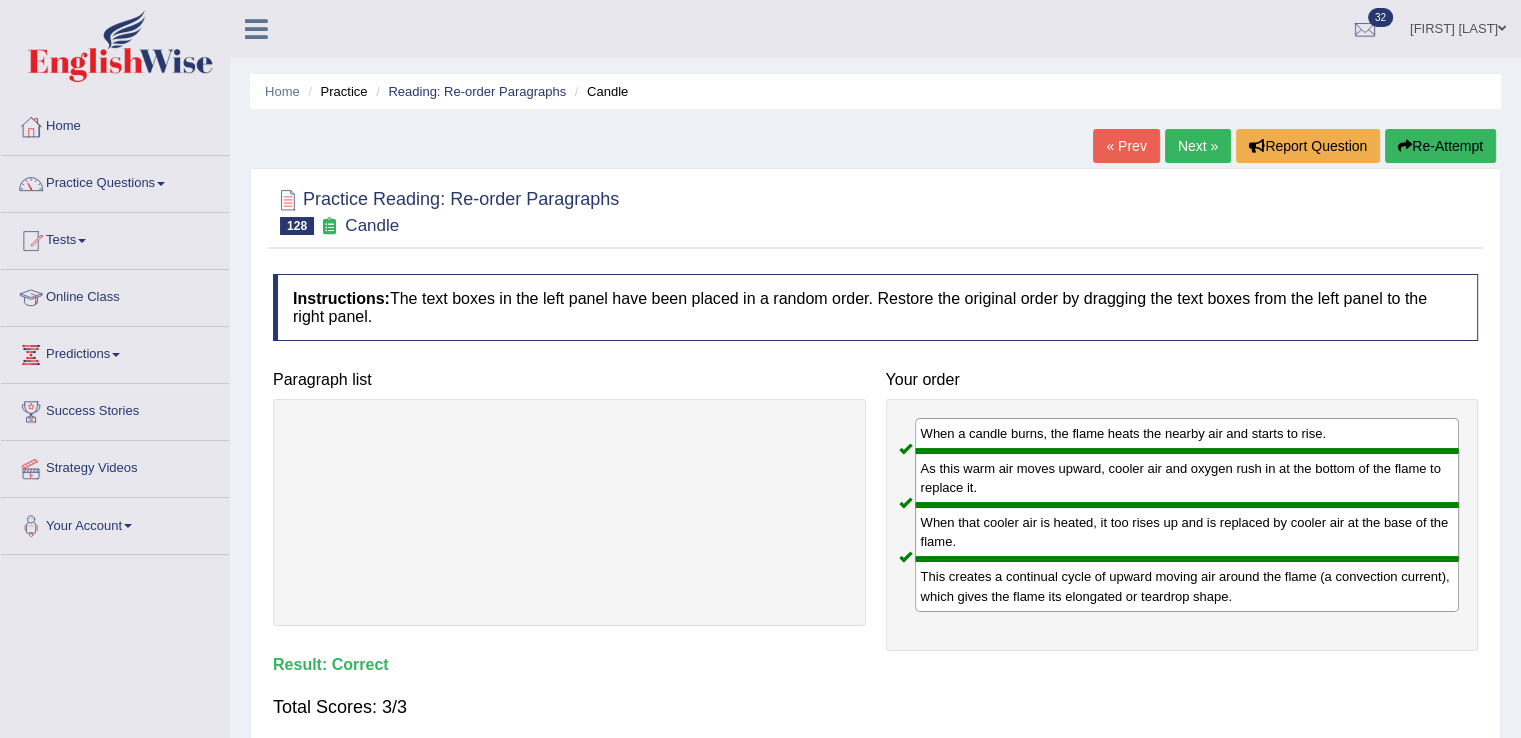 click on "Next »" at bounding box center [1198, 146] 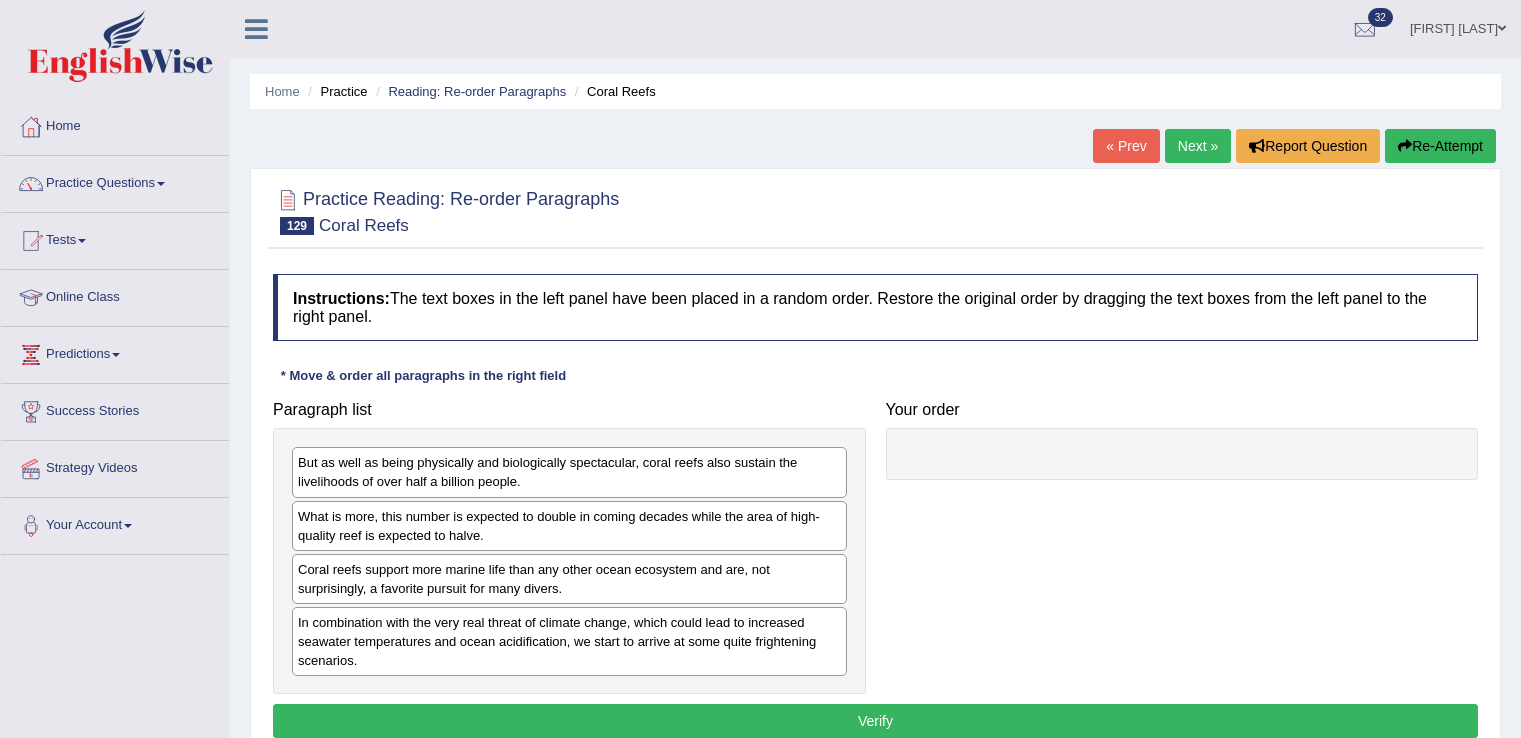 scroll, scrollTop: 0, scrollLeft: 0, axis: both 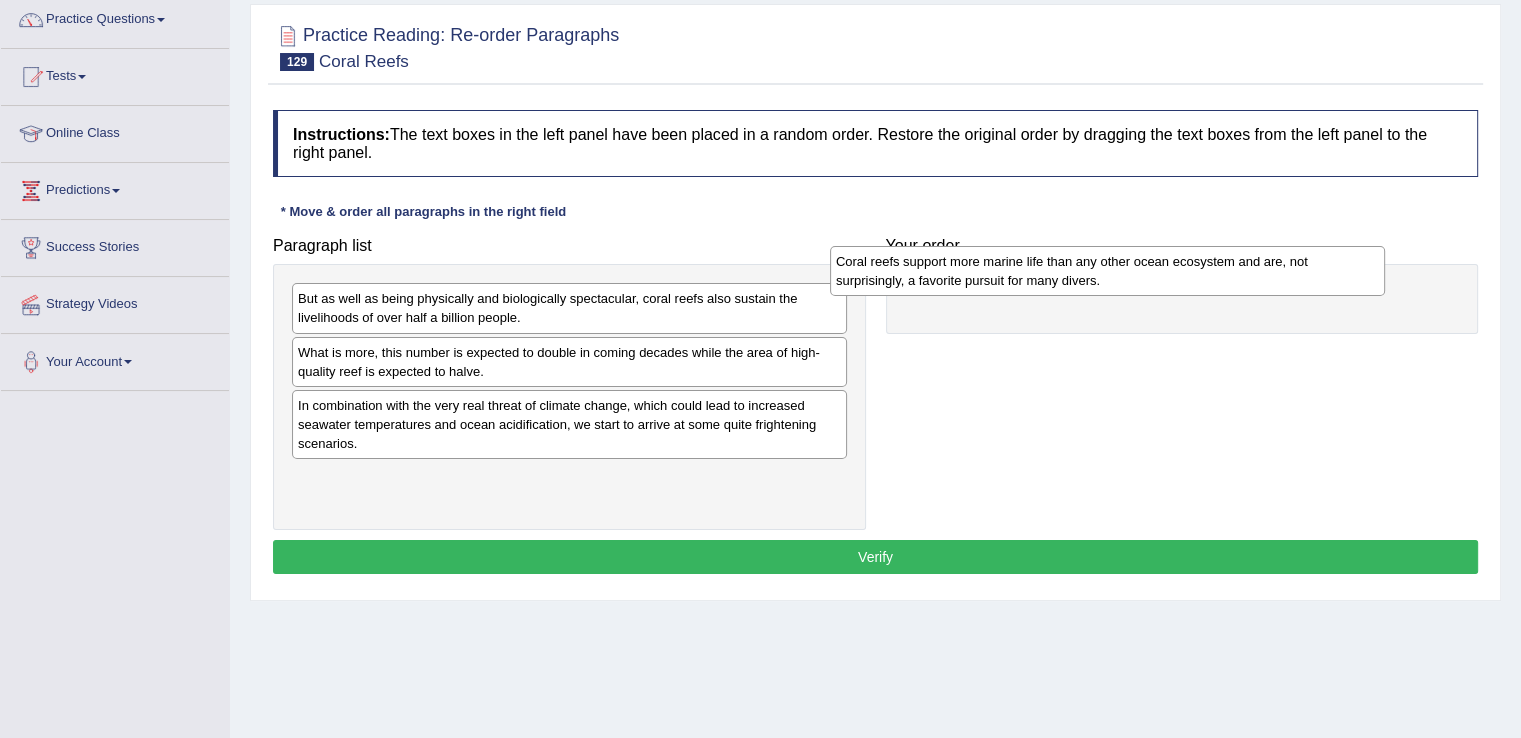 drag, startPoint x: 462, startPoint y: 421, endPoint x: 1002, endPoint y: 285, distance: 556.8626 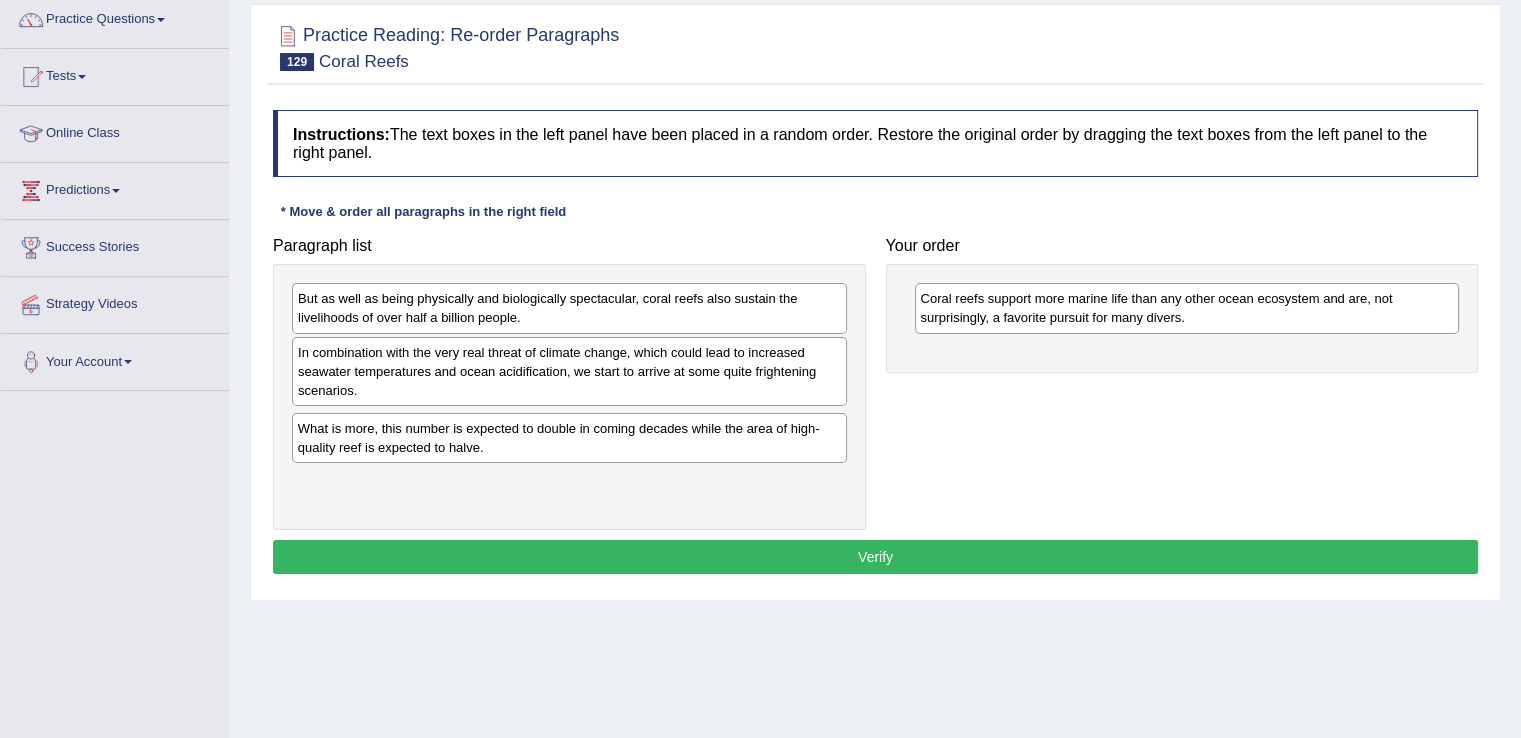 drag, startPoint x: 676, startPoint y: 357, endPoint x: 668, endPoint y: 429, distance: 72.443085 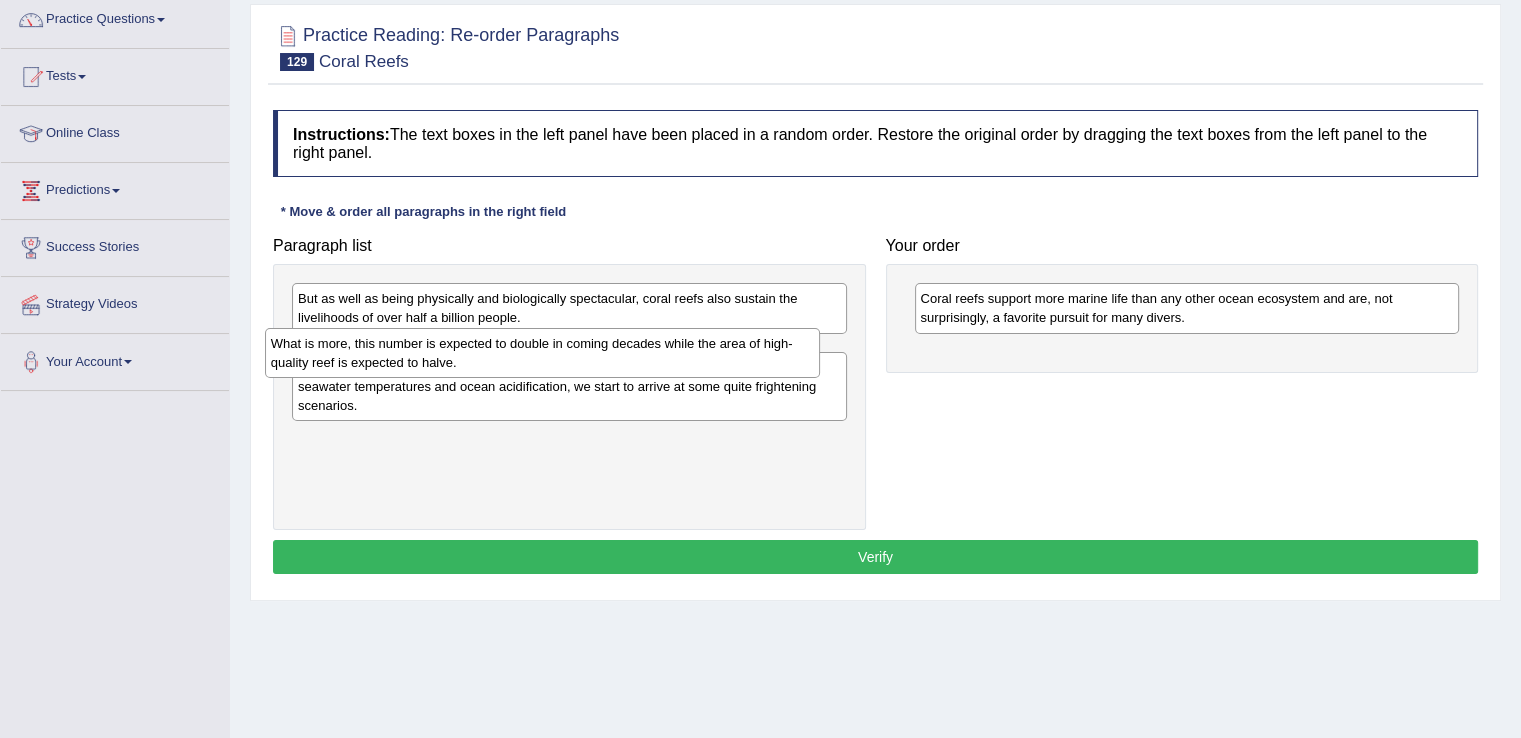 drag, startPoint x: 668, startPoint y: 429, endPoint x: 641, endPoint y: 349, distance: 84.4334 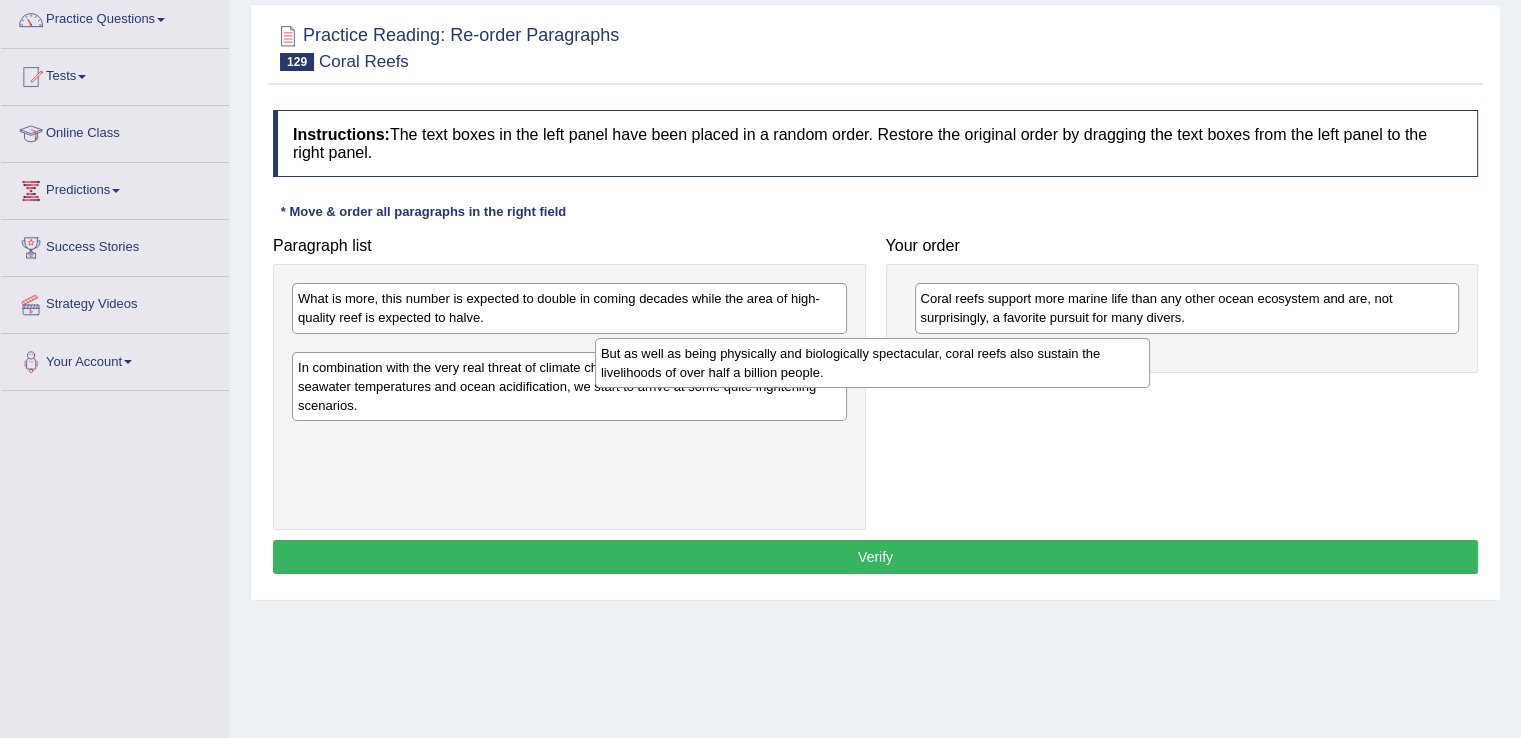 drag, startPoint x: 523, startPoint y: 300, endPoint x: 826, endPoint y: 355, distance: 307.9513 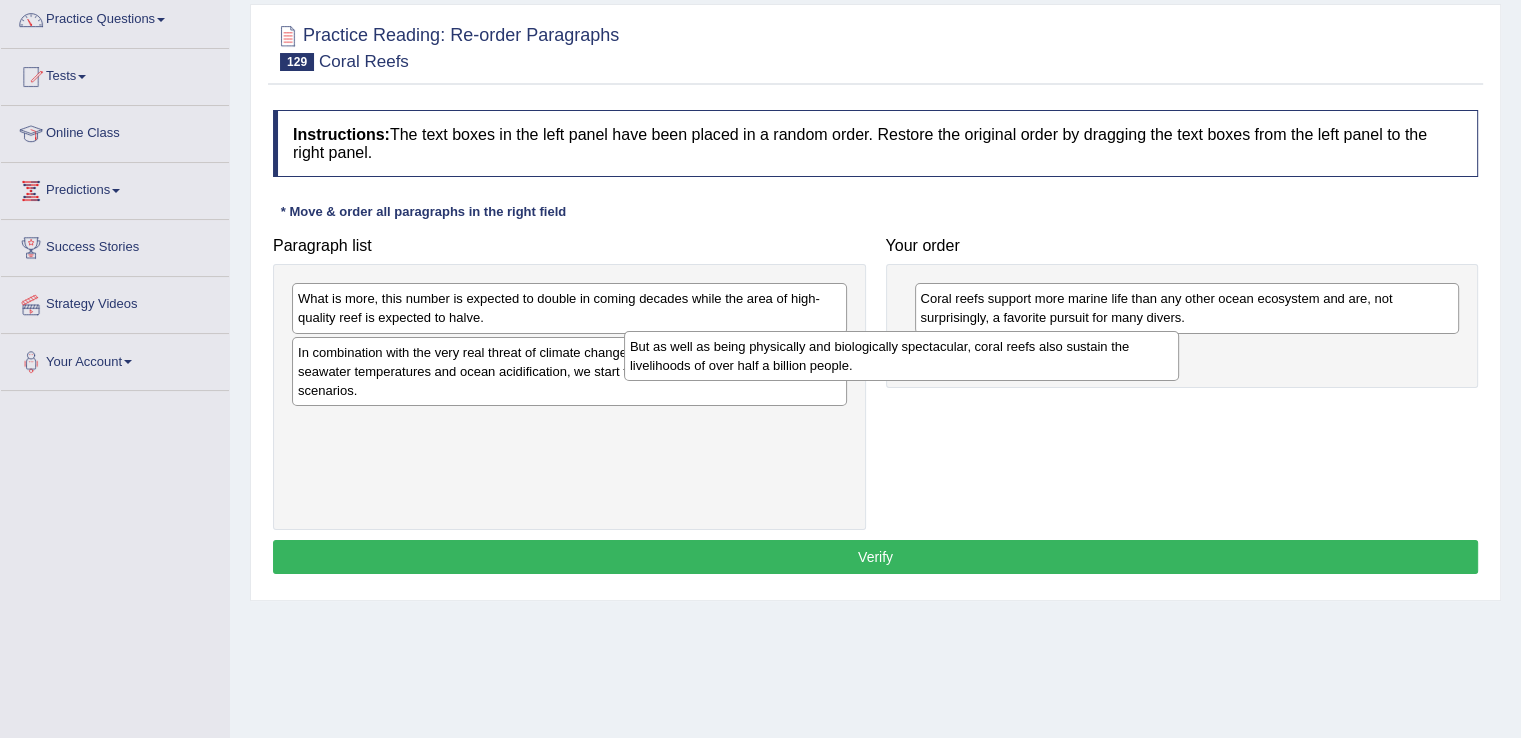 drag, startPoint x: 772, startPoint y: 355, endPoint x: 1104, endPoint y: 350, distance: 332.03766 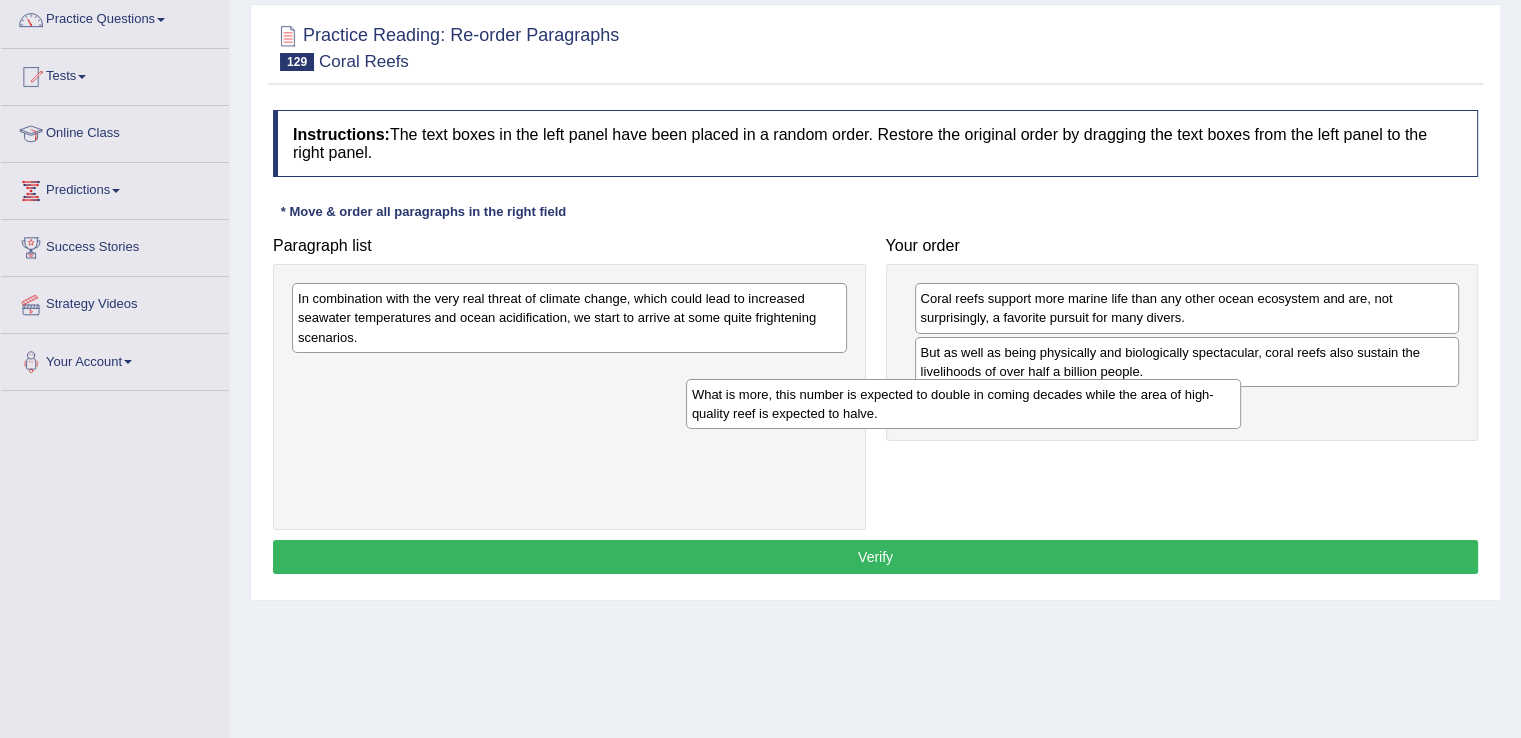 drag, startPoint x: 512, startPoint y: 305, endPoint x: 906, endPoint y: 401, distance: 405.52682 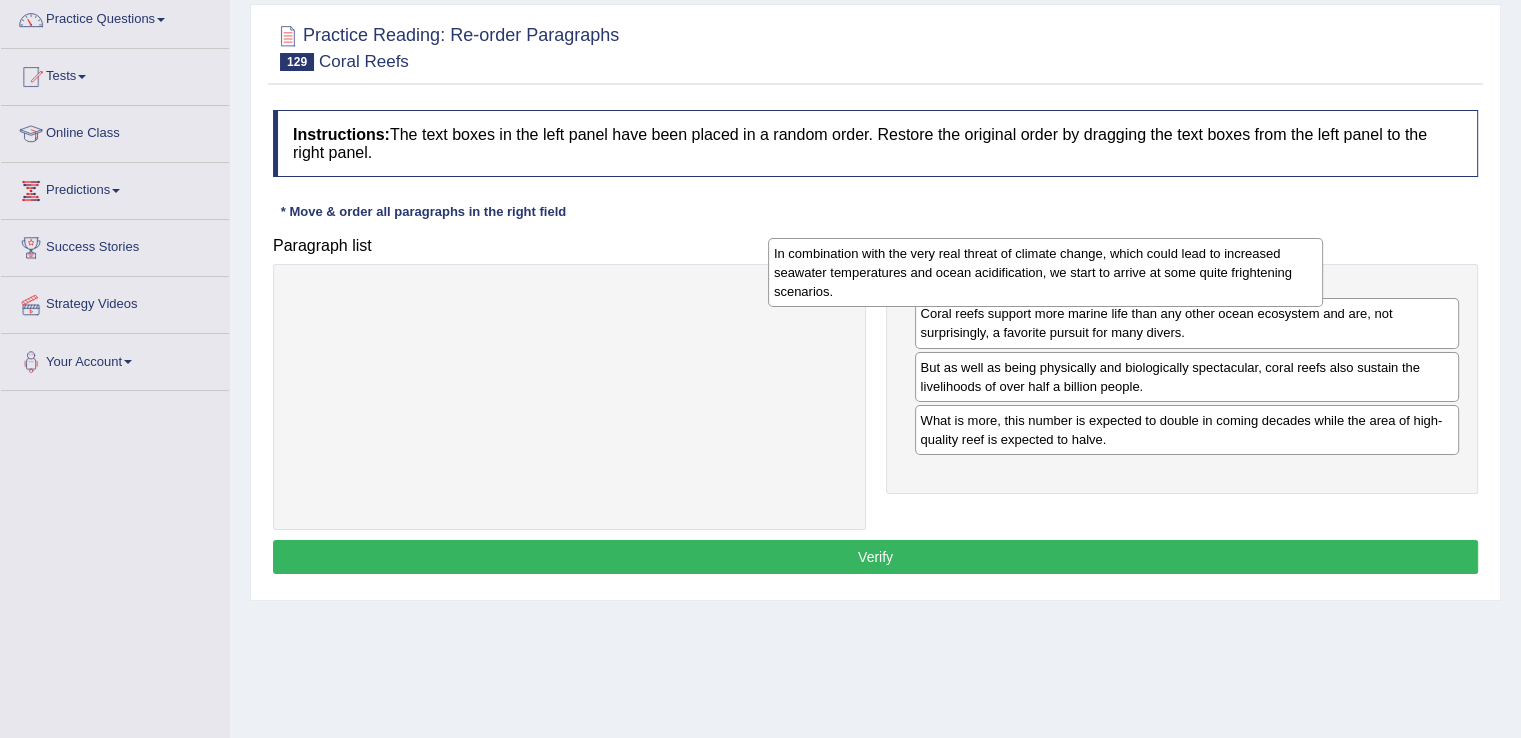 drag, startPoint x: 632, startPoint y: 306, endPoint x: 1108, endPoint y: 261, distance: 478.12238 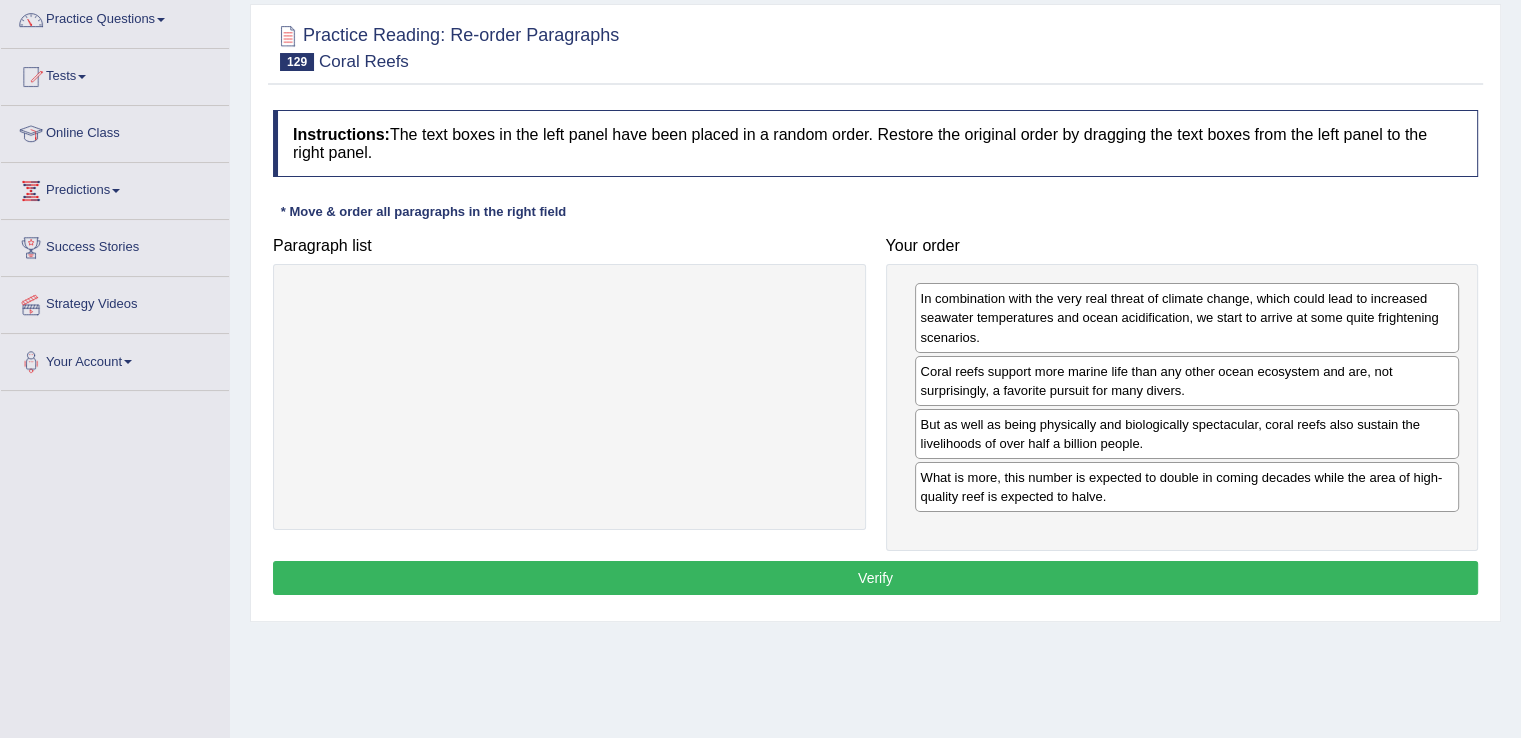 click on "Verify" at bounding box center (875, 578) 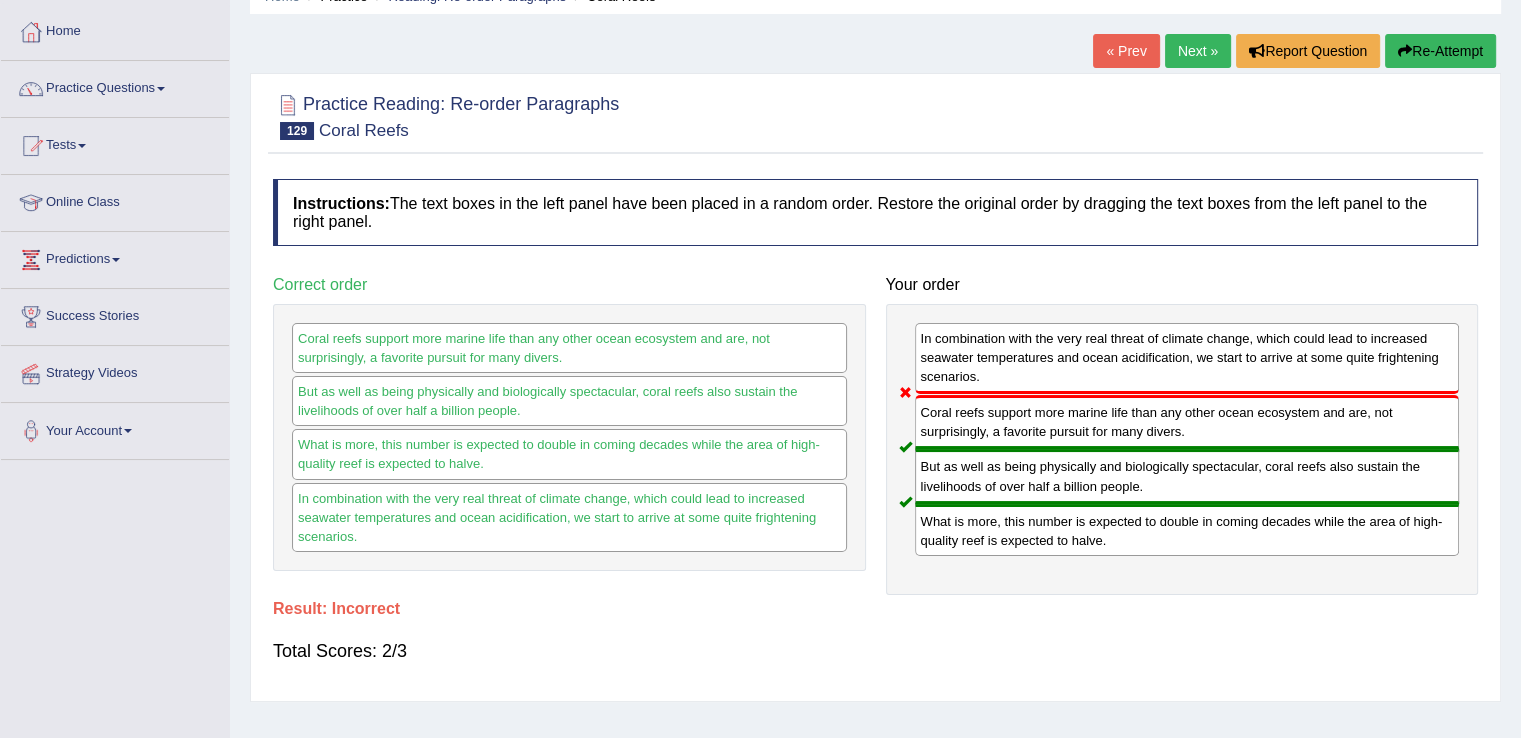 scroll, scrollTop: 92, scrollLeft: 0, axis: vertical 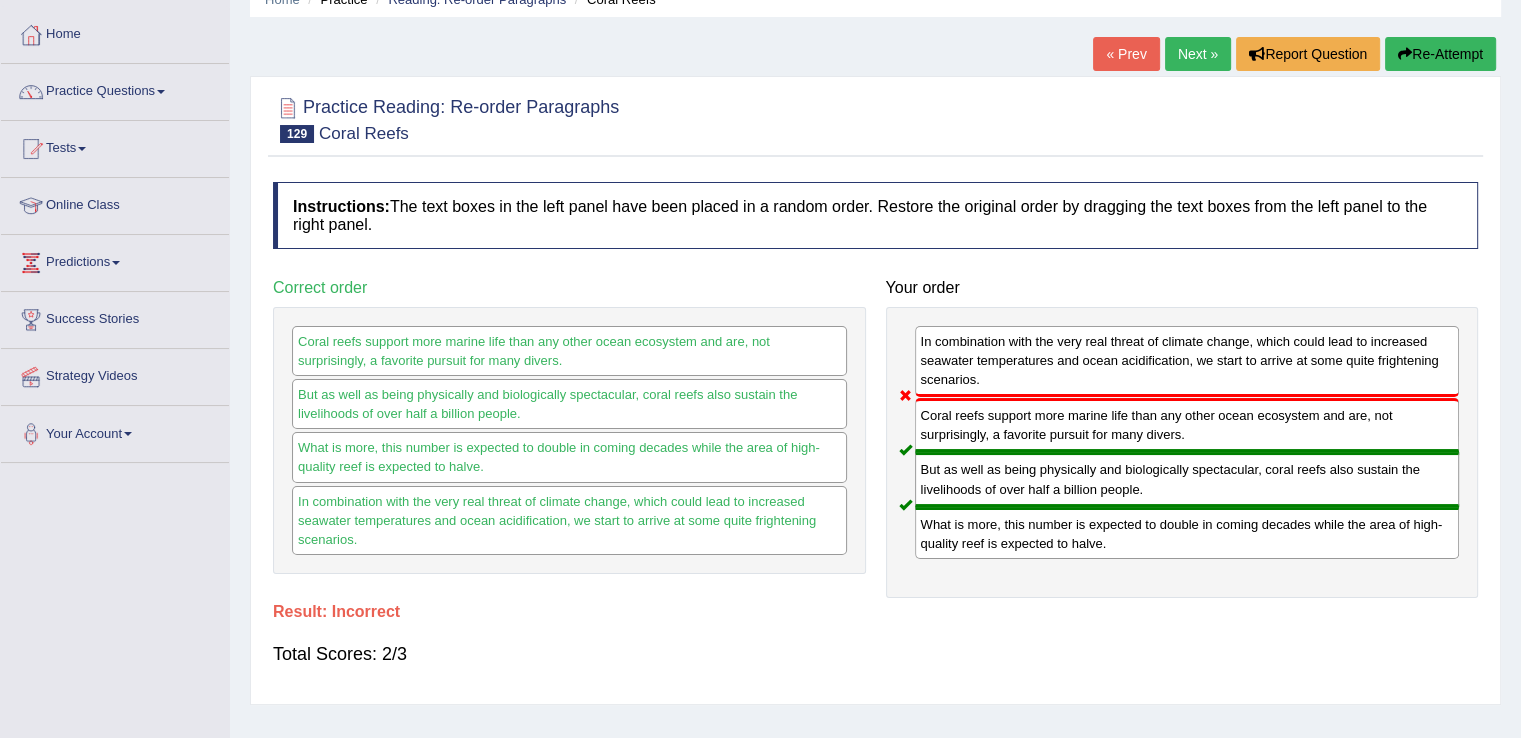 click on "Re-Attempt" at bounding box center [1440, 54] 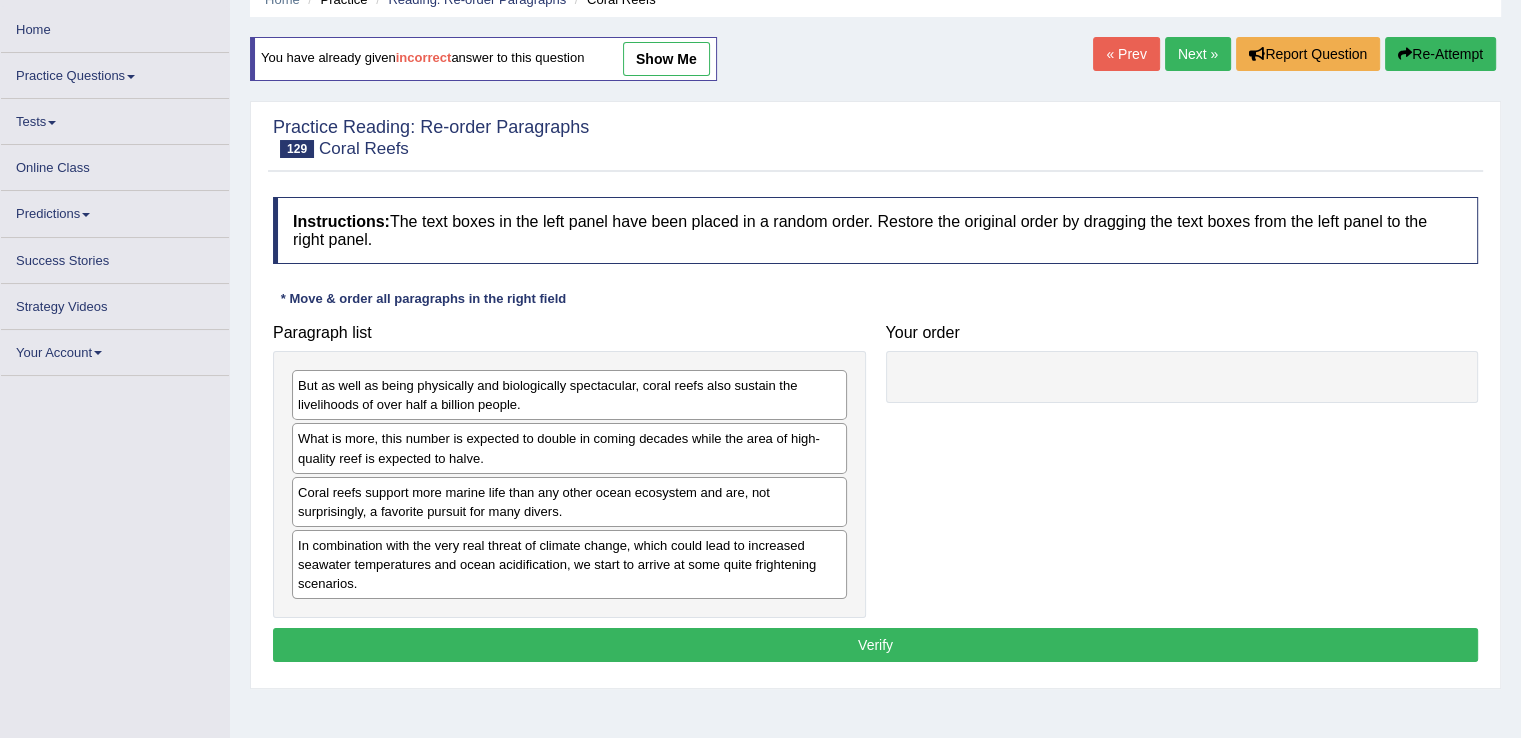 scroll, scrollTop: 92, scrollLeft: 0, axis: vertical 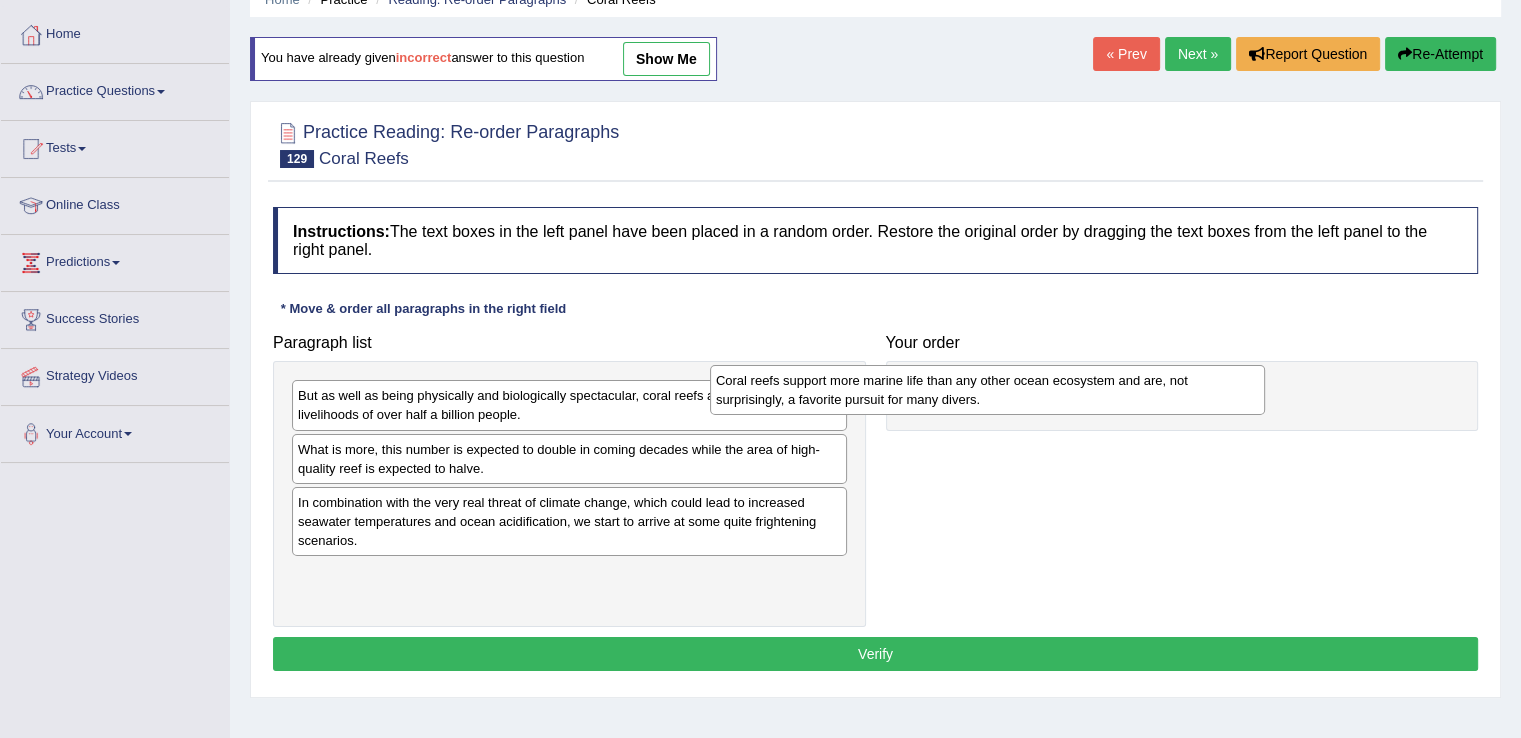 drag, startPoint x: 414, startPoint y: 529, endPoint x: 832, endPoint y: 408, distance: 435.1609 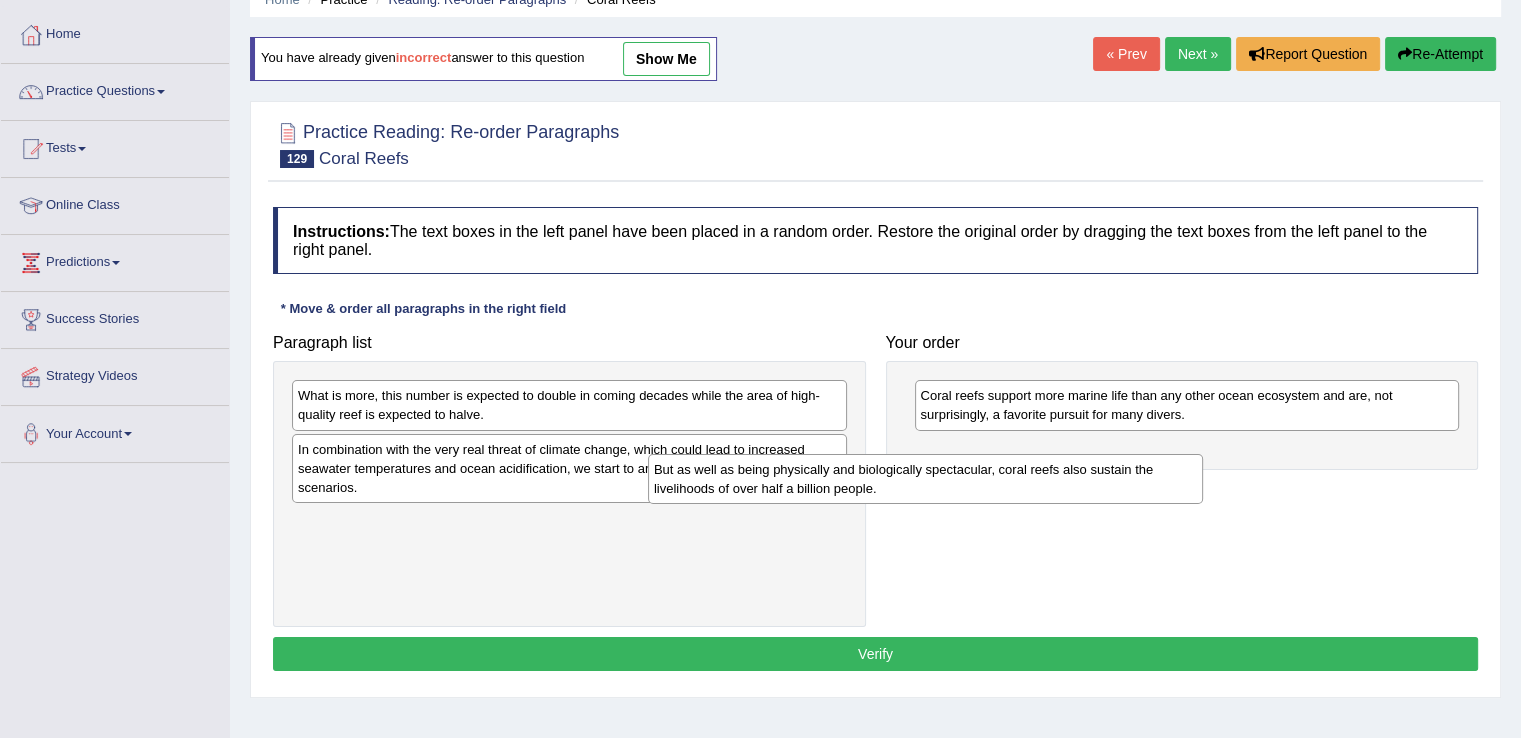 drag, startPoint x: 360, startPoint y: 409, endPoint x: 720, endPoint y: 483, distance: 367.52686 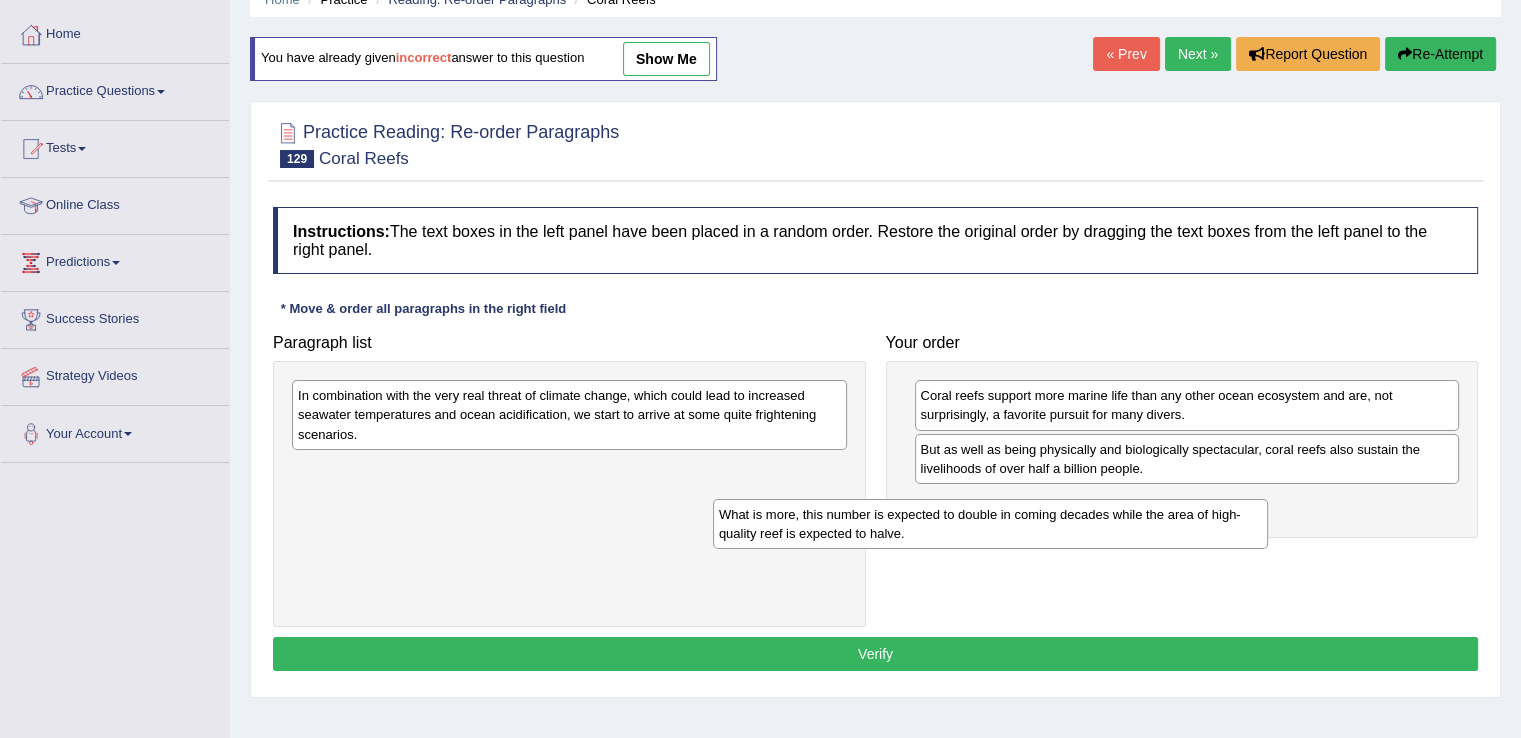 drag, startPoint x: 412, startPoint y: 406, endPoint x: 840, endPoint y: 523, distance: 443.70374 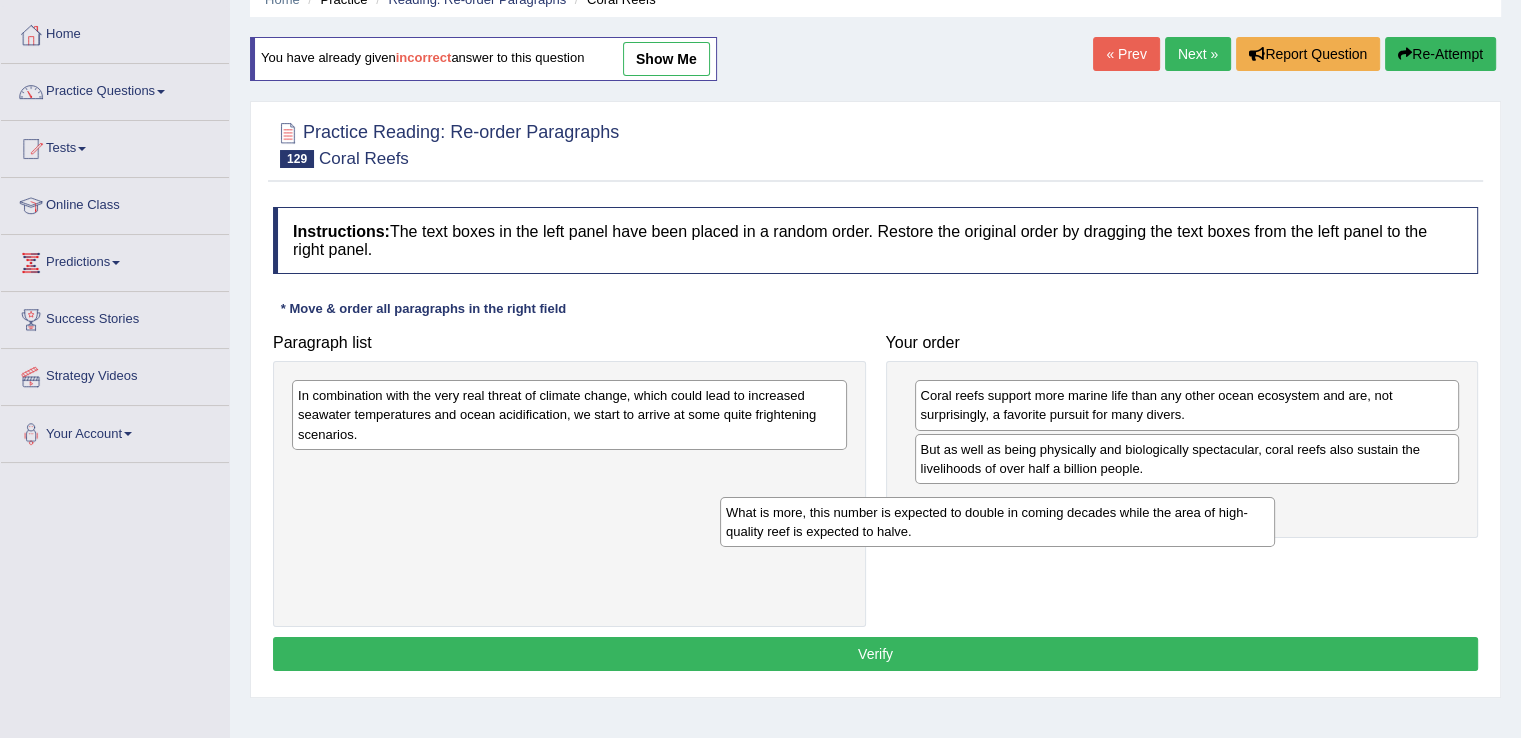 click on "What is more, this number is expected to double in coming decades while the area of high-quality reef is expected to
halve." at bounding box center [997, 522] 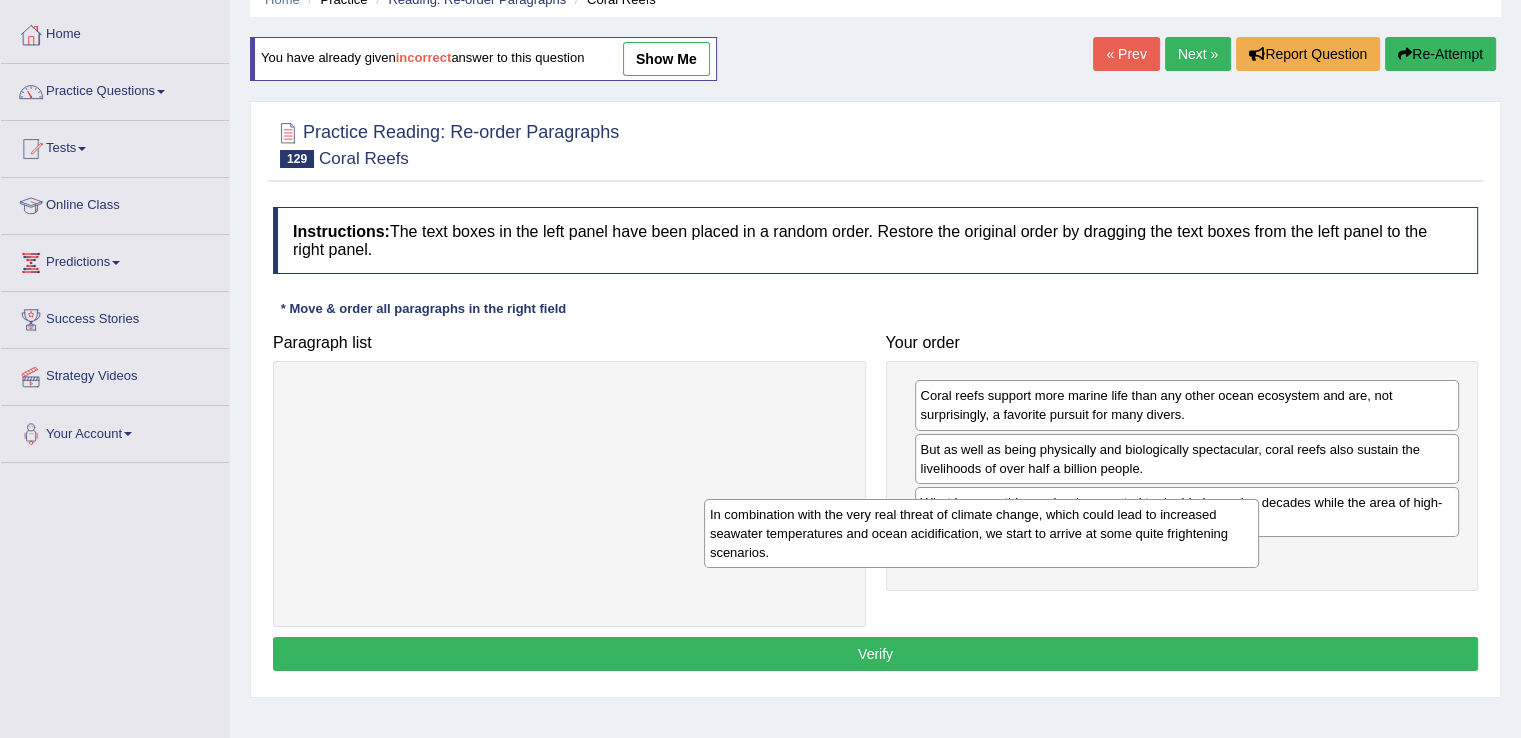drag, startPoint x: 556, startPoint y: 411, endPoint x: 968, endPoint y: 530, distance: 428.84146 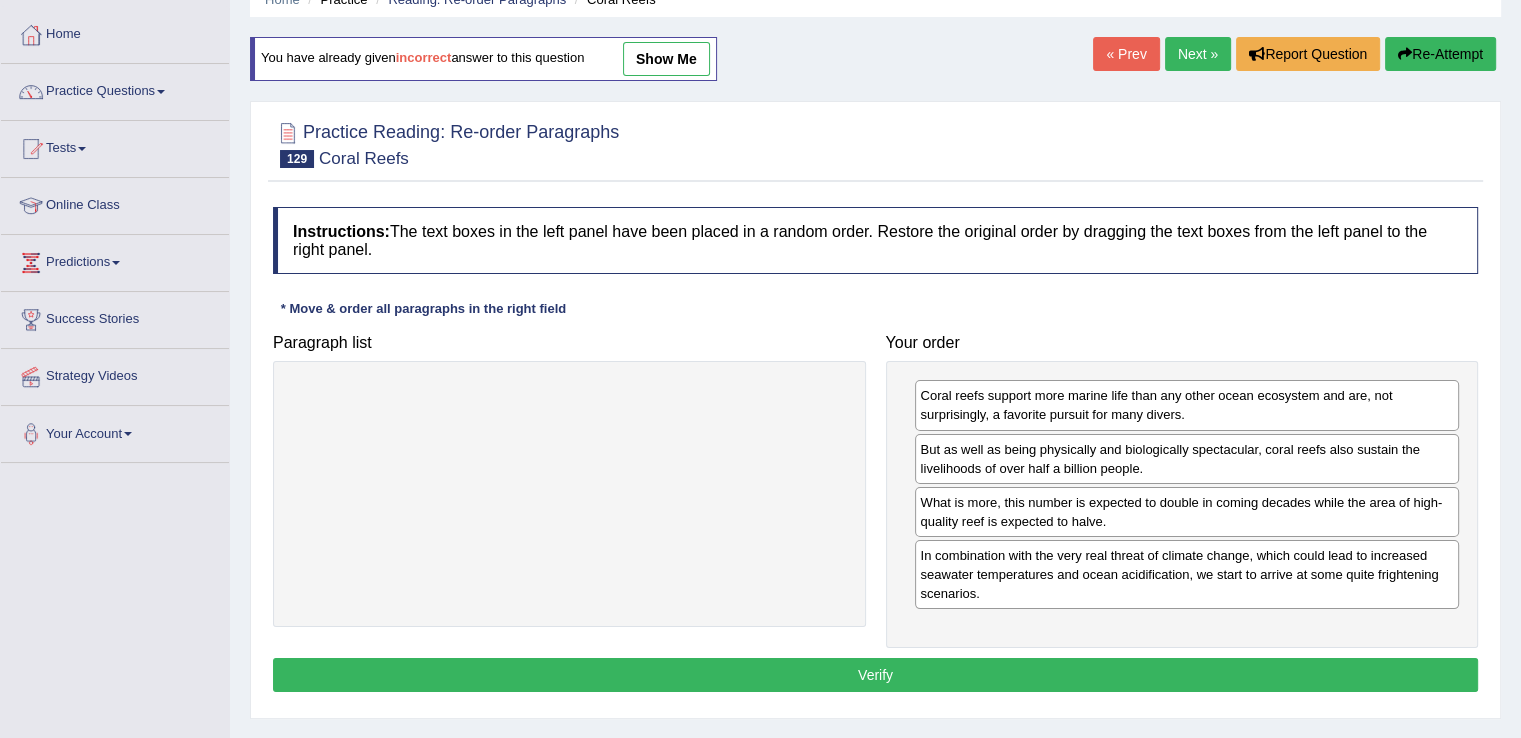 click on "Verify" at bounding box center (875, 675) 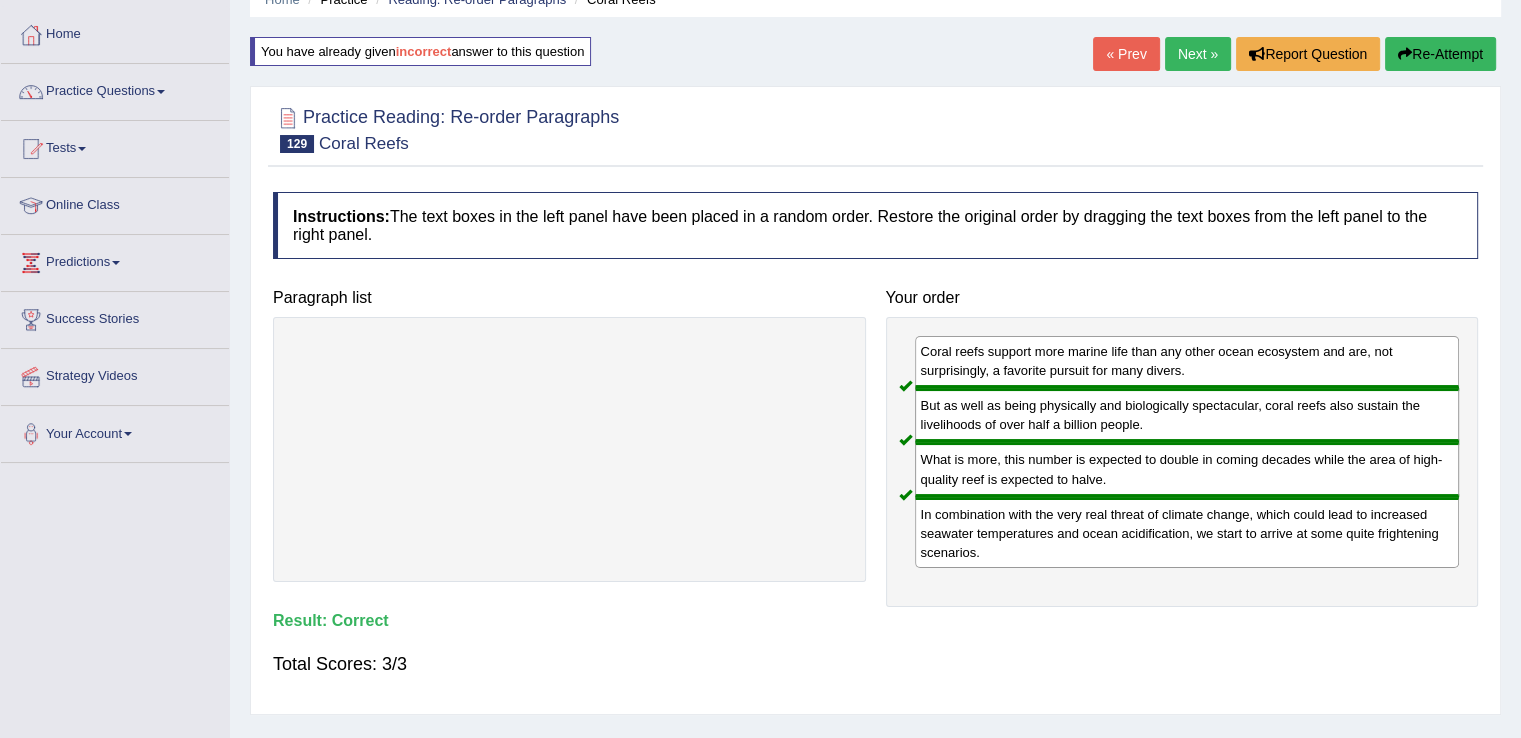 click on "Next »" at bounding box center [1198, 54] 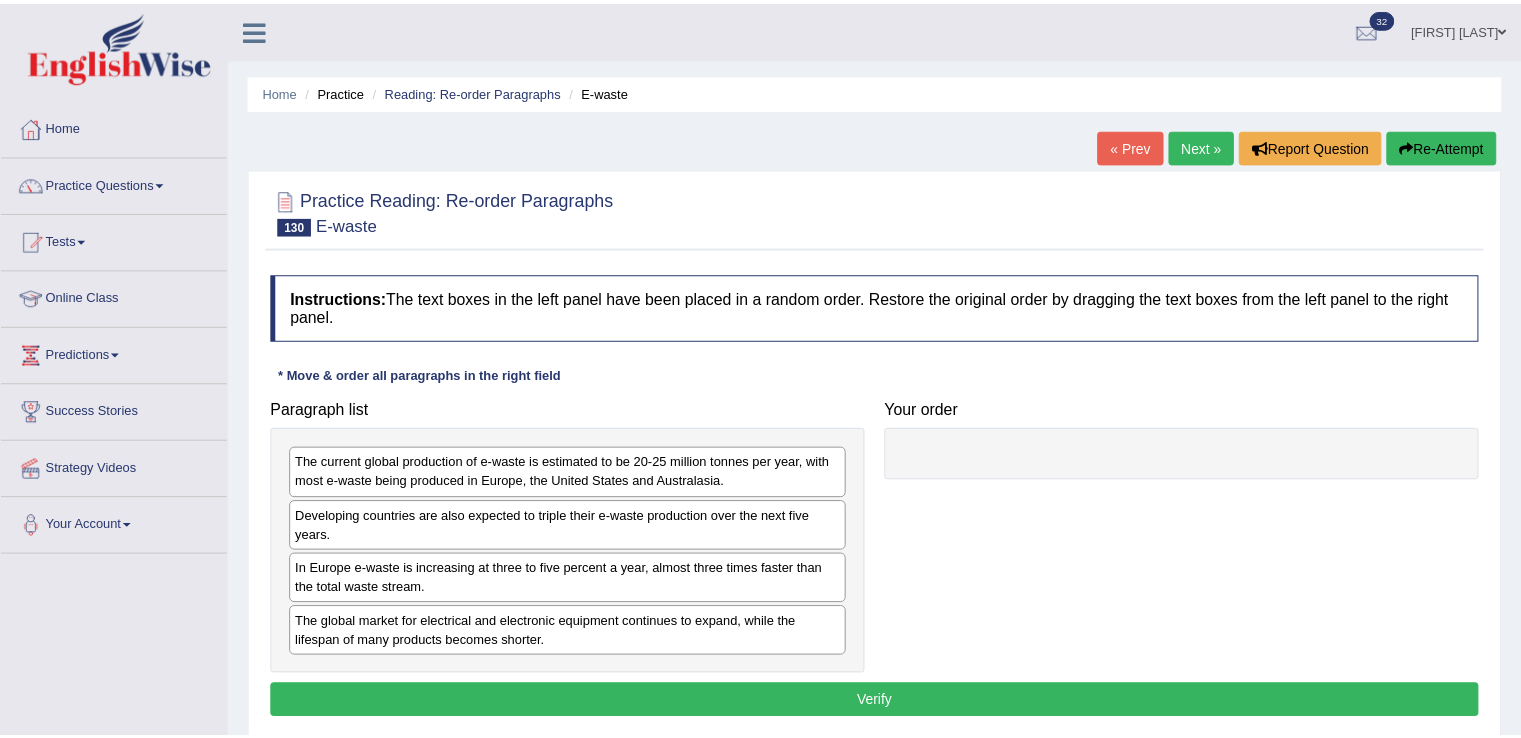 scroll, scrollTop: 0, scrollLeft: 0, axis: both 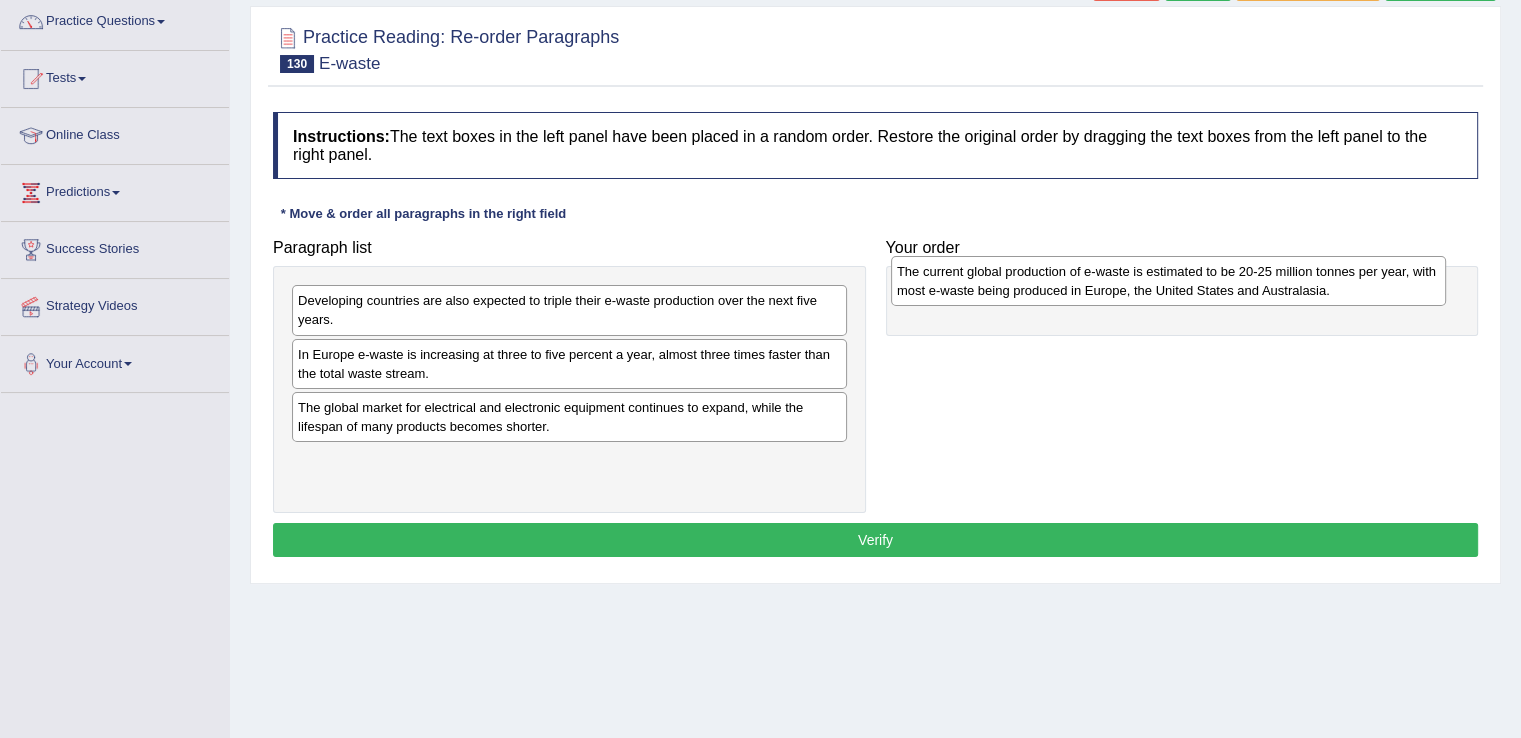 drag, startPoint x: 560, startPoint y: 296, endPoint x: 1159, endPoint y: 266, distance: 599.7508 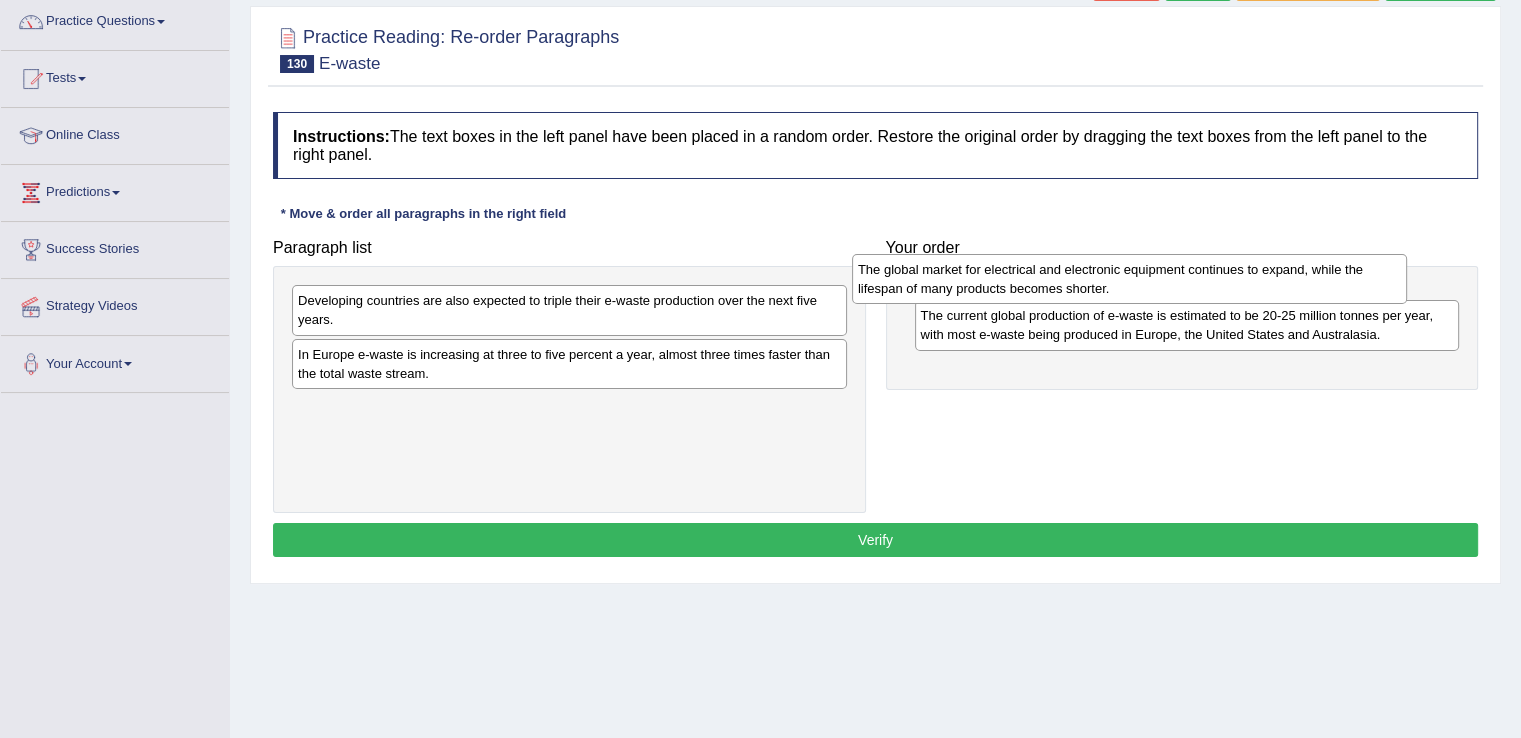 drag, startPoint x: 514, startPoint y: 420, endPoint x: 1074, endPoint y: 282, distance: 576.753 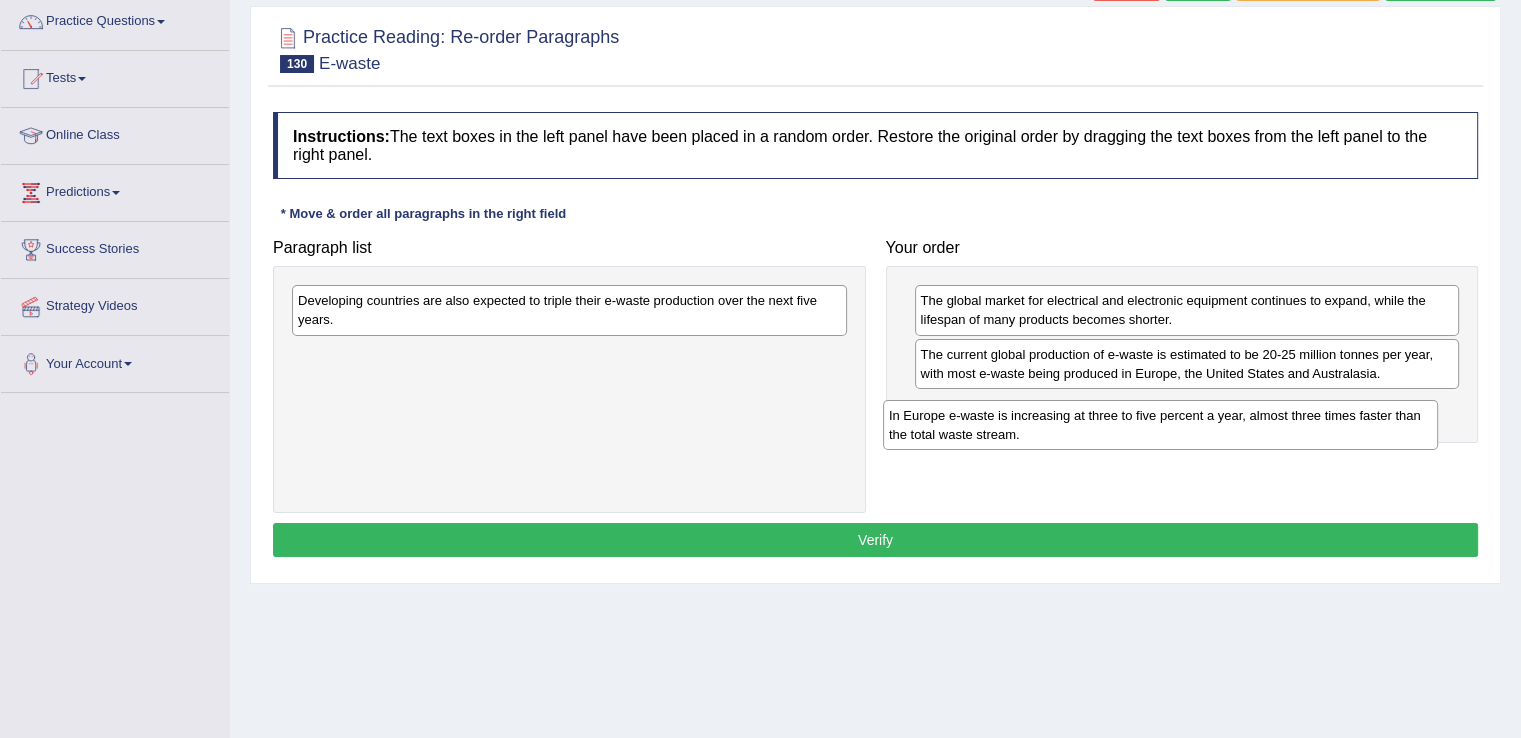 drag, startPoint x: 556, startPoint y: 361, endPoint x: 1144, endPoint y: 408, distance: 589.8754 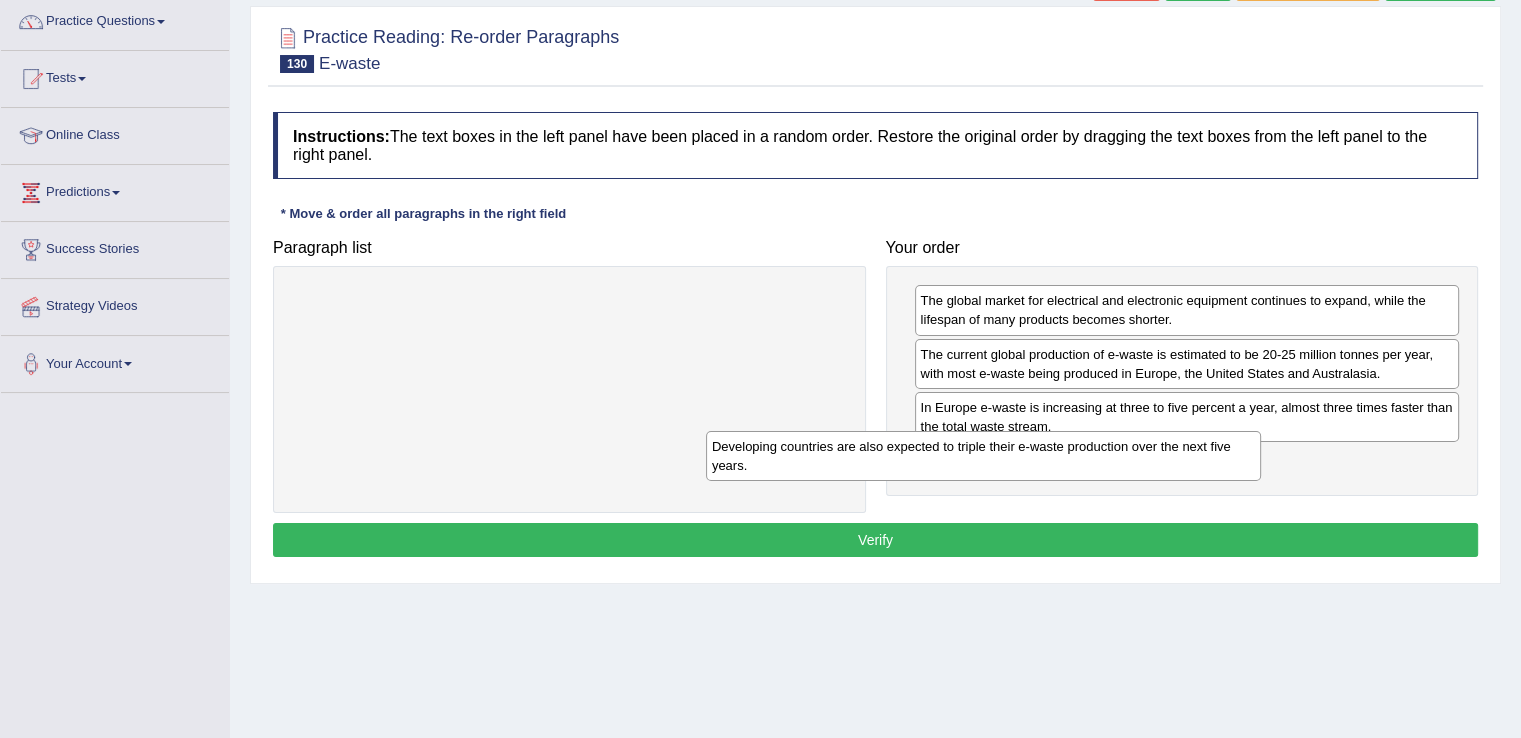 drag, startPoint x: 611, startPoint y: 310, endPoint x: 1026, endPoint y: 457, distance: 440.26584 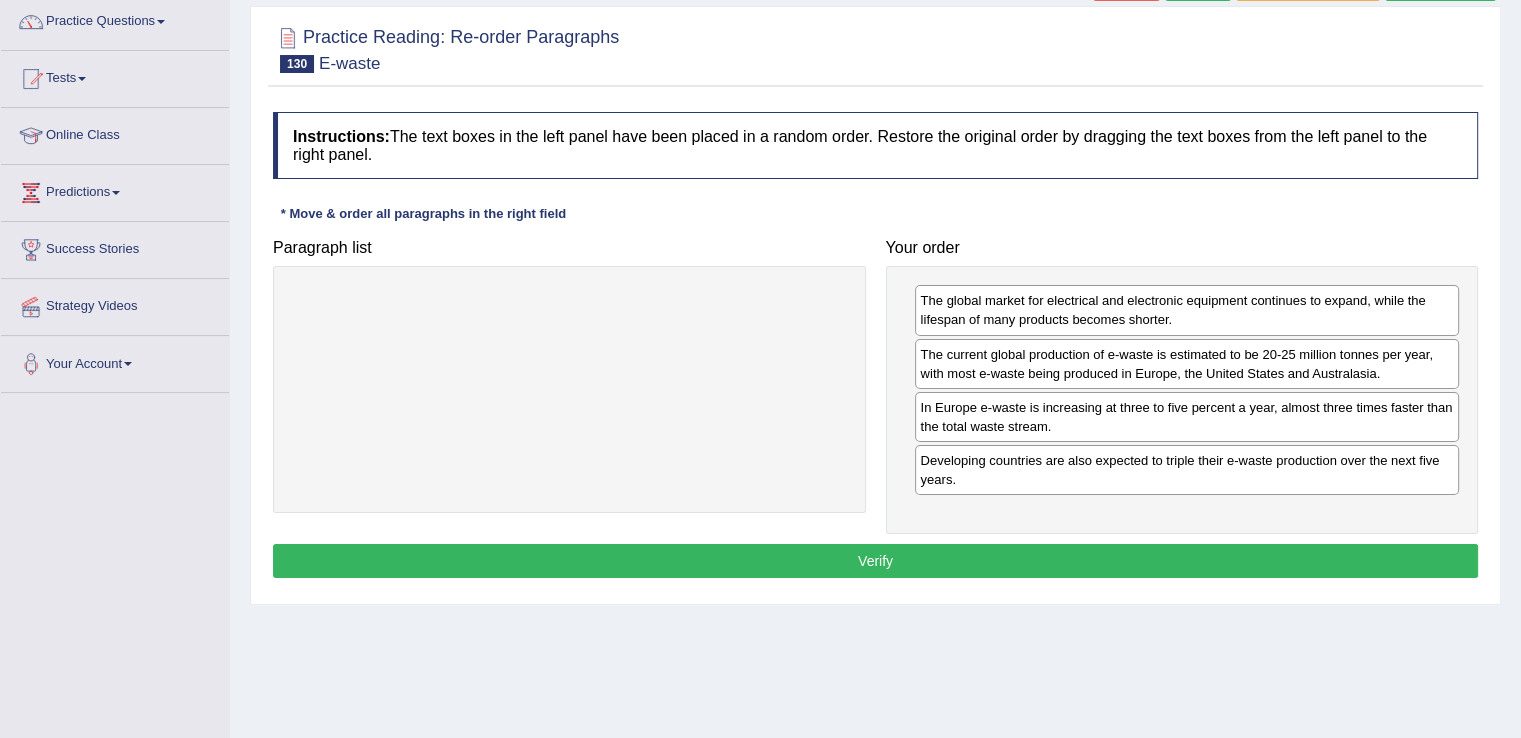click on "Verify" at bounding box center (875, 561) 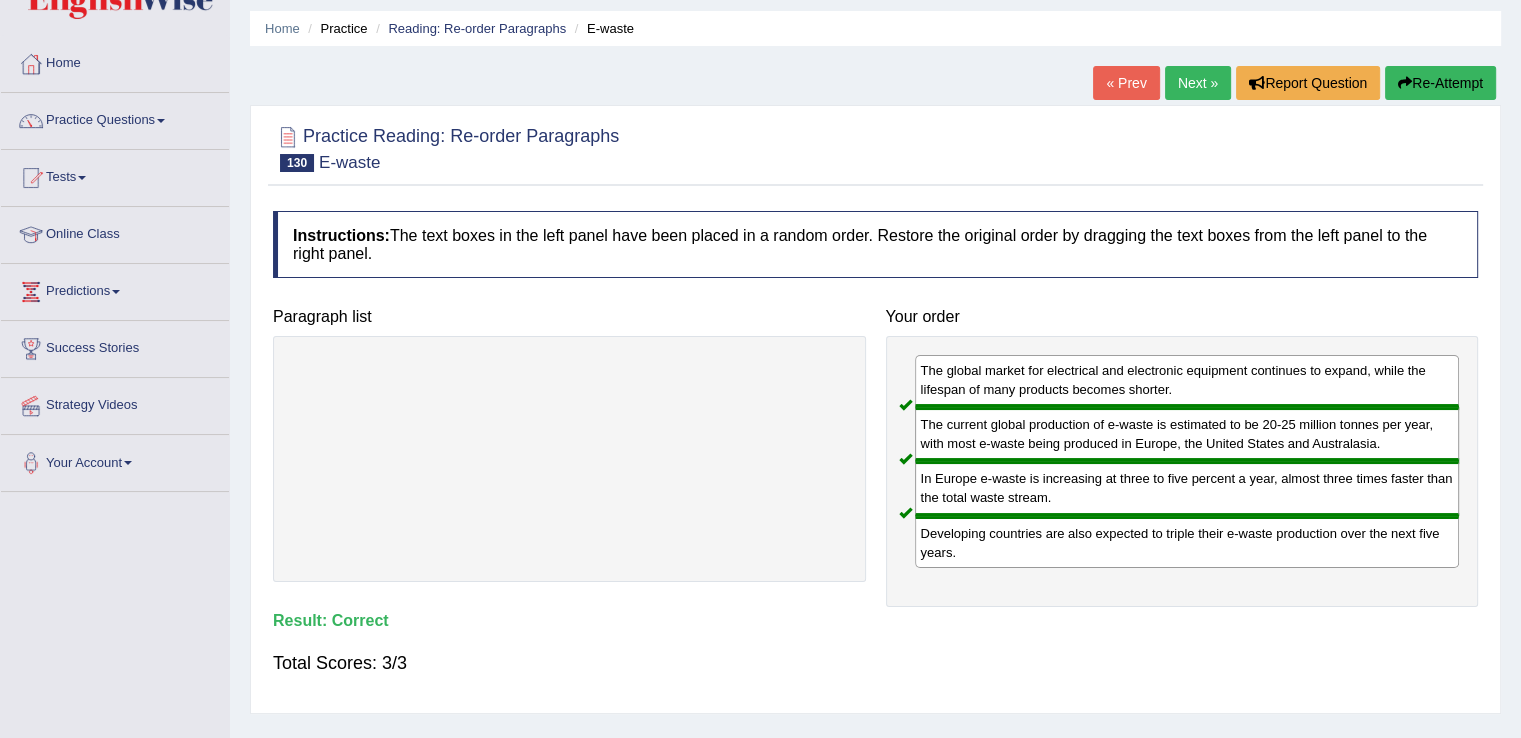 scroll, scrollTop: 30, scrollLeft: 0, axis: vertical 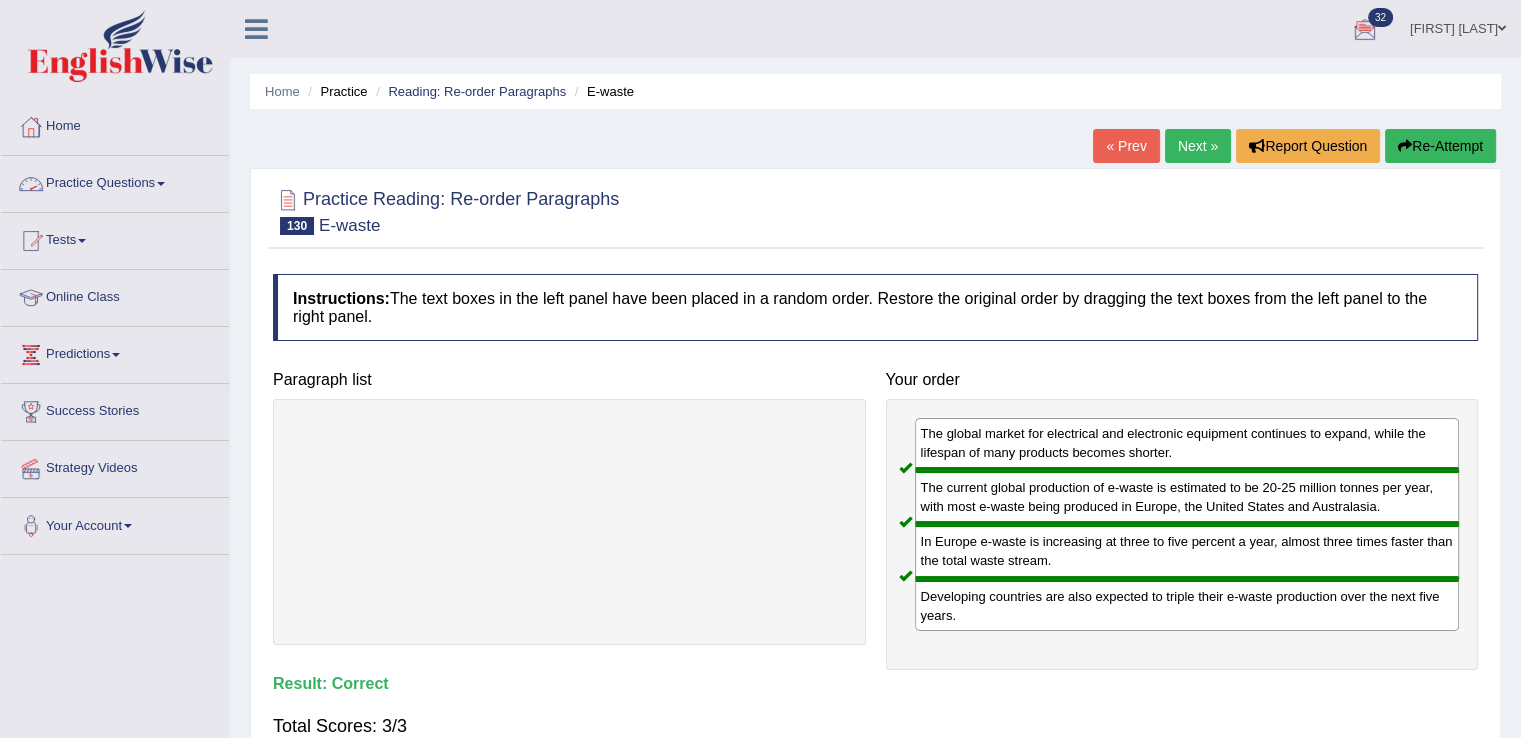 click on "Practice Questions" at bounding box center (115, 181) 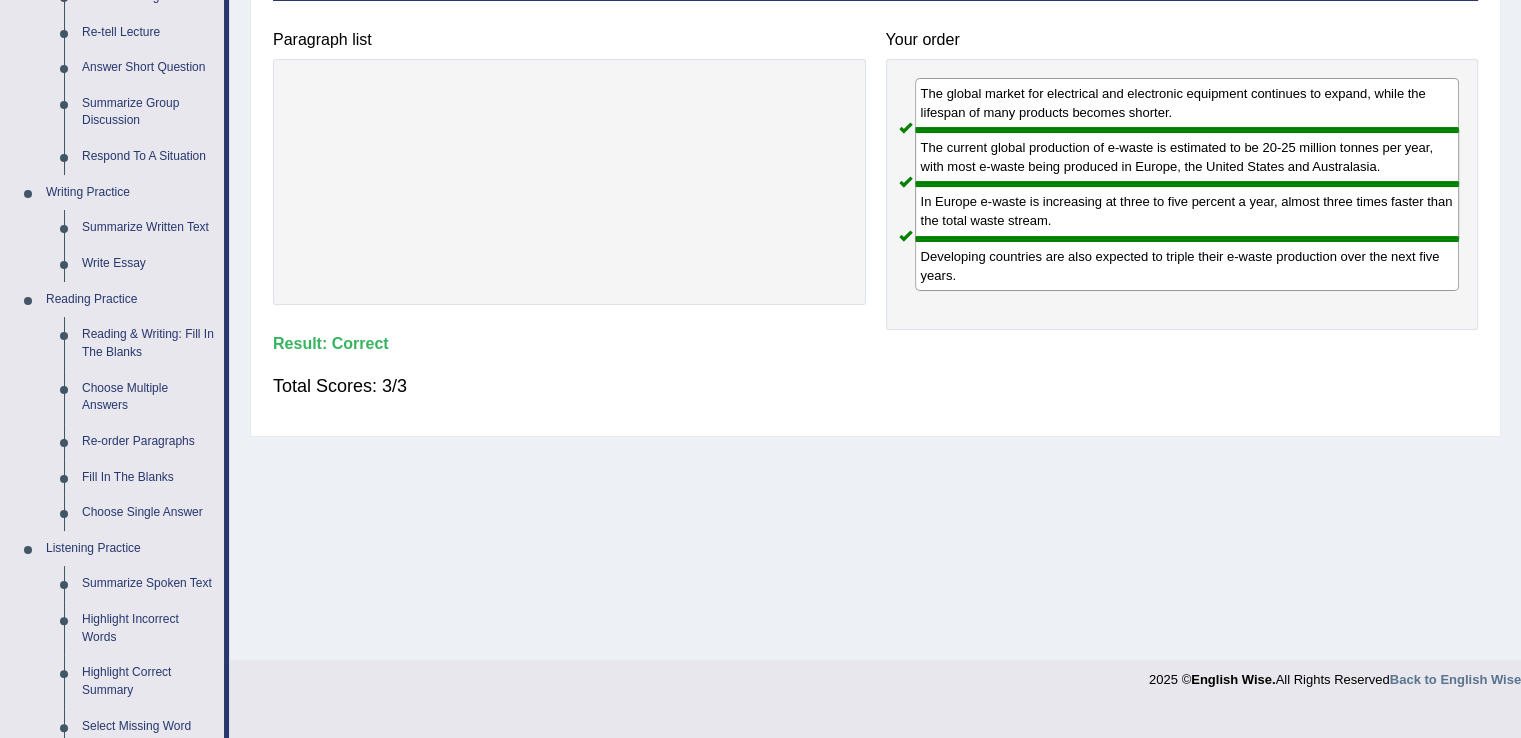 scroll, scrollTop: 352, scrollLeft: 0, axis: vertical 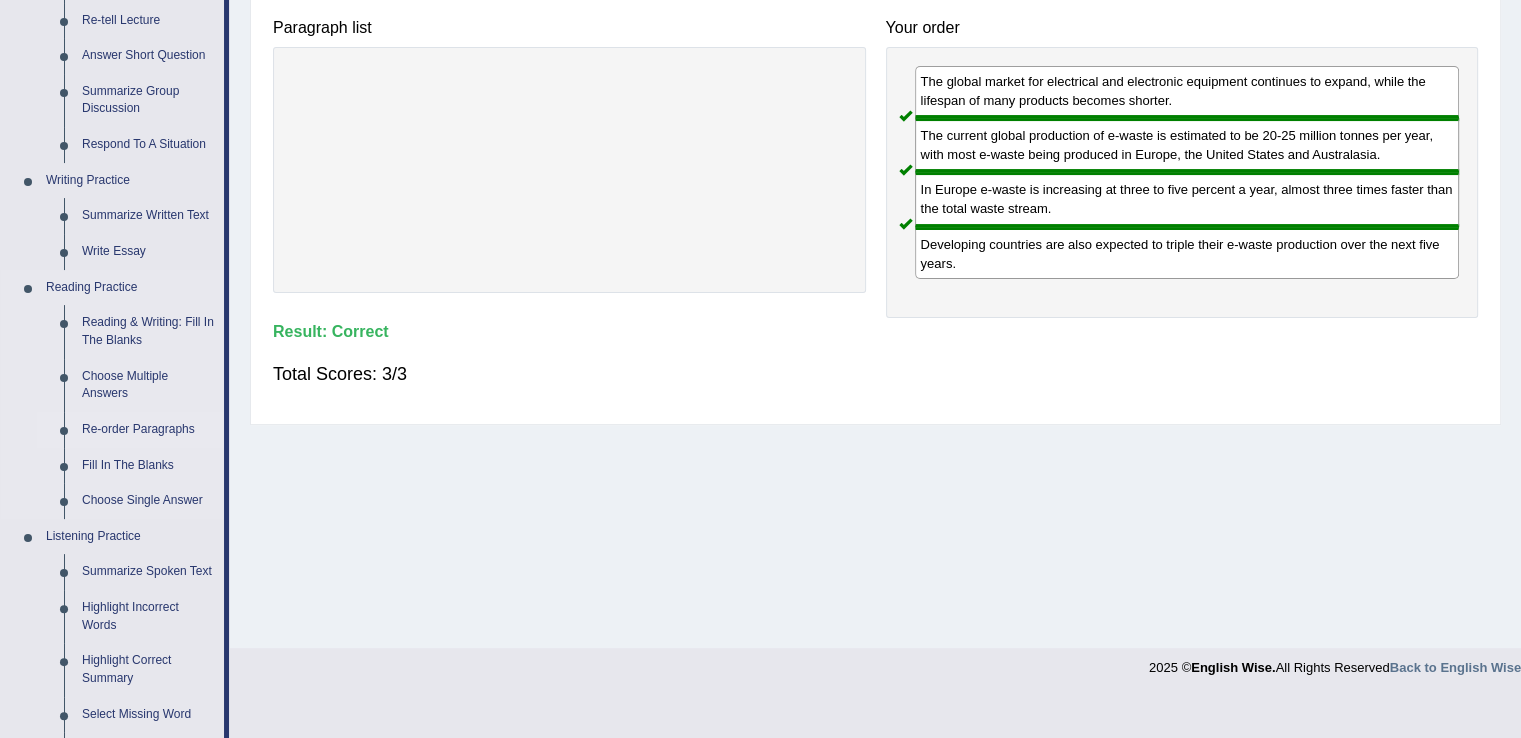 click on "Re-order Paragraphs" at bounding box center (148, 430) 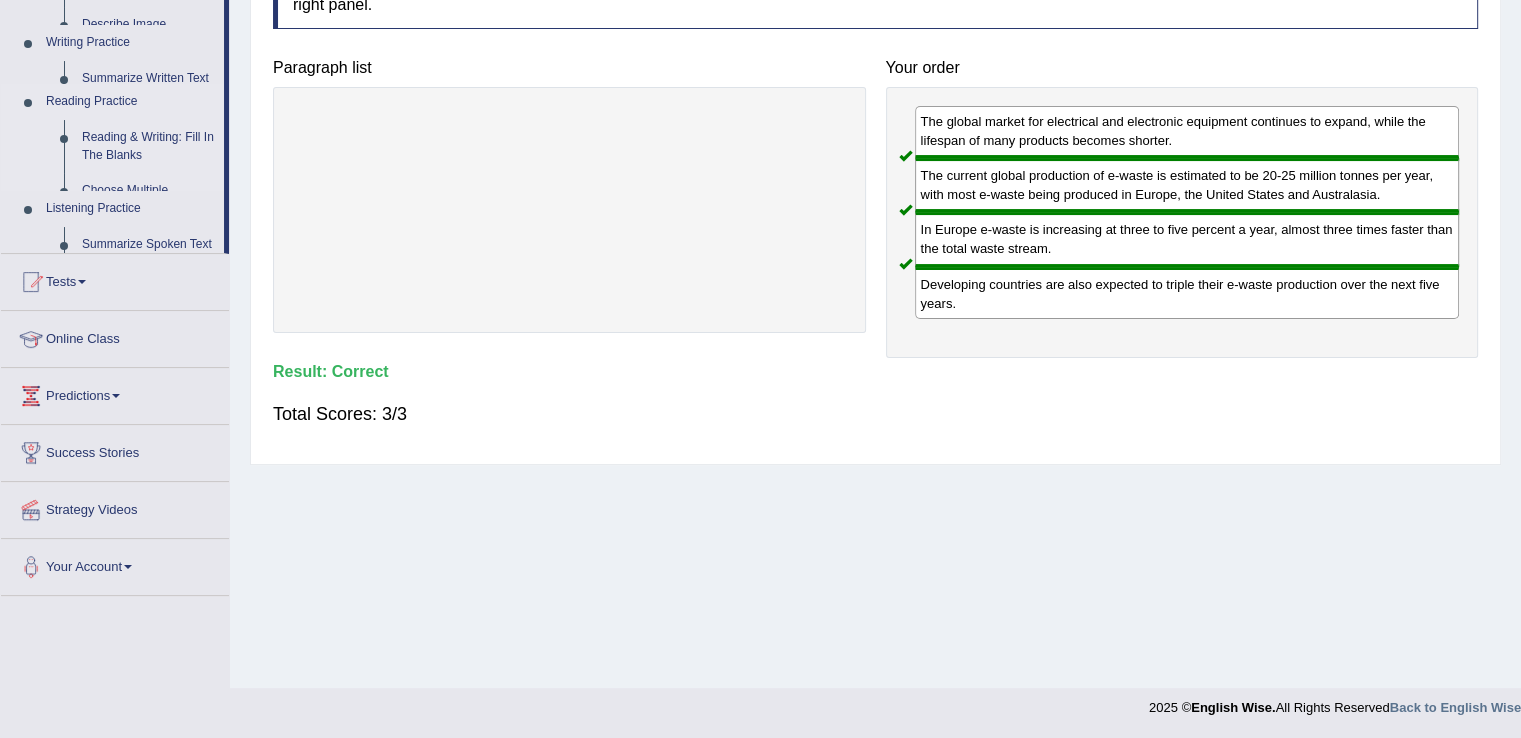 scroll, scrollTop: 312, scrollLeft: 0, axis: vertical 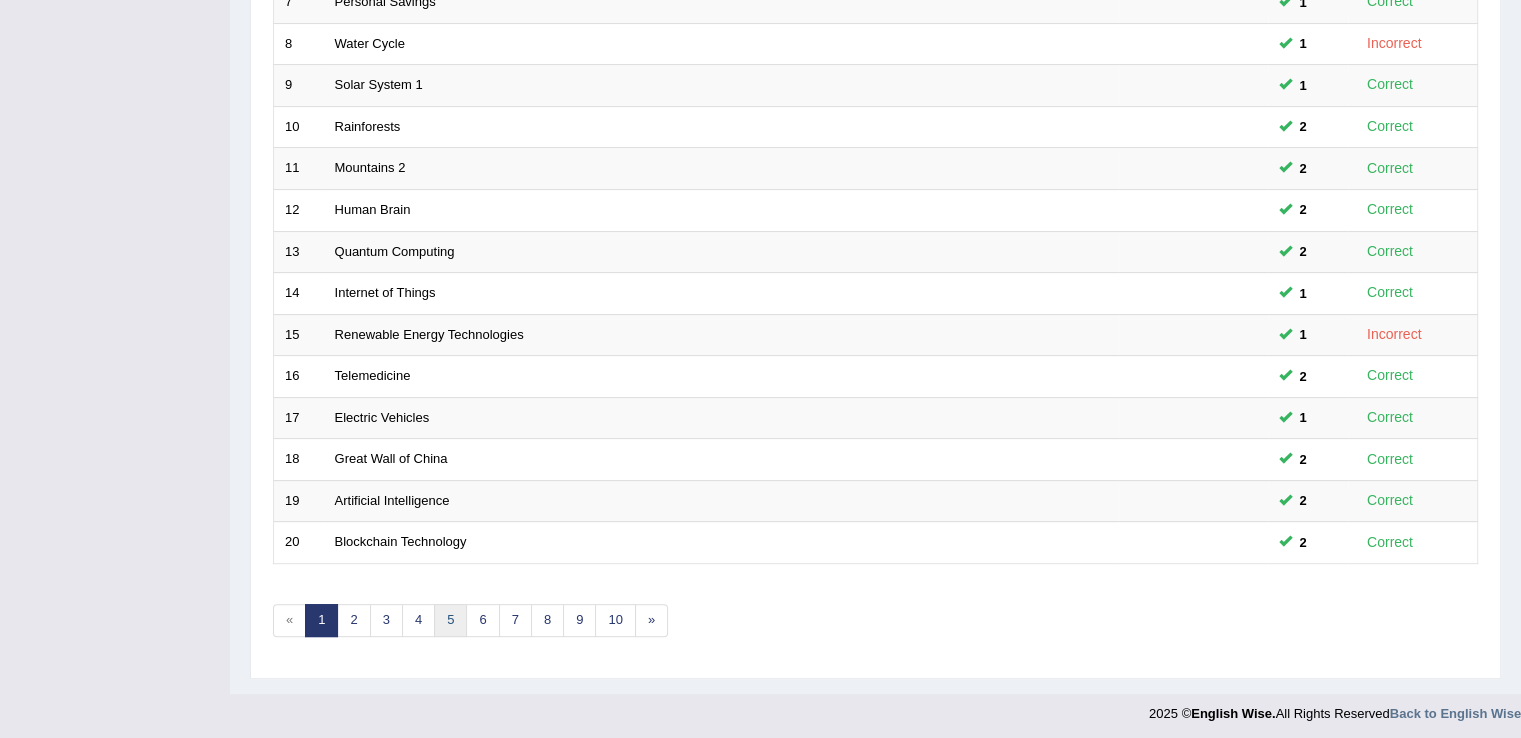 click on "5" at bounding box center [450, 620] 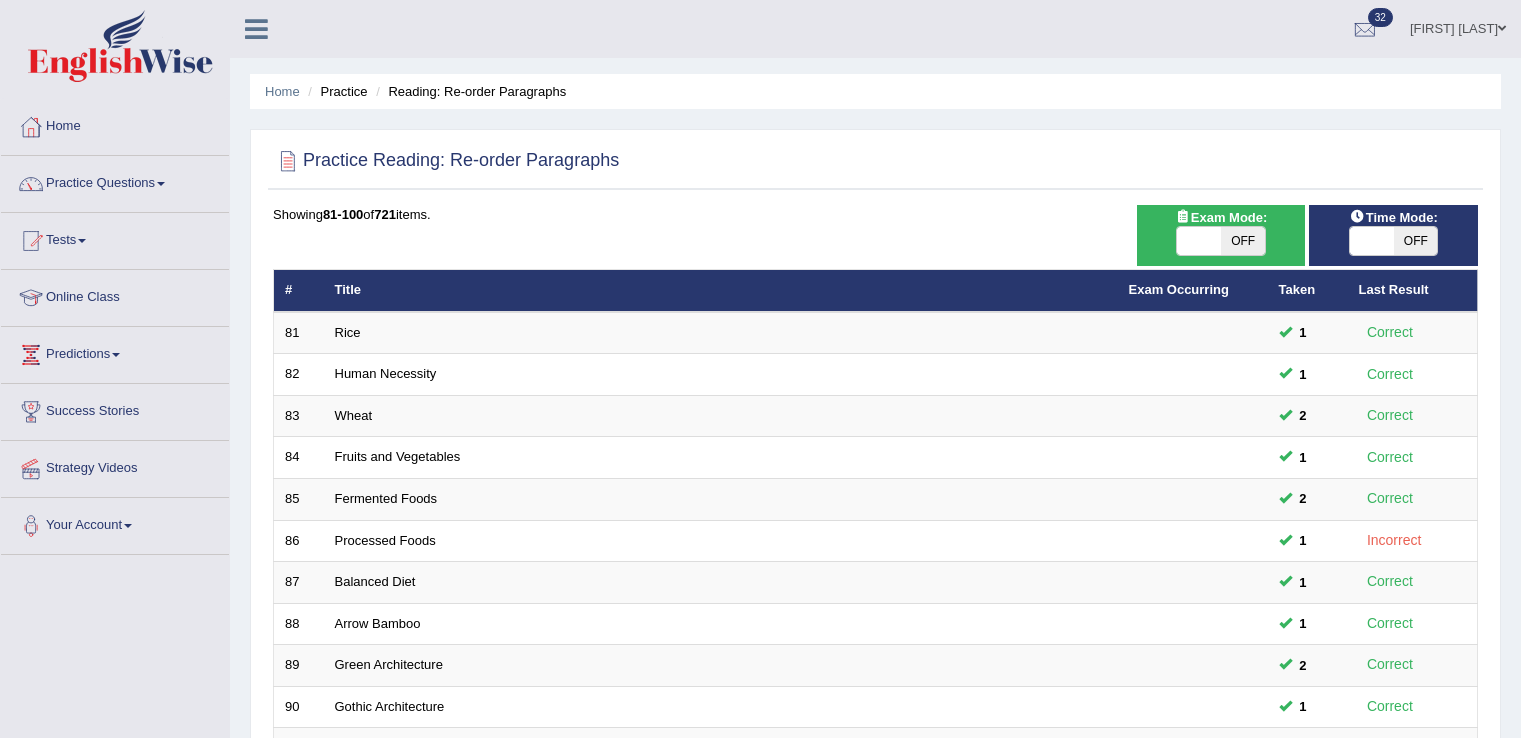 scroll, scrollTop: 0, scrollLeft: 0, axis: both 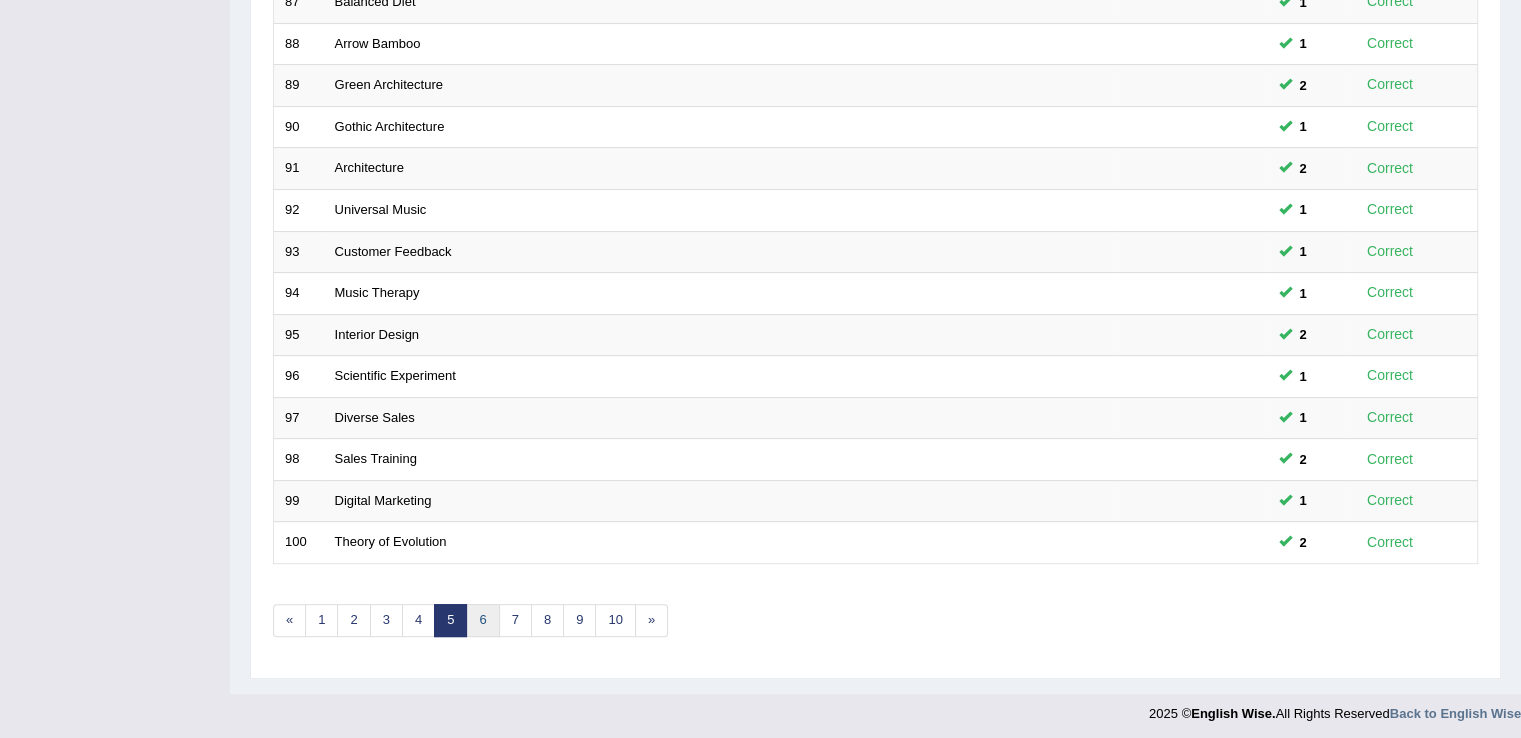 click on "6" at bounding box center [482, 620] 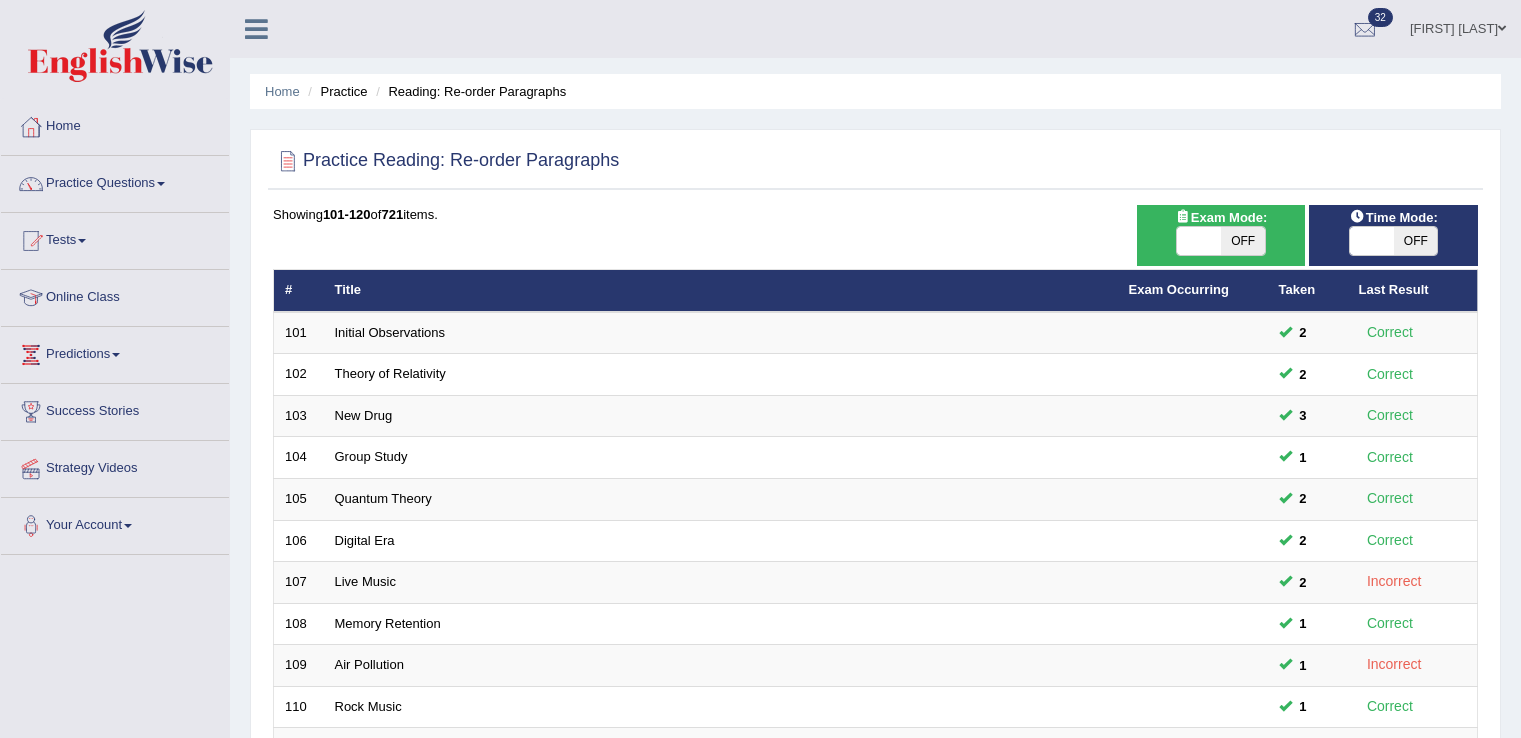 scroll, scrollTop: 0, scrollLeft: 0, axis: both 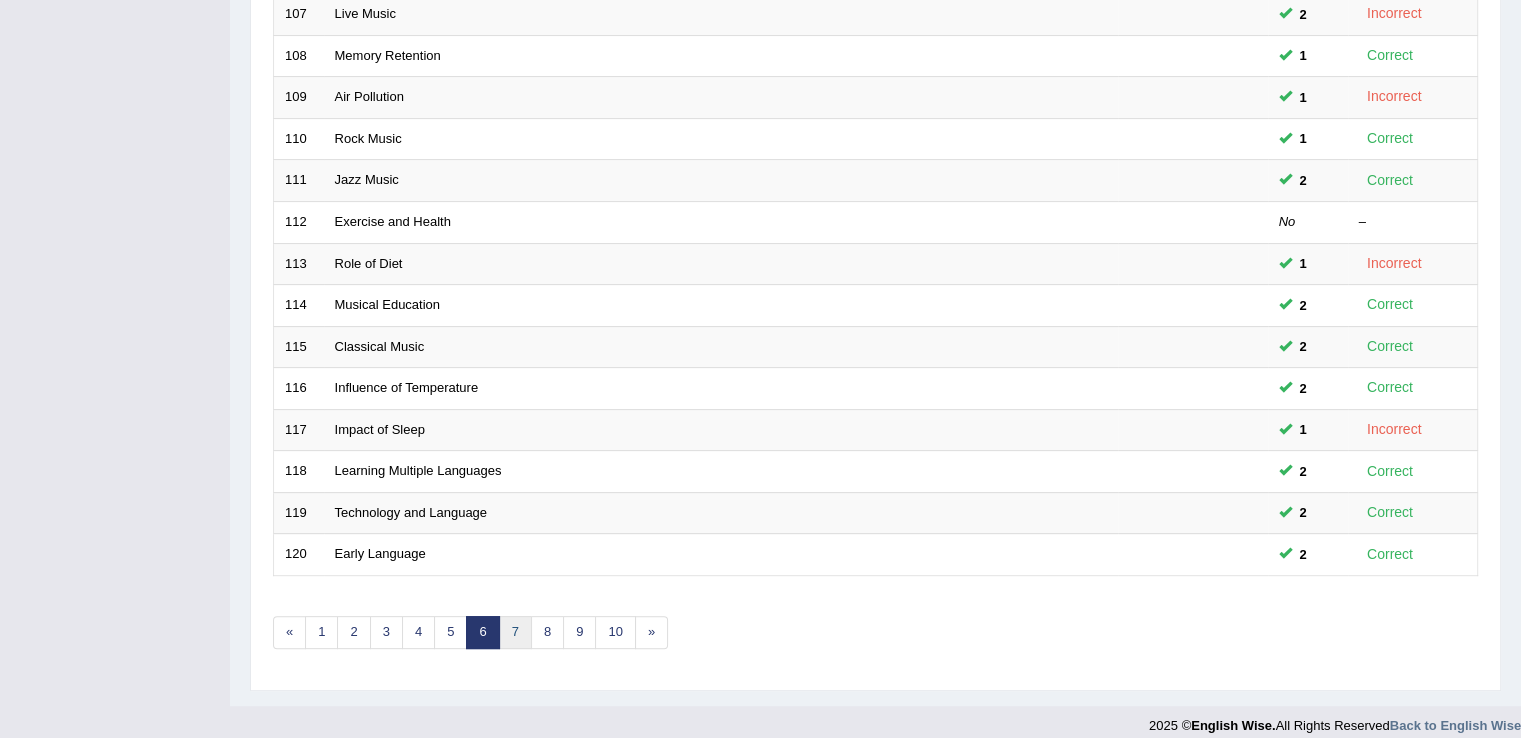 click on "7" at bounding box center [515, 632] 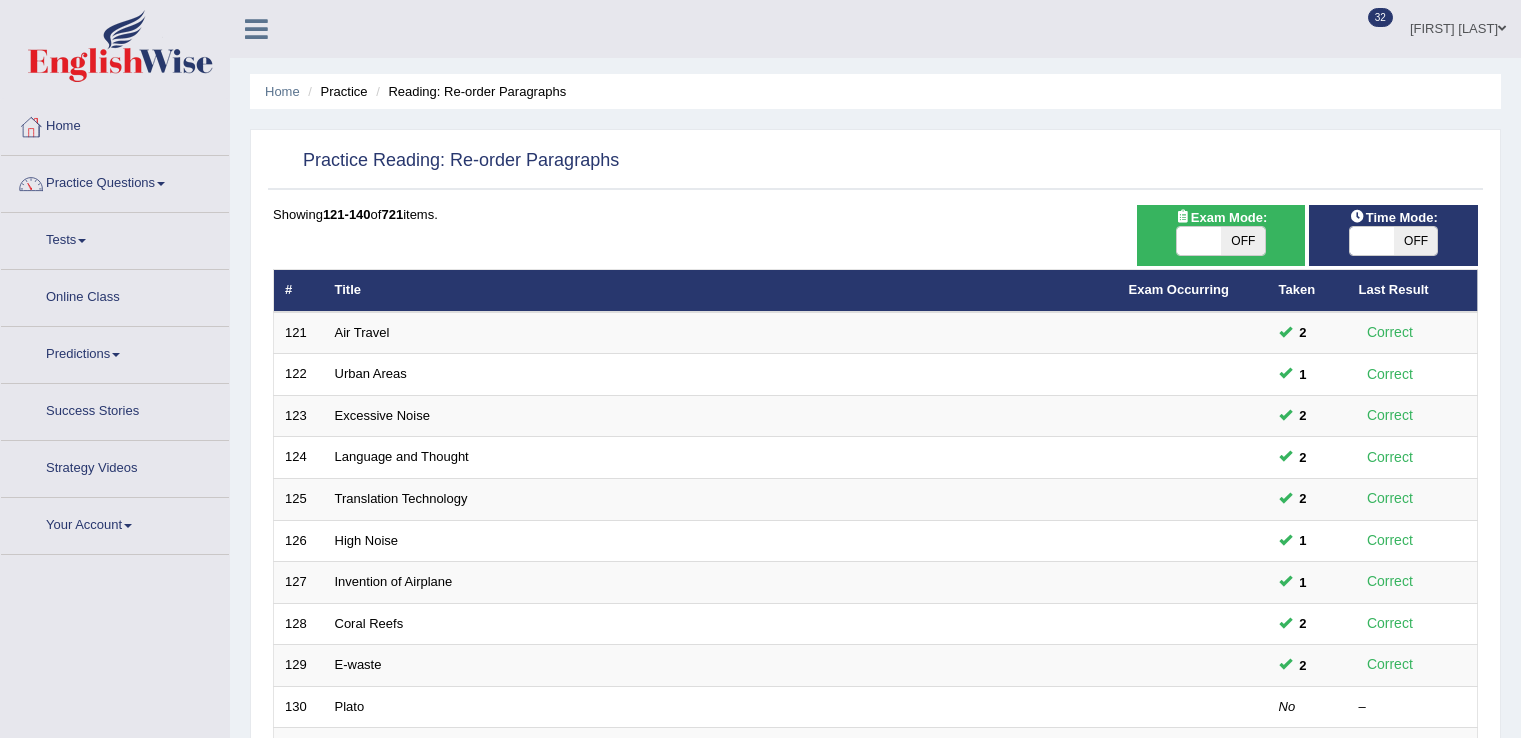 scroll, scrollTop: 0, scrollLeft: 0, axis: both 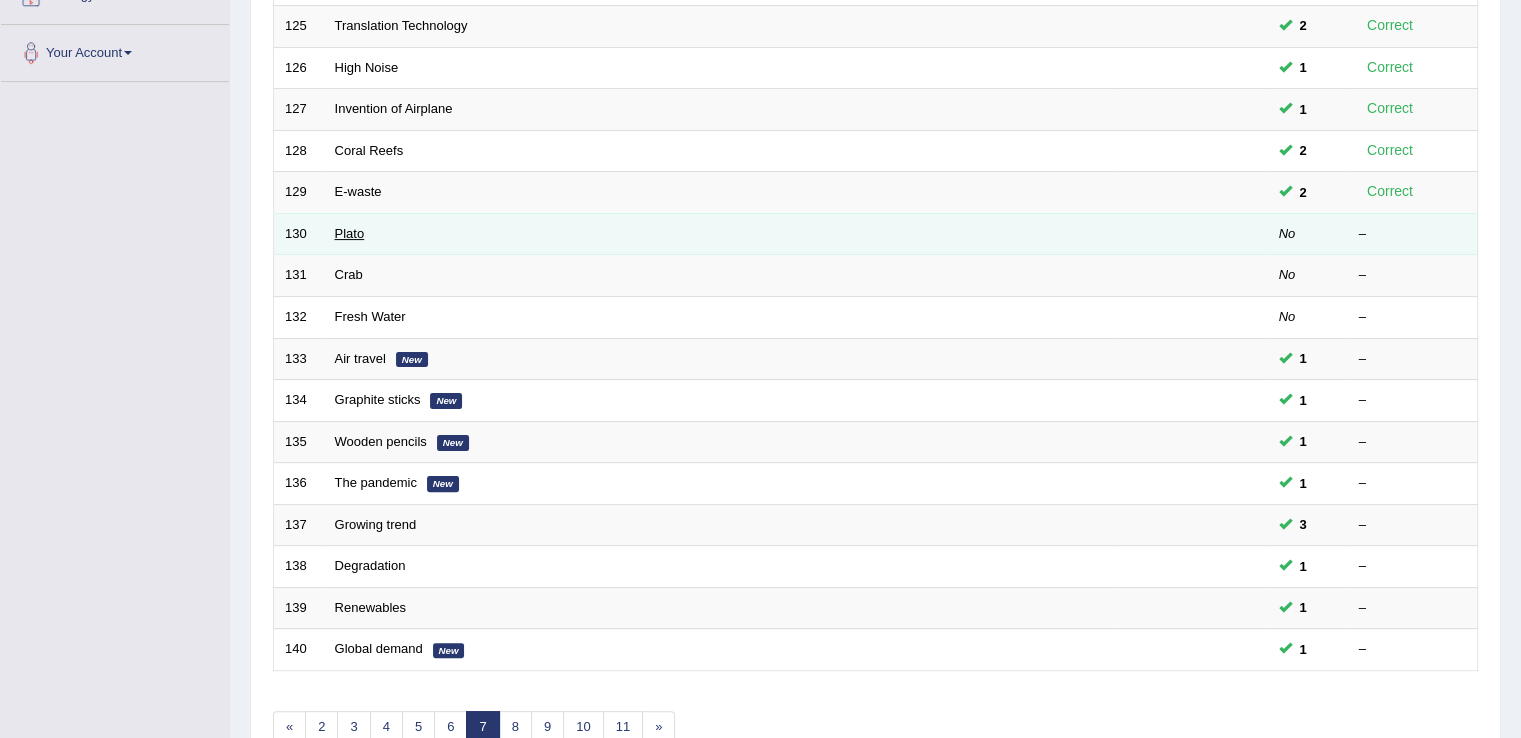 click on "Plato" at bounding box center [350, 233] 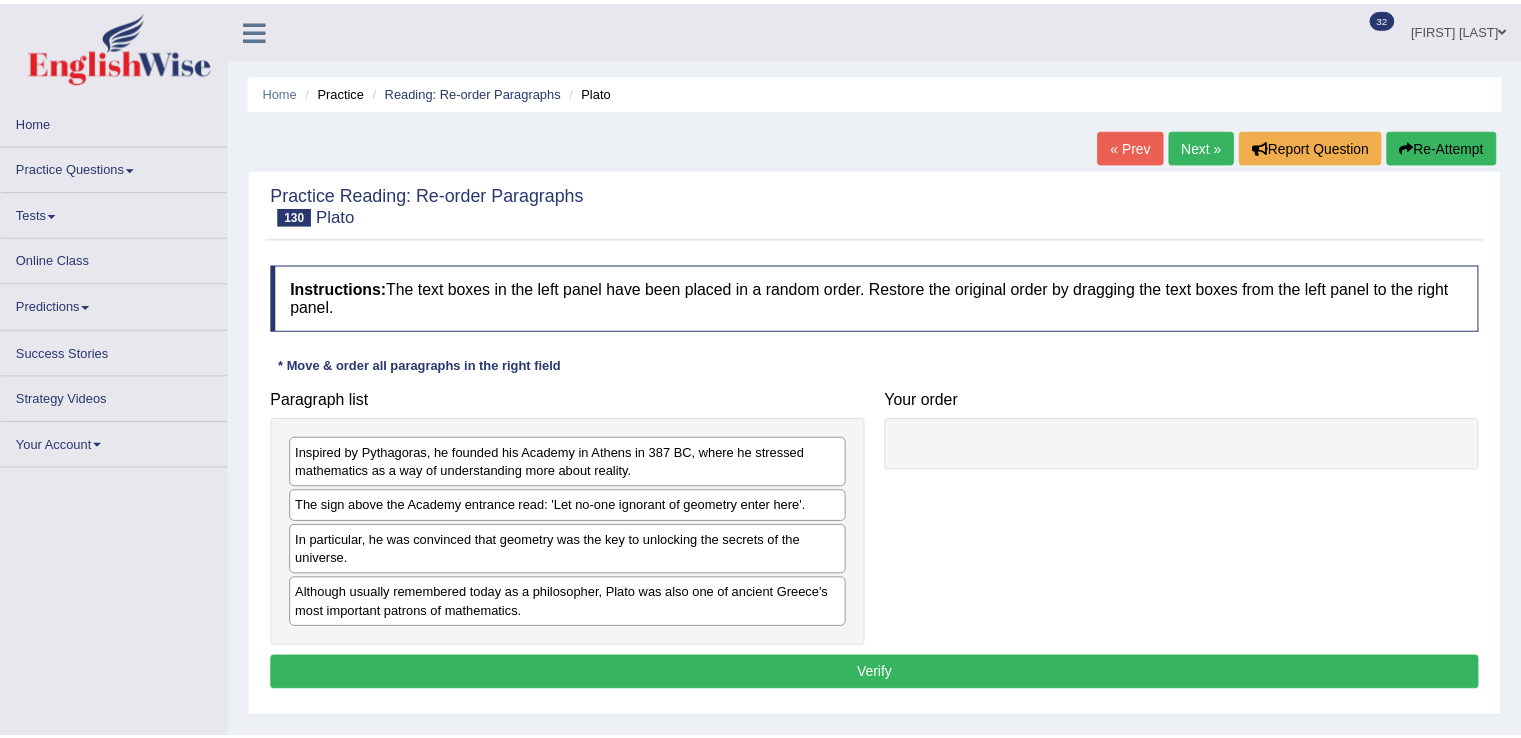 scroll, scrollTop: 0, scrollLeft: 0, axis: both 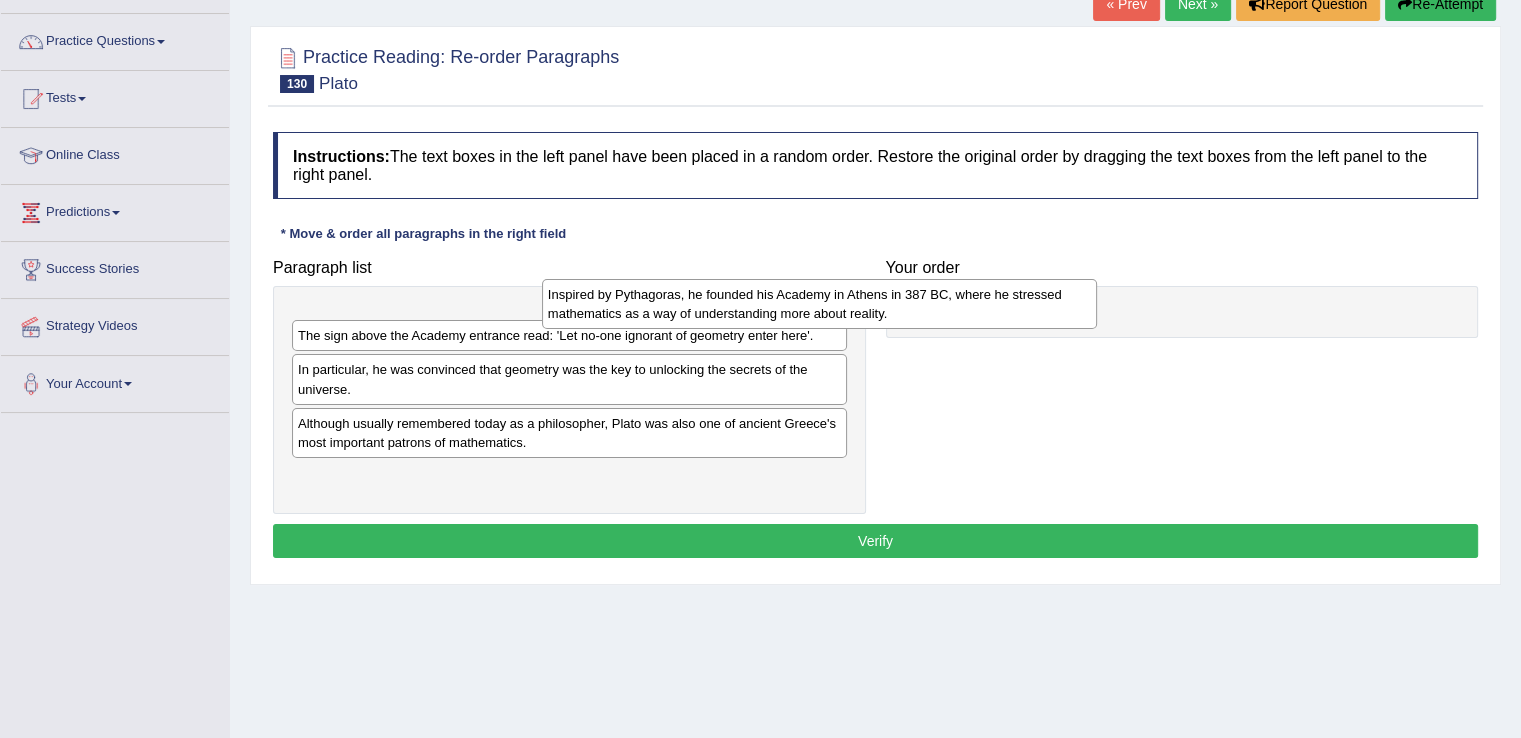 drag, startPoint x: 678, startPoint y: 333, endPoint x: 928, endPoint y: 306, distance: 251.45377 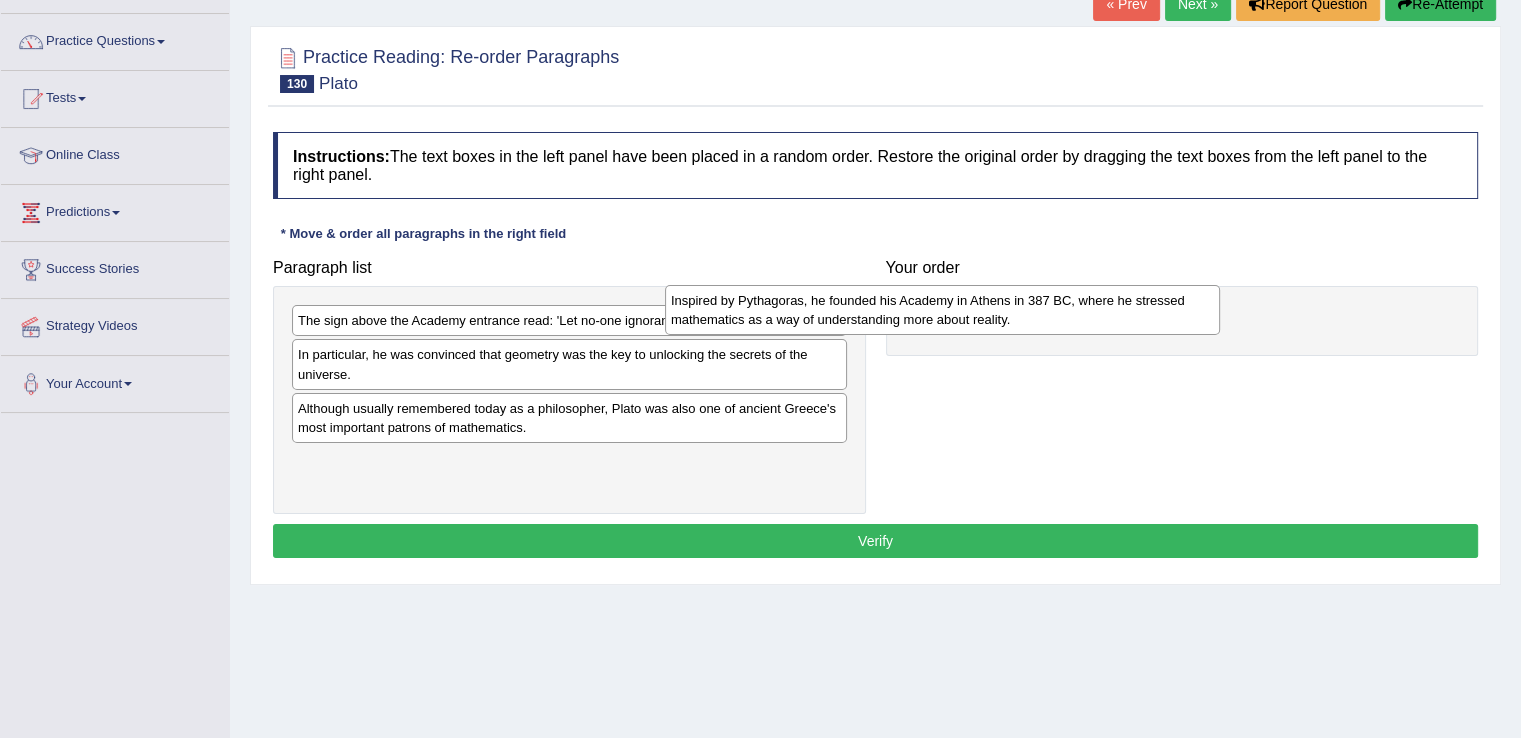drag, startPoint x: 579, startPoint y: 331, endPoint x: 952, endPoint y: 310, distance: 373.5907 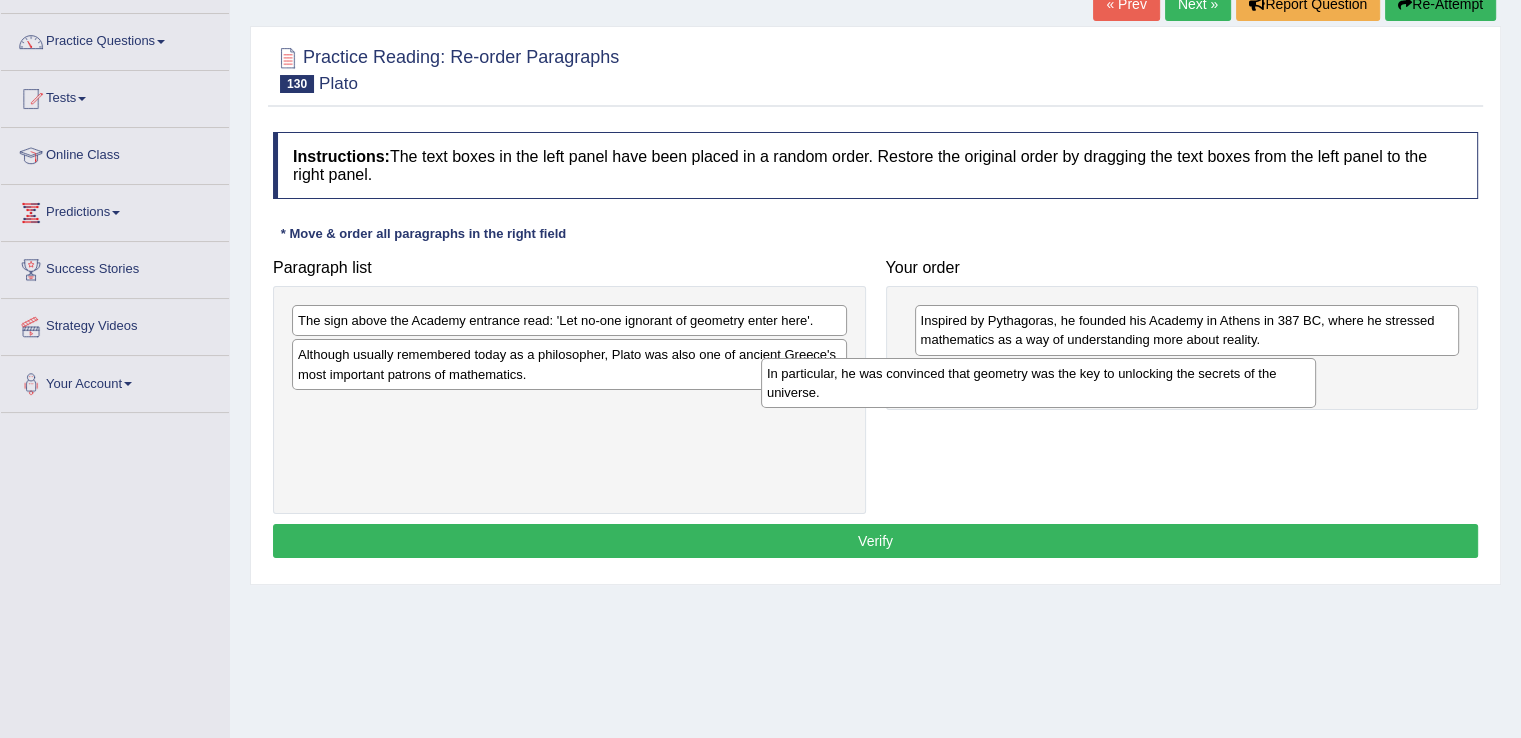 drag, startPoint x: 497, startPoint y: 369, endPoint x: 966, endPoint y: 388, distance: 469.3847 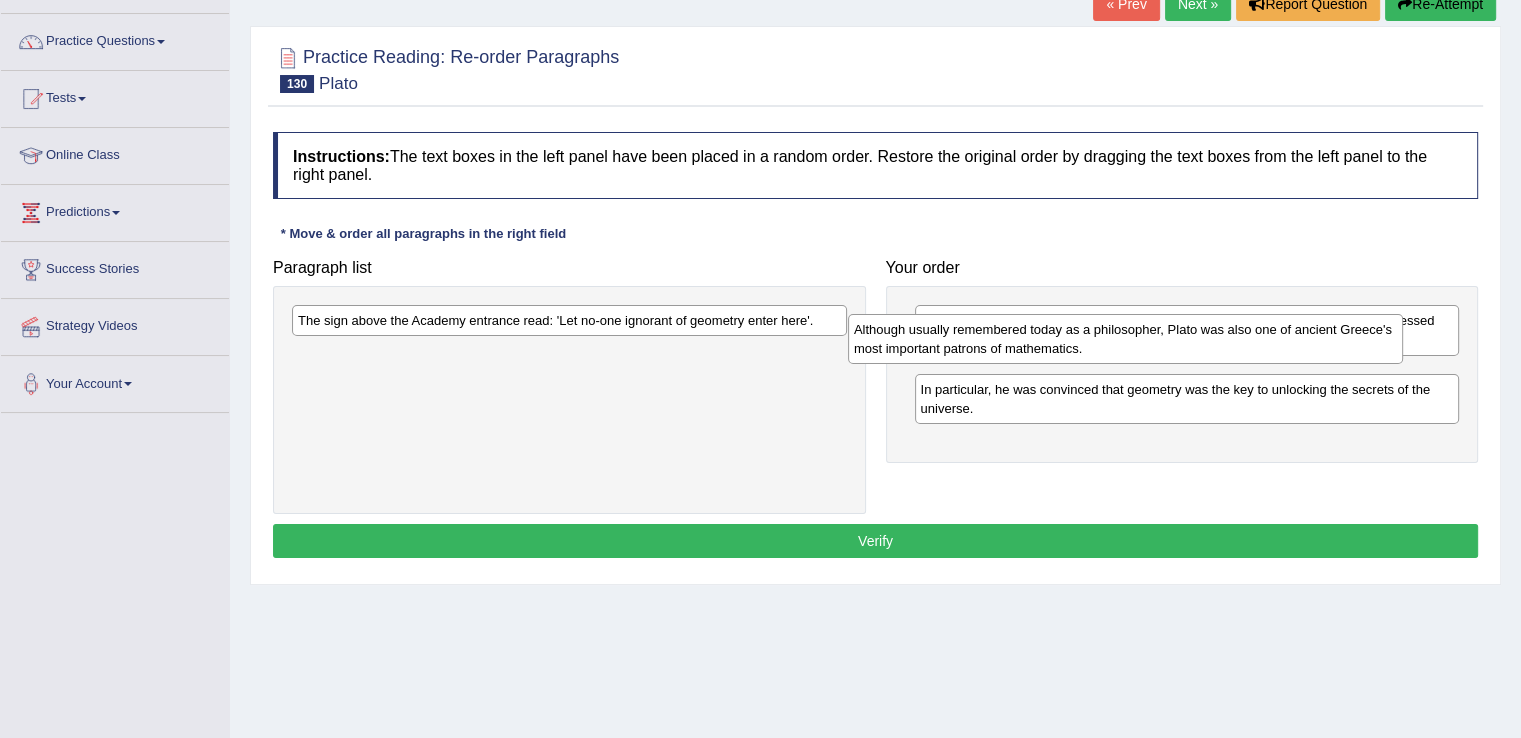 drag, startPoint x: 689, startPoint y: 364, endPoint x: 1245, endPoint y: 342, distance: 556.43506 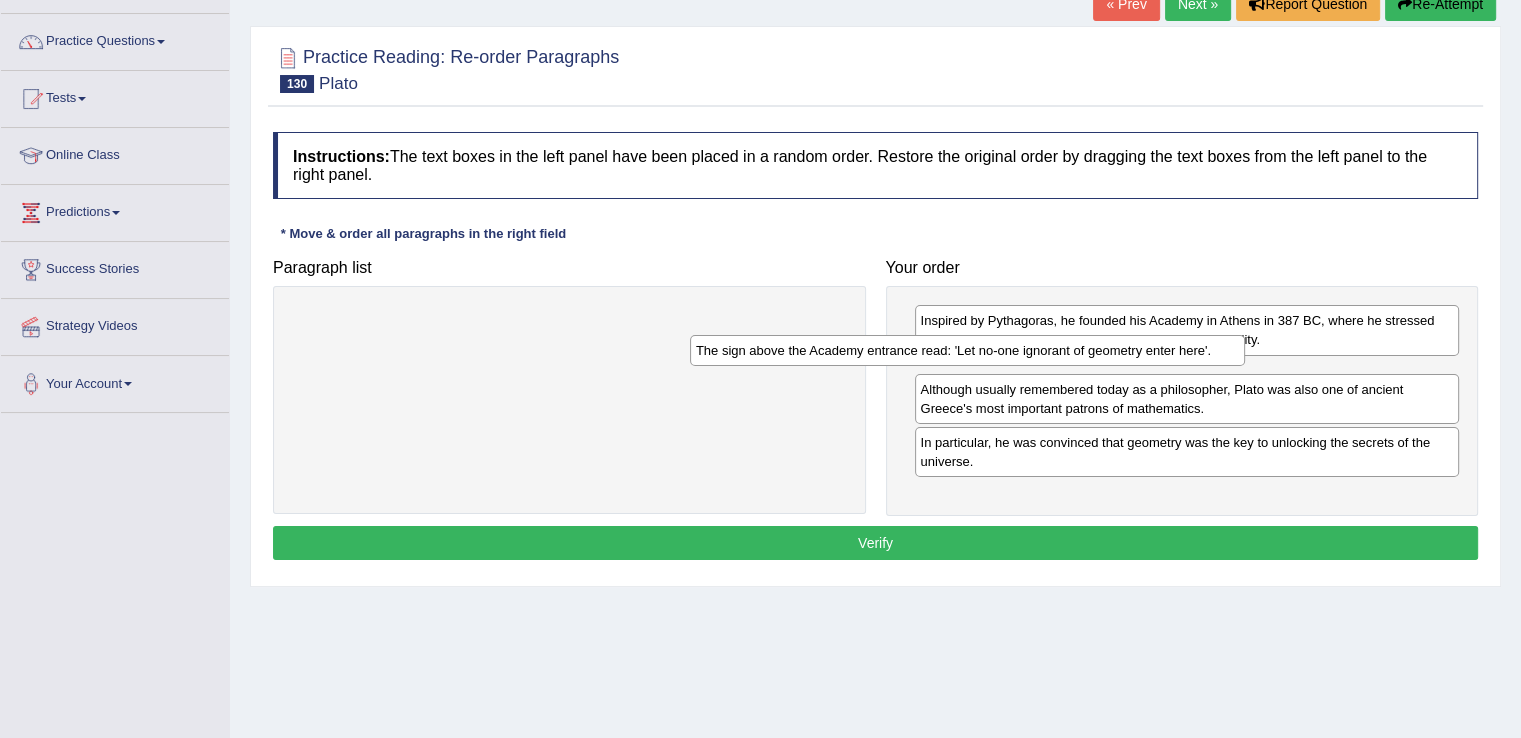 drag, startPoint x: 735, startPoint y: 313, endPoint x: 1133, endPoint y: 344, distance: 399.20547 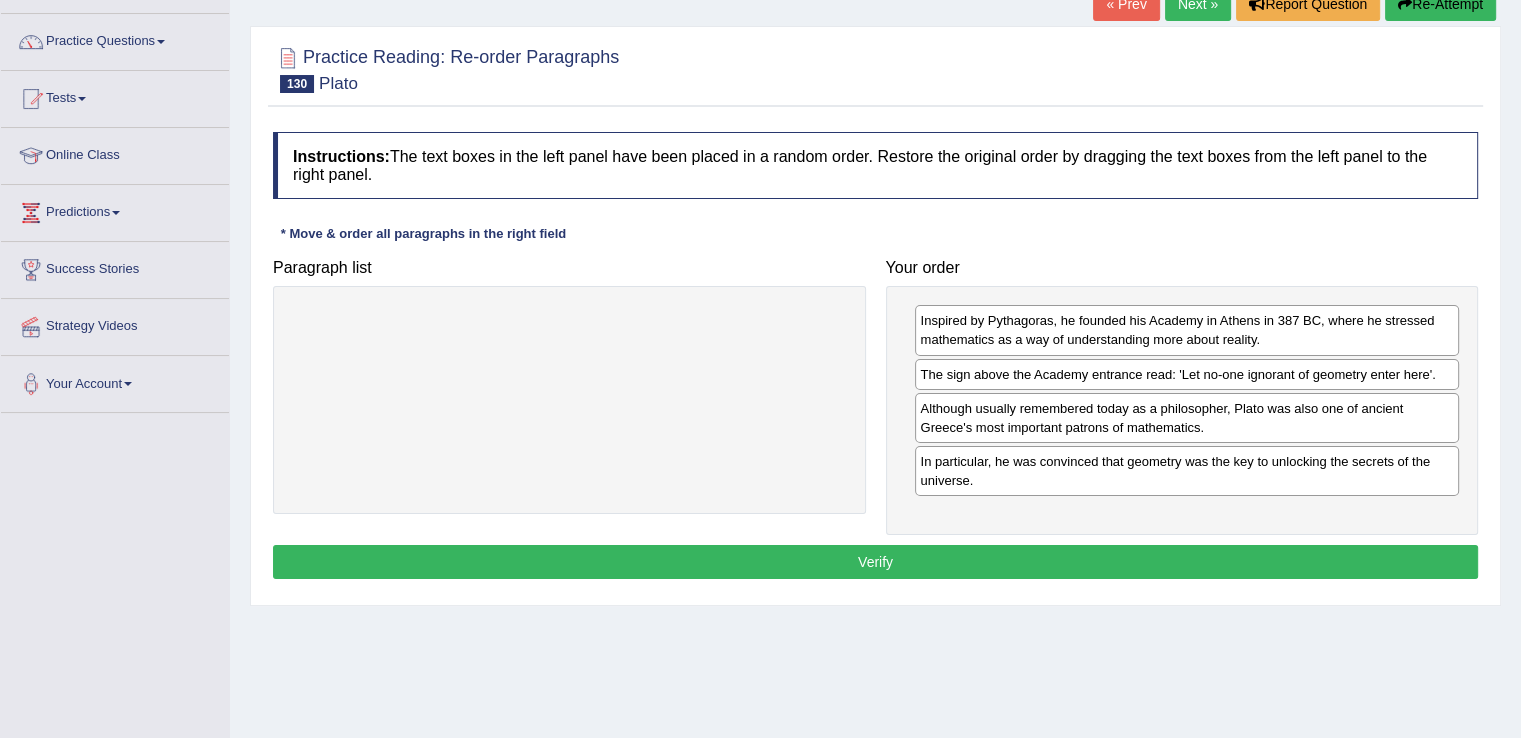 click on "Verify" at bounding box center (875, 562) 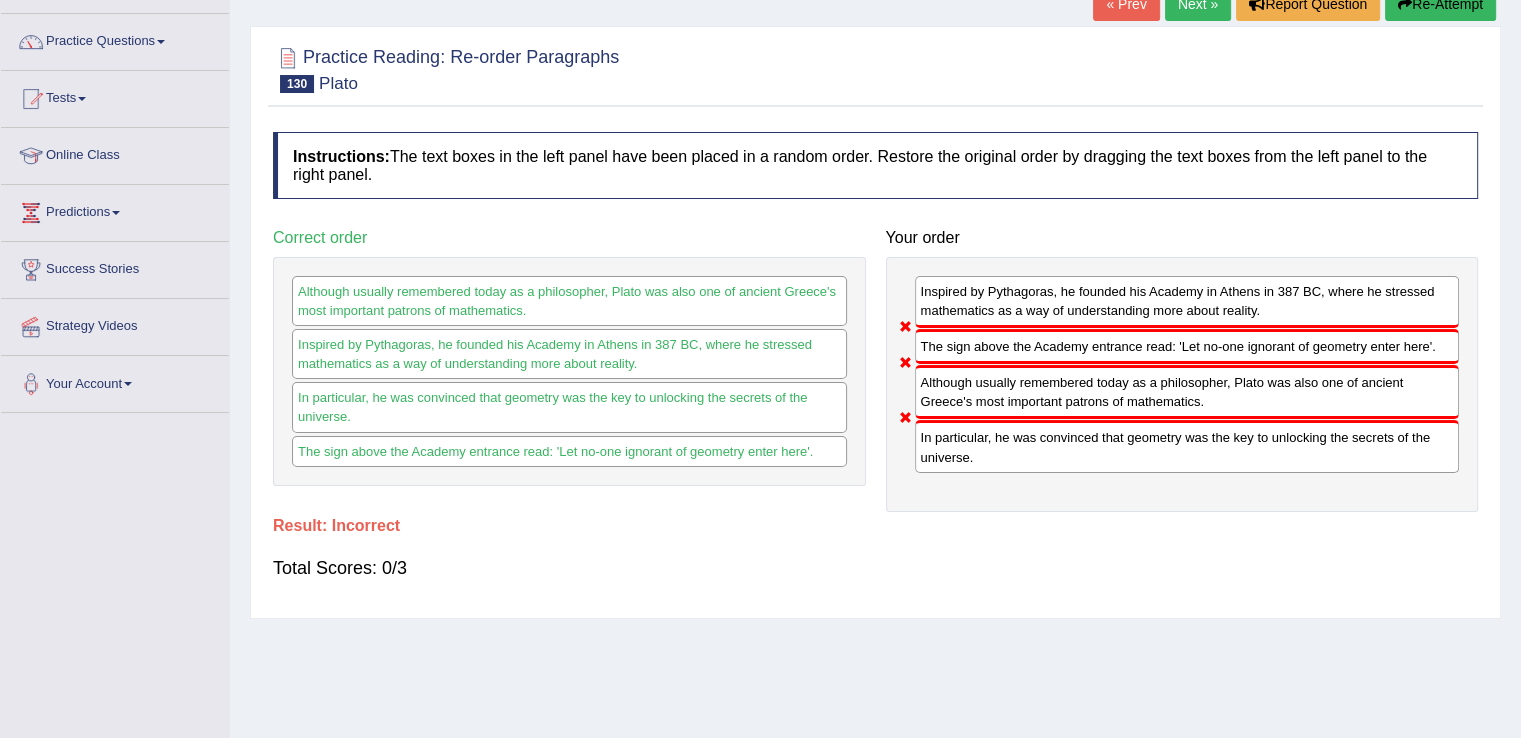 scroll, scrollTop: 116, scrollLeft: 0, axis: vertical 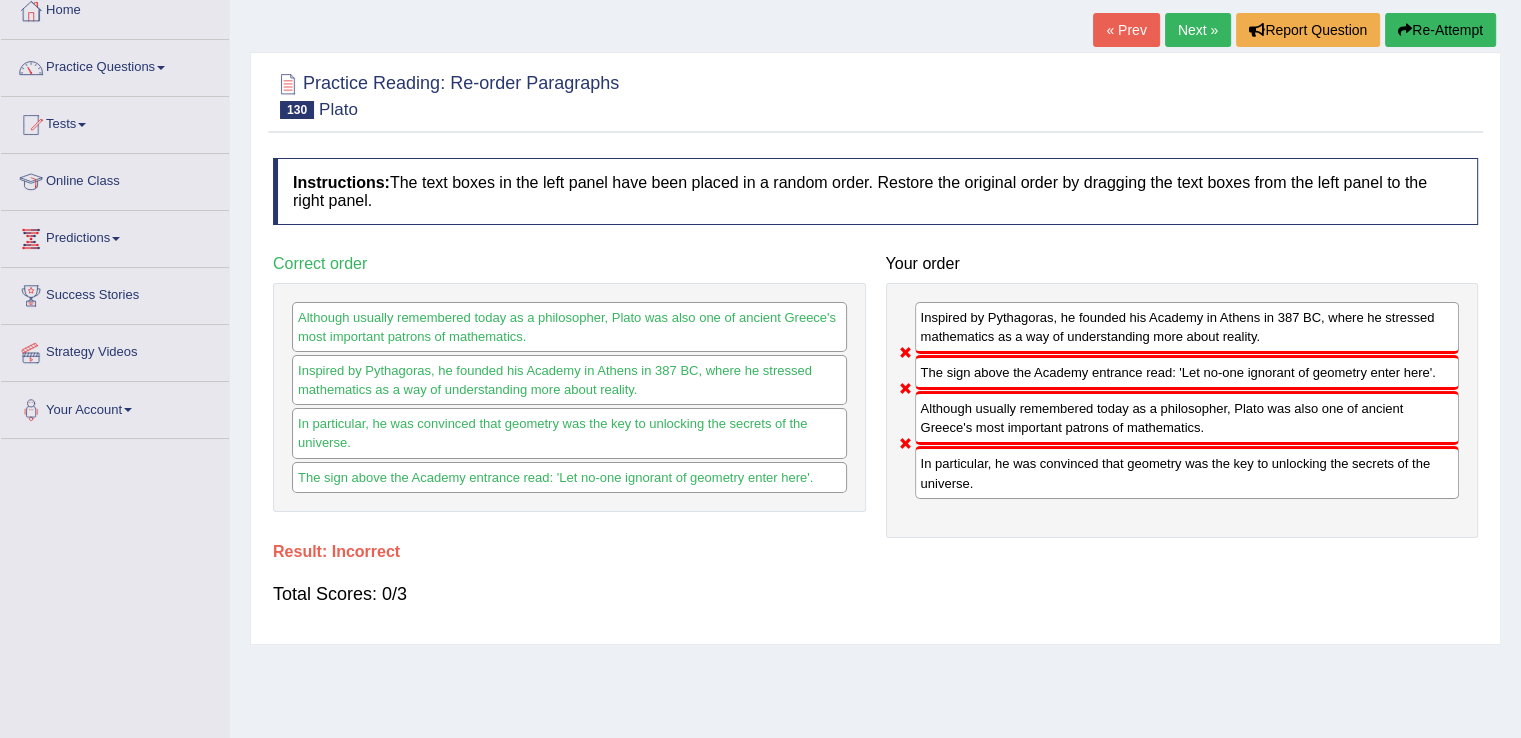 click on "Re-Attempt" at bounding box center (1440, 30) 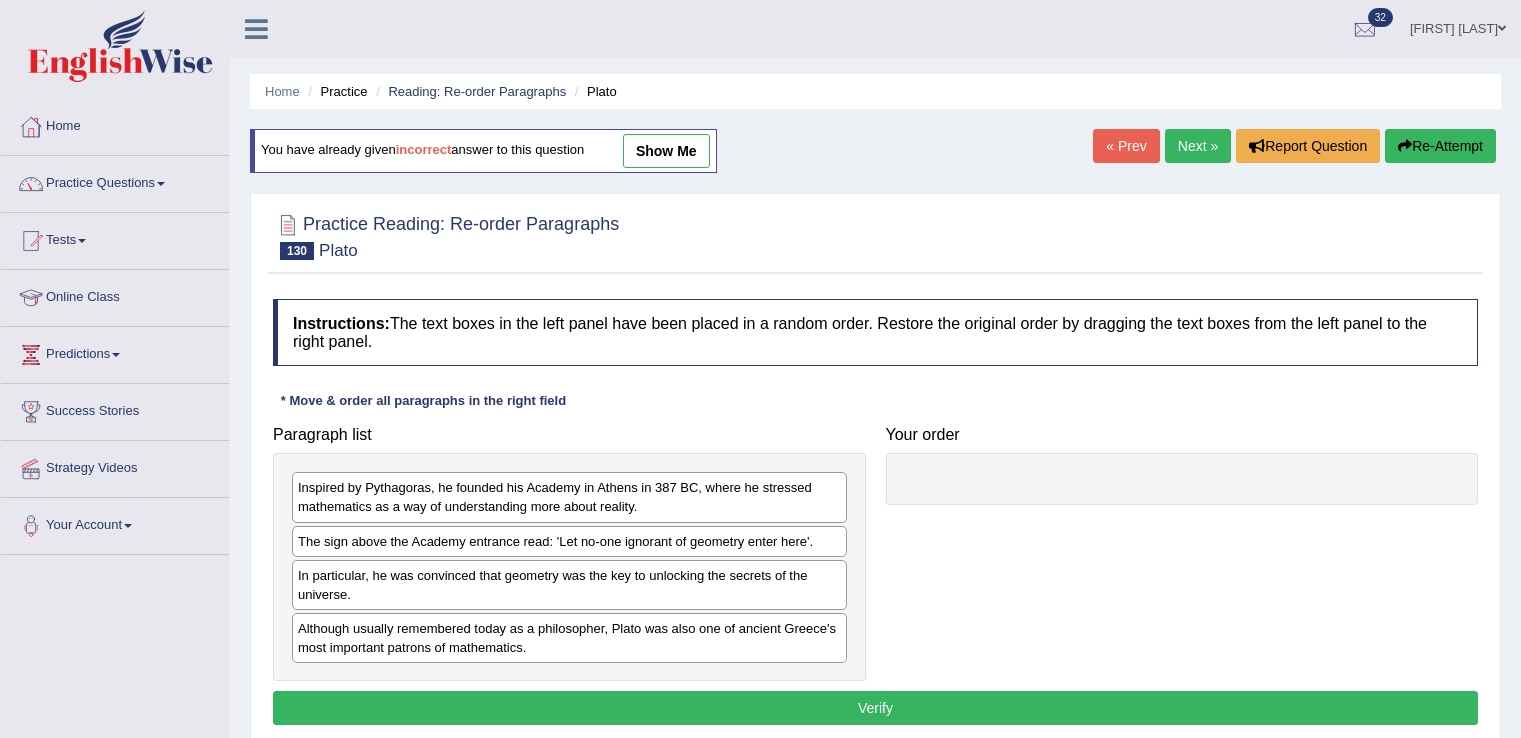 scroll, scrollTop: 116, scrollLeft: 0, axis: vertical 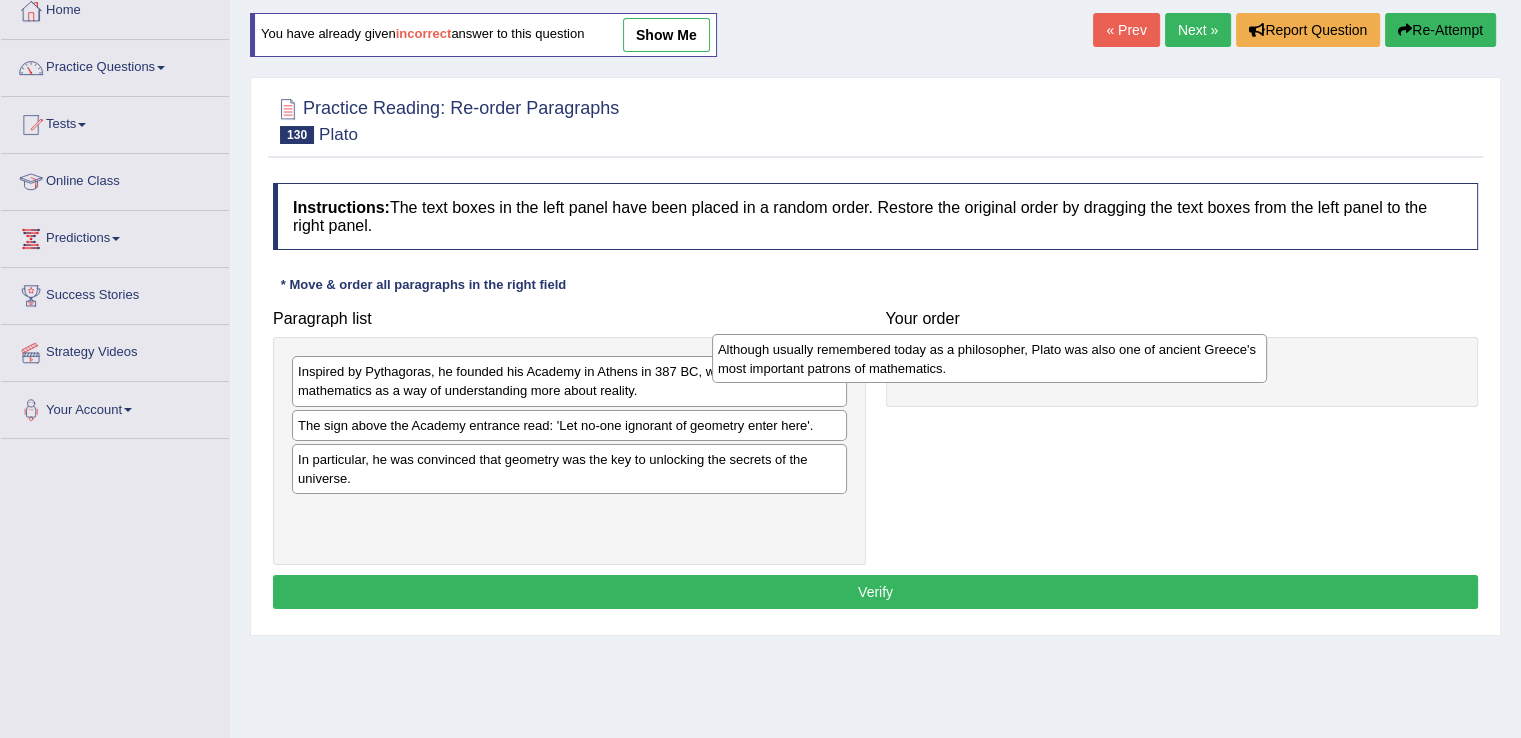 drag, startPoint x: 556, startPoint y: 530, endPoint x: 976, endPoint y: 368, distance: 450.15997 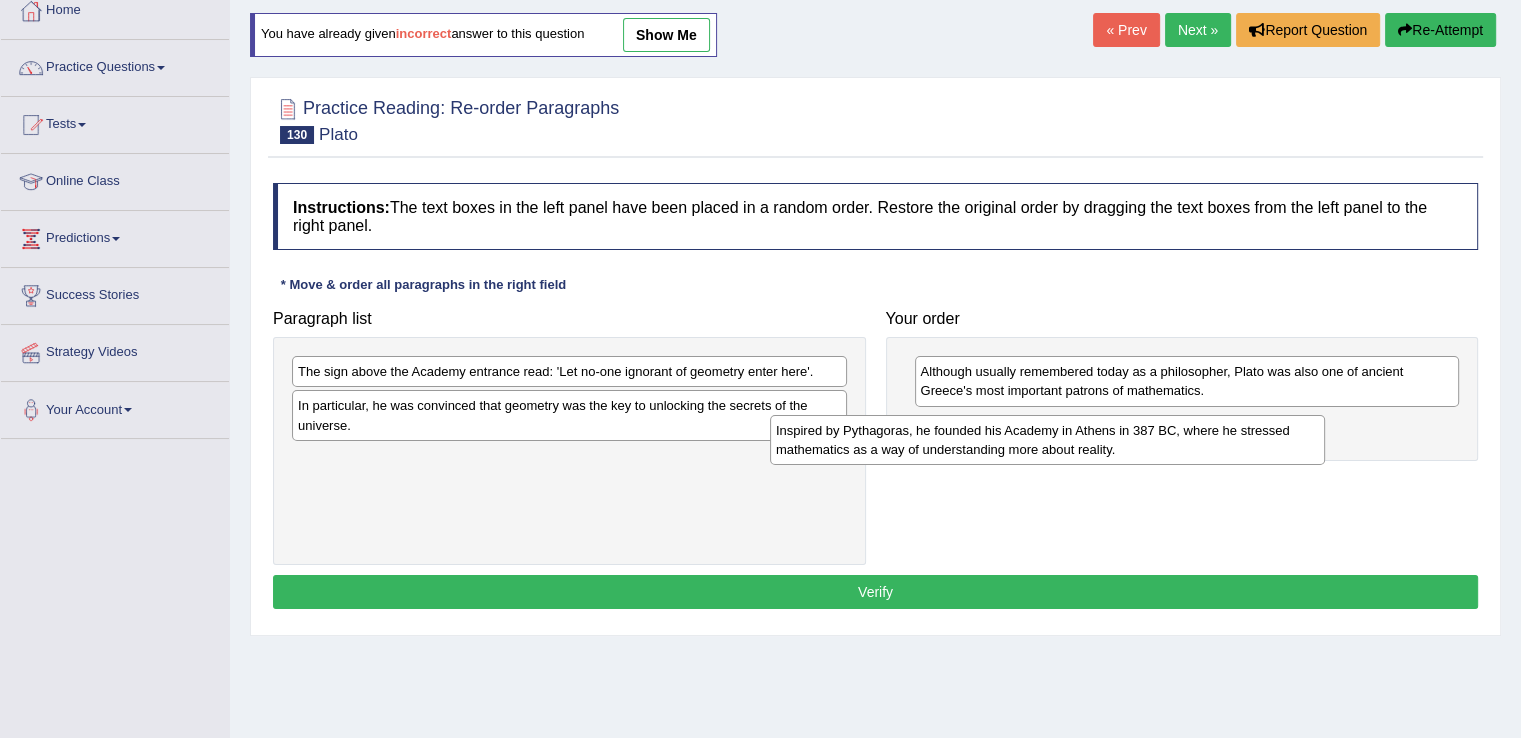 drag, startPoint x: 484, startPoint y: 381, endPoint x: 962, endPoint y: 439, distance: 481.50598 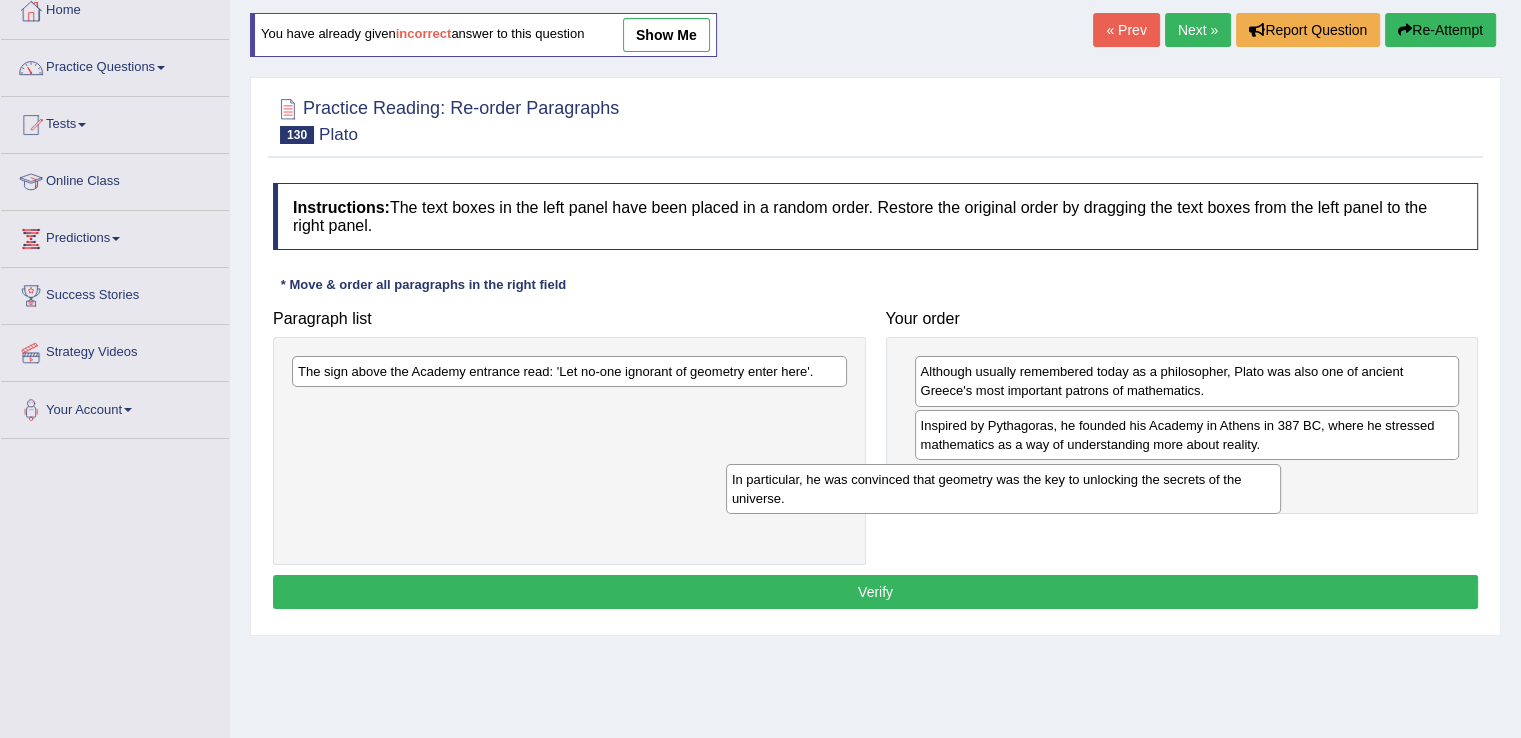 drag, startPoint x: 397, startPoint y: 417, endPoint x: 840, endPoint y: 493, distance: 449.47192 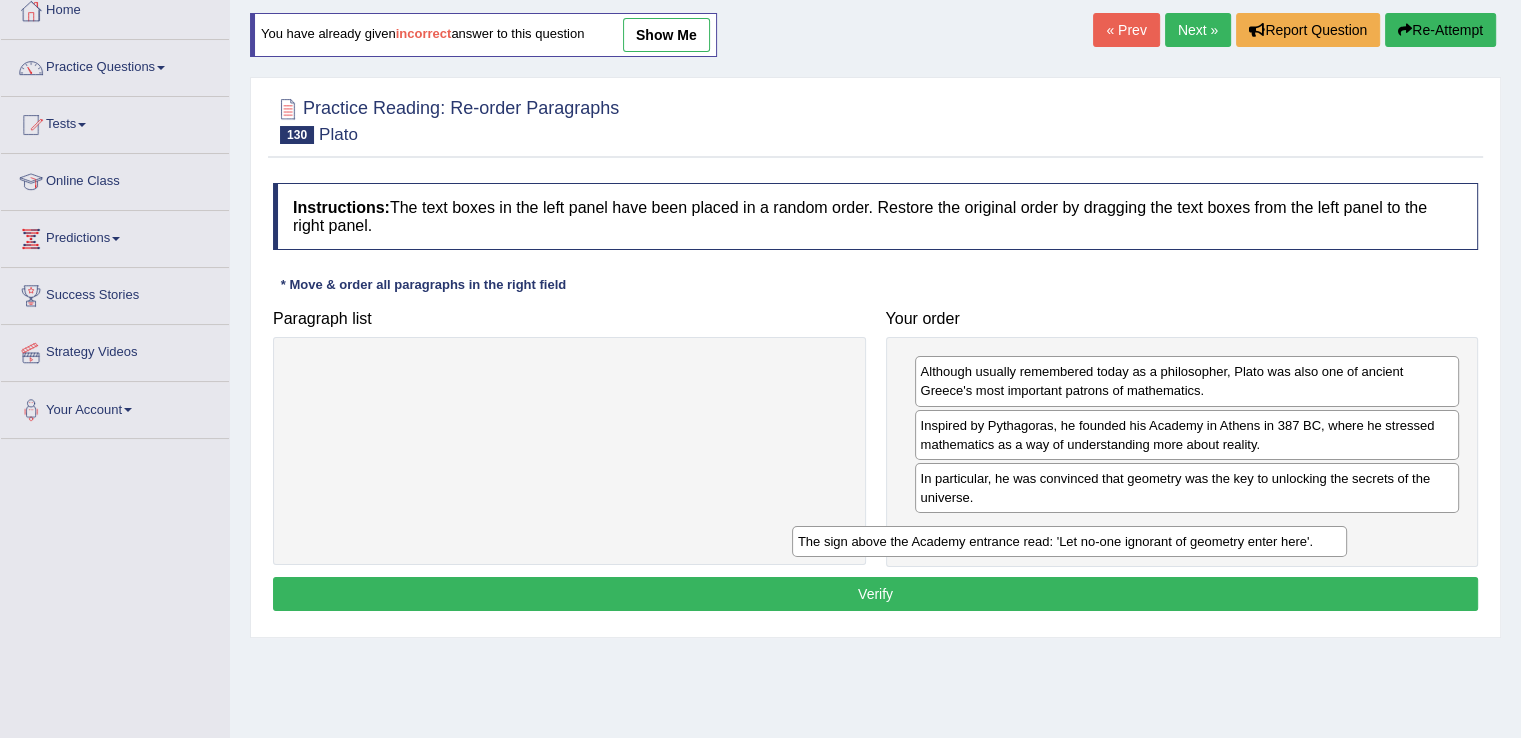 drag, startPoint x: 612, startPoint y: 377, endPoint x: 1114, endPoint y: 546, distance: 529.68384 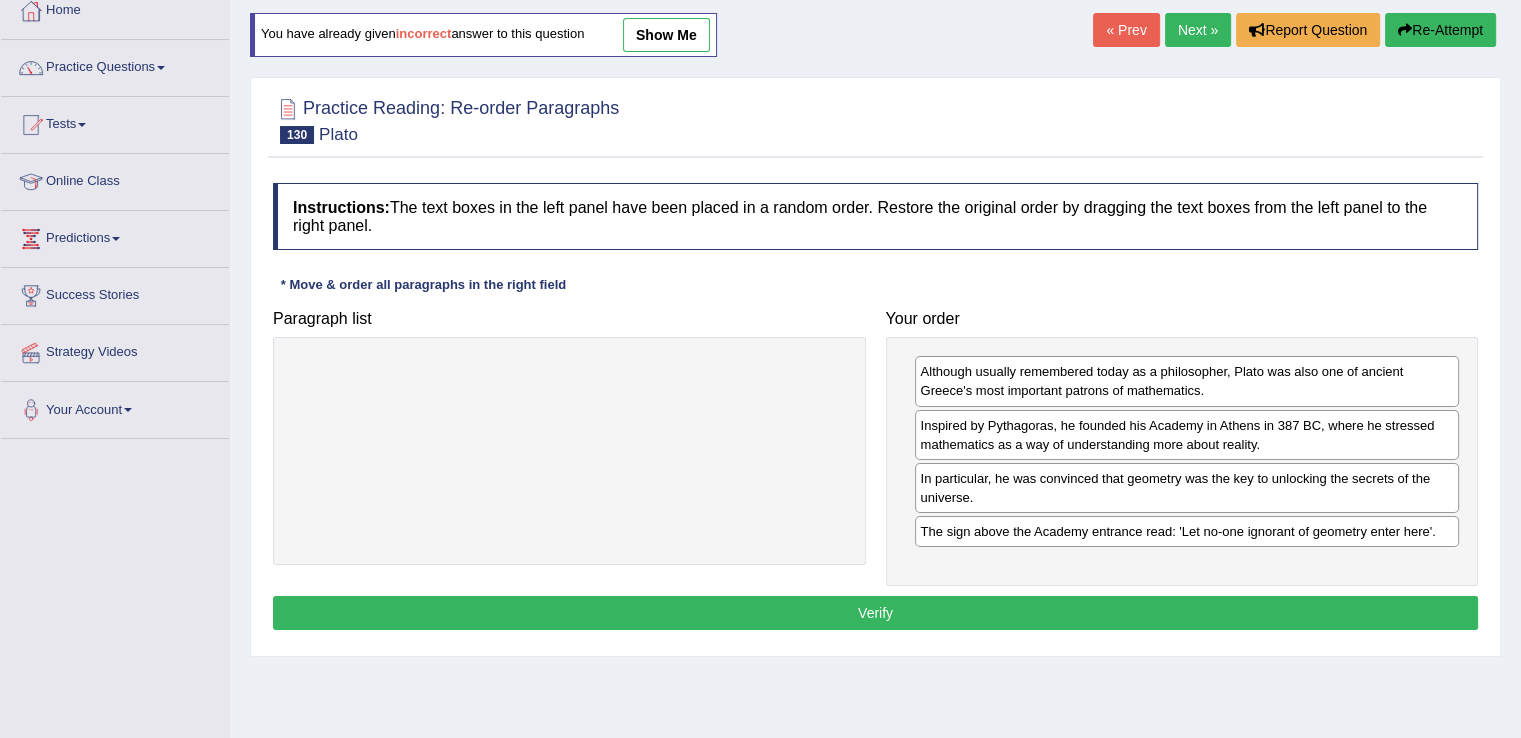 click on "Verify" at bounding box center (875, 613) 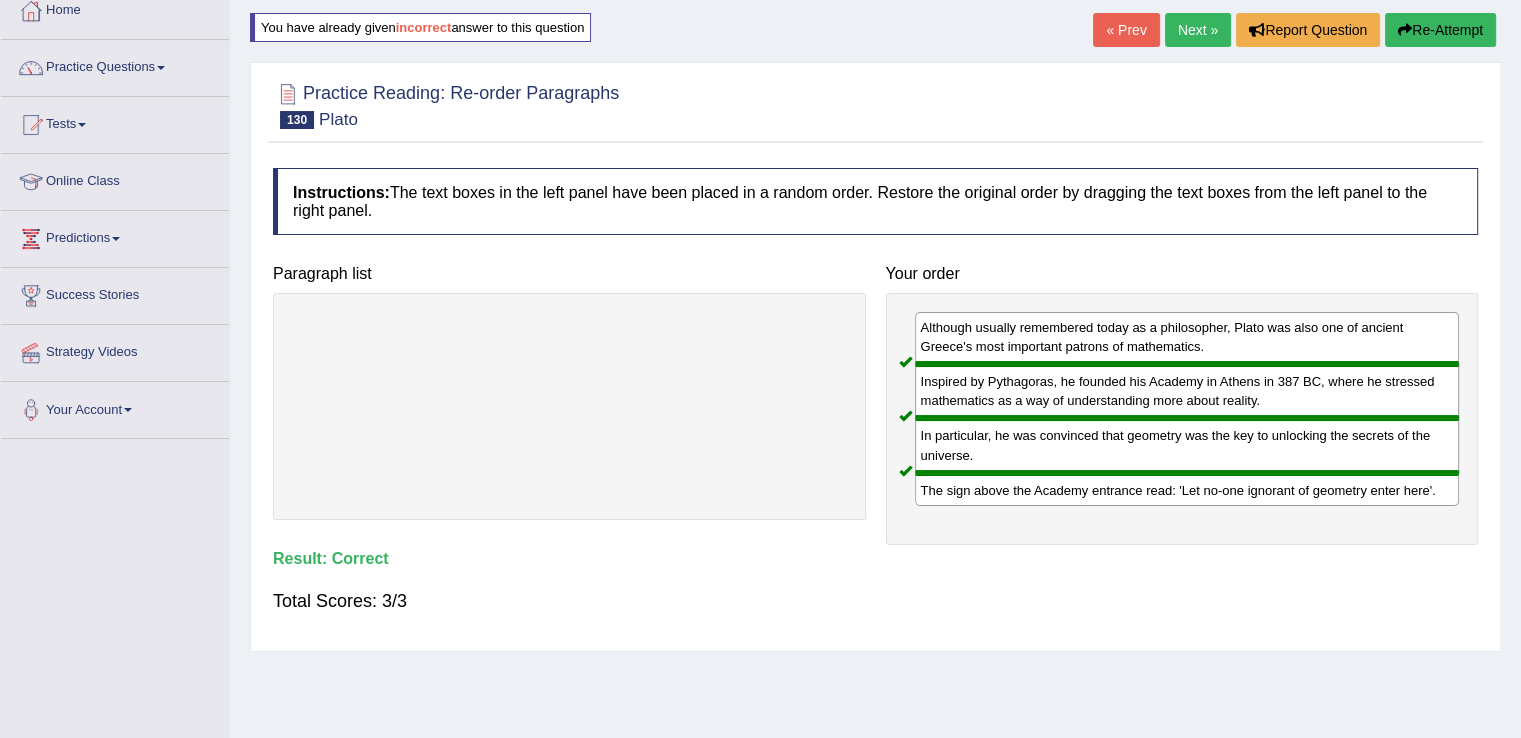 click on "Next »" at bounding box center [1198, 30] 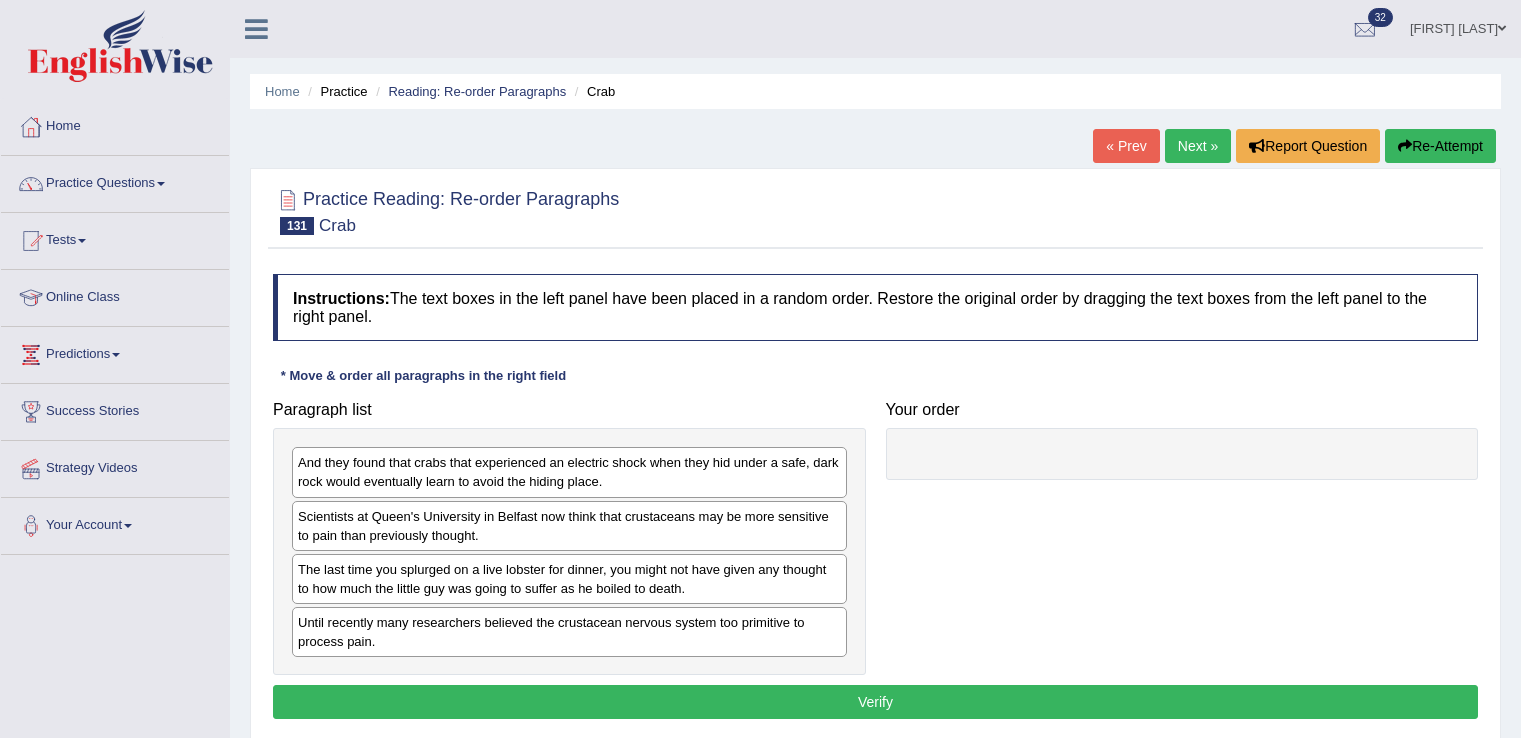 scroll, scrollTop: 0, scrollLeft: 0, axis: both 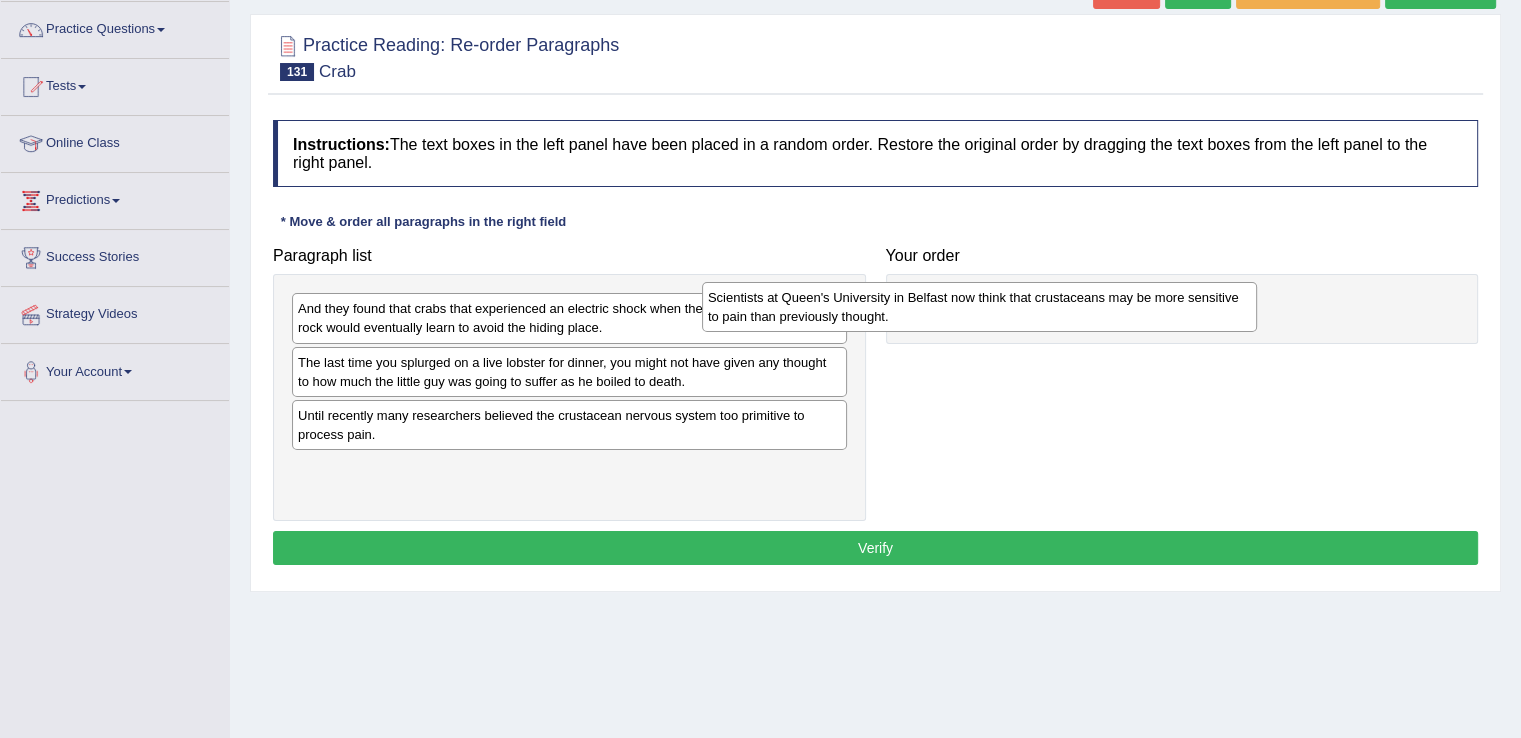 drag, startPoint x: 560, startPoint y: 378, endPoint x: 970, endPoint y: 314, distance: 414.96506 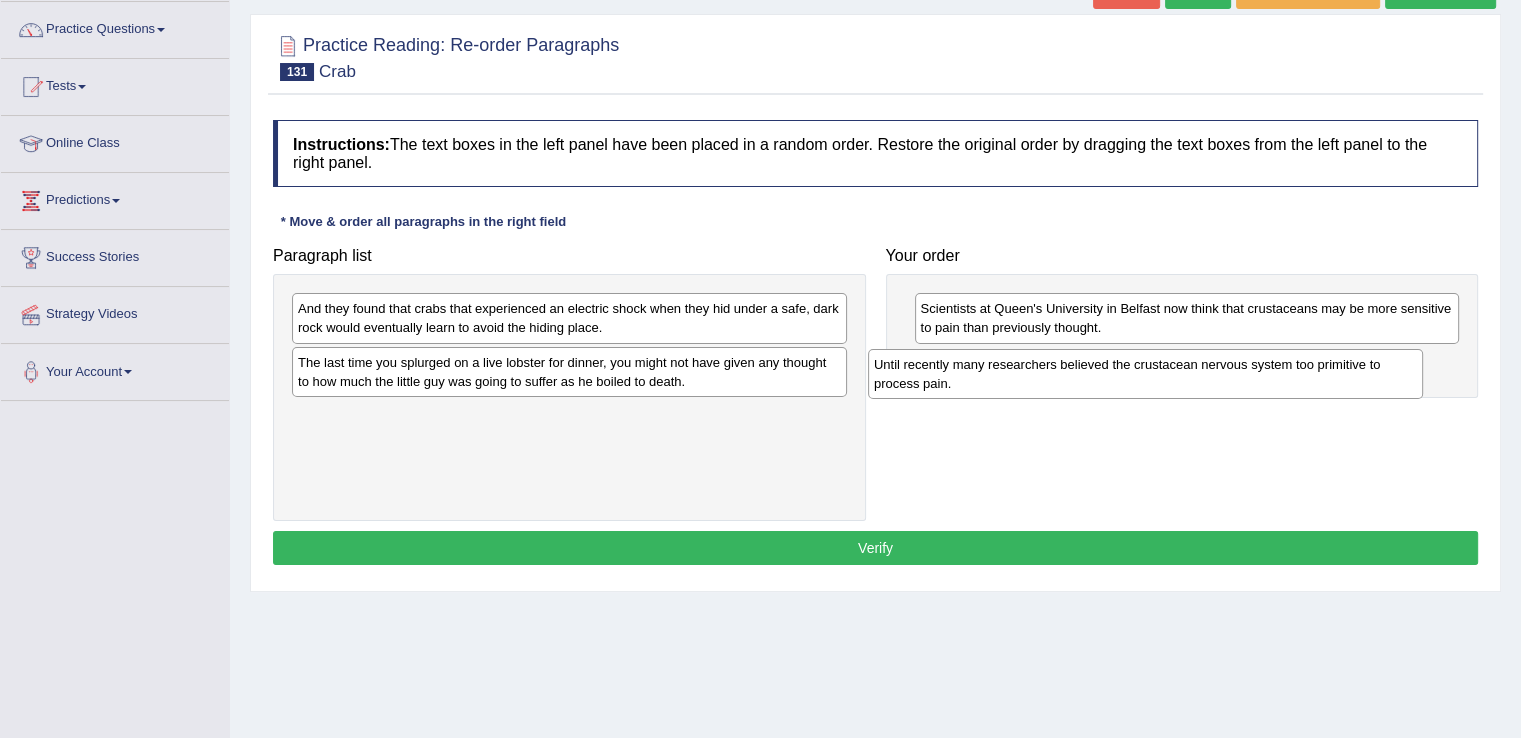drag, startPoint x: 428, startPoint y: 428, endPoint x: 1004, endPoint y: 377, distance: 578.2534 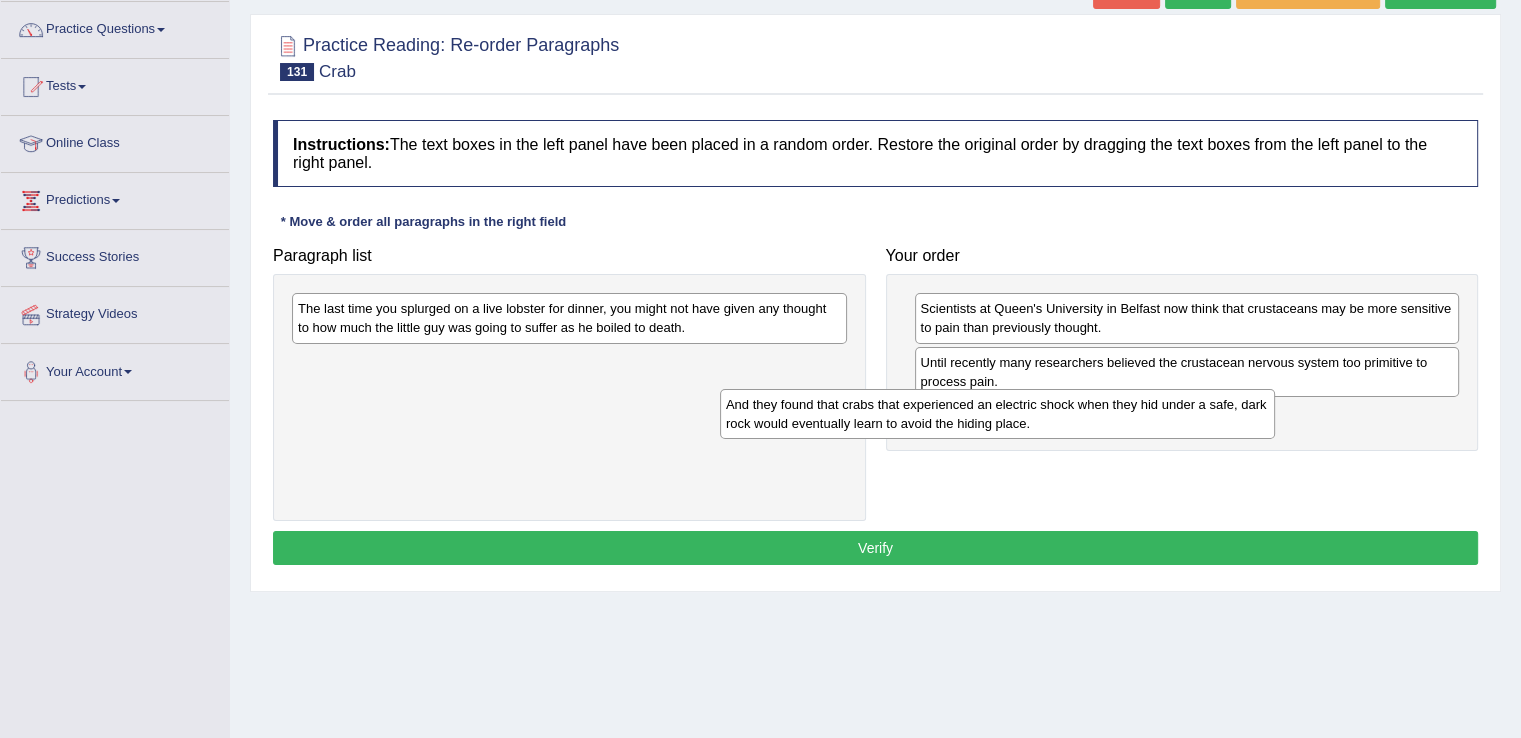 drag, startPoint x: 501, startPoint y: 315, endPoint x: 929, endPoint y: 411, distance: 438.63425 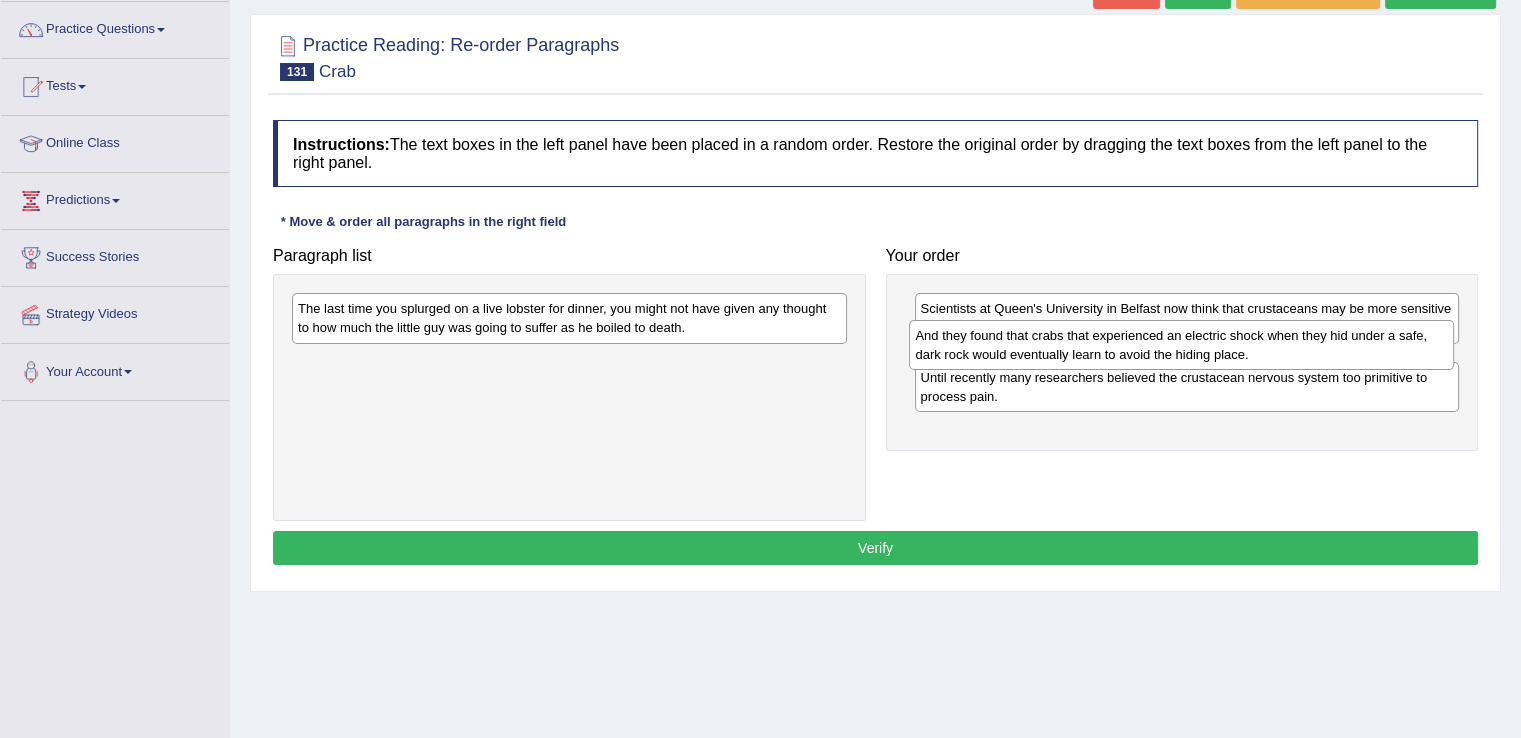 drag, startPoint x: 929, startPoint y: 411, endPoint x: 923, endPoint y: 327, distance: 84.21401 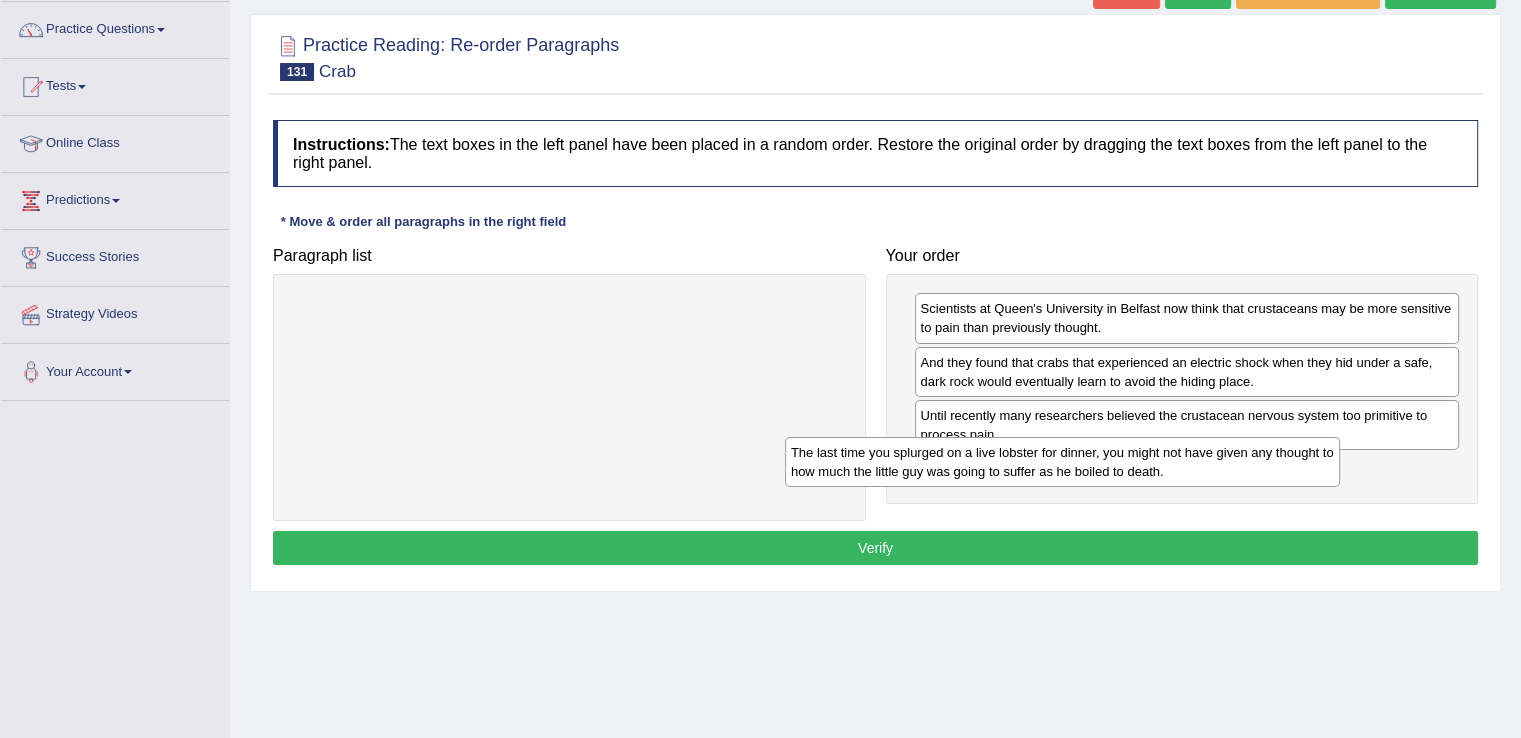 drag, startPoint x: 715, startPoint y: 329, endPoint x: 1208, endPoint y: 473, distance: 513.60004 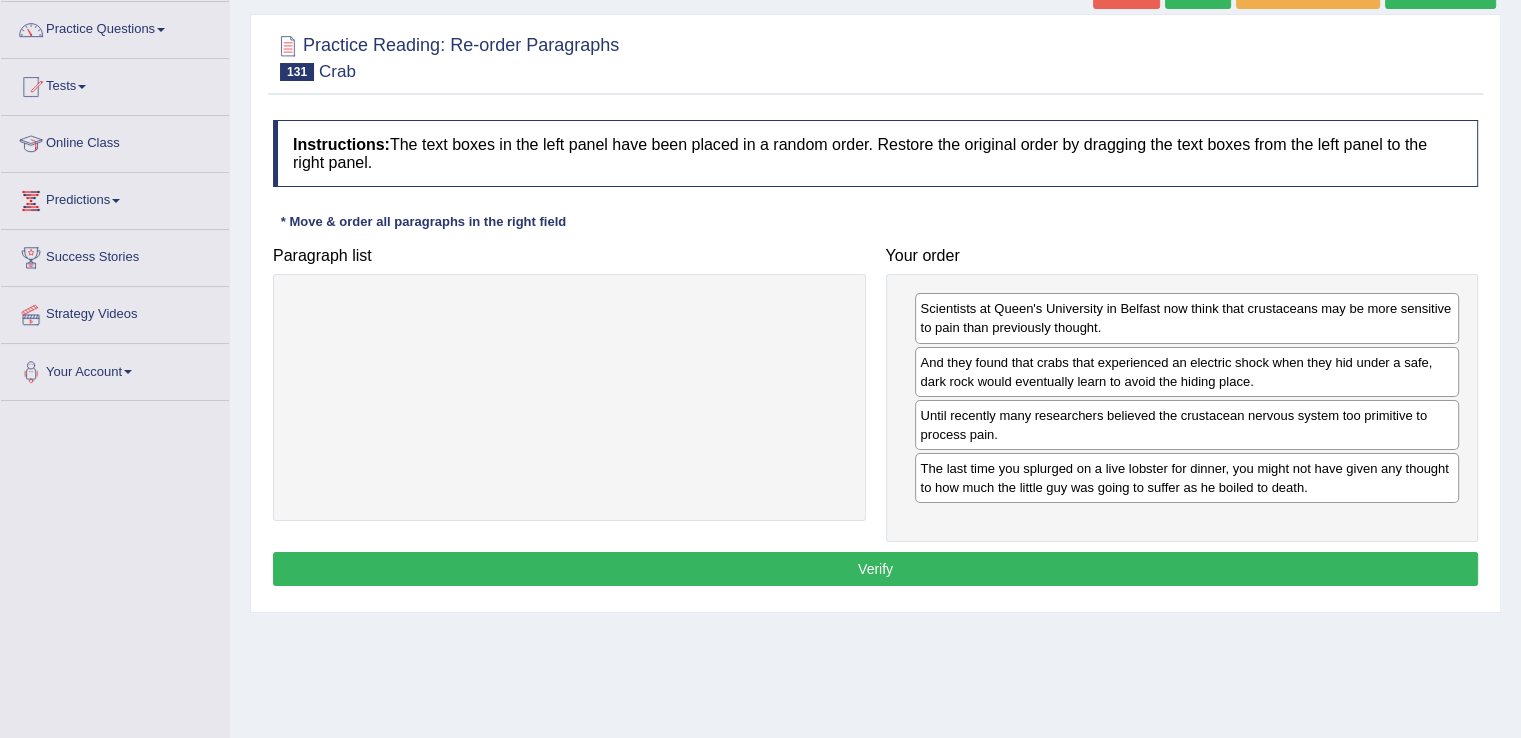 click on "Verify" at bounding box center [875, 569] 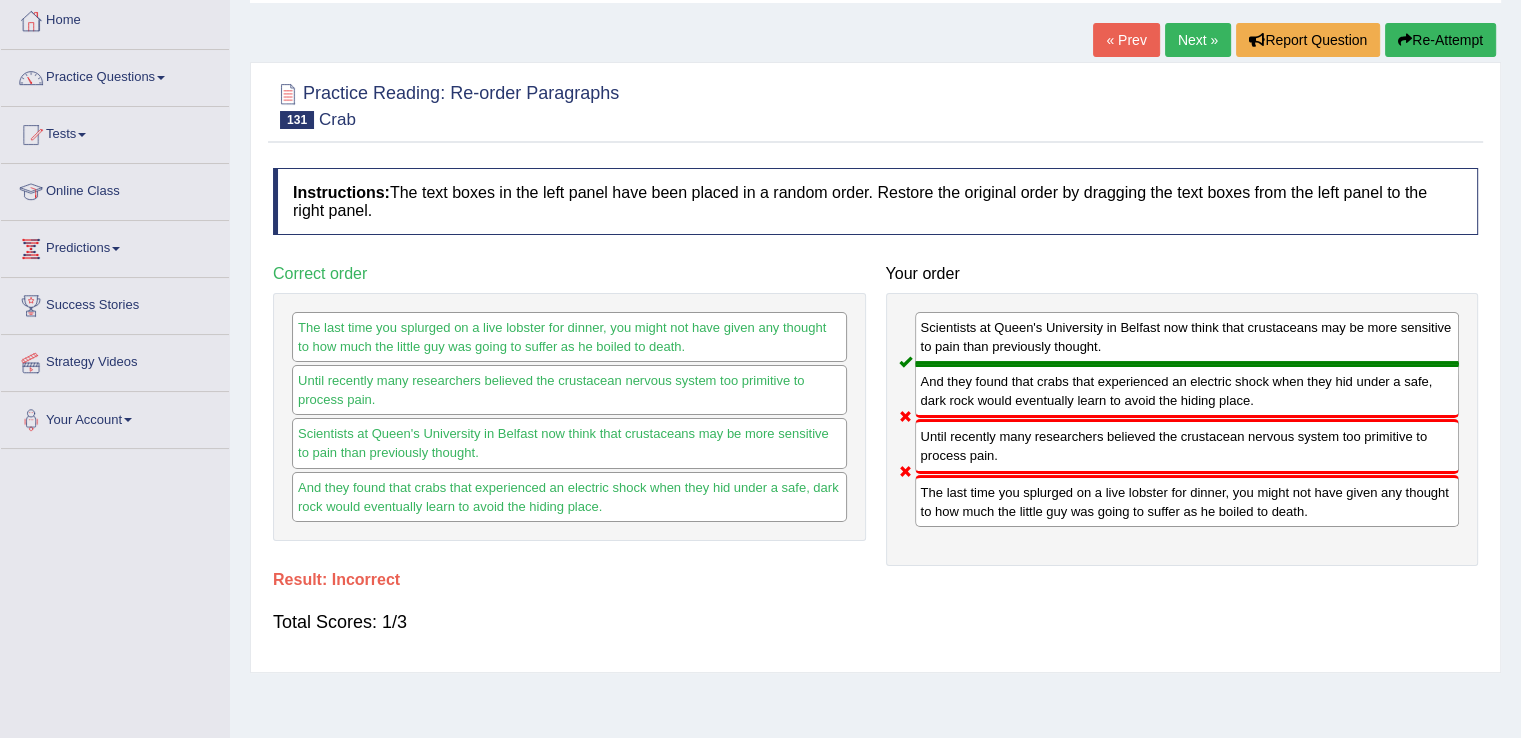 scroll, scrollTop: 78, scrollLeft: 0, axis: vertical 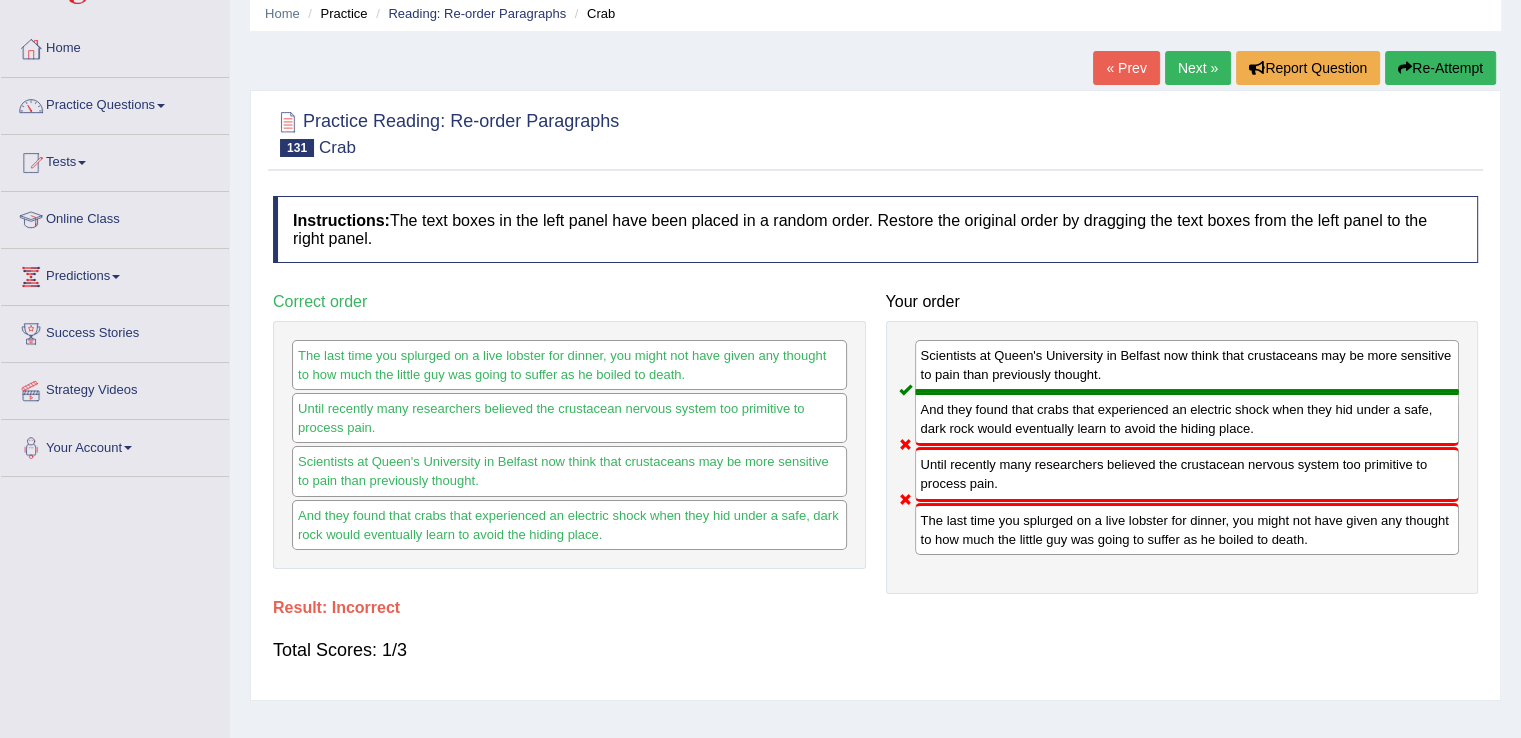 click on "Re-Attempt" at bounding box center (1440, 68) 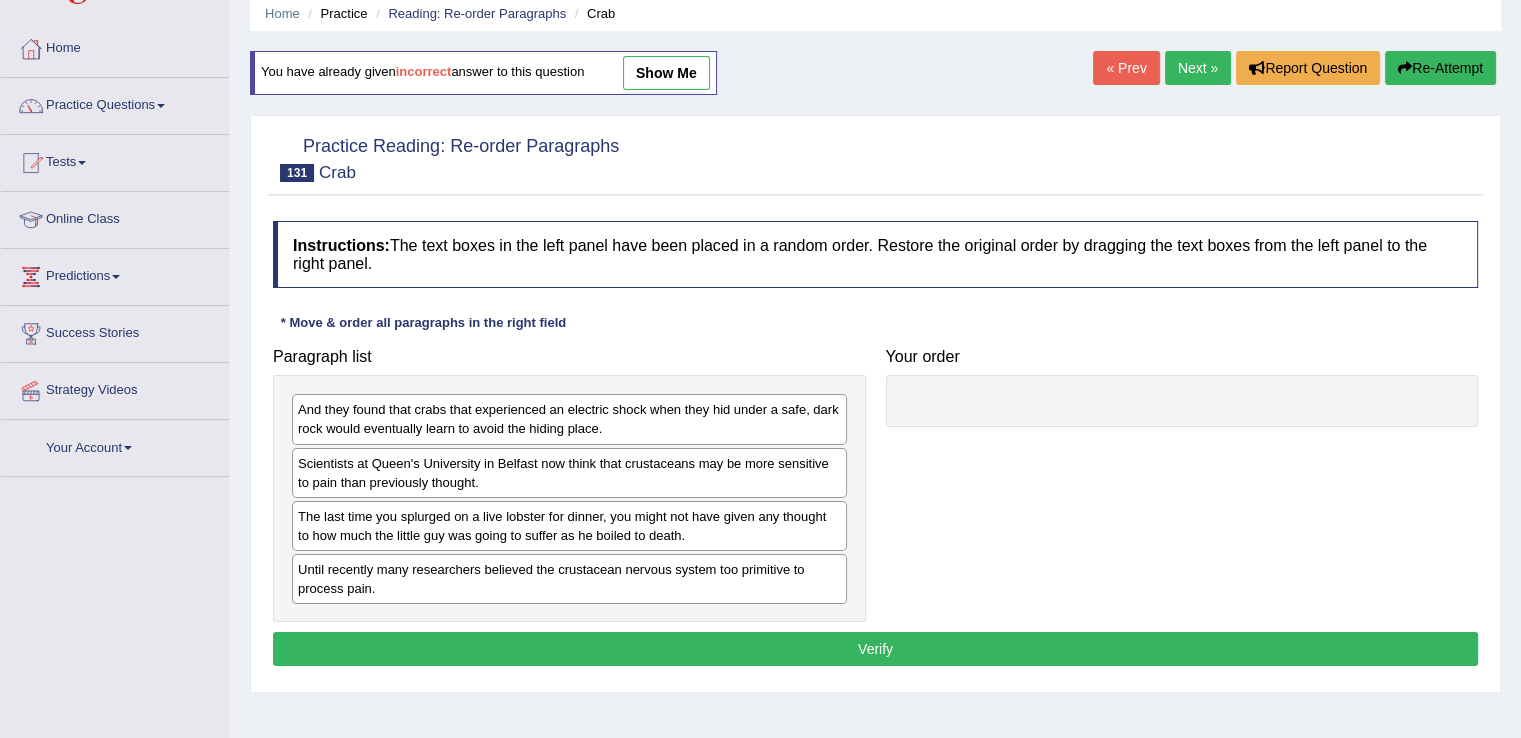 scroll, scrollTop: 0, scrollLeft: 0, axis: both 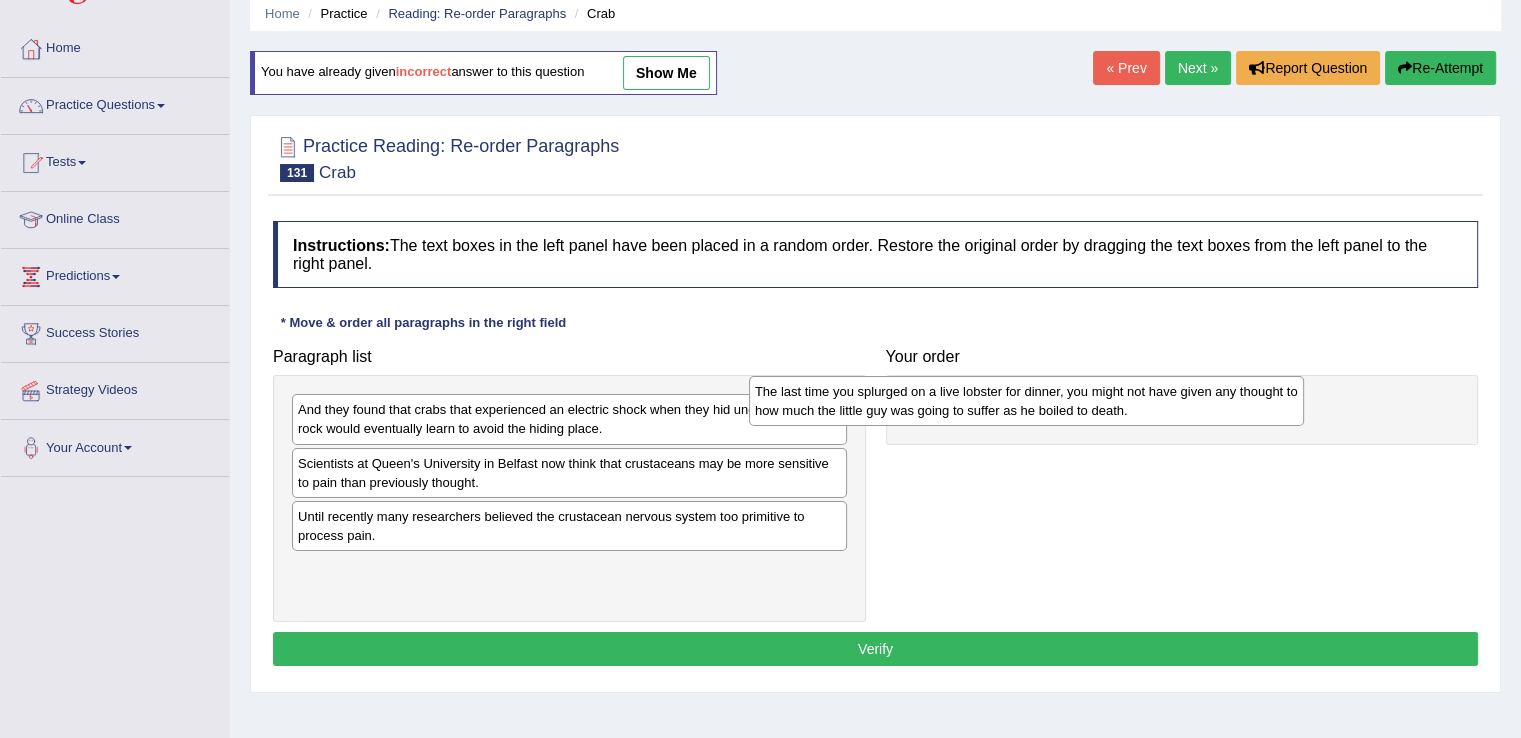 drag, startPoint x: 558, startPoint y: 523, endPoint x: 1023, endPoint y: 393, distance: 482.8302 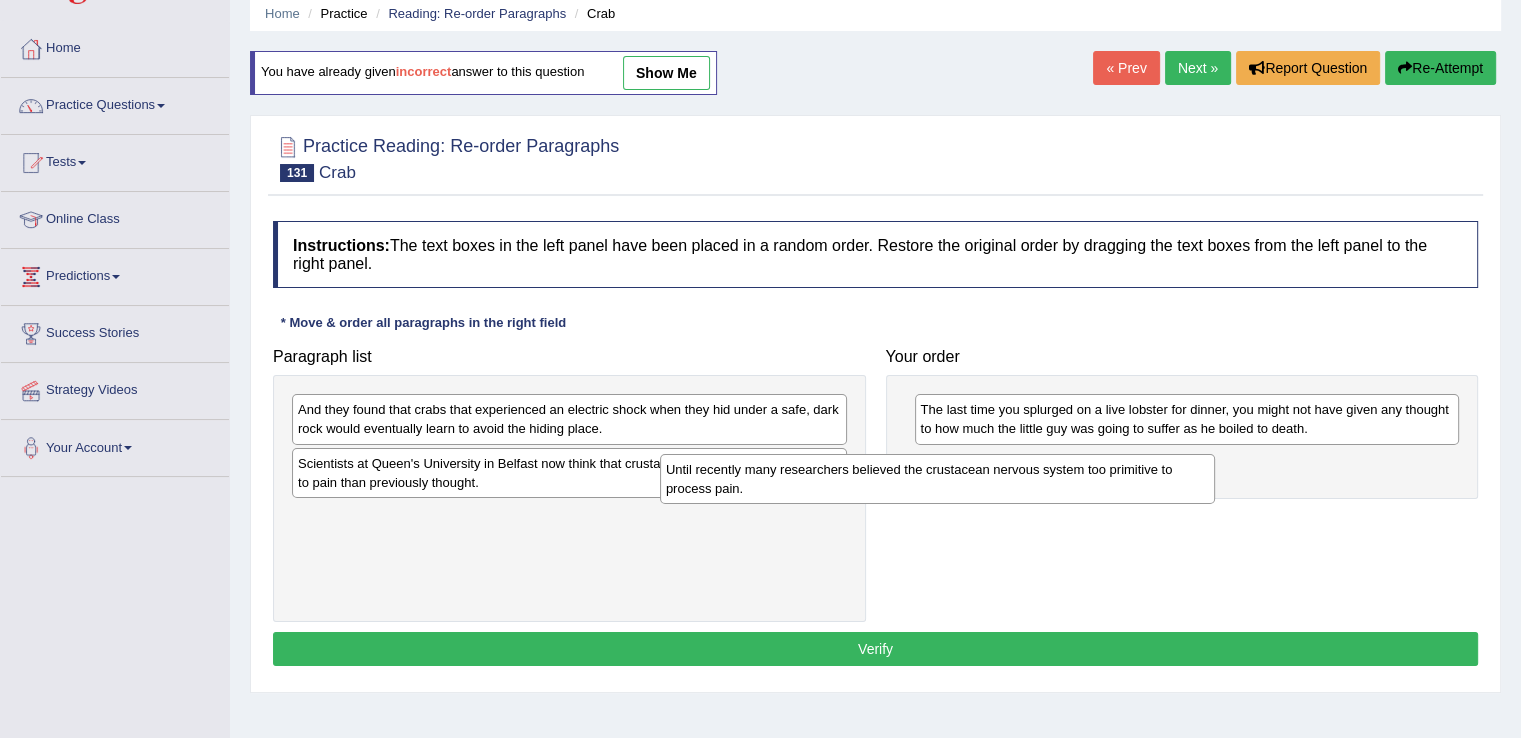 drag, startPoint x: 389, startPoint y: 538, endPoint x: 757, endPoint y: 493, distance: 370.74115 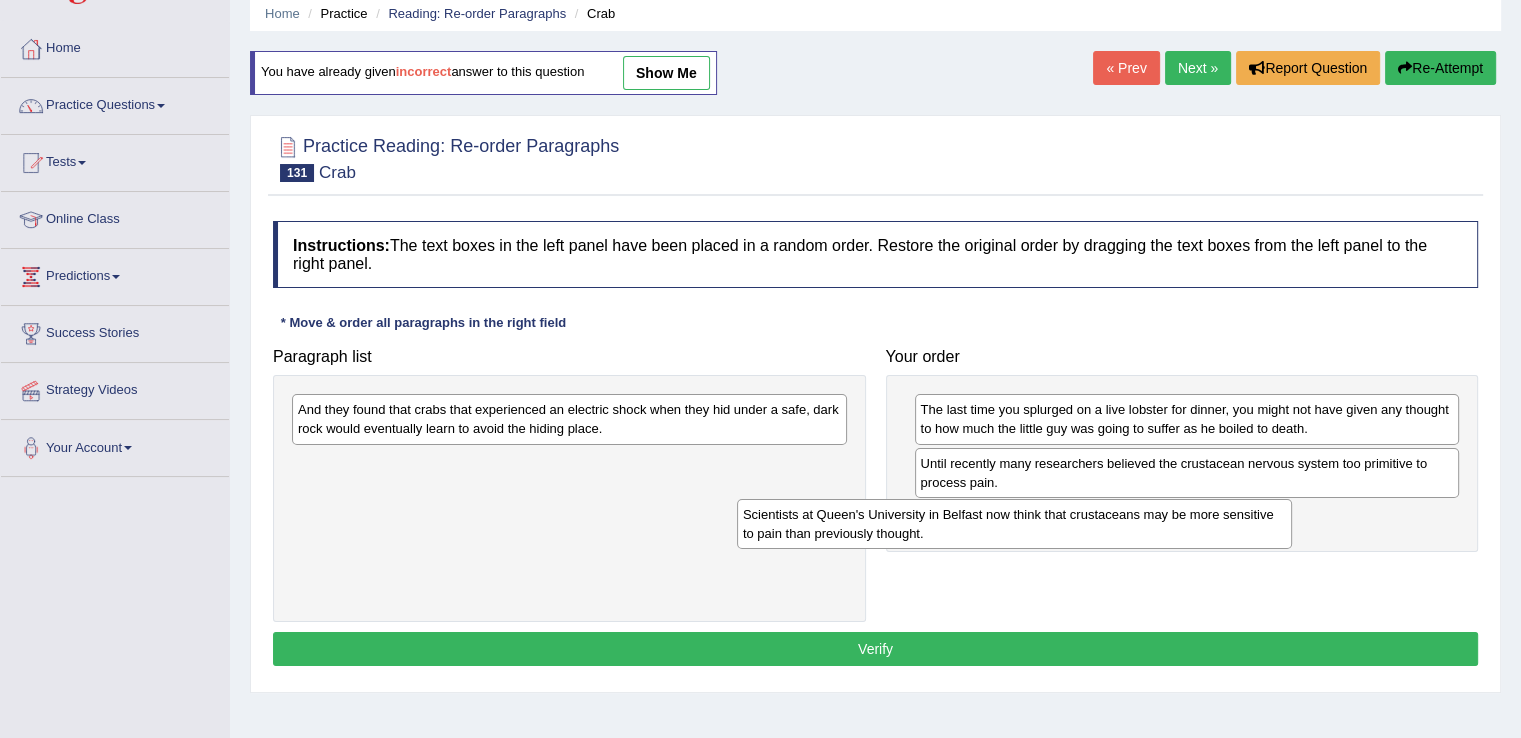 drag, startPoint x: 408, startPoint y: 470, endPoint x: 856, endPoint y: 522, distance: 451.00775 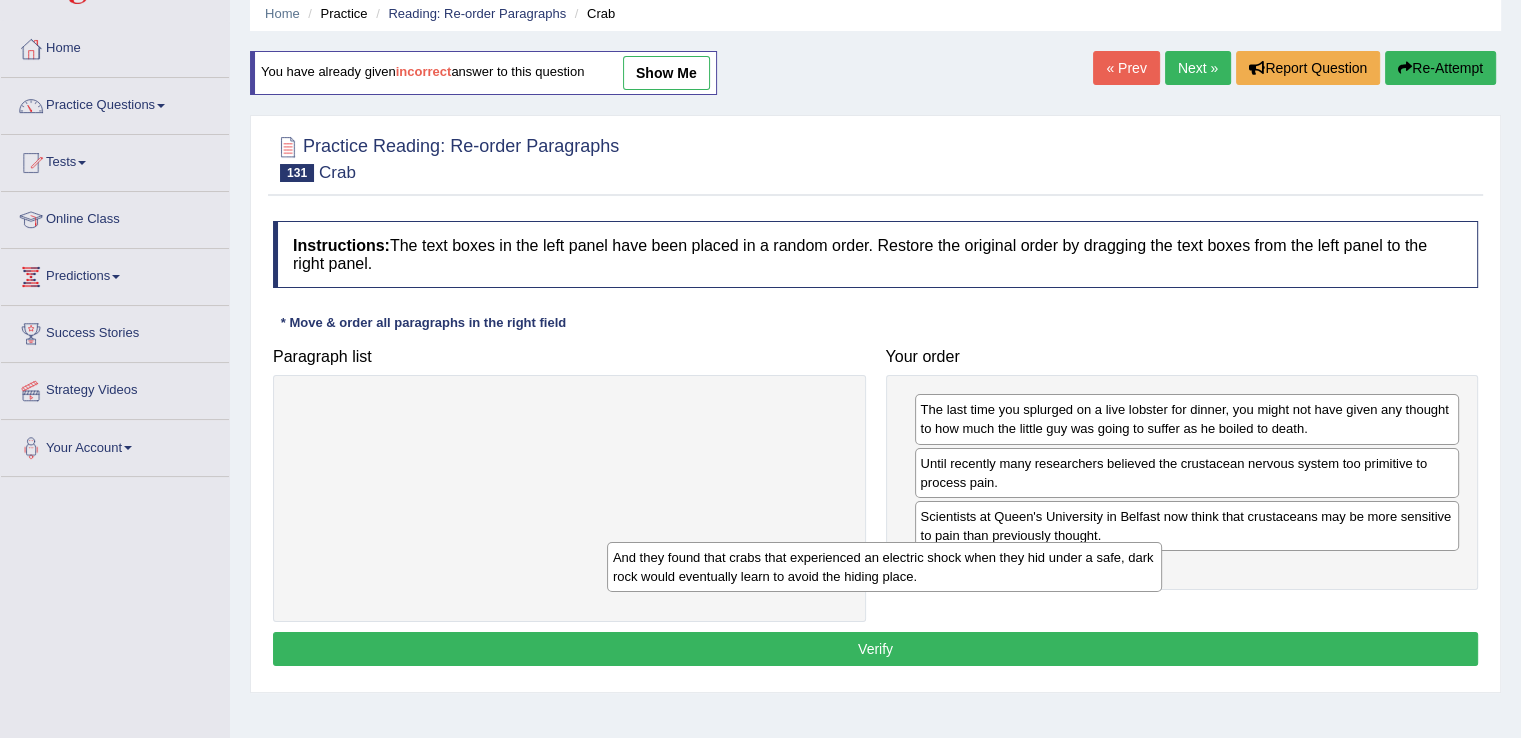 drag, startPoint x: 688, startPoint y: 425, endPoint x: 1003, endPoint y: 573, distance: 348.03592 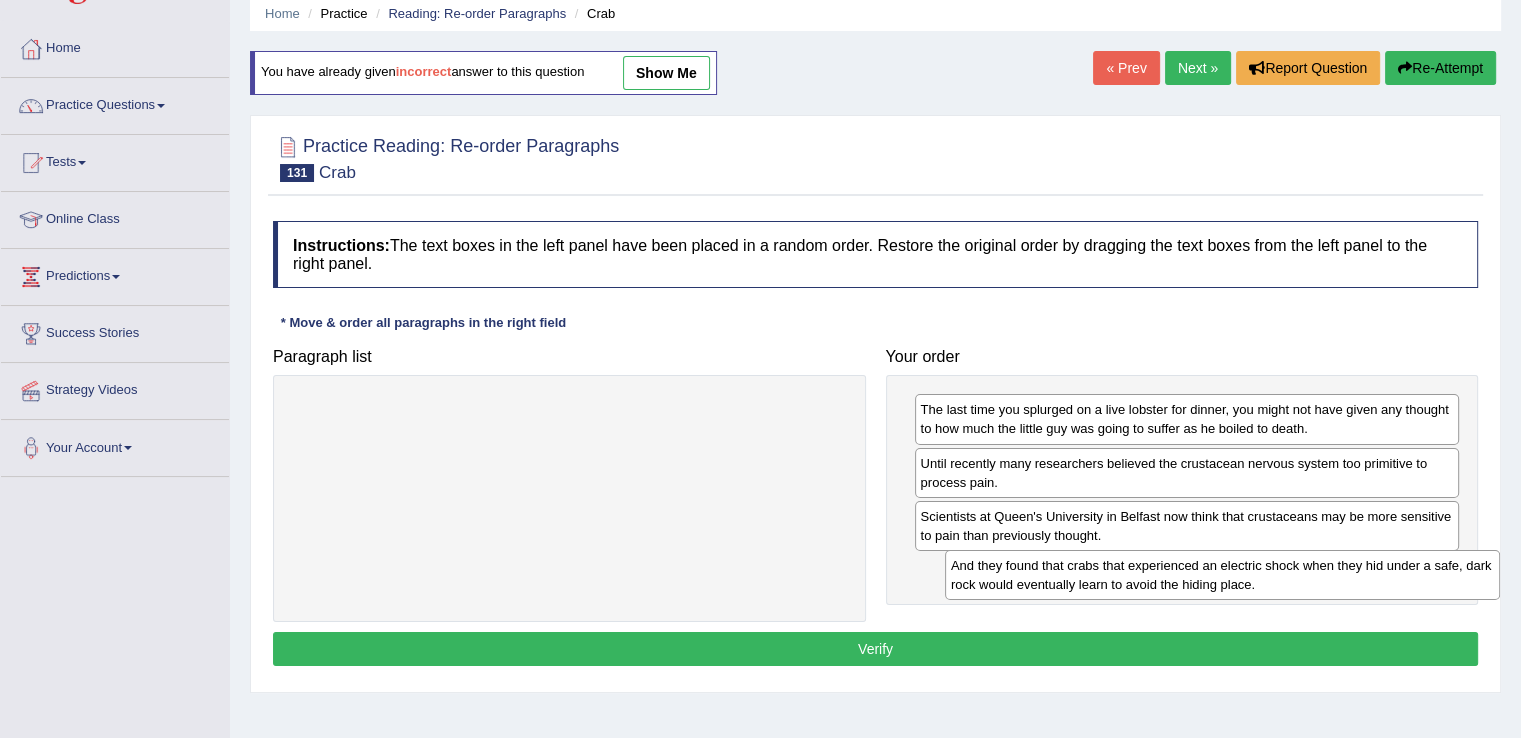 drag, startPoint x: 439, startPoint y: 416, endPoint x: 1092, endPoint y: 572, distance: 671.3754 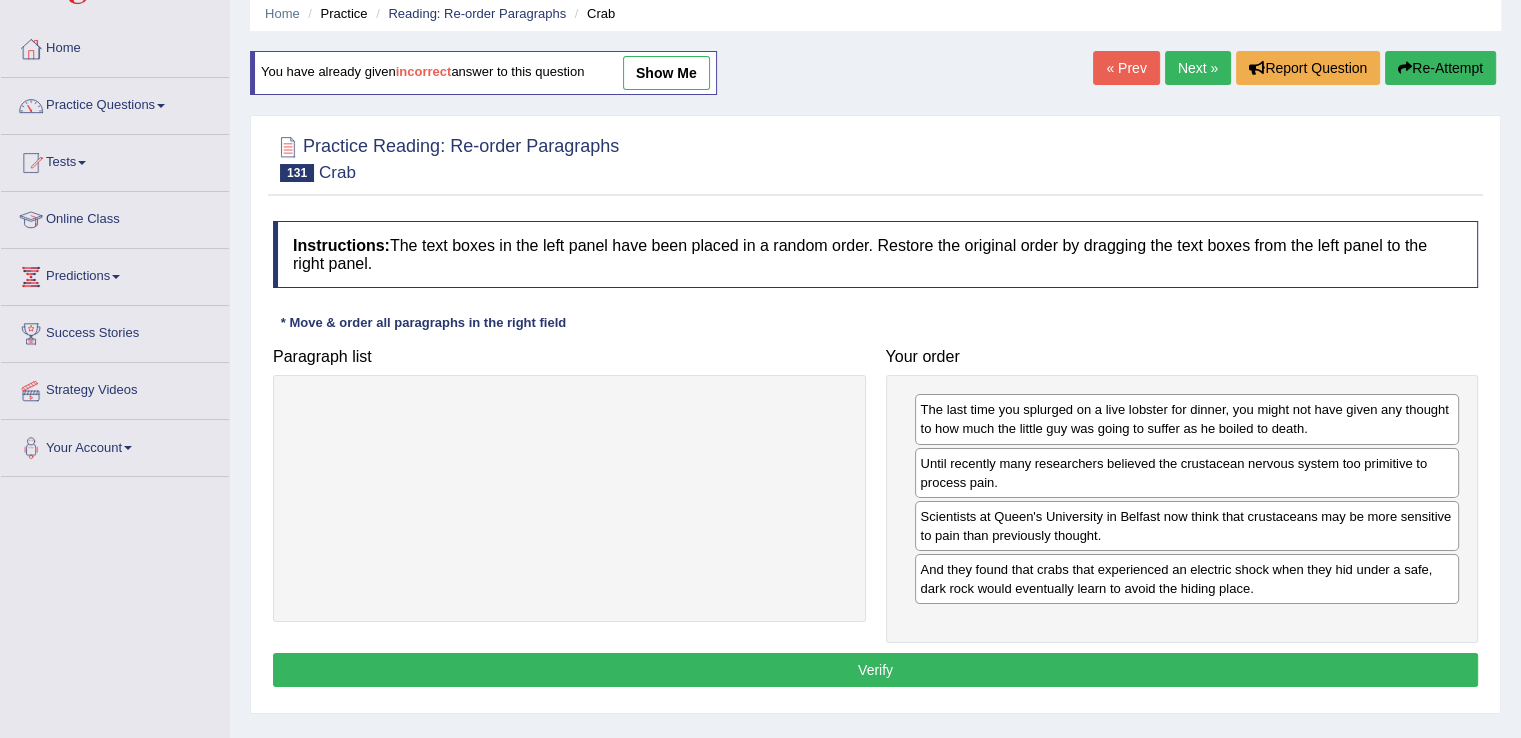 click on "Verify" at bounding box center (875, 670) 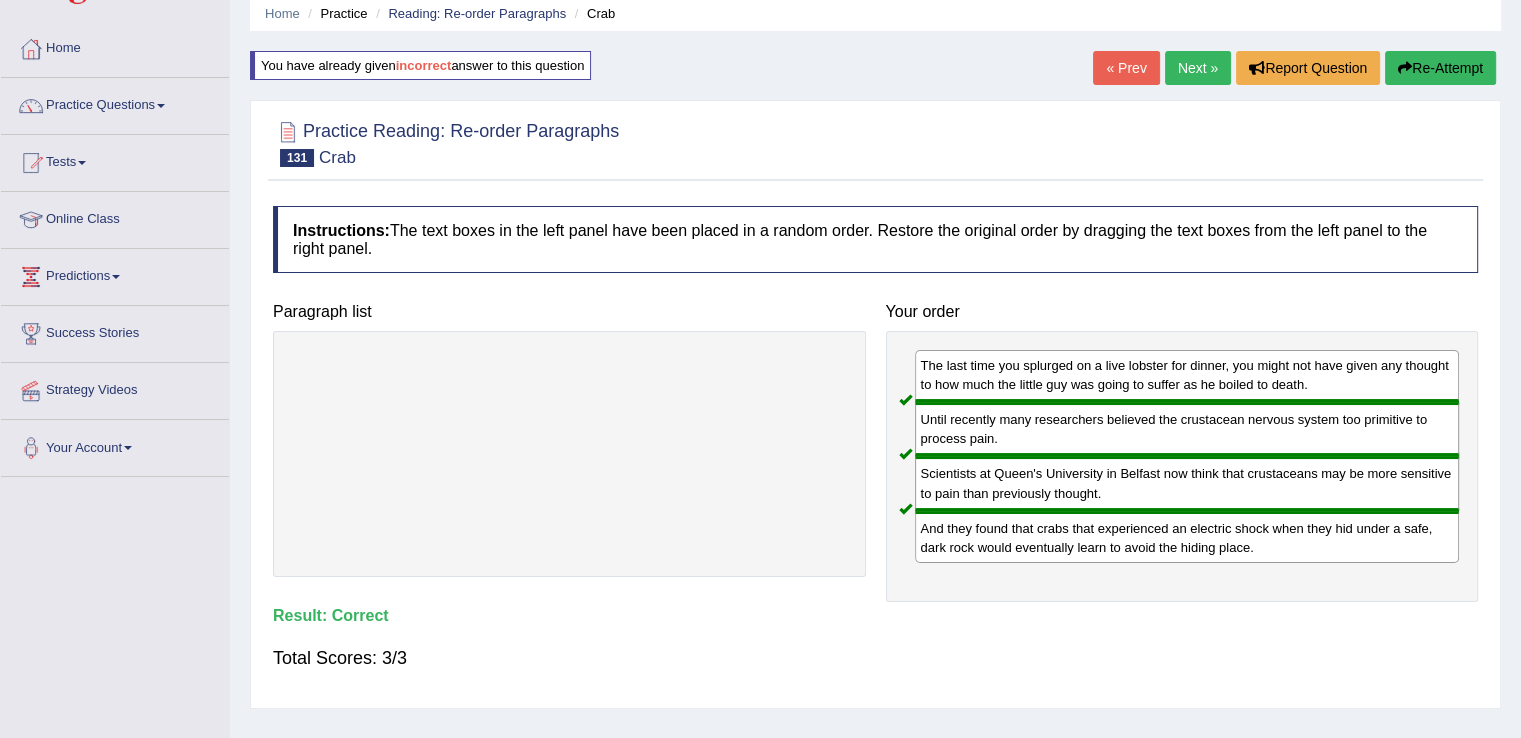 scroll, scrollTop: 0, scrollLeft: 0, axis: both 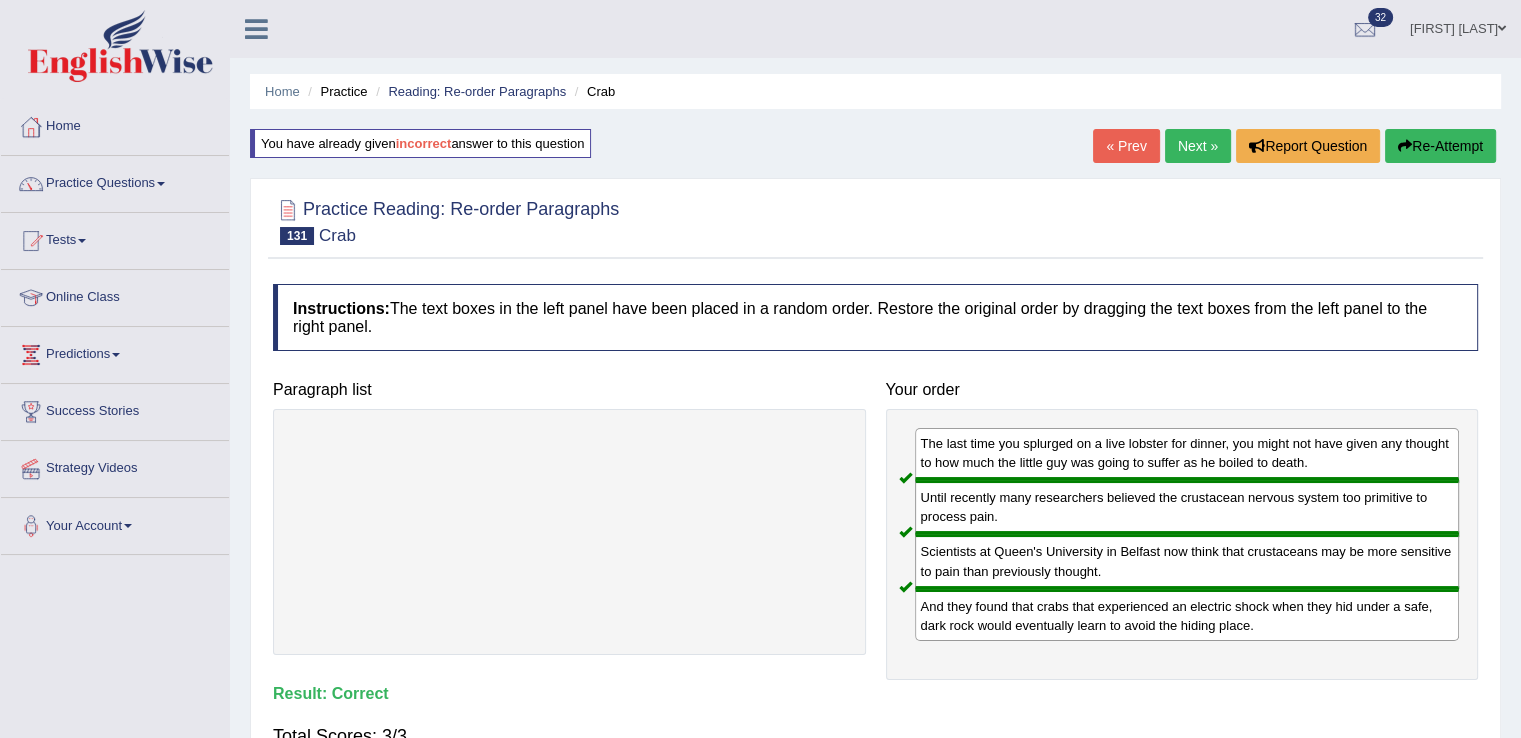 click on "Next »" at bounding box center [1198, 146] 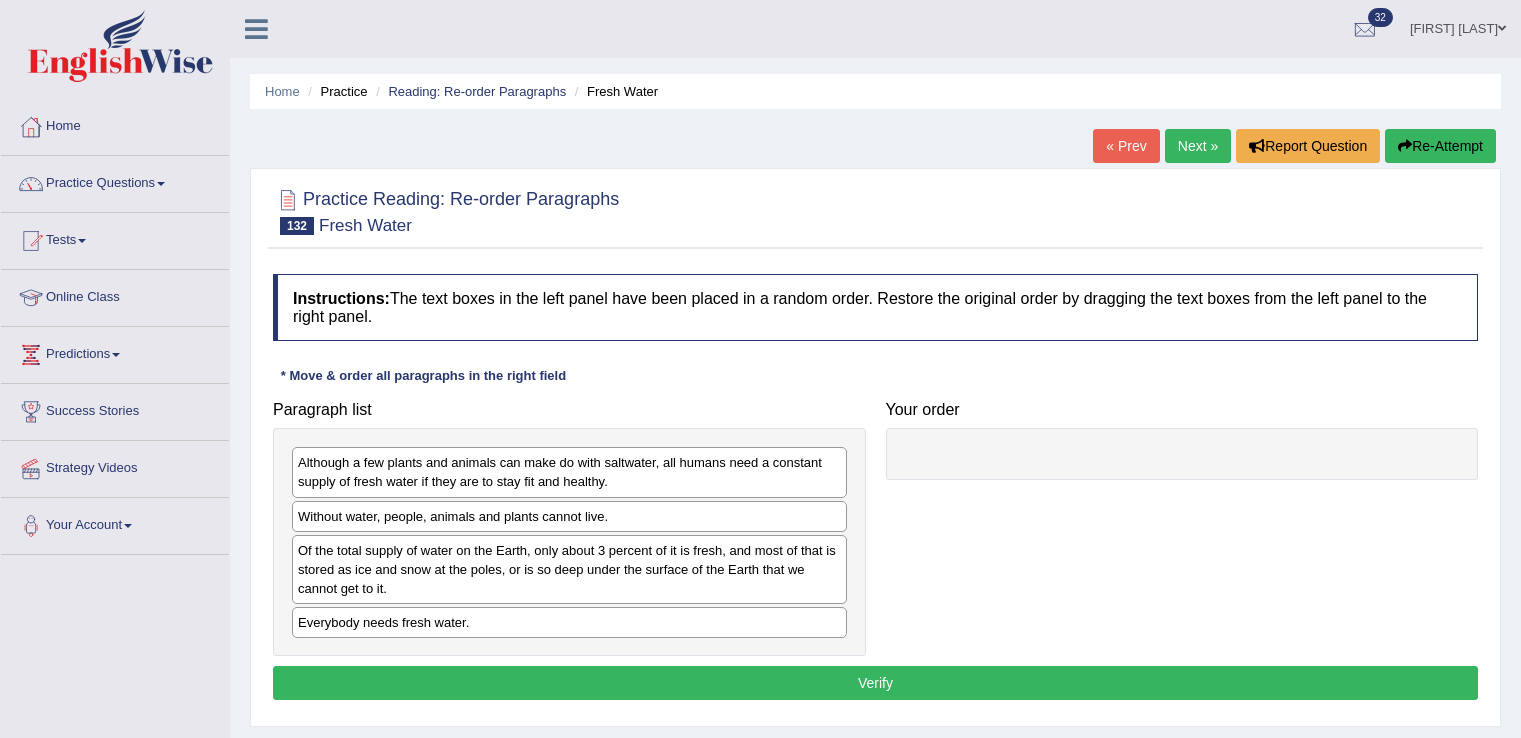 scroll, scrollTop: 0, scrollLeft: 0, axis: both 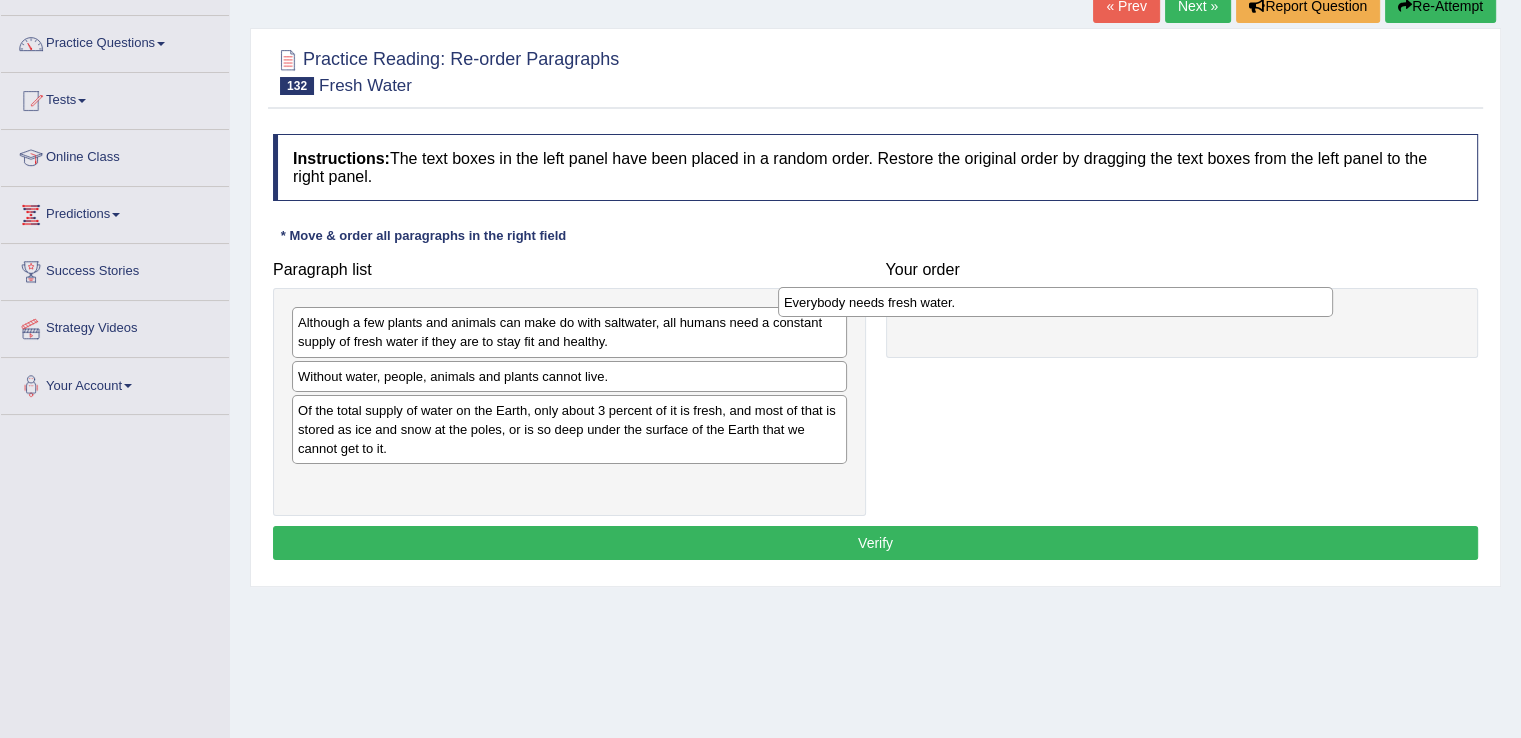 drag, startPoint x: 582, startPoint y: 481, endPoint x: 1068, endPoint y: 302, distance: 517.916 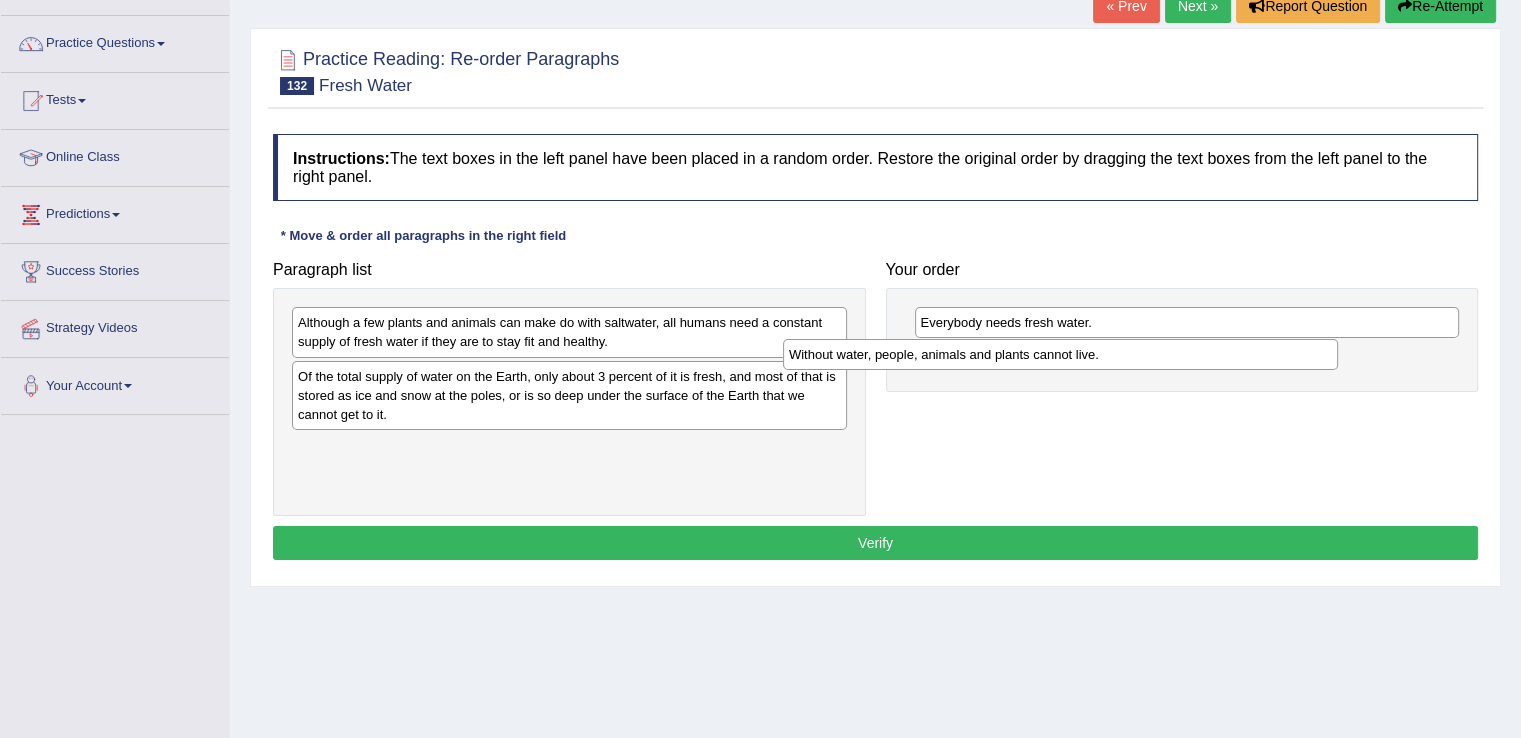 drag, startPoint x: 491, startPoint y: 379, endPoint x: 982, endPoint y: 358, distance: 491.44888 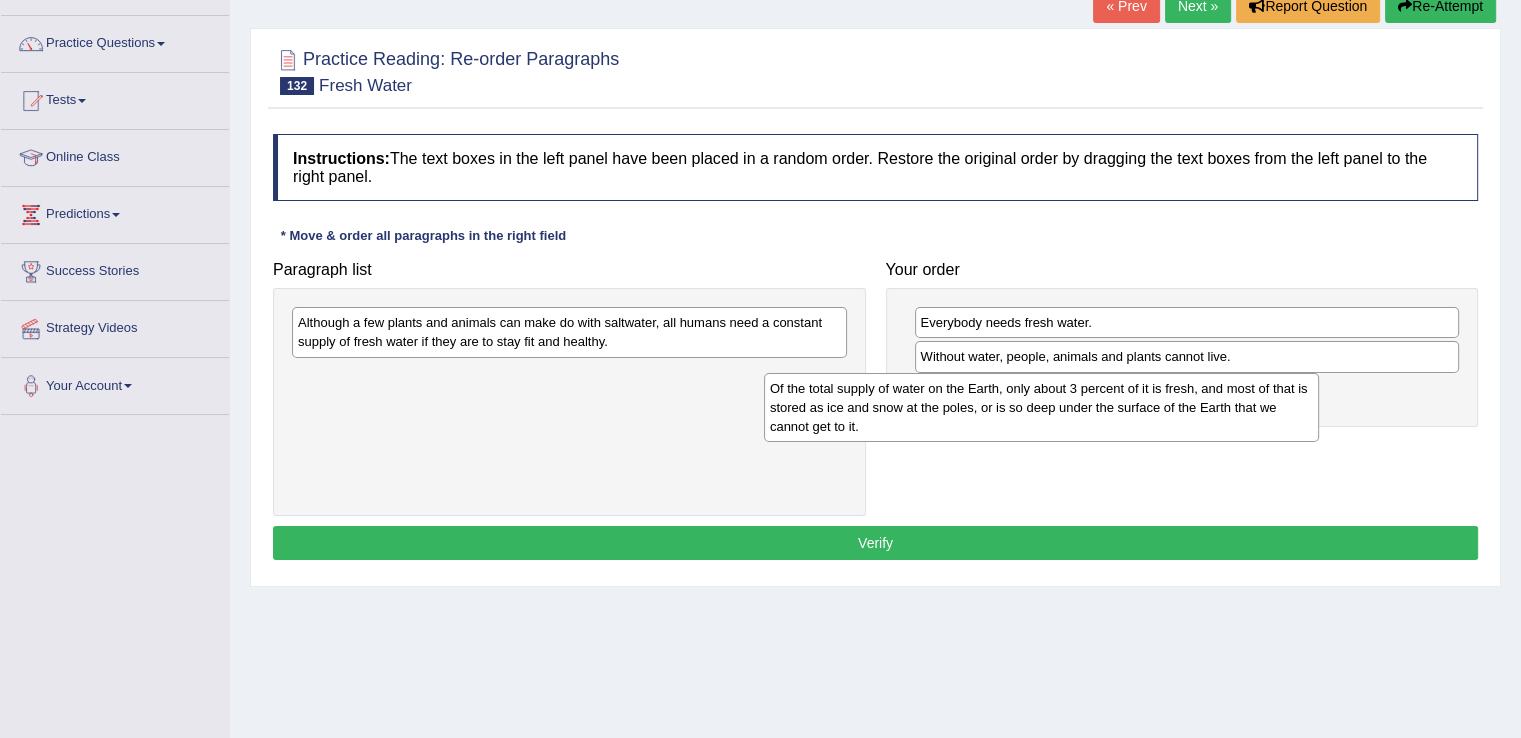drag, startPoint x: 776, startPoint y: 393, endPoint x: 1248, endPoint y: 406, distance: 472.179 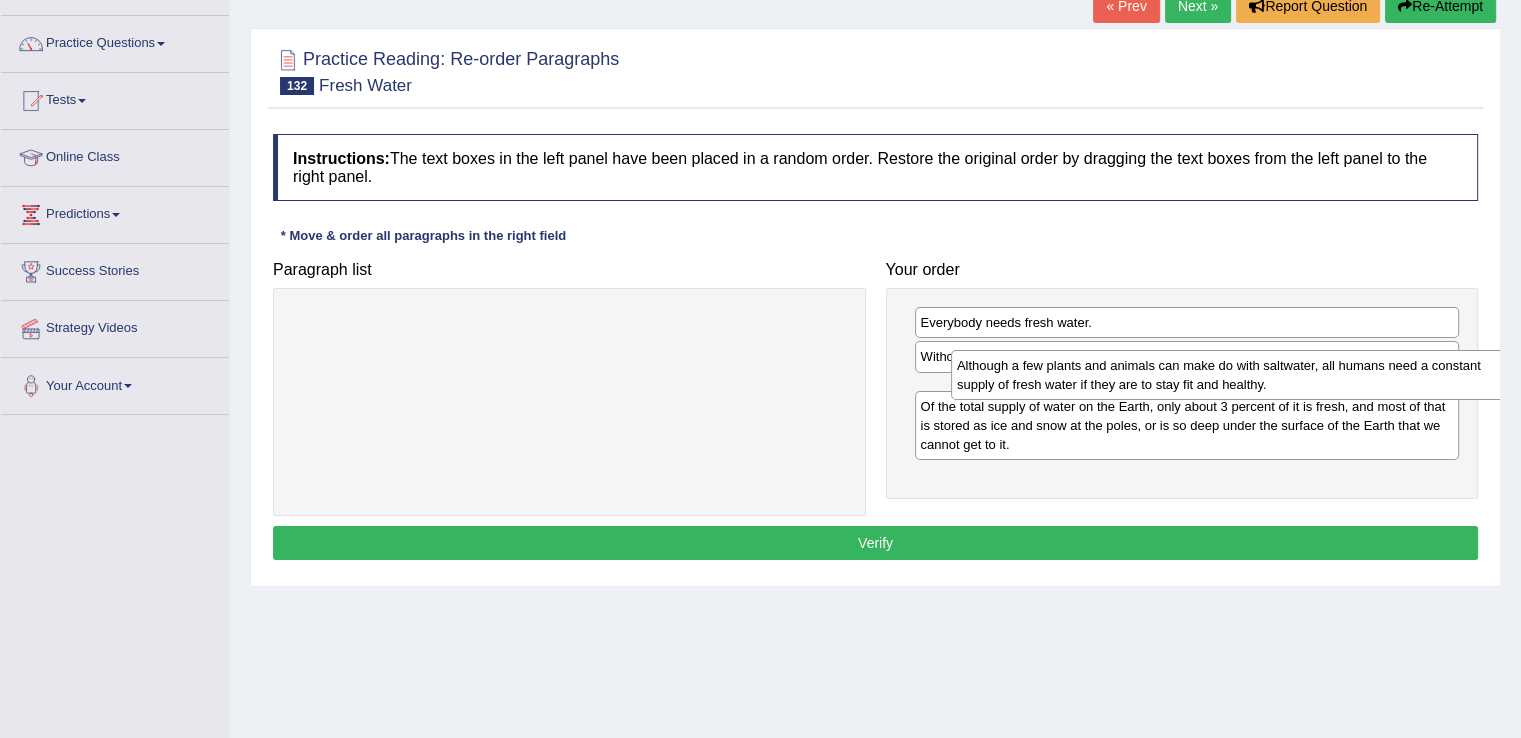 drag, startPoint x: 705, startPoint y: 329, endPoint x: 1364, endPoint y: 371, distance: 660.33704 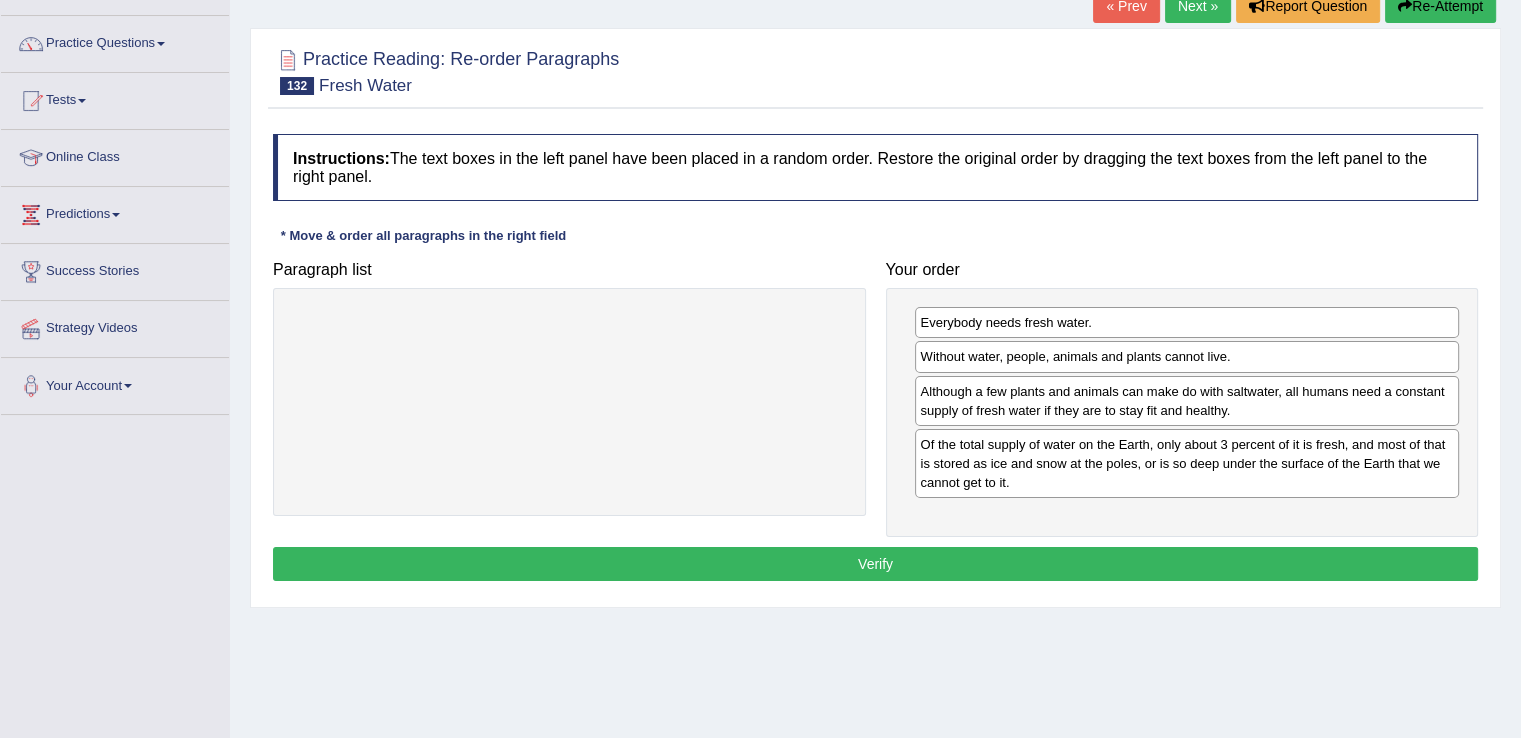 click on "Verify" at bounding box center [875, 564] 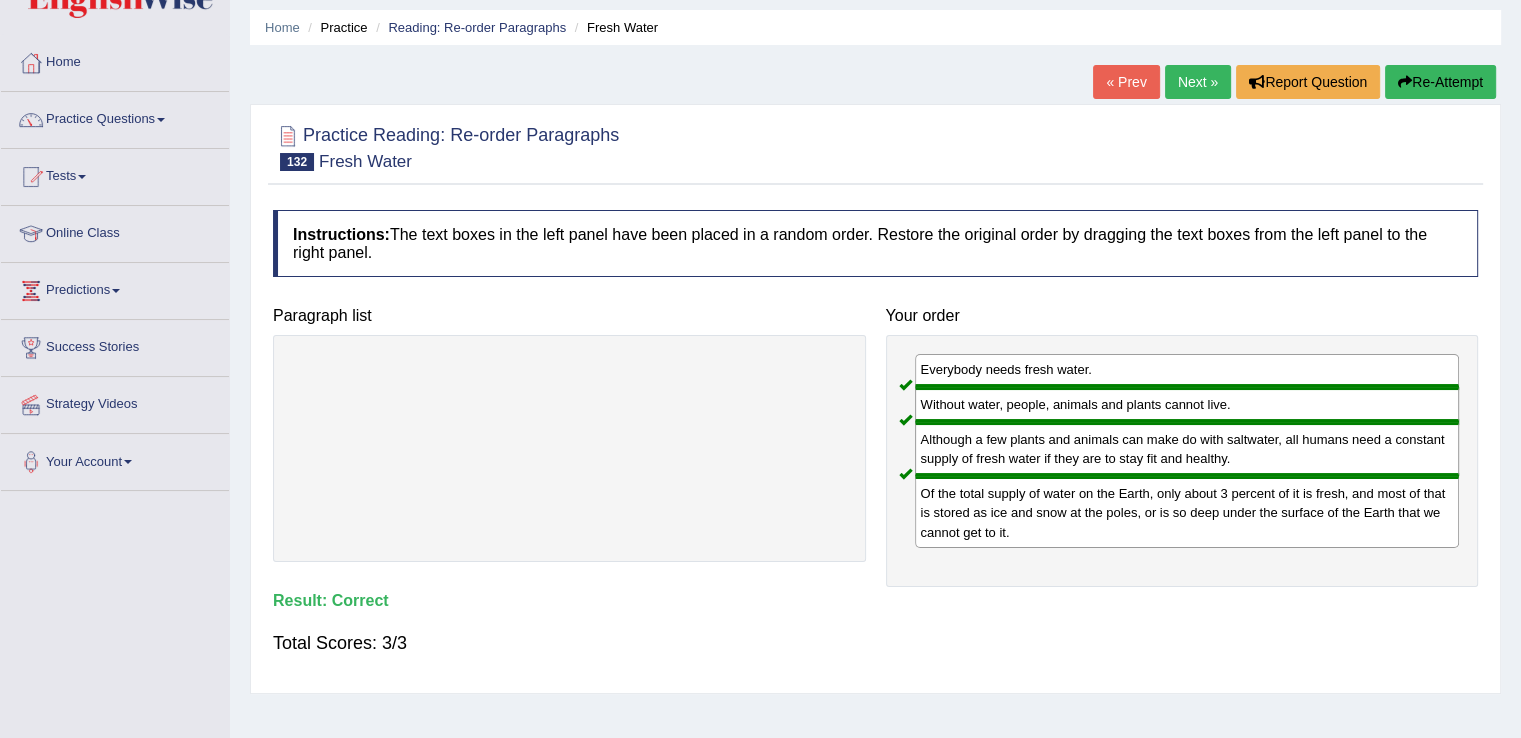 scroll, scrollTop: 0, scrollLeft: 0, axis: both 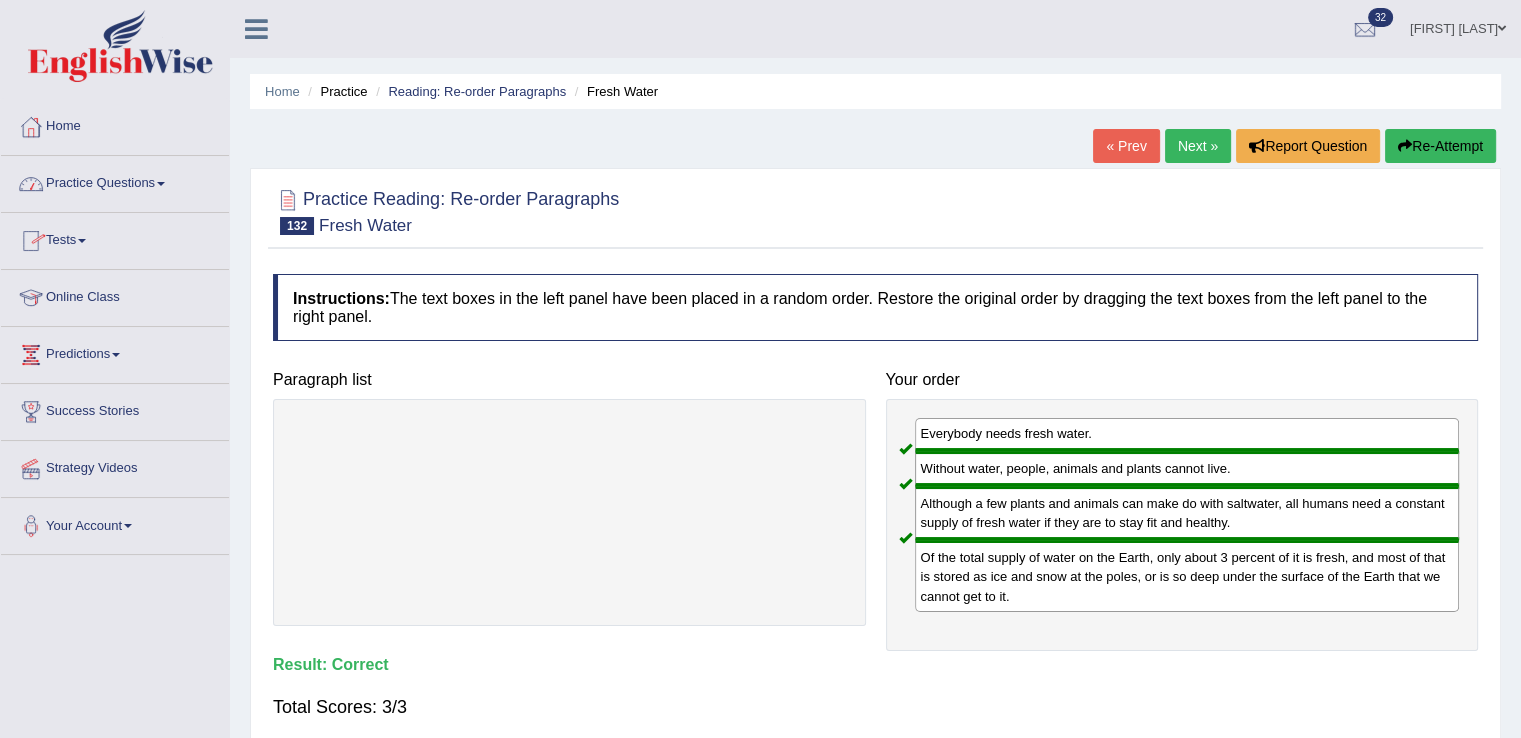 click at bounding box center (161, 184) 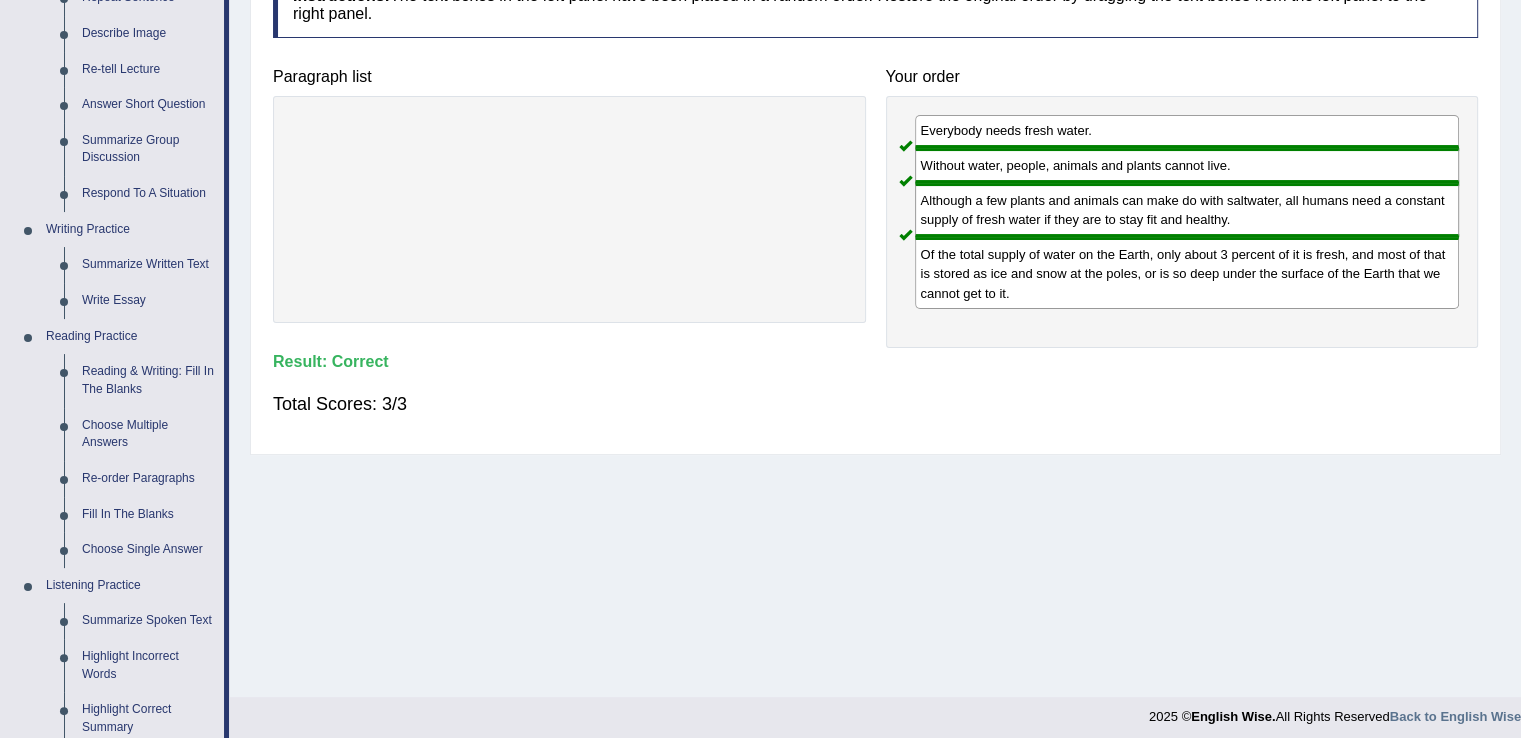 scroll, scrollTop: 321, scrollLeft: 0, axis: vertical 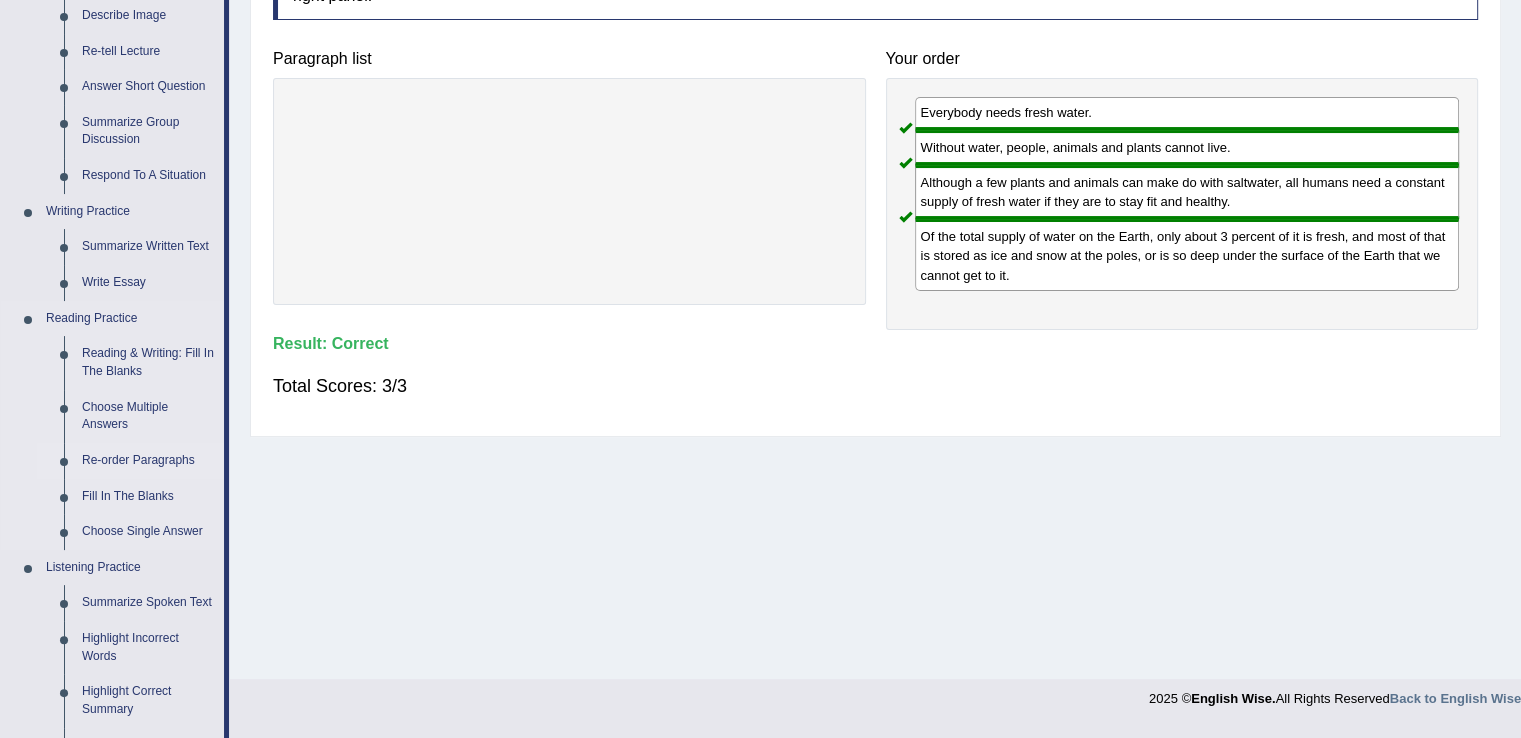 click on "Re-order Paragraphs" at bounding box center (148, 461) 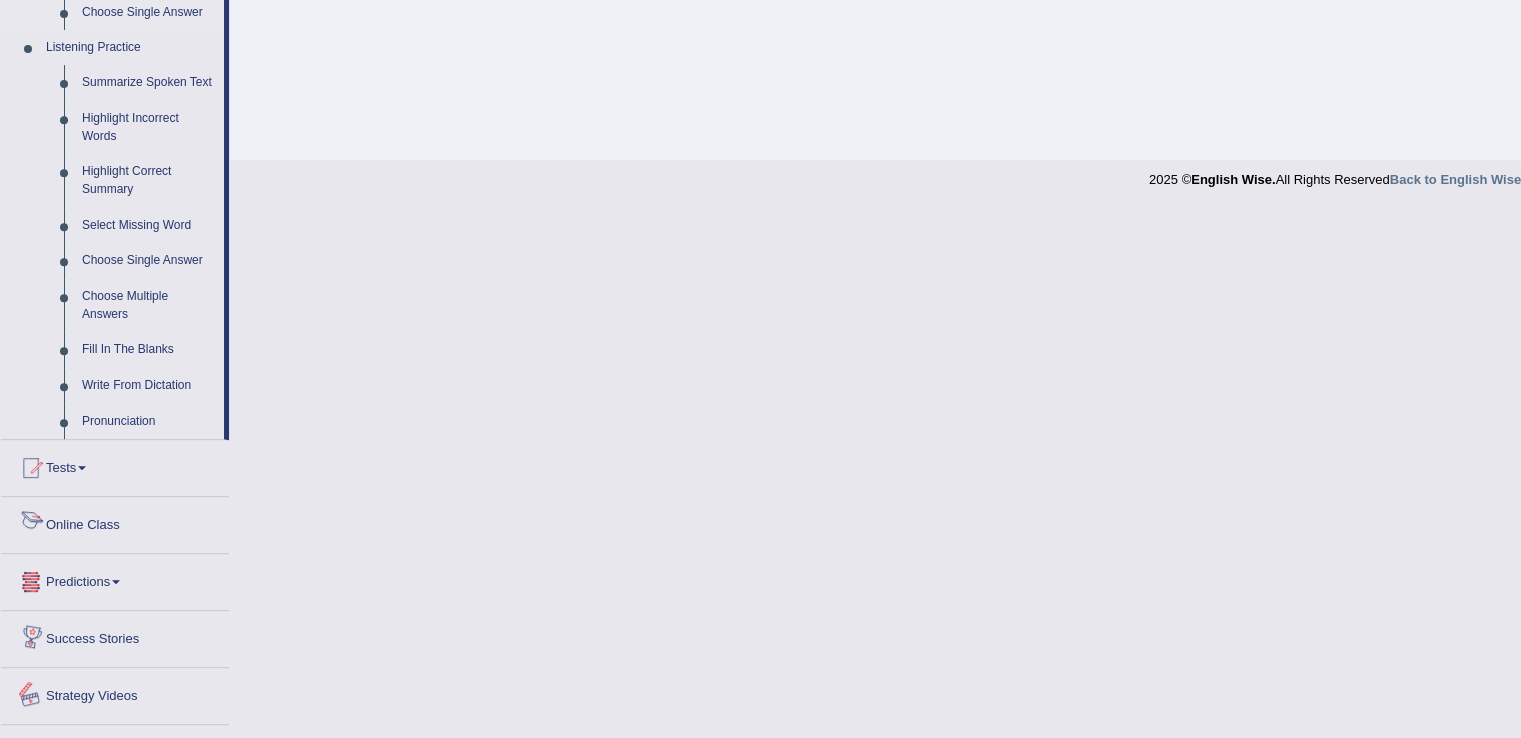 scroll, scrollTop: 751, scrollLeft: 0, axis: vertical 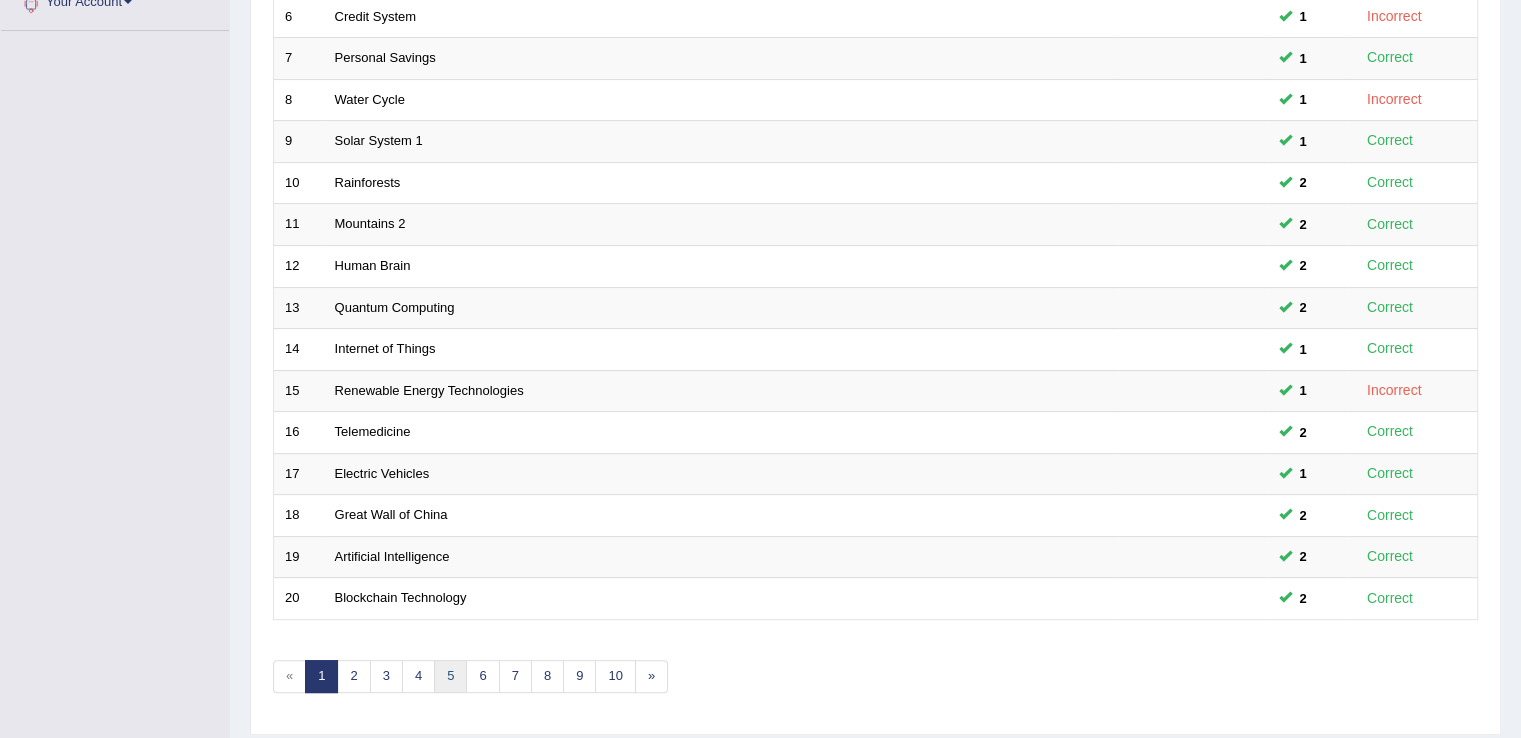 click on "5" at bounding box center (450, 676) 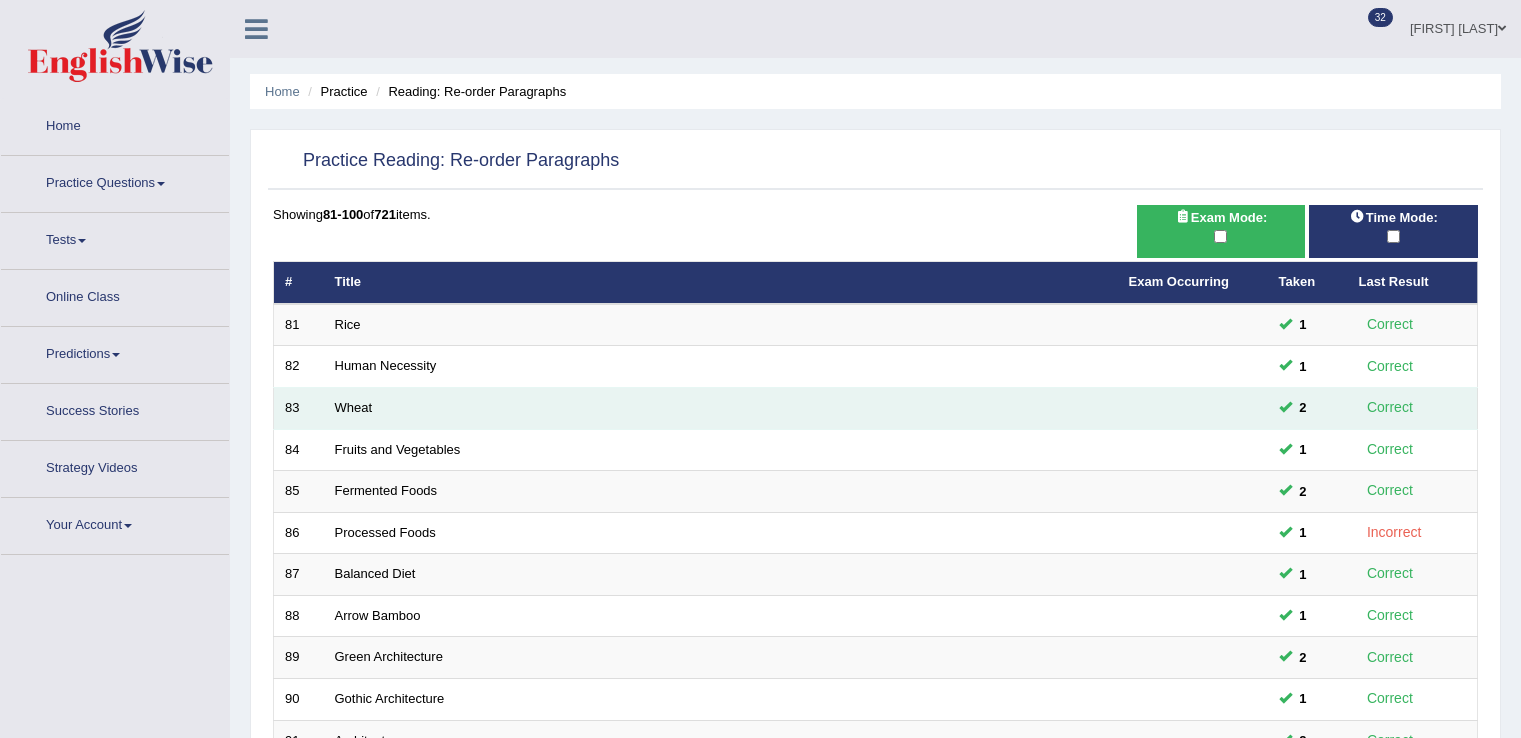 scroll, scrollTop: 0, scrollLeft: 0, axis: both 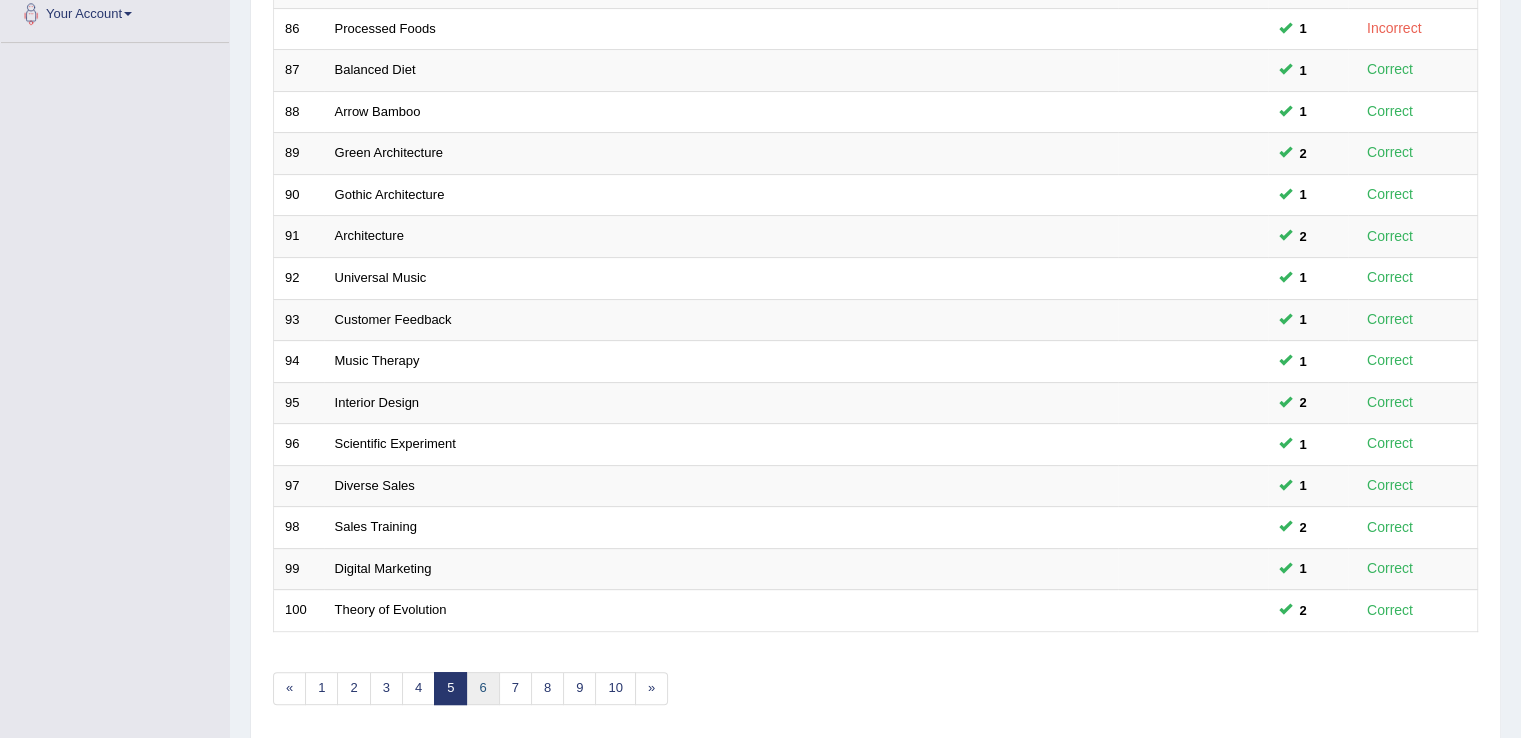click on "6" at bounding box center (482, 688) 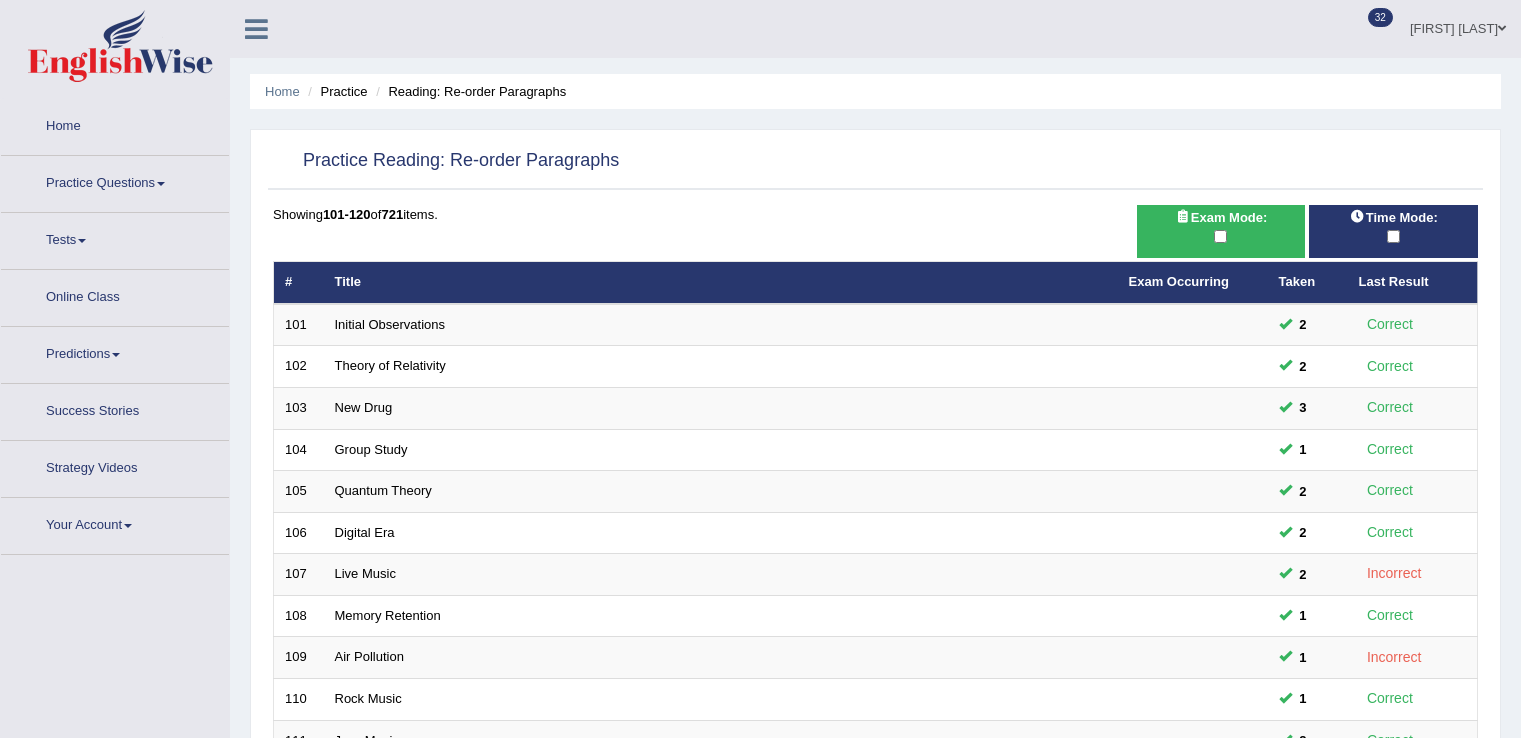 scroll, scrollTop: 0, scrollLeft: 0, axis: both 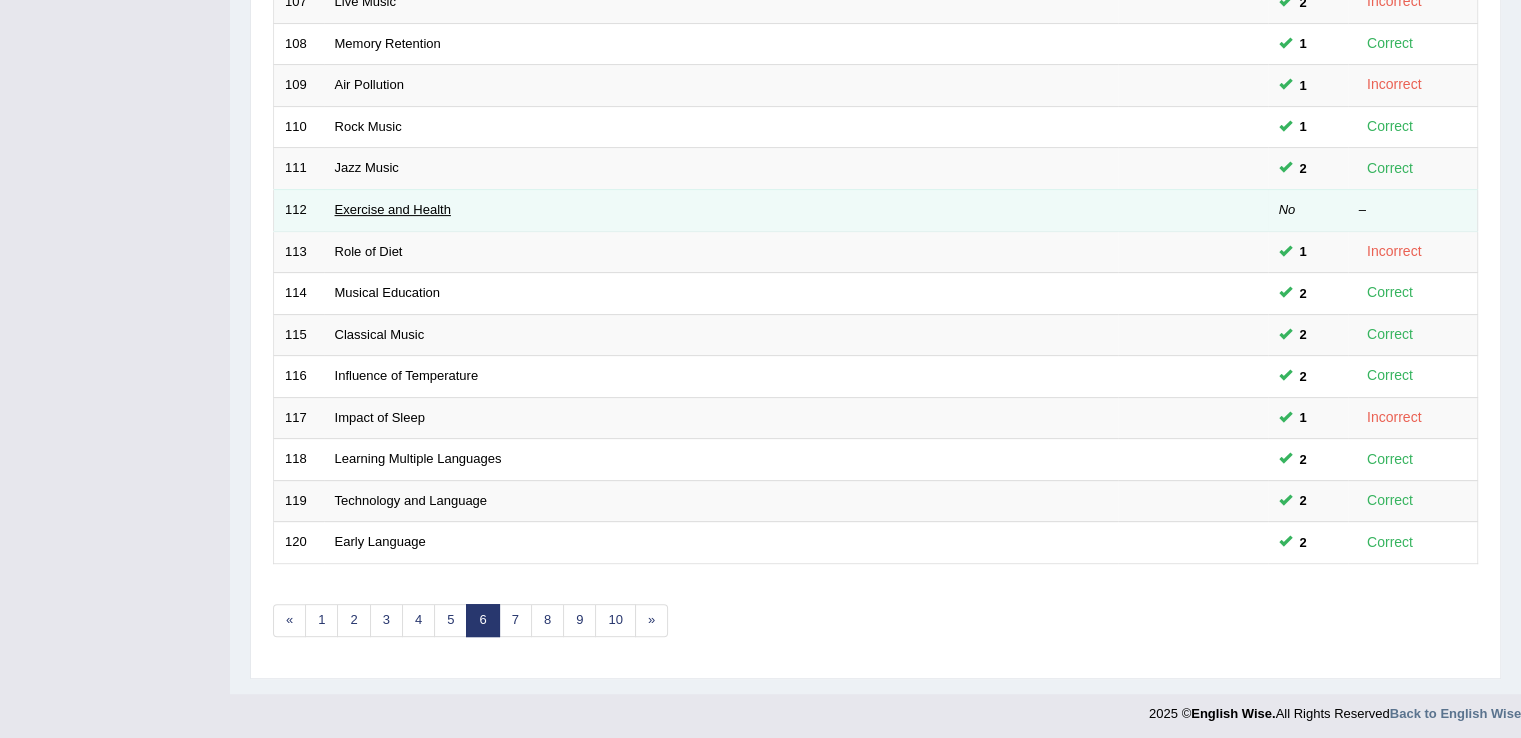 click on "Exercise and Health" at bounding box center [393, 209] 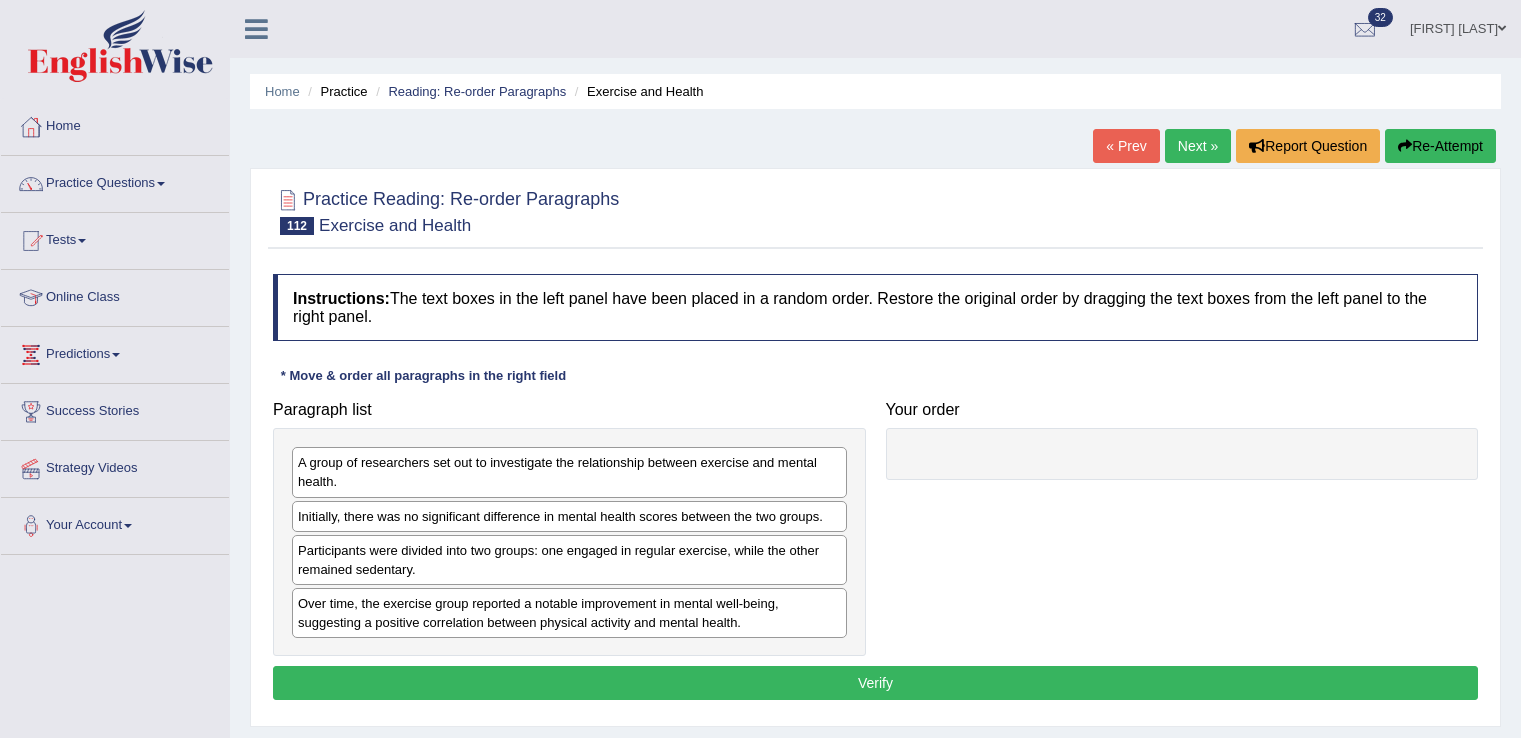 scroll, scrollTop: 0, scrollLeft: 0, axis: both 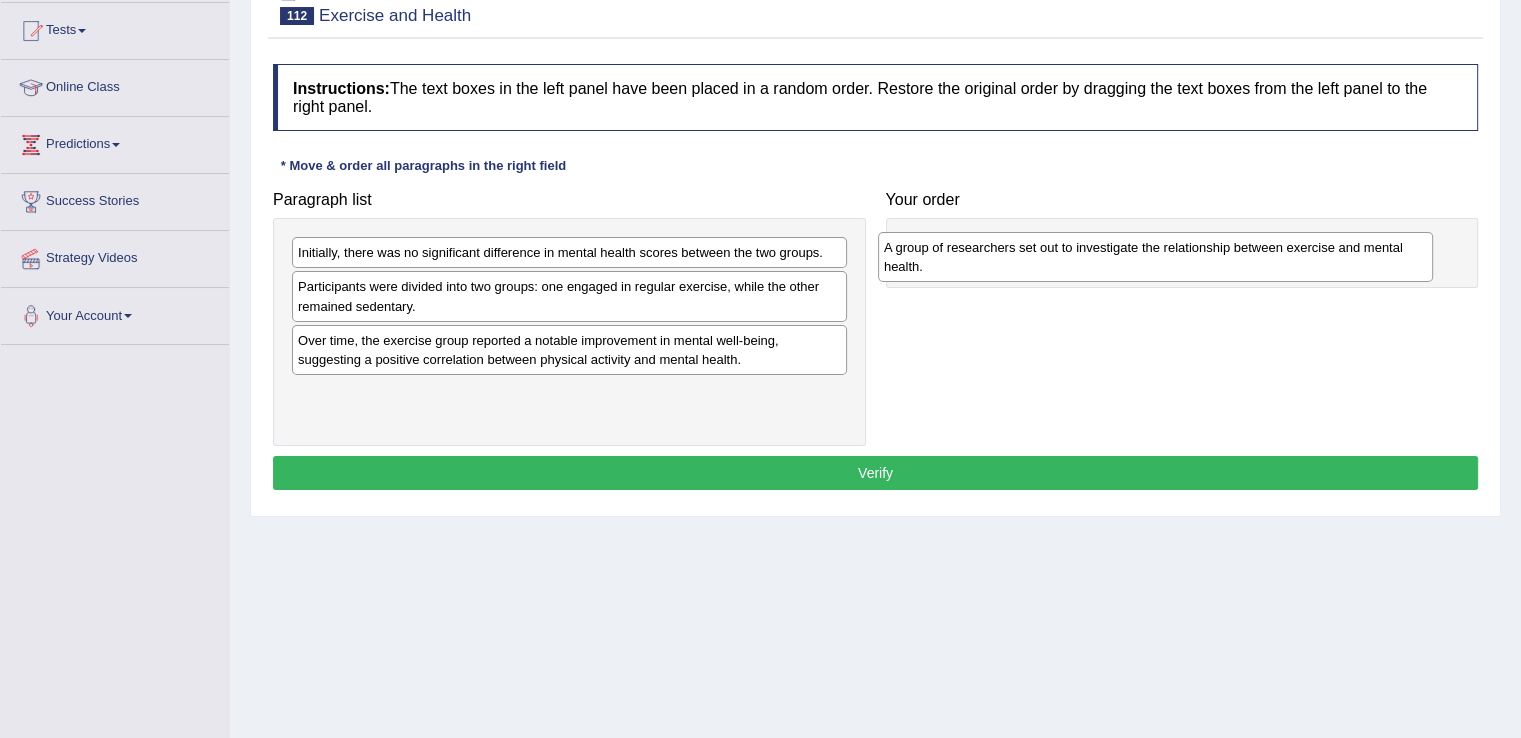 drag, startPoint x: 400, startPoint y: 265, endPoint x: 986, endPoint y: 261, distance: 586.0137 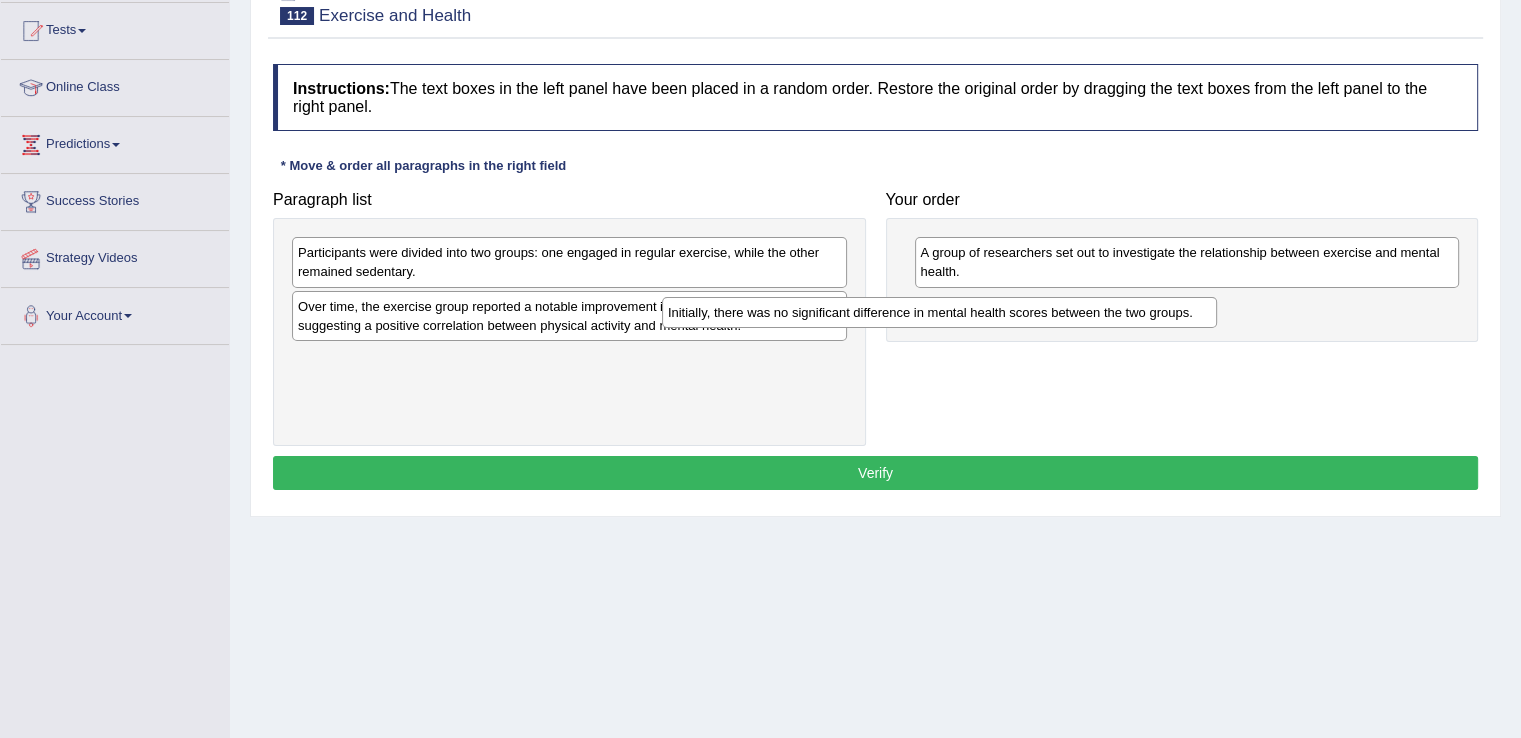 drag, startPoint x: 556, startPoint y: 255, endPoint x: 926, endPoint y: 314, distance: 374.67453 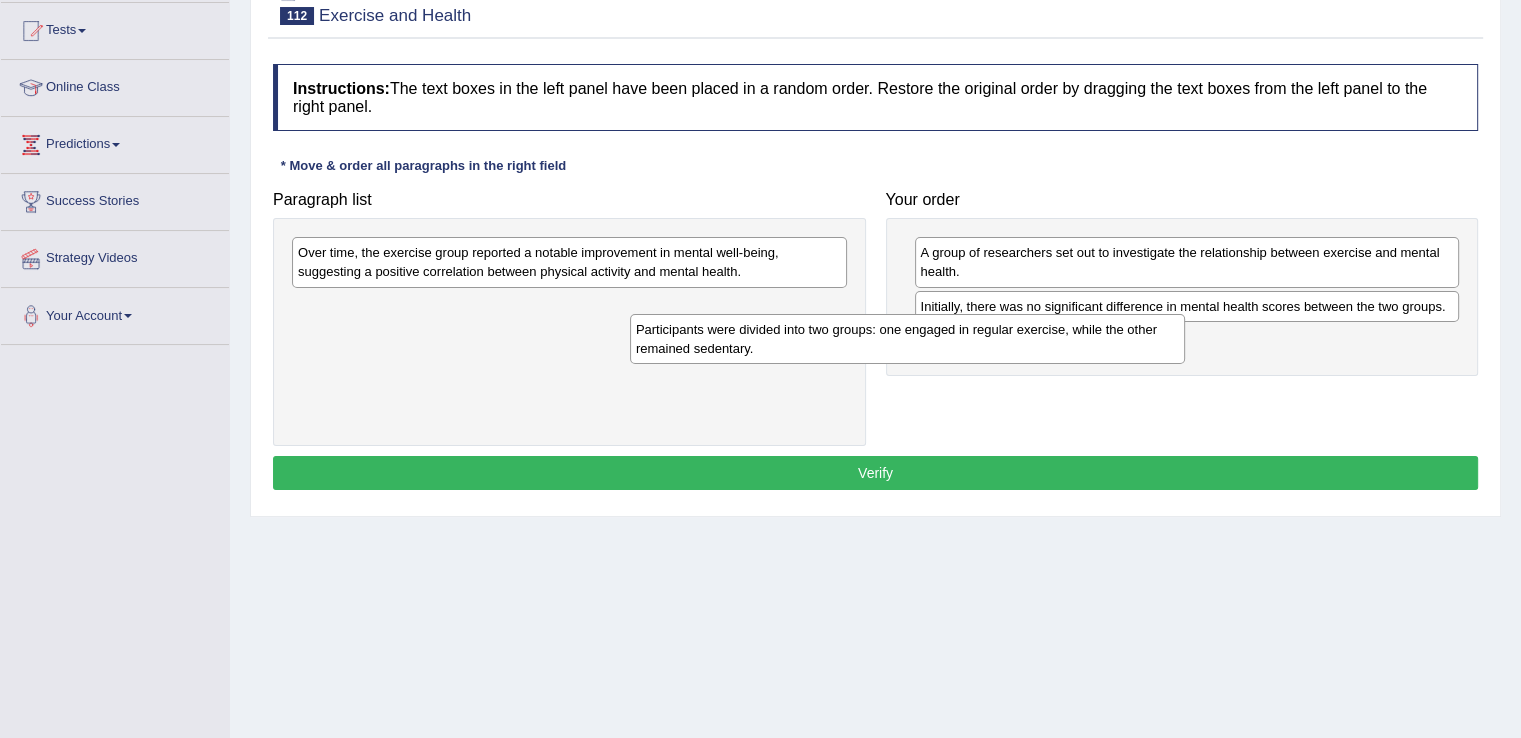 drag, startPoint x: 469, startPoint y: 269, endPoint x: 807, endPoint y: 345, distance: 346.43903 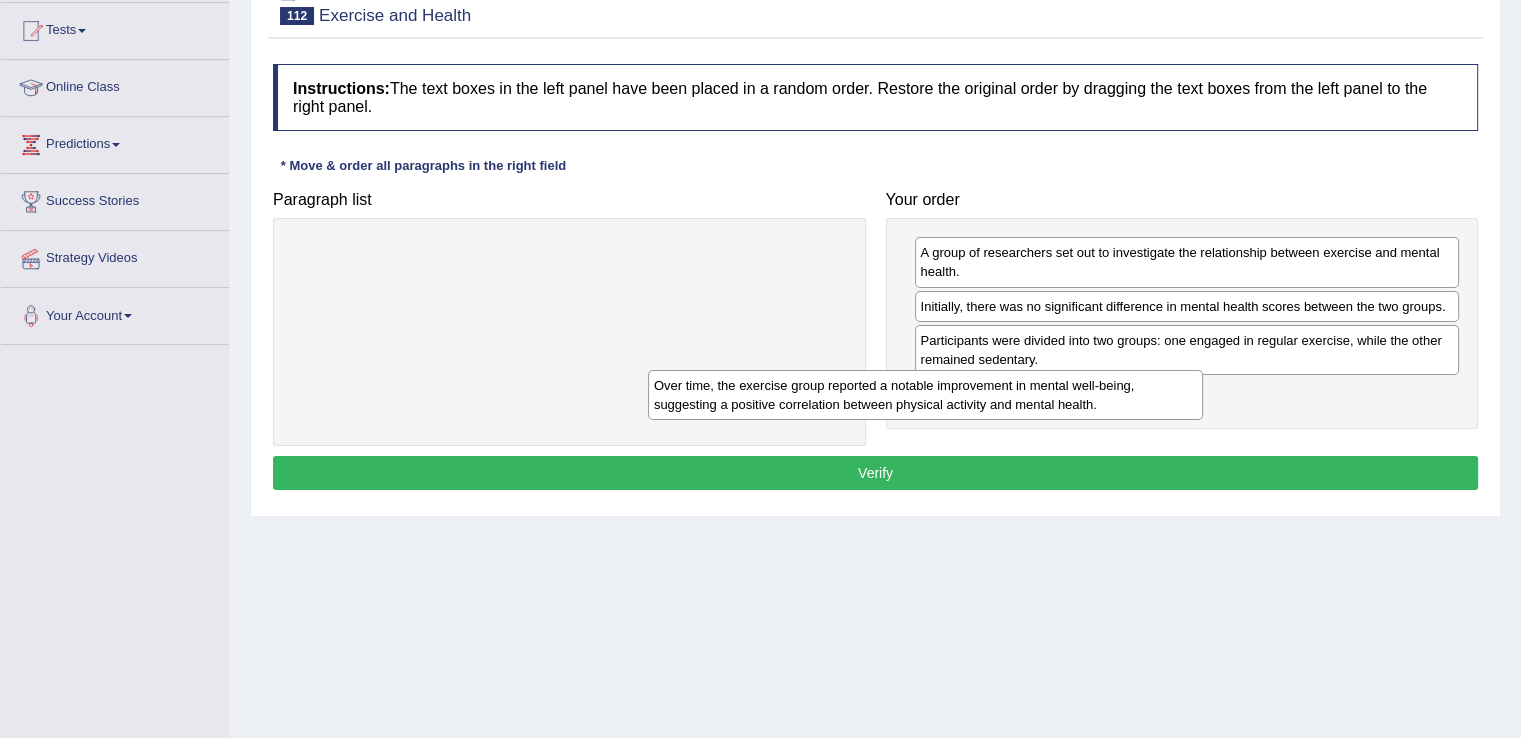 drag, startPoint x: 512, startPoint y: 261, endPoint x: 925, endPoint y: 394, distance: 433.8871 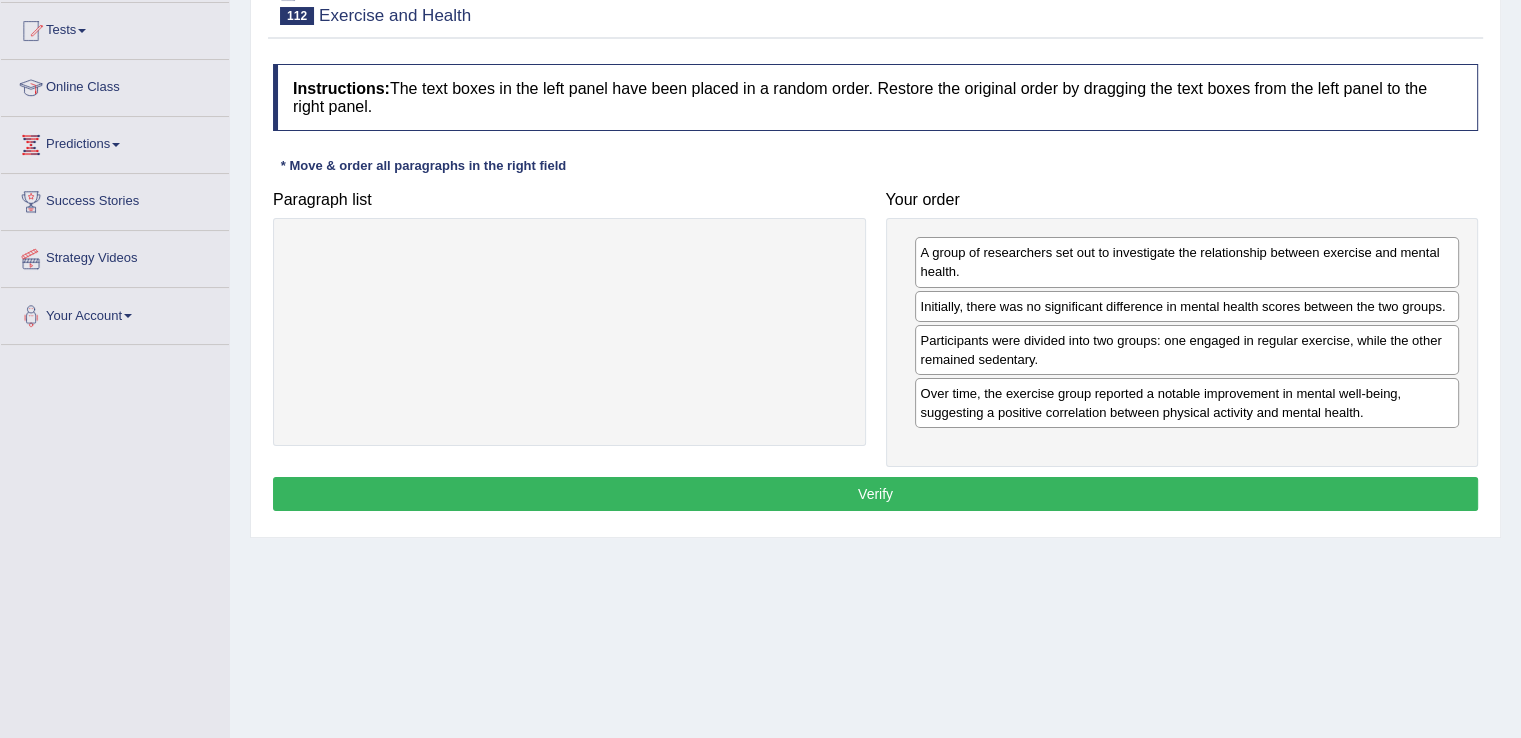 click on "Verify" at bounding box center (875, 494) 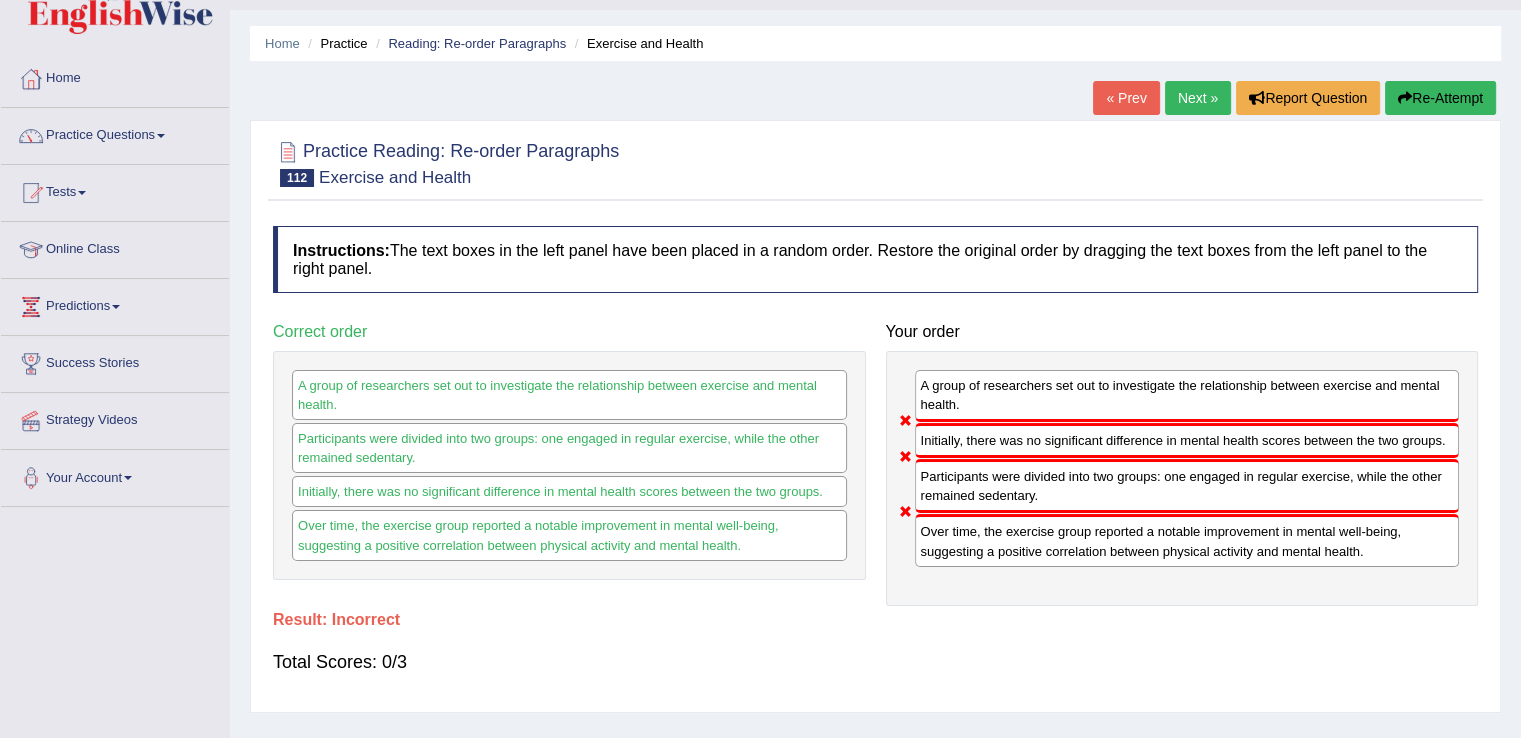 scroll, scrollTop: 29, scrollLeft: 0, axis: vertical 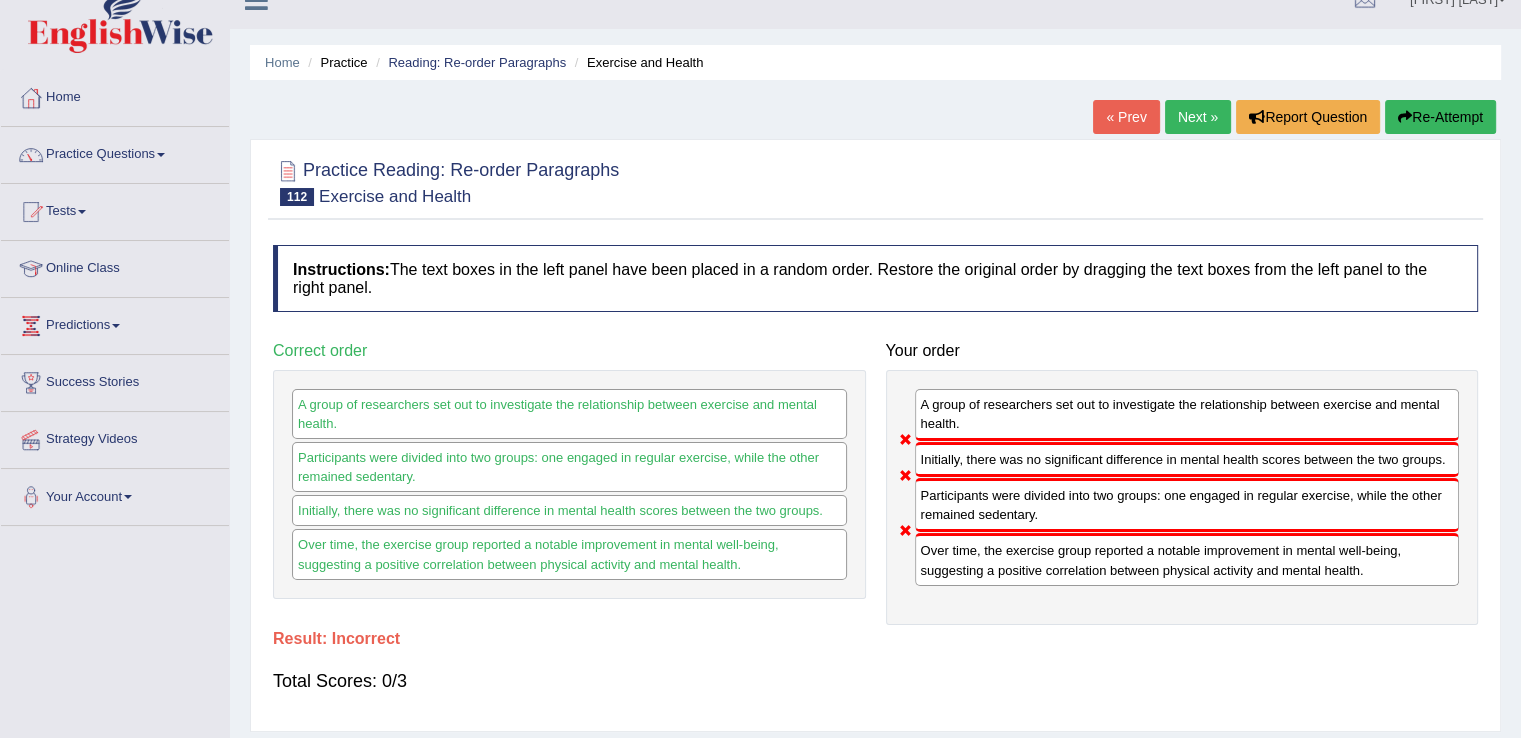 click at bounding box center (1405, 117) 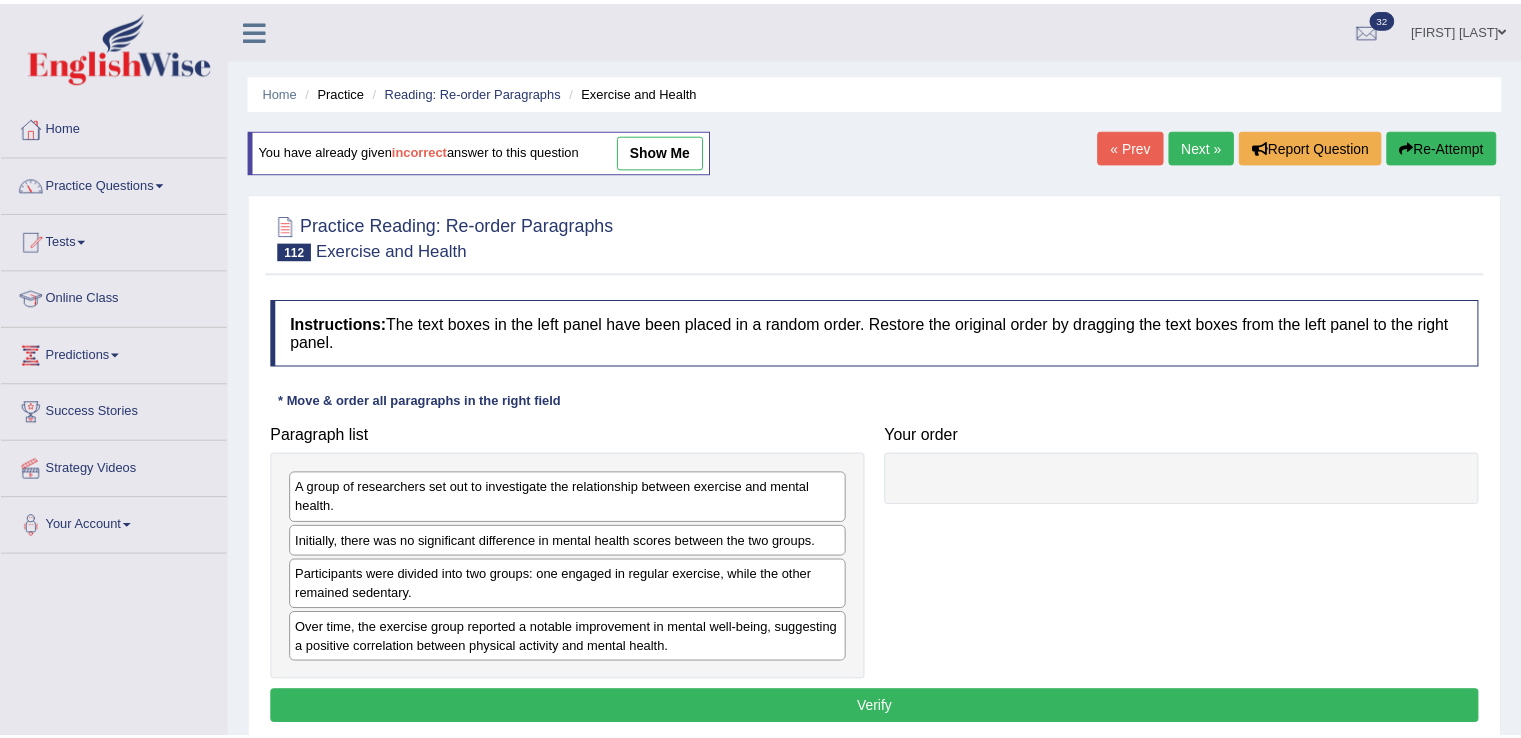 scroll, scrollTop: 29, scrollLeft: 0, axis: vertical 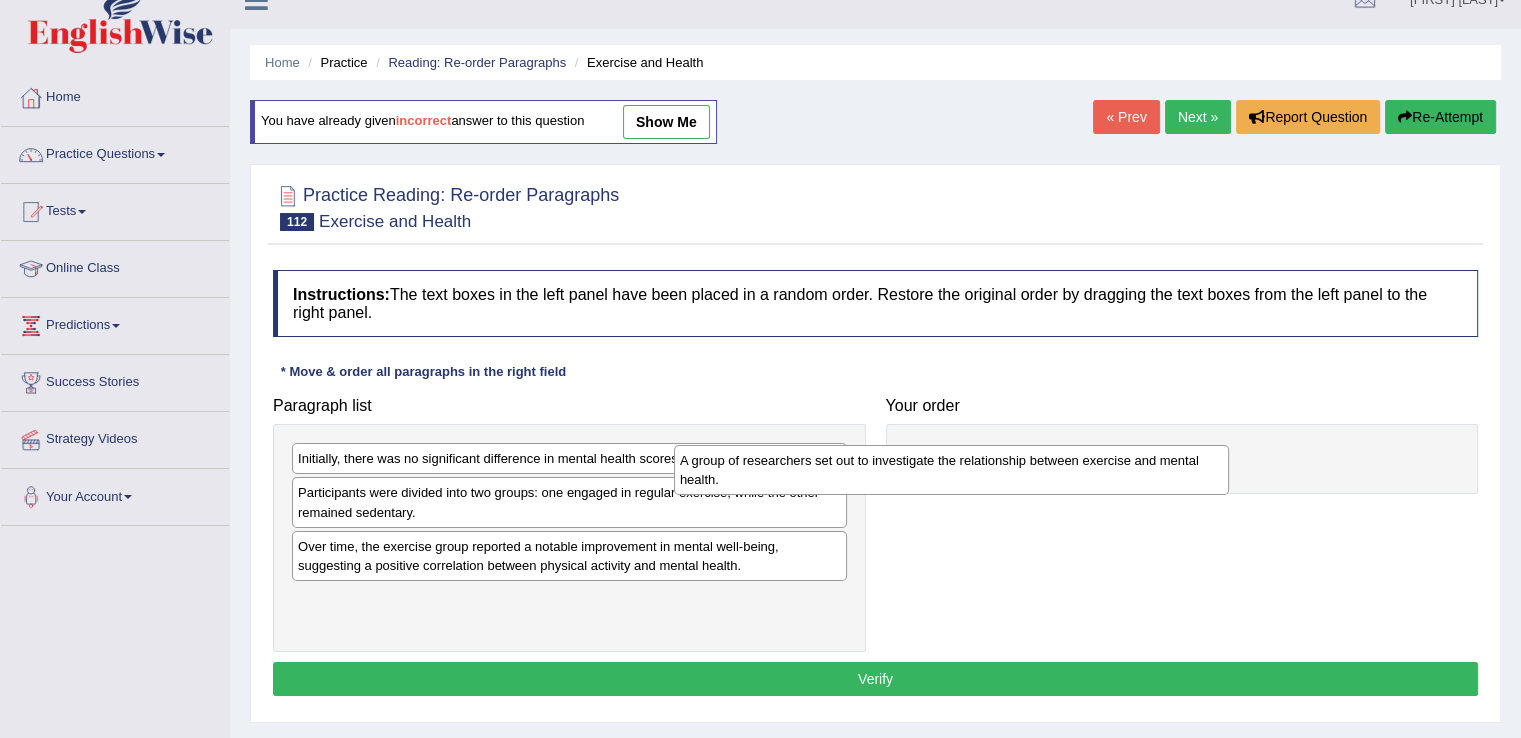drag, startPoint x: 718, startPoint y: 481, endPoint x: 1115, endPoint y: 483, distance: 397.00504 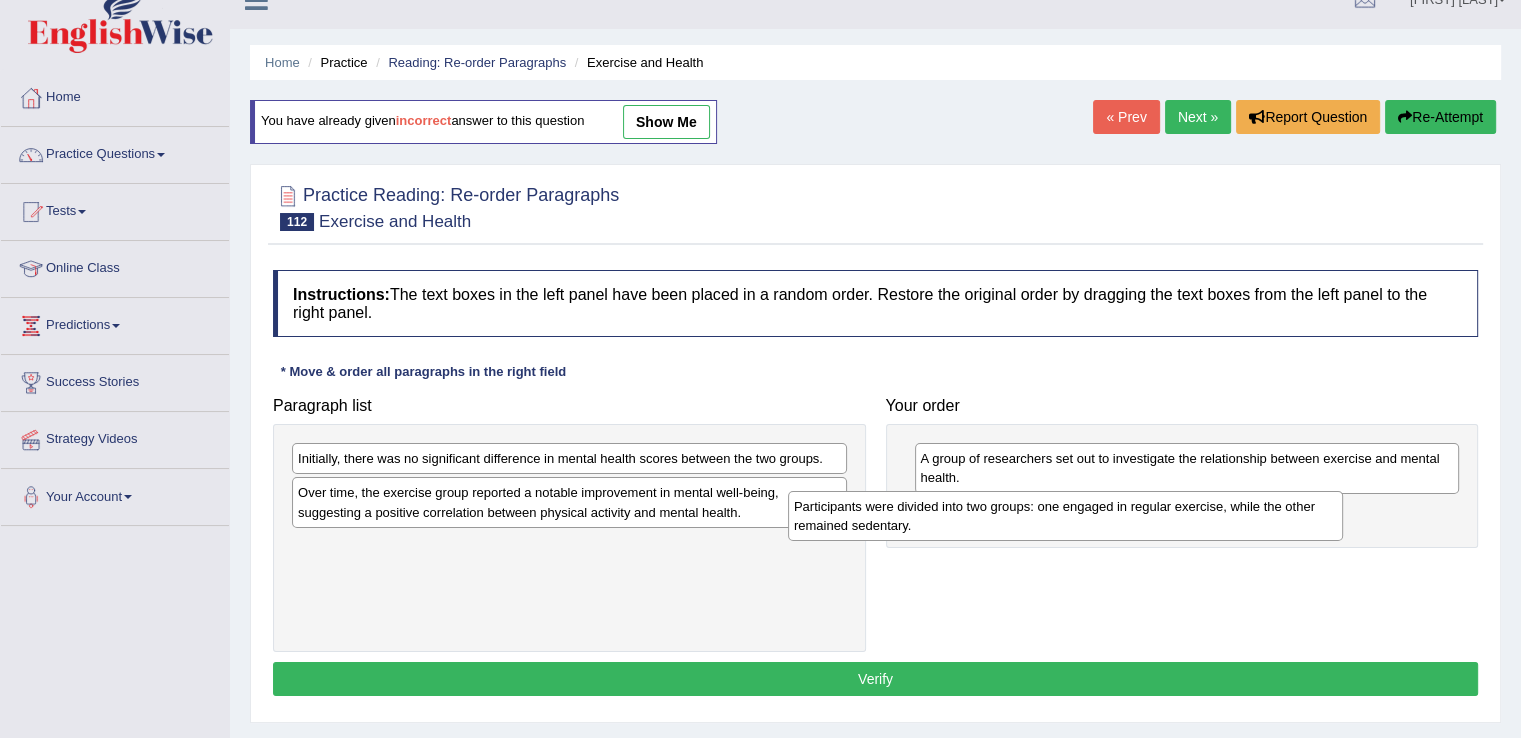 drag, startPoint x: 488, startPoint y: 502, endPoint x: 988, endPoint y: 514, distance: 500.14398 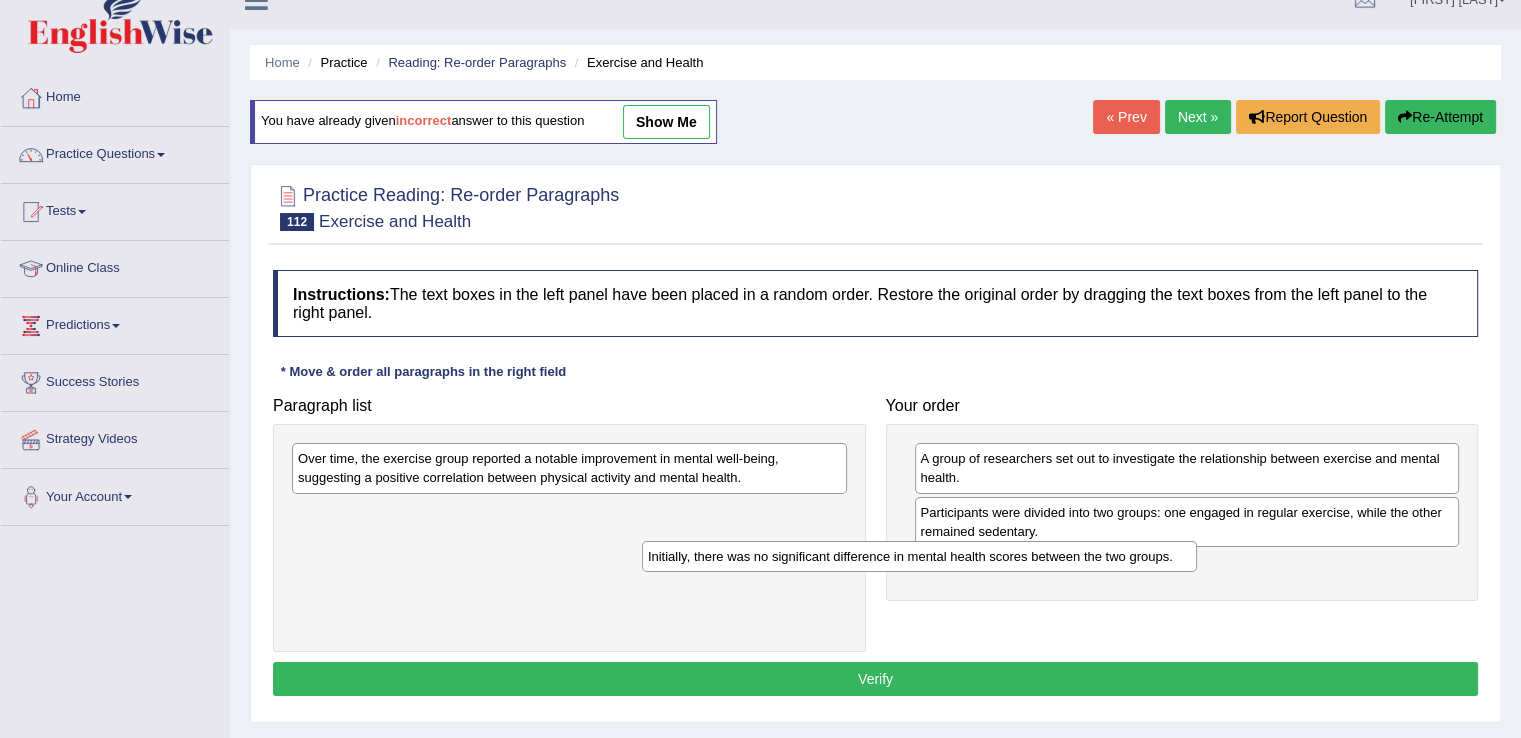 drag, startPoint x: 692, startPoint y: 461, endPoint x: 1044, endPoint y: 559, distance: 365.38745 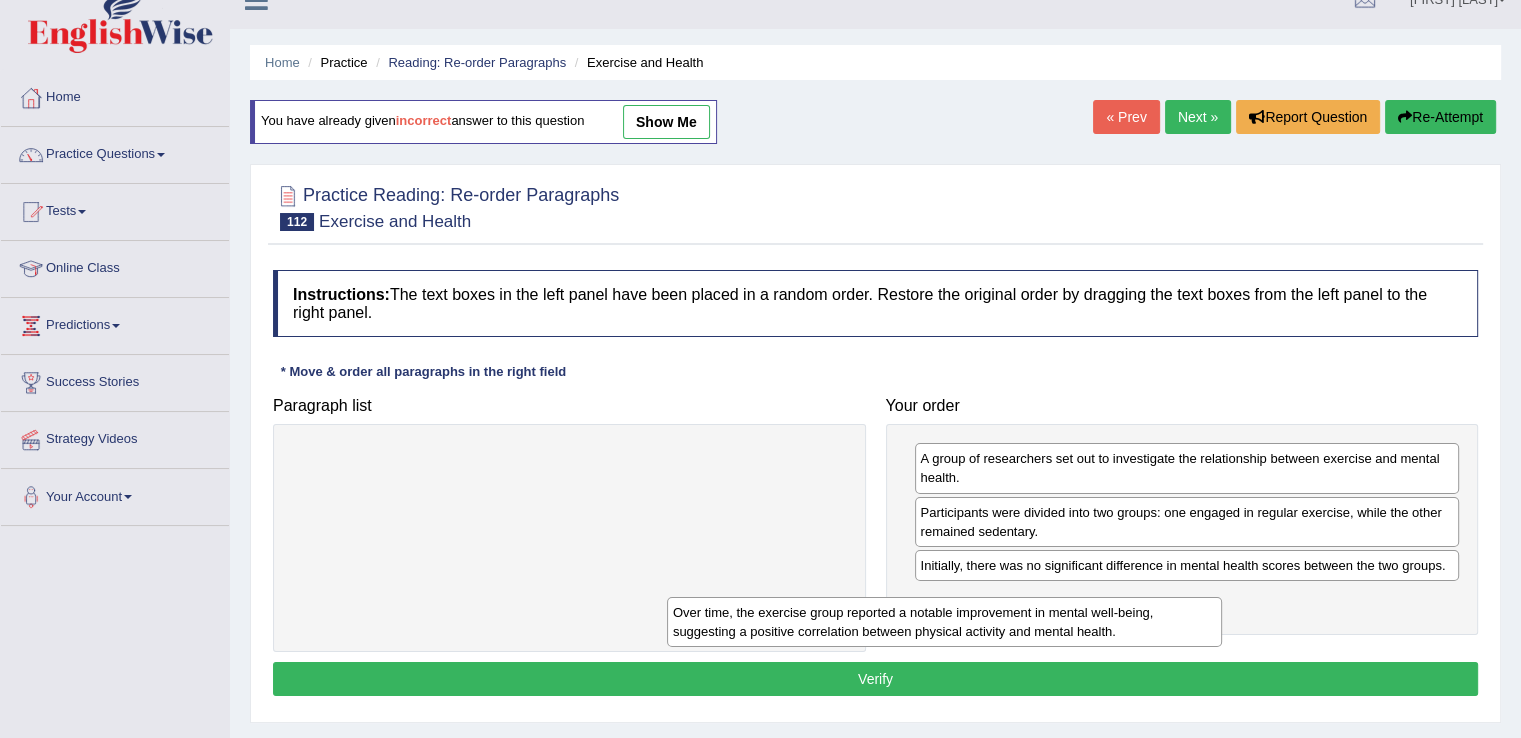 drag, startPoint x: 638, startPoint y: 478, endPoint x: 1015, endPoint y: 633, distance: 407.61993 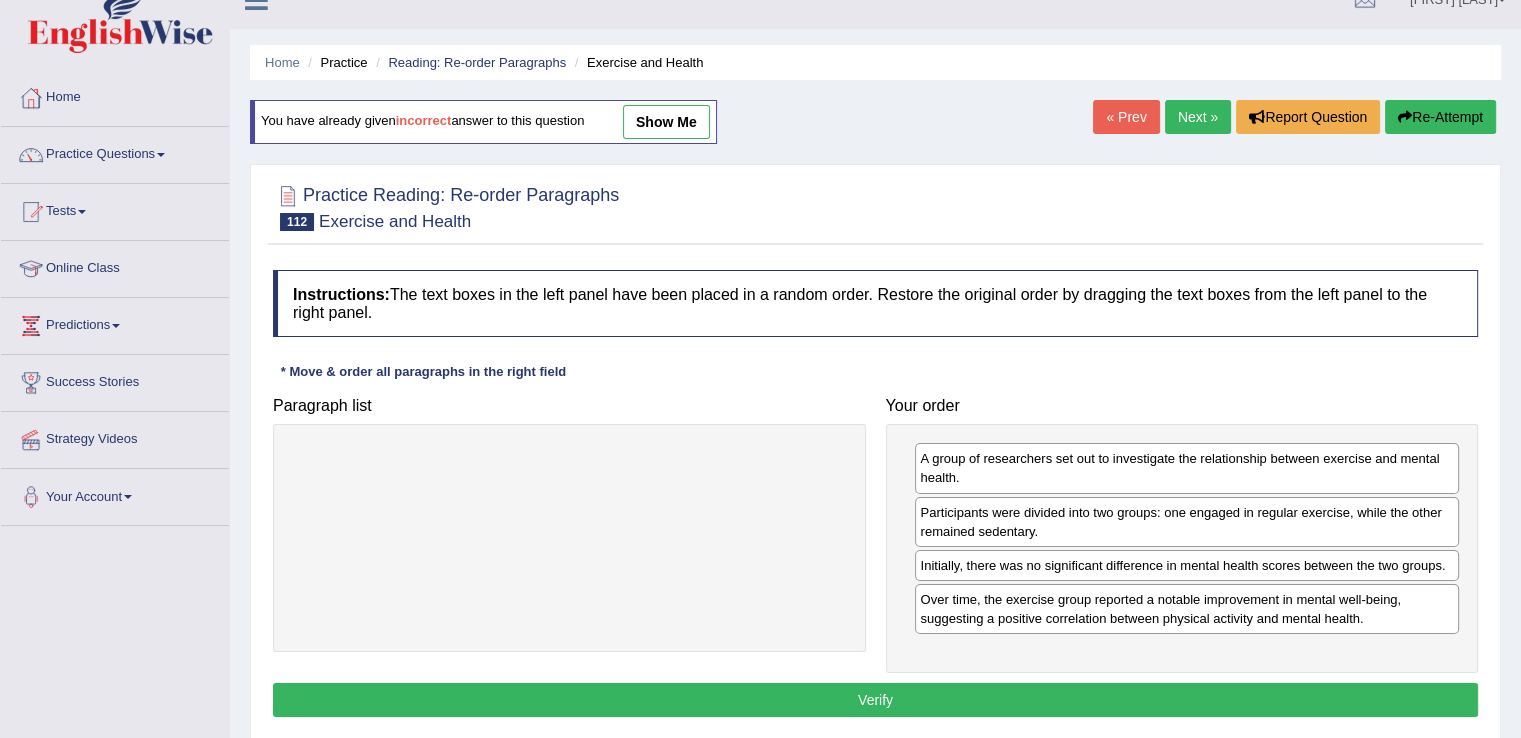 click on "Verify" at bounding box center (875, 700) 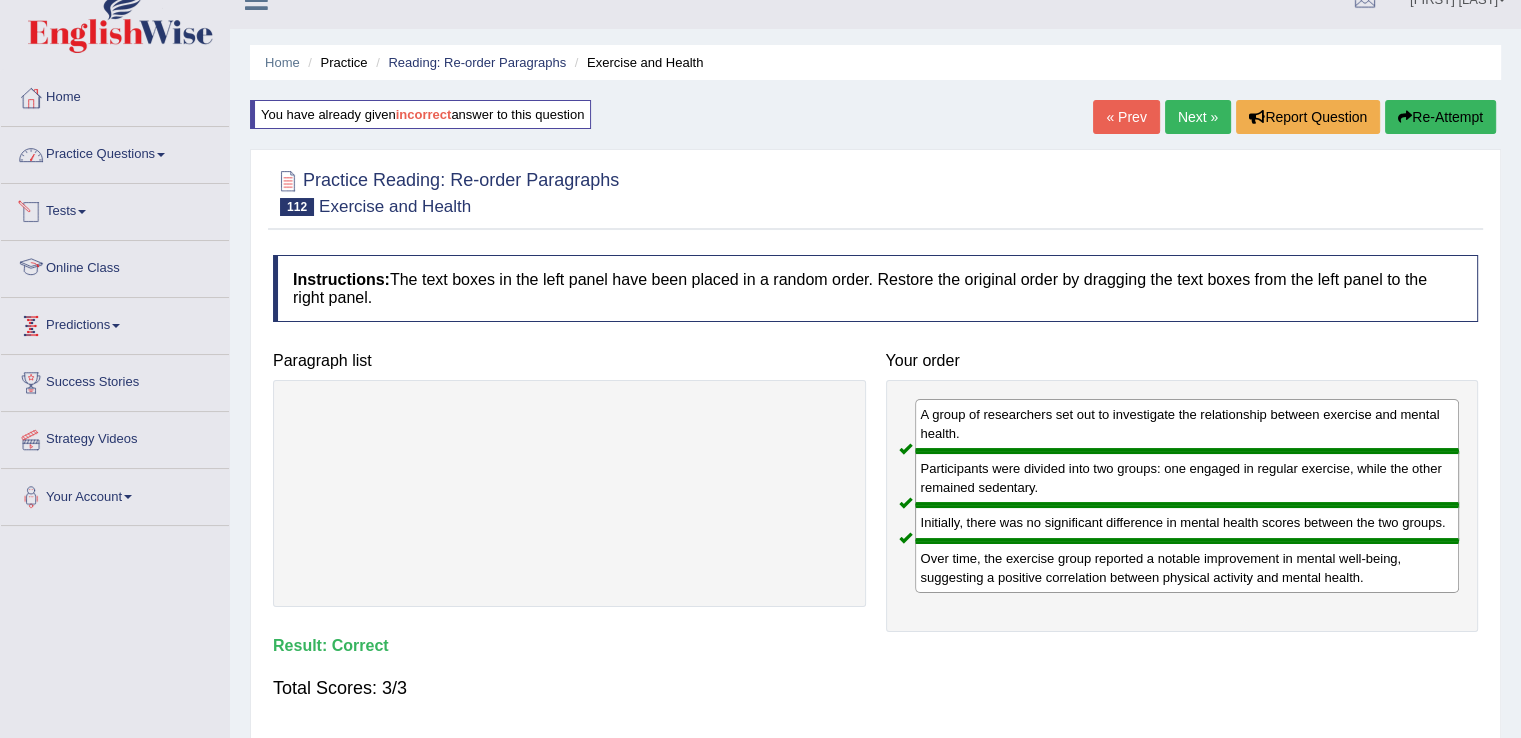 click on "Practice Questions" at bounding box center (115, 152) 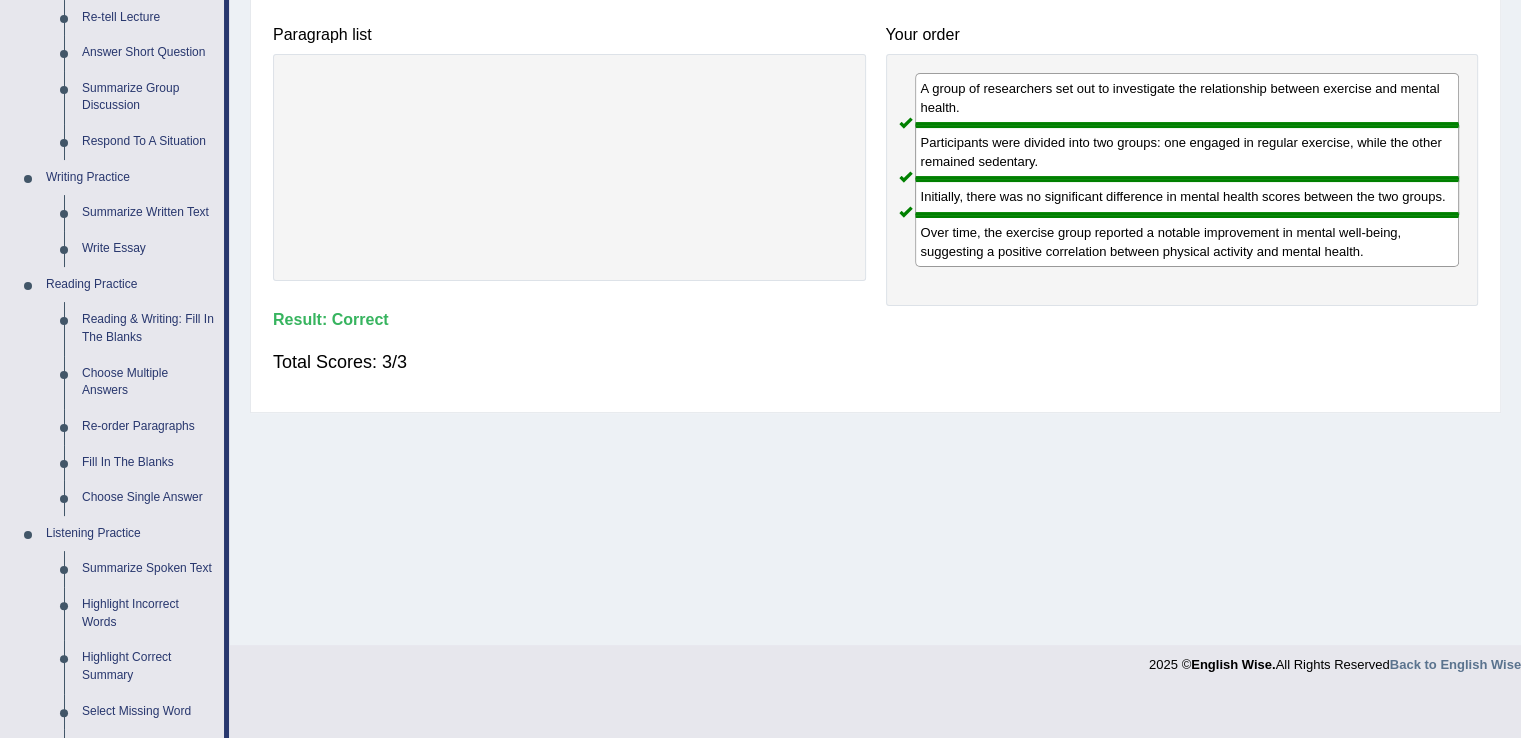 scroll, scrollTop: 376, scrollLeft: 0, axis: vertical 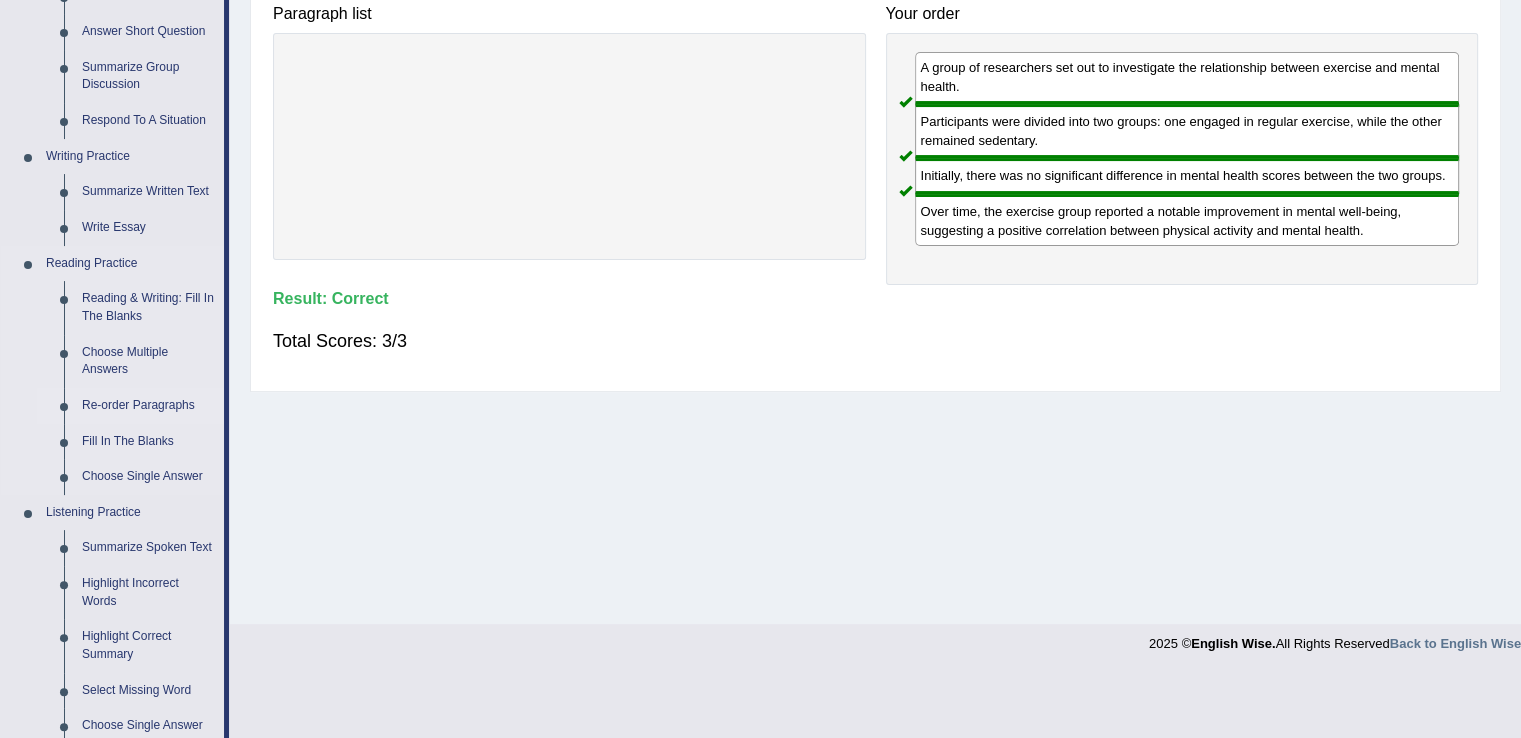 click on "Re-order Paragraphs" at bounding box center (148, 406) 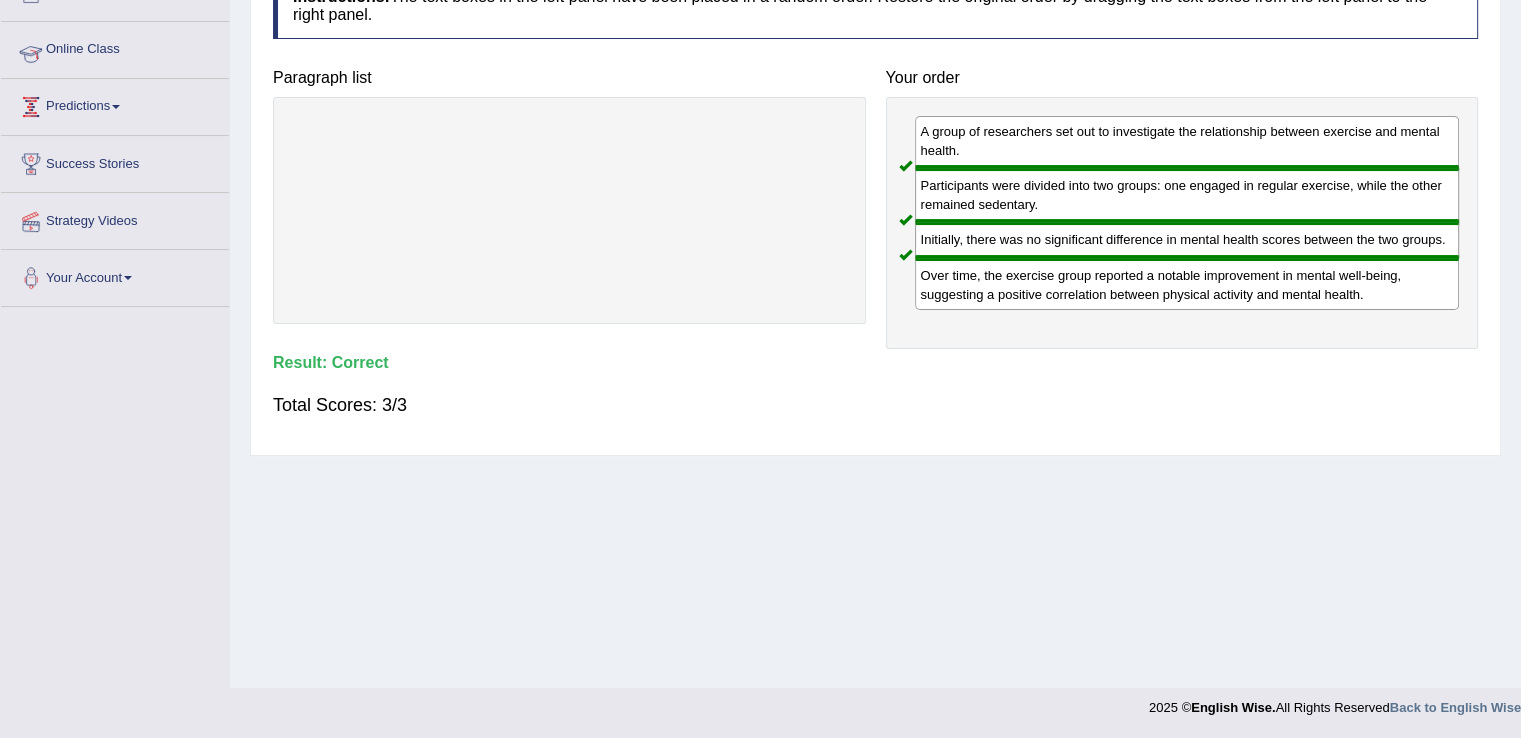 scroll, scrollTop: 310, scrollLeft: 0, axis: vertical 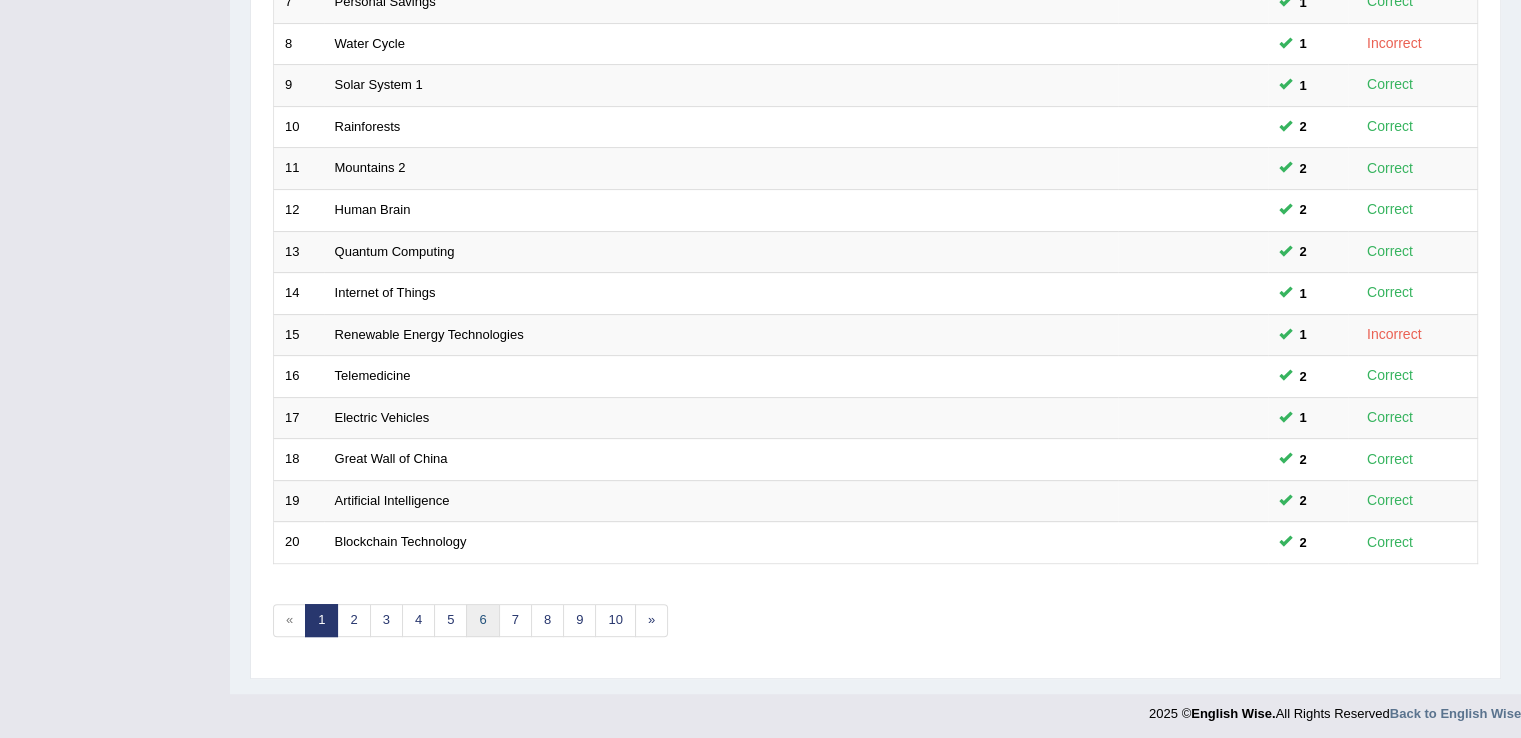 click on "6" at bounding box center [482, 620] 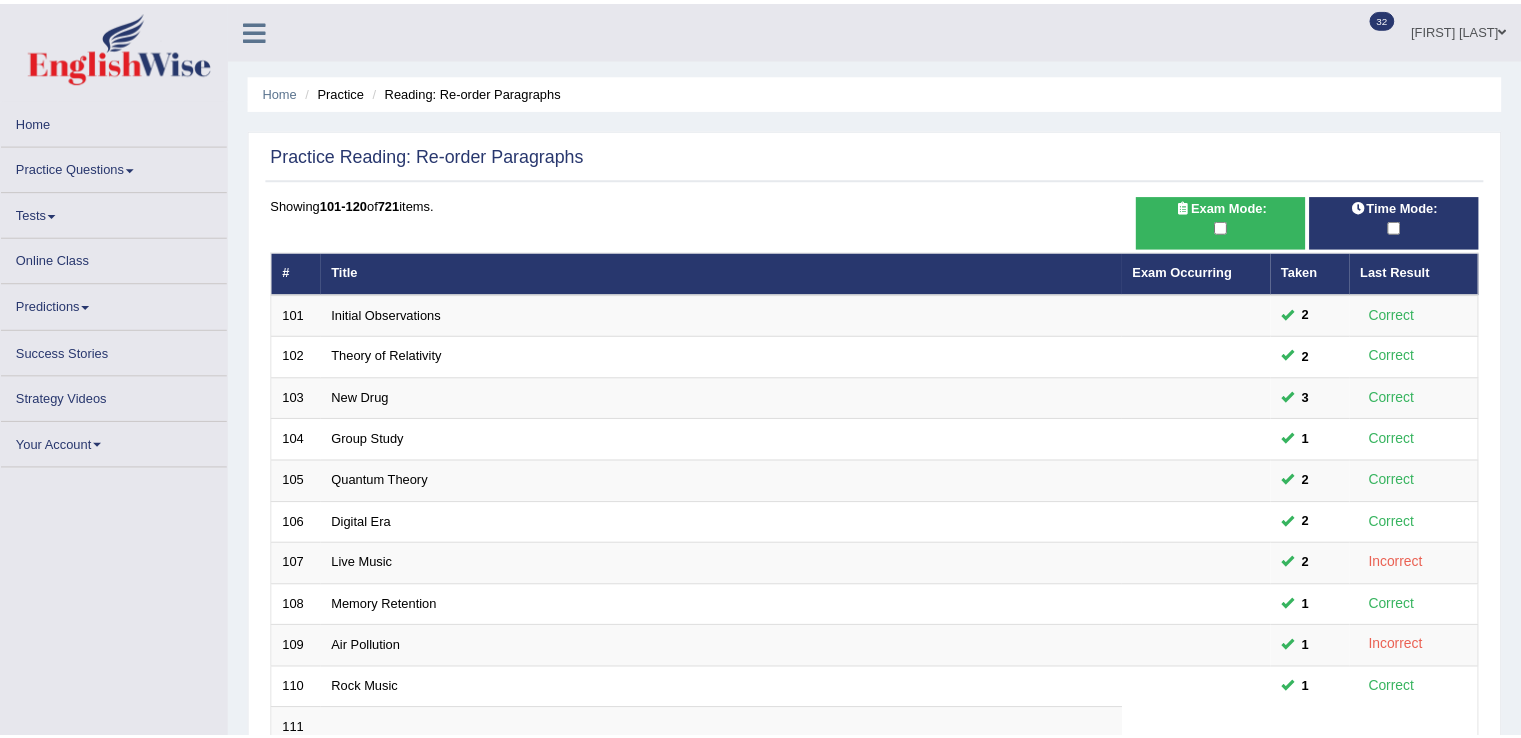 scroll, scrollTop: 0, scrollLeft: 0, axis: both 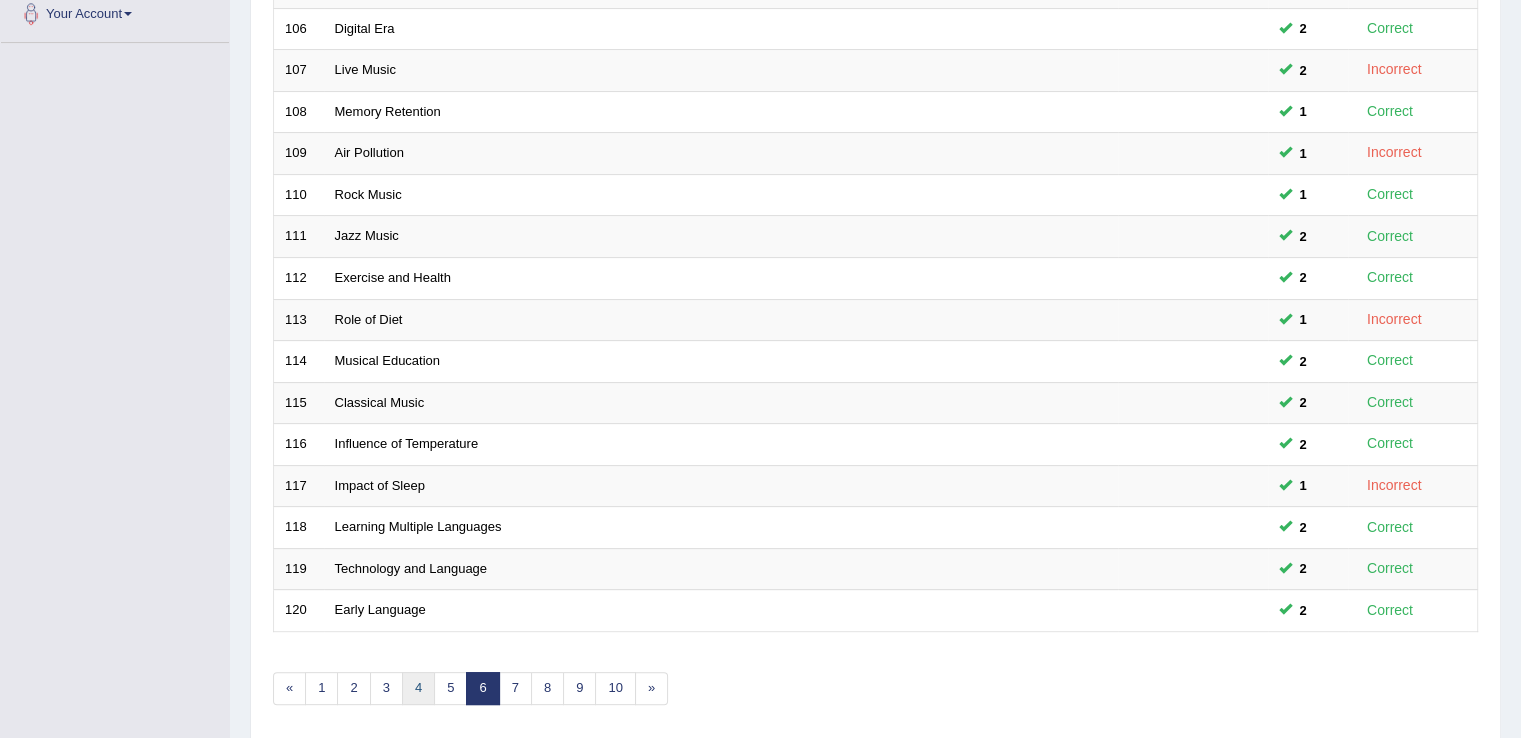 click on "4" at bounding box center (418, 688) 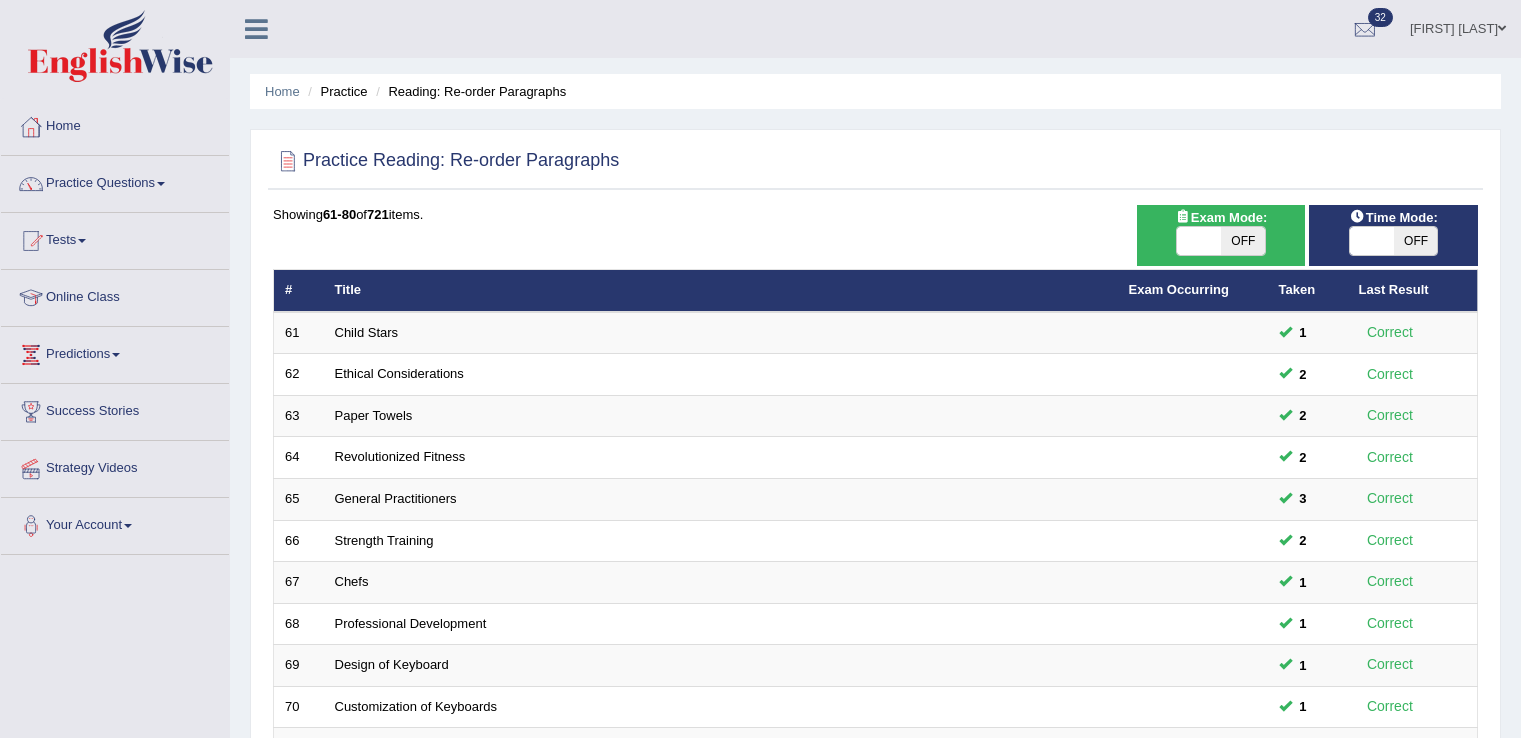 scroll, scrollTop: 0, scrollLeft: 0, axis: both 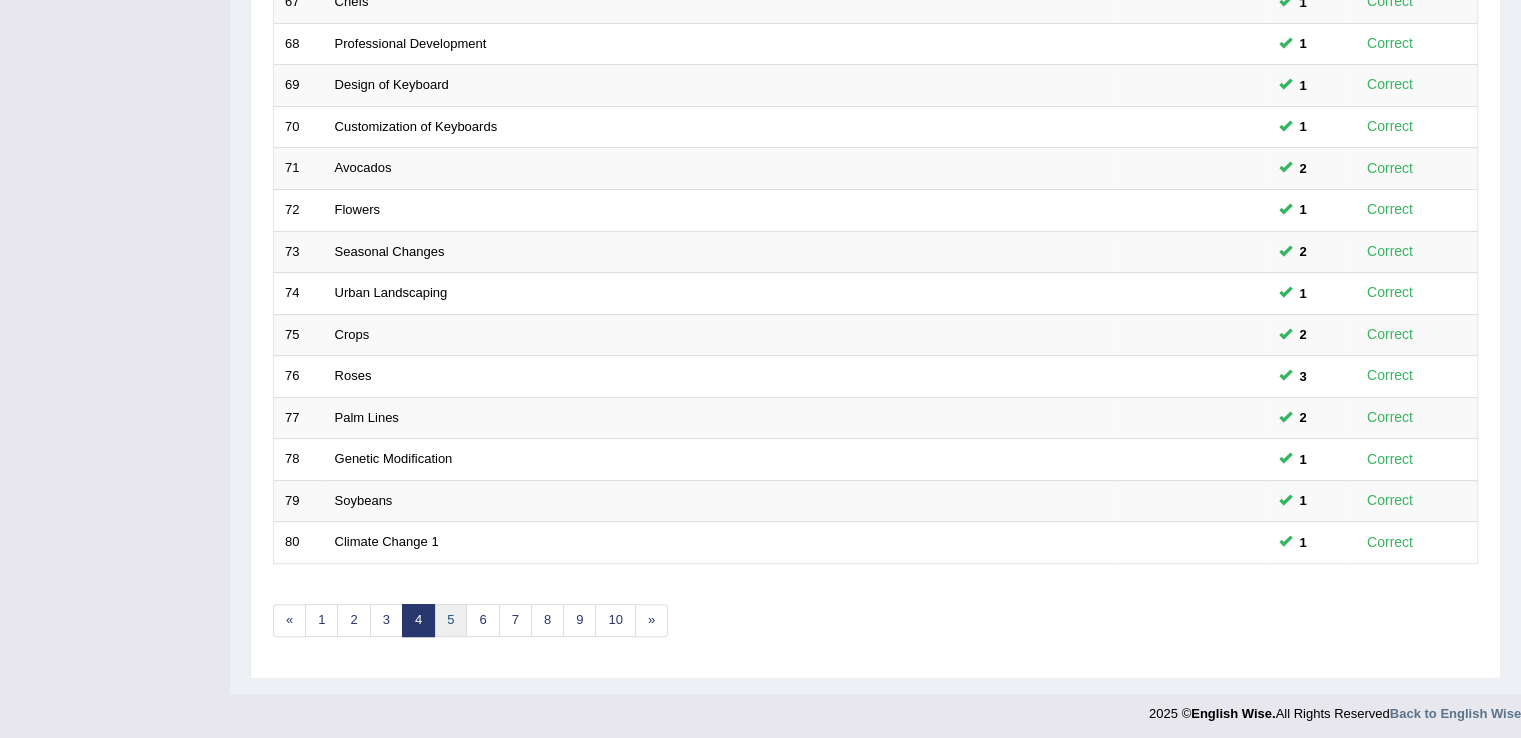 click on "5" at bounding box center [450, 620] 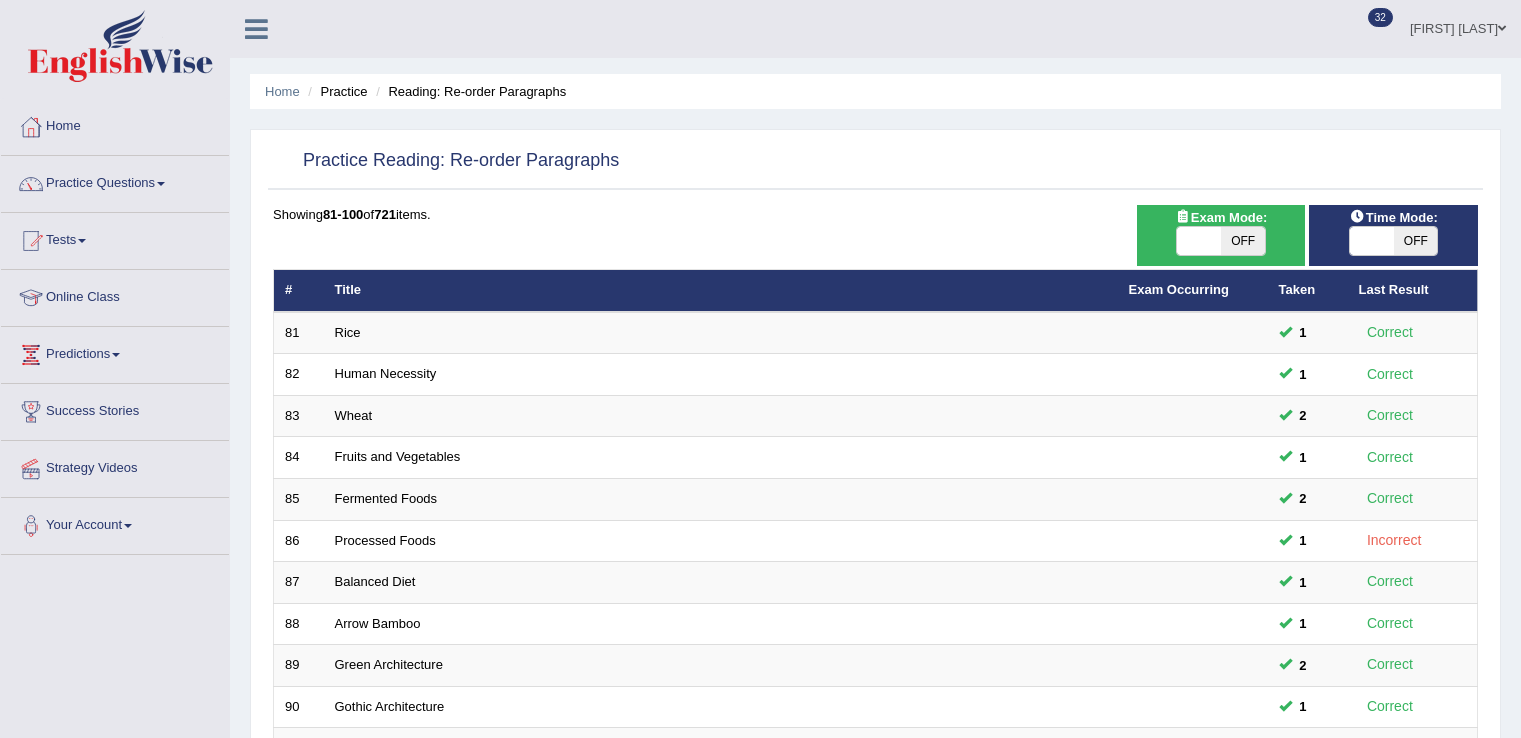 scroll, scrollTop: 0, scrollLeft: 0, axis: both 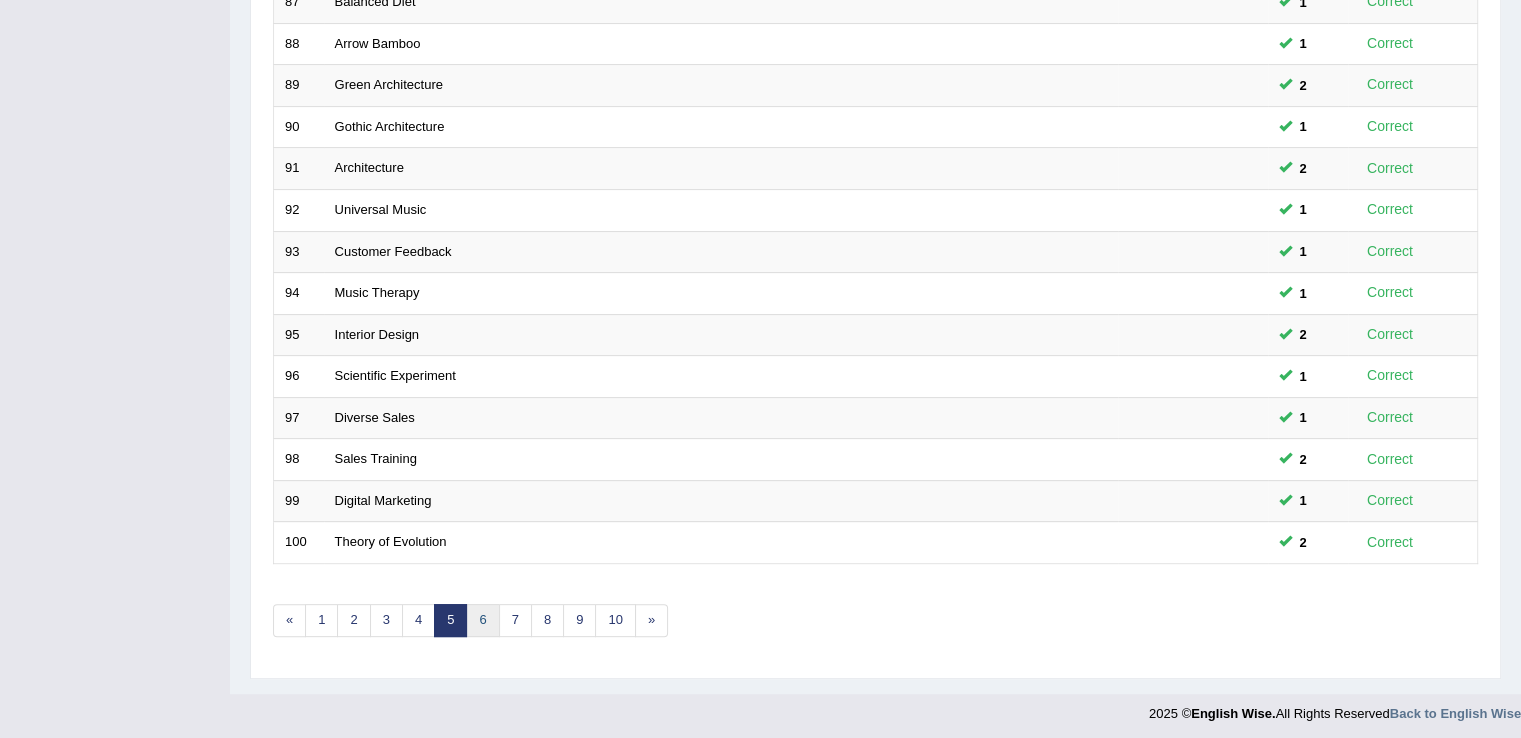 click on "6" at bounding box center (482, 620) 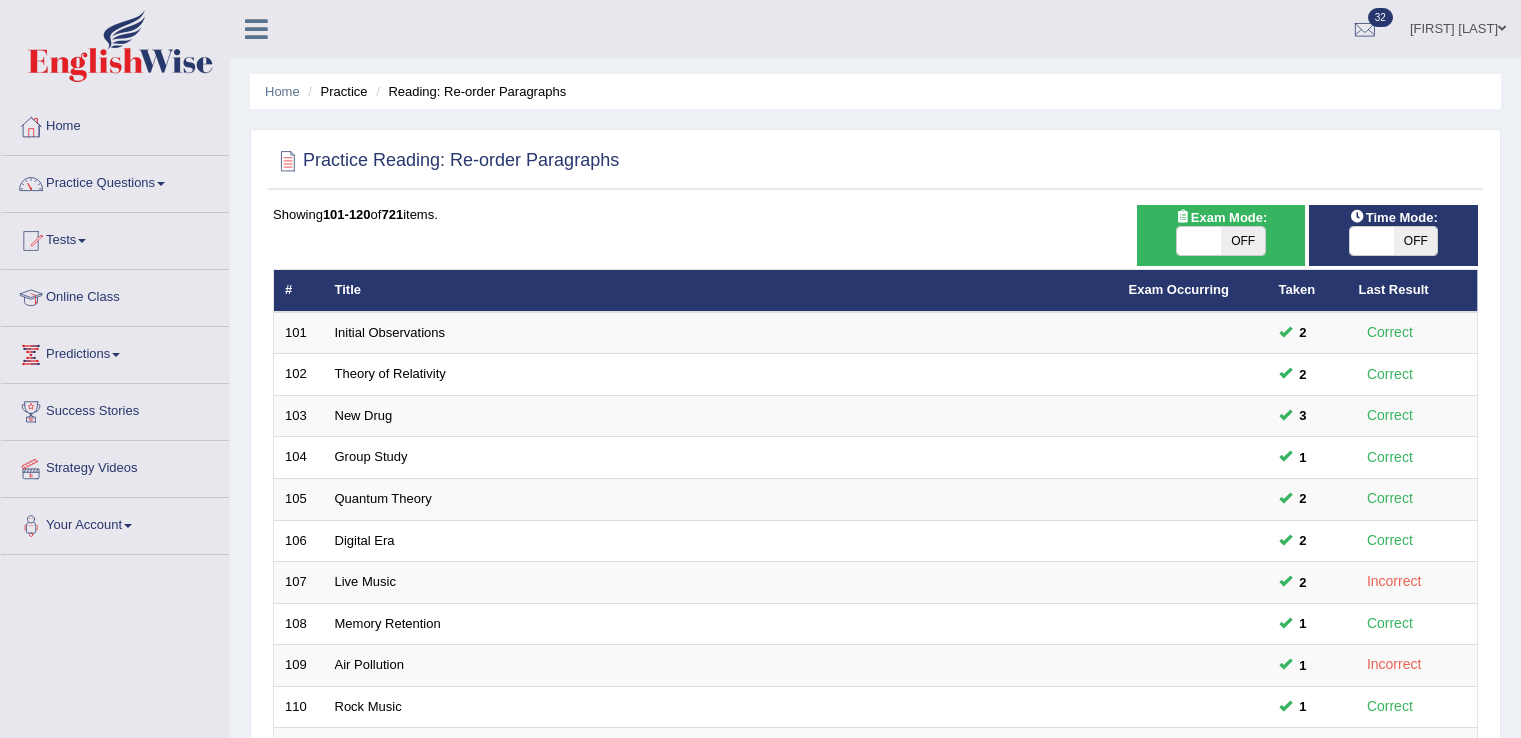 scroll, scrollTop: 0, scrollLeft: 0, axis: both 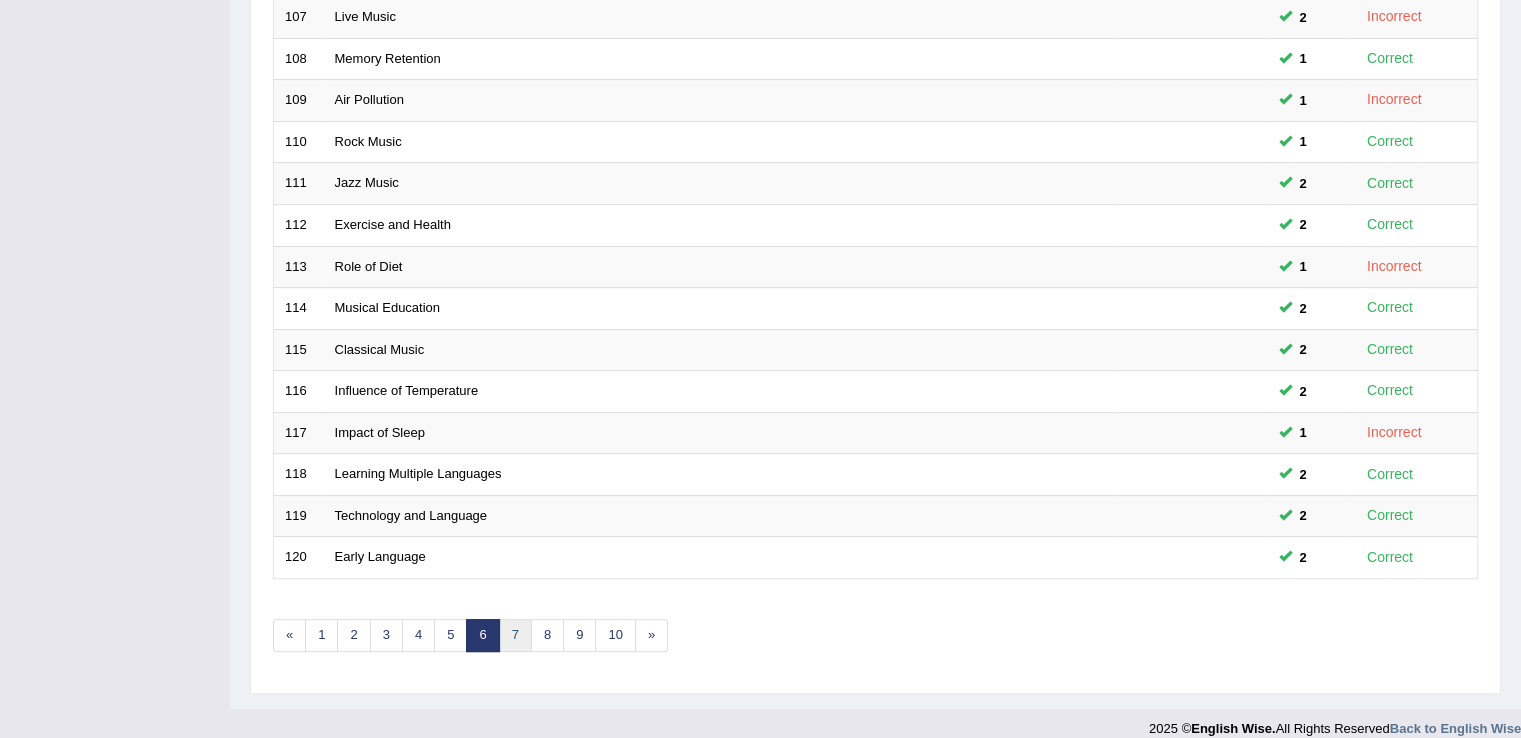 click on "7" at bounding box center (515, 635) 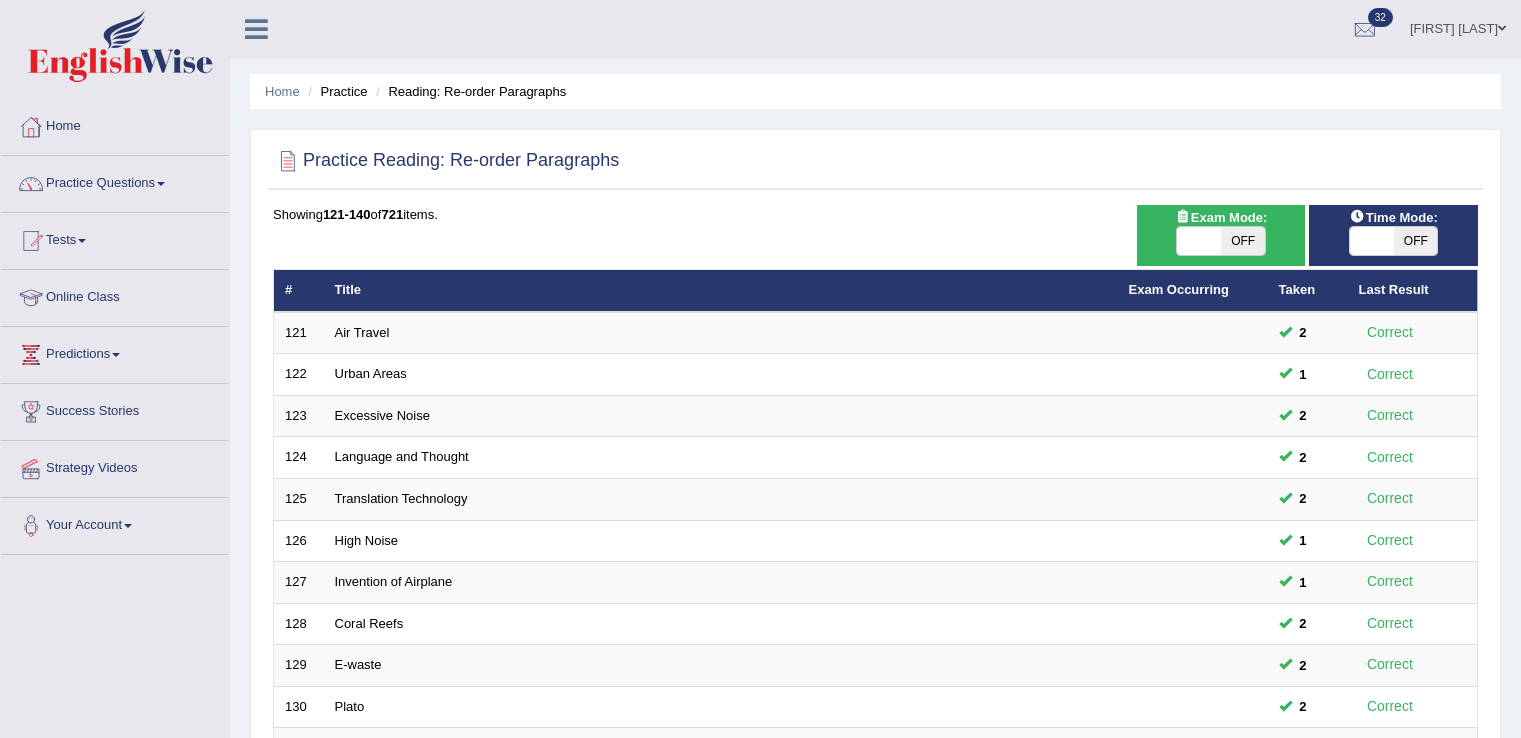 scroll, scrollTop: 0, scrollLeft: 0, axis: both 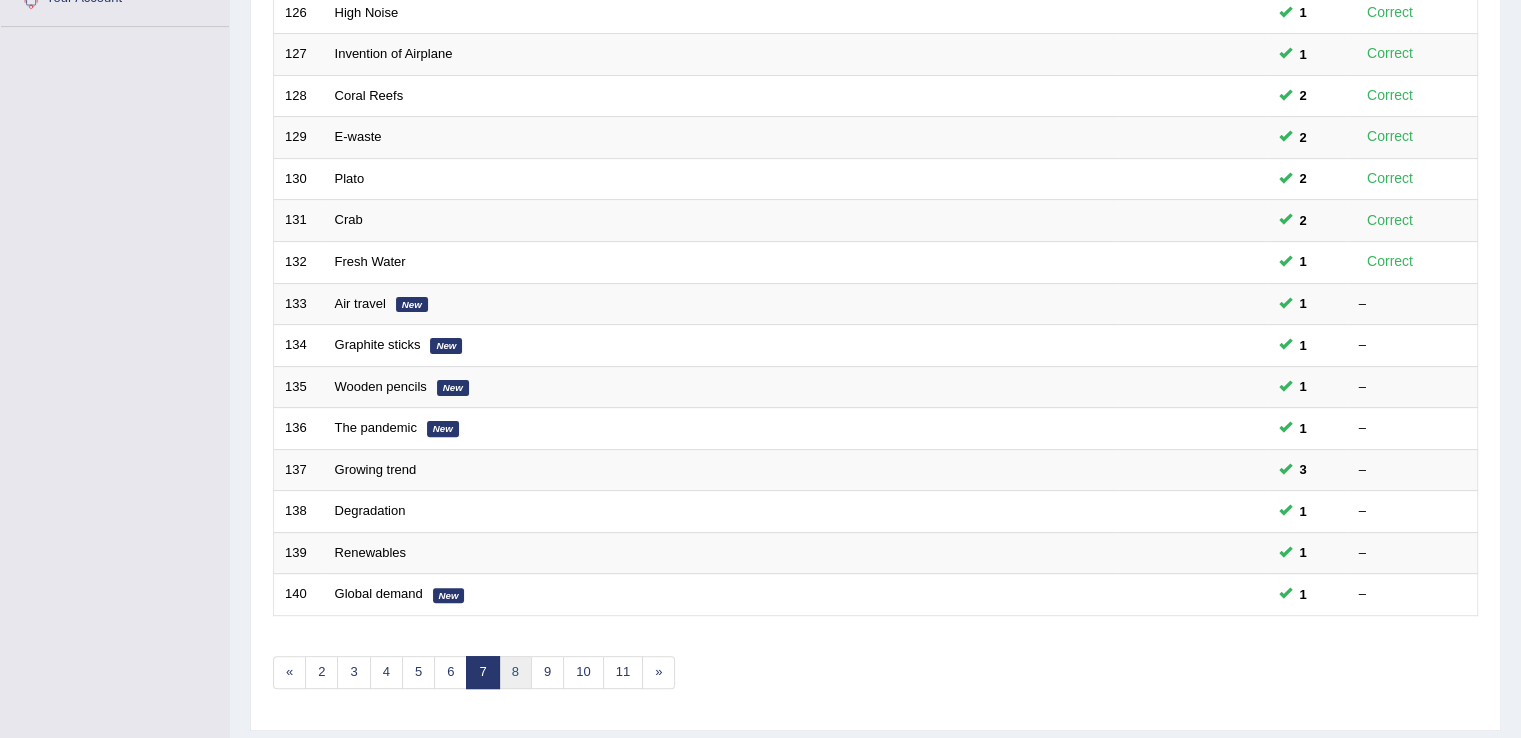 click on "8" at bounding box center [515, 672] 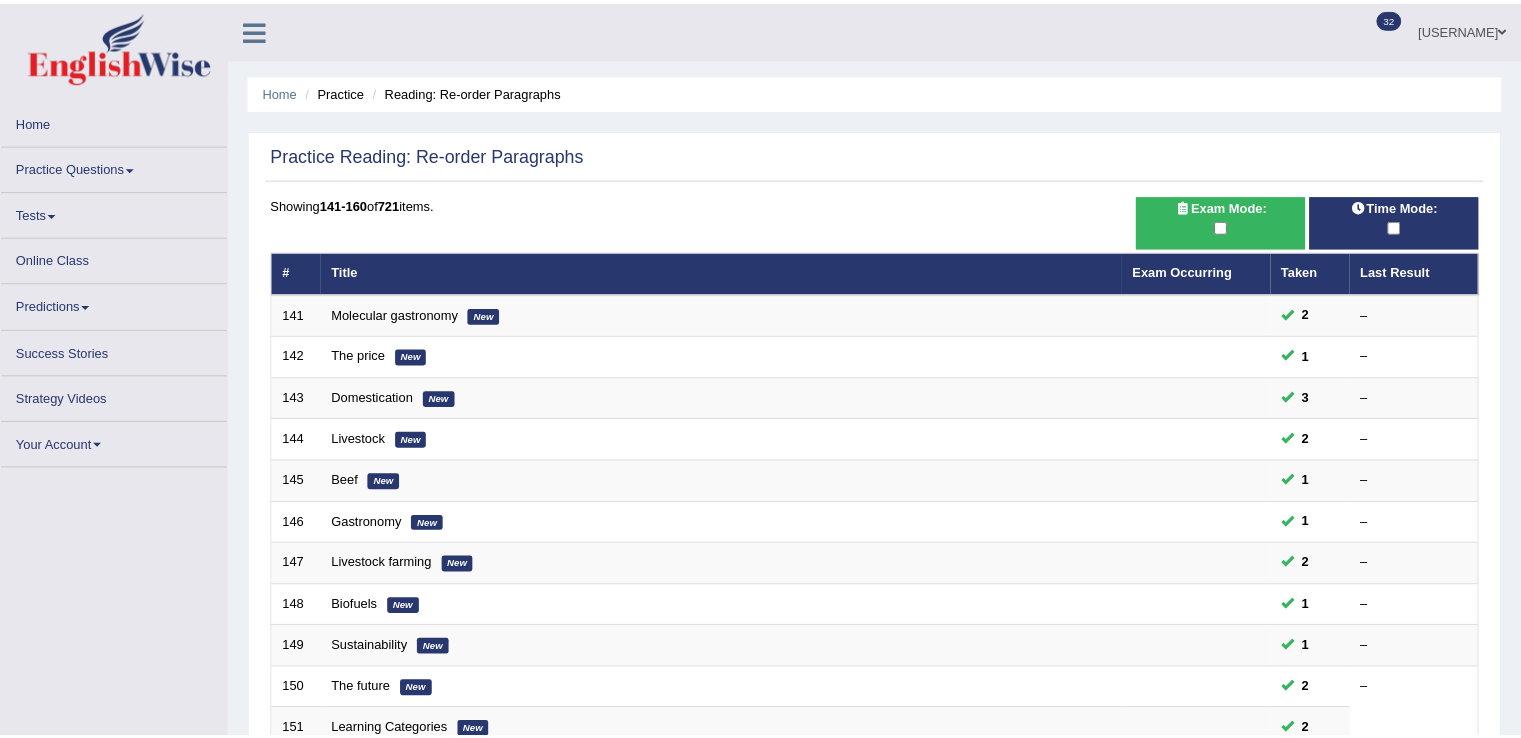 scroll, scrollTop: 0, scrollLeft: 0, axis: both 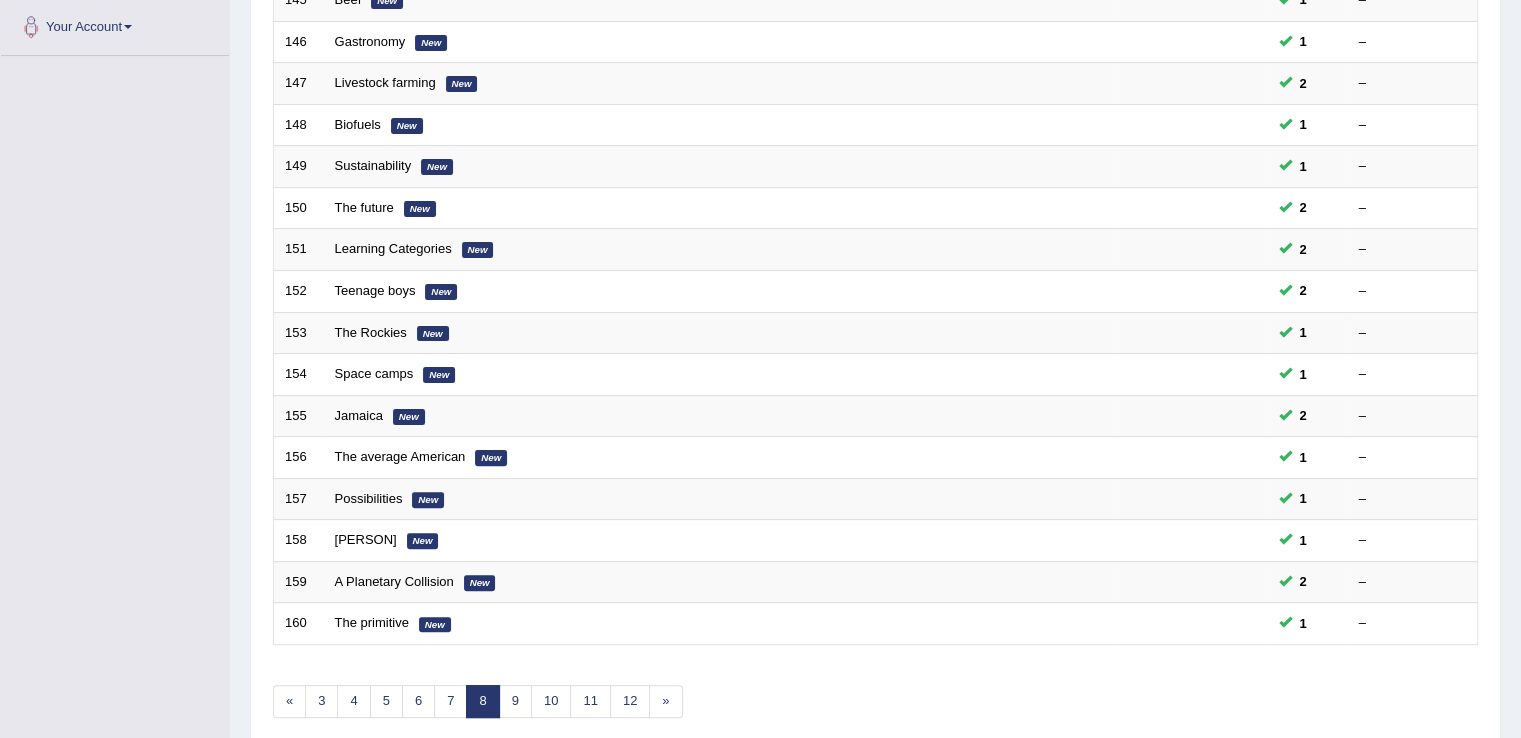 drag, startPoint x: 1520, startPoint y: 431, endPoint x: 1520, endPoint y: 505, distance: 74 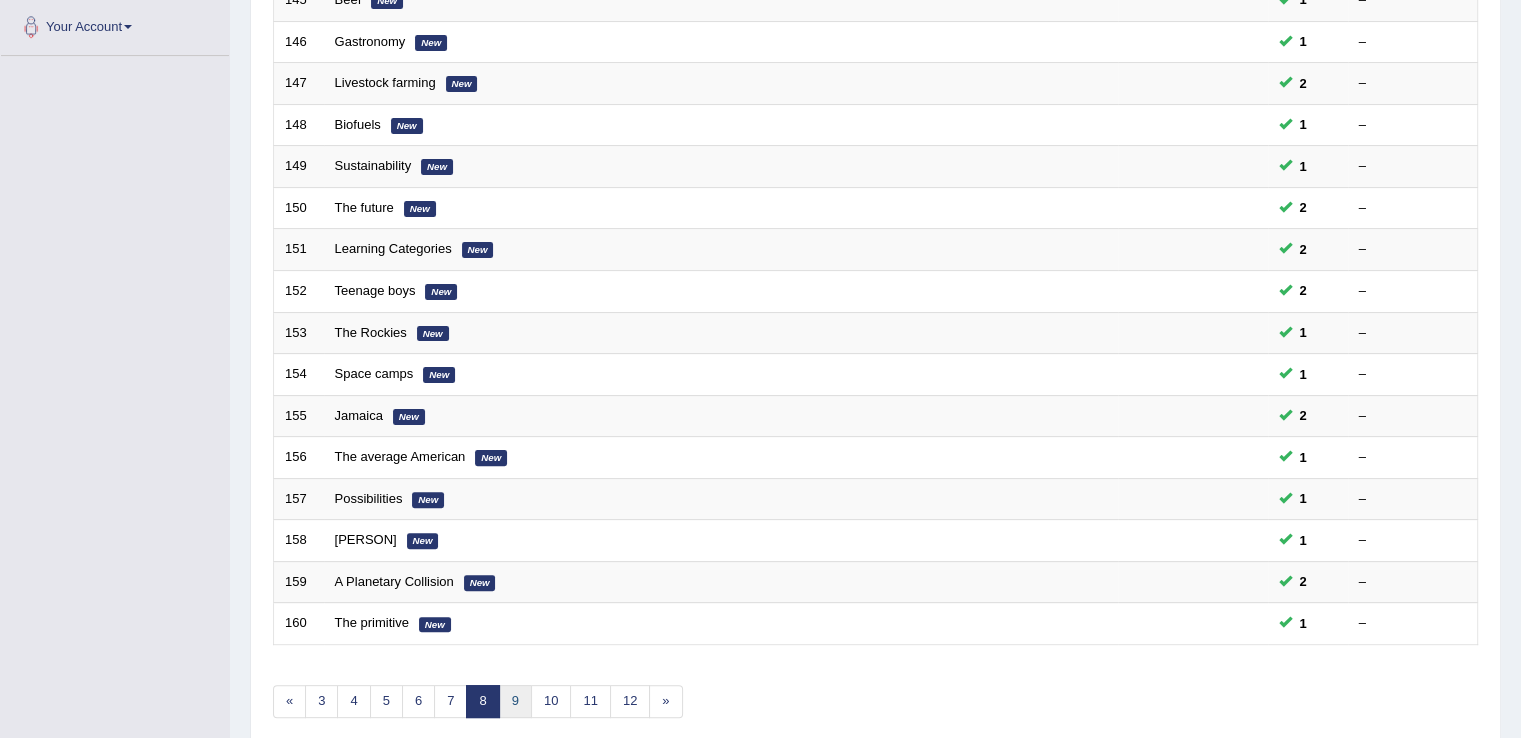 click on "9" at bounding box center (515, 701) 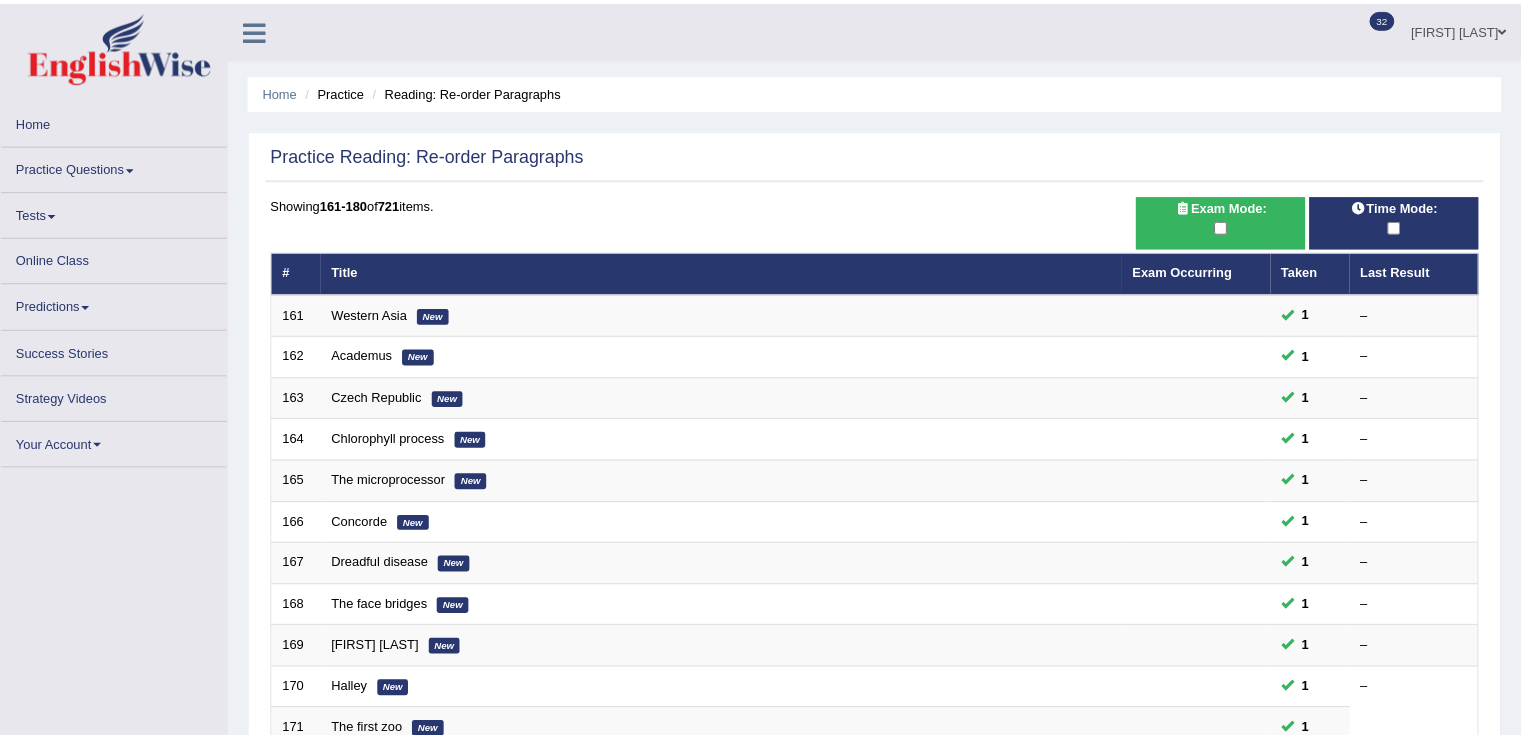 scroll, scrollTop: 0, scrollLeft: 0, axis: both 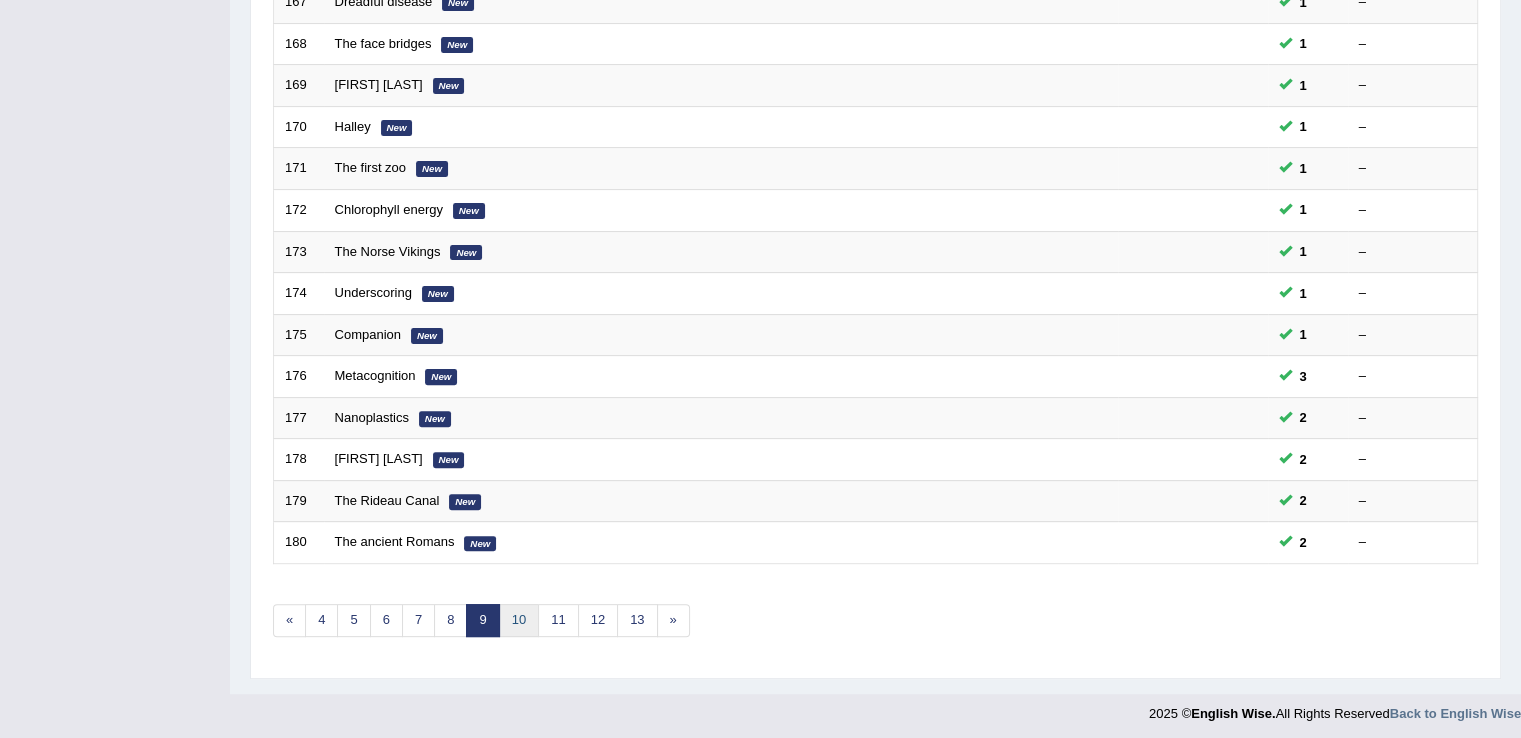 click on "10" at bounding box center [519, 620] 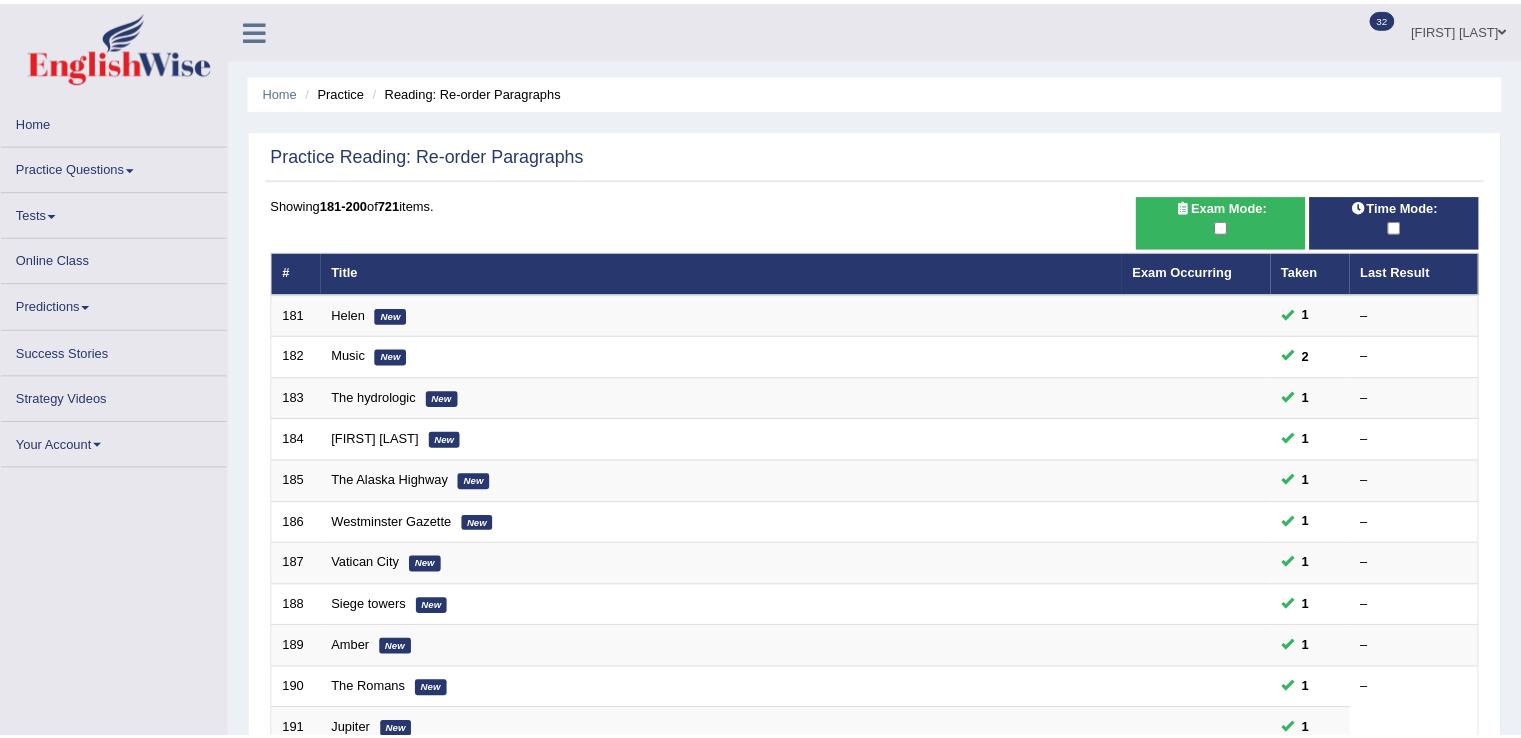 scroll, scrollTop: 0, scrollLeft: 0, axis: both 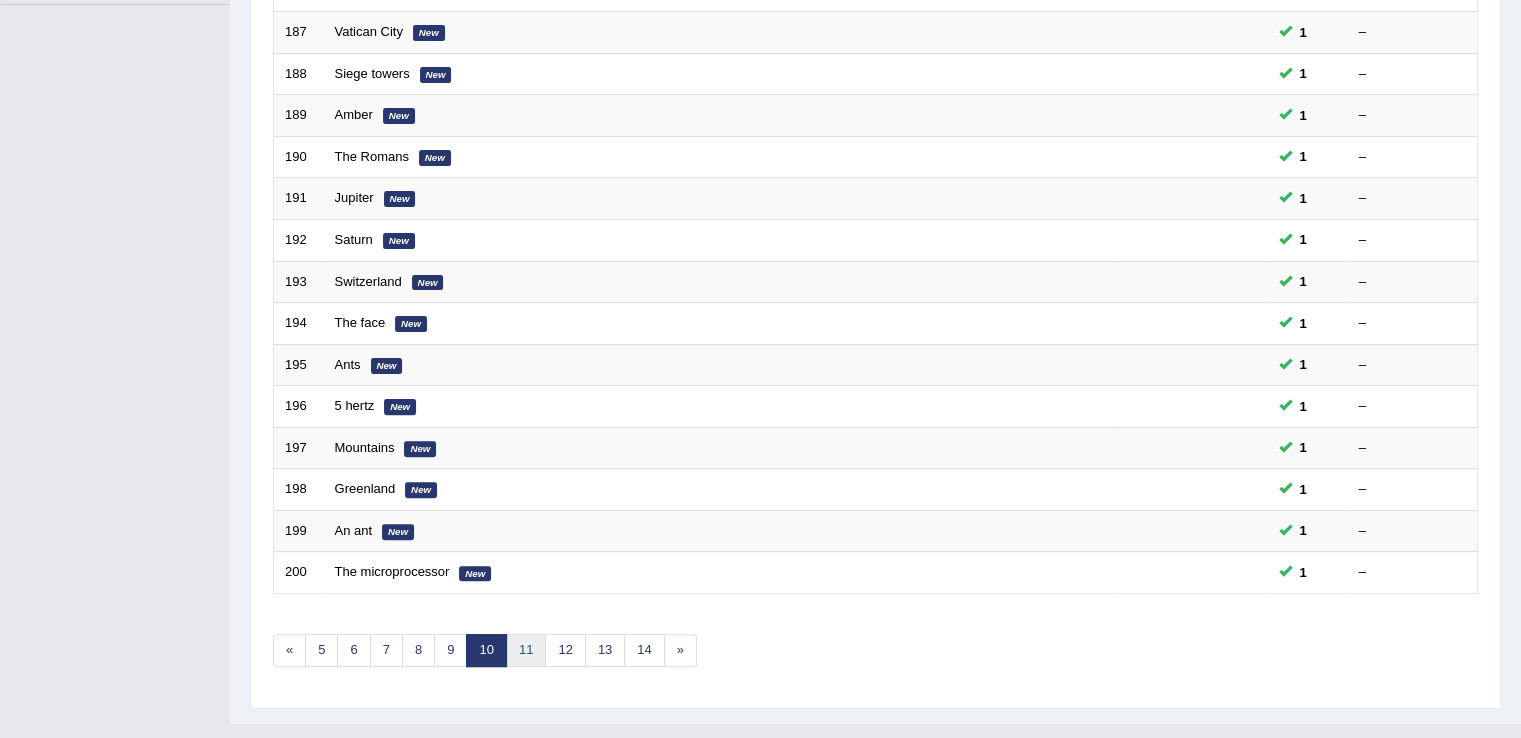 click on "11" at bounding box center (526, 650) 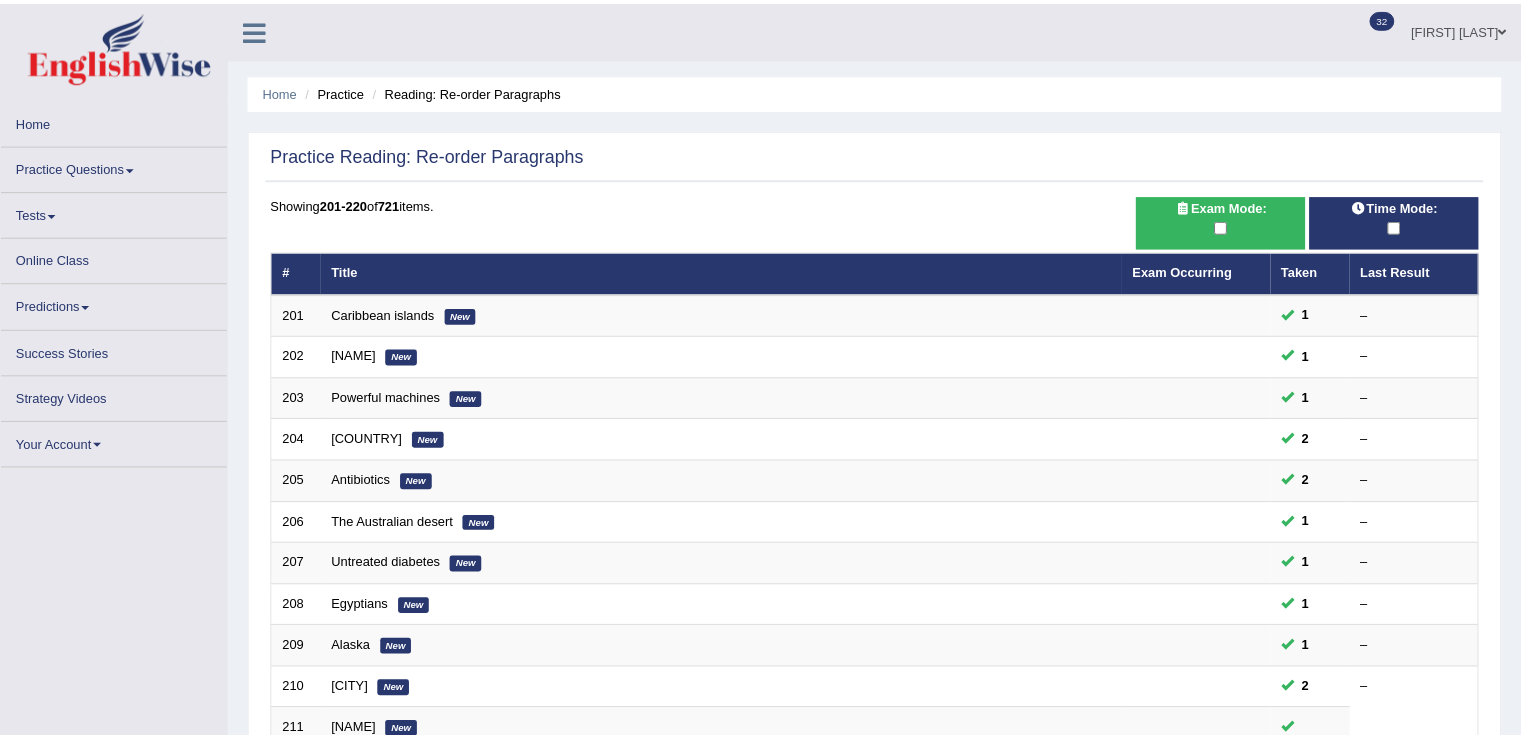 scroll, scrollTop: 0, scrollLeft: 0, axis: both 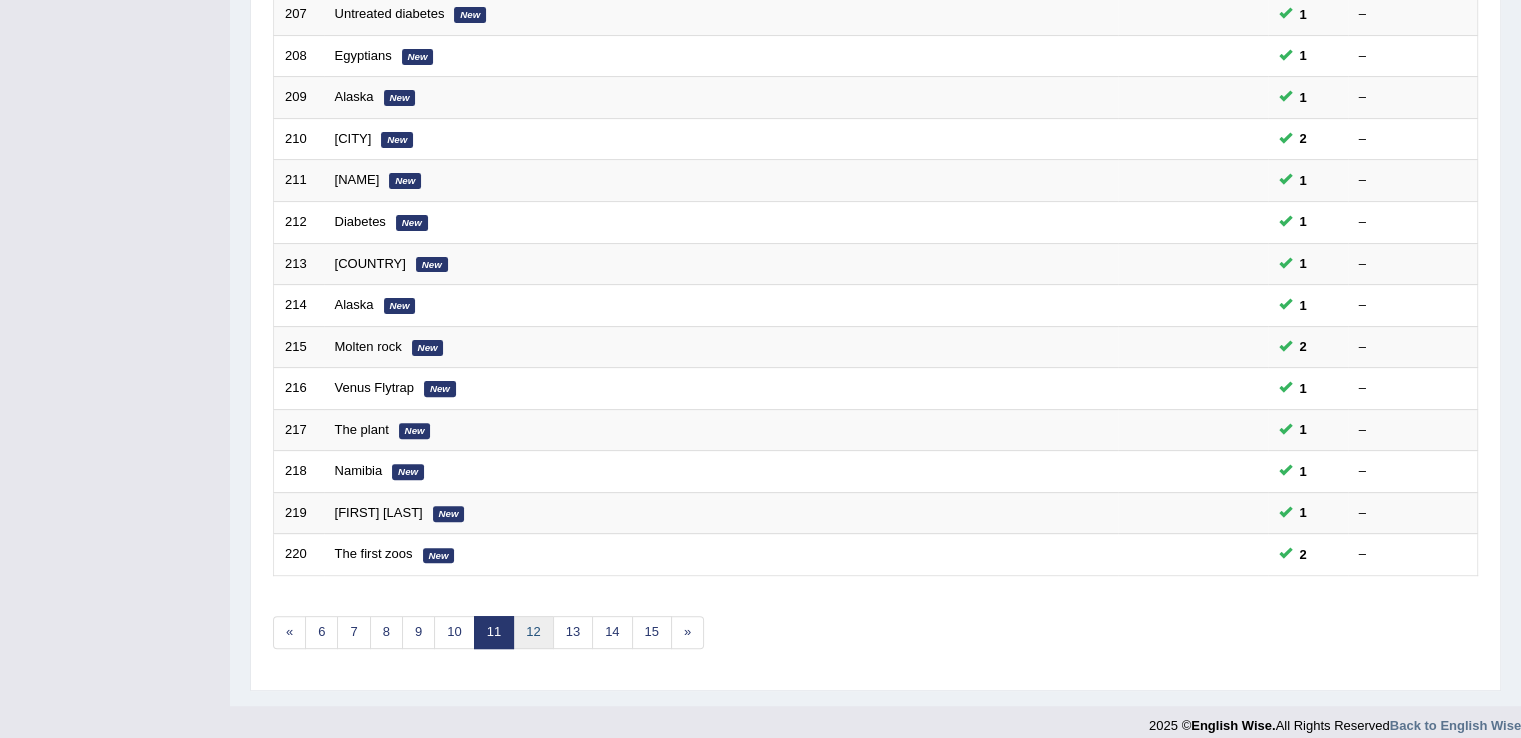 click on "12" at bounding box center (533, 632) 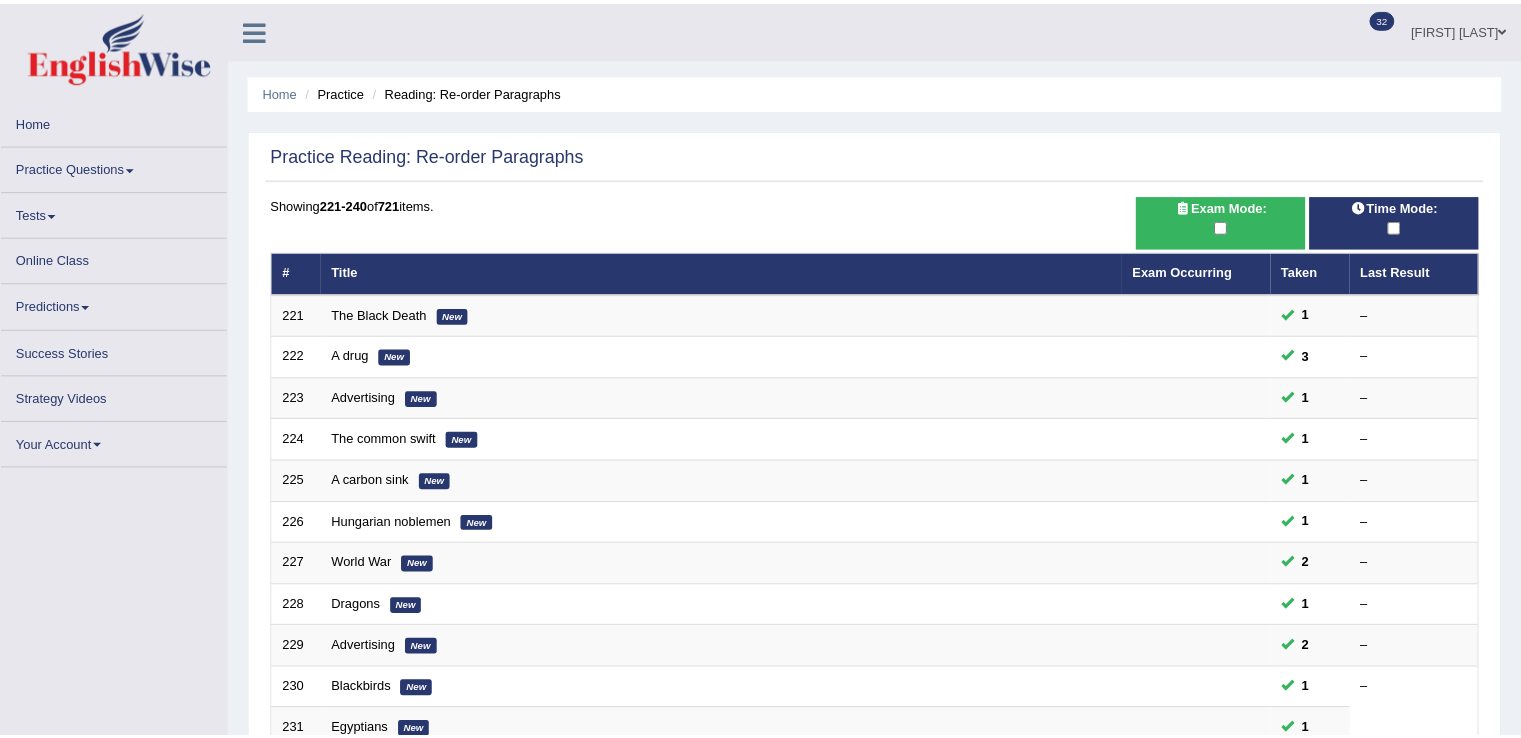 scroll, scrollTop: 0, scrollLeft: 0, axis: both 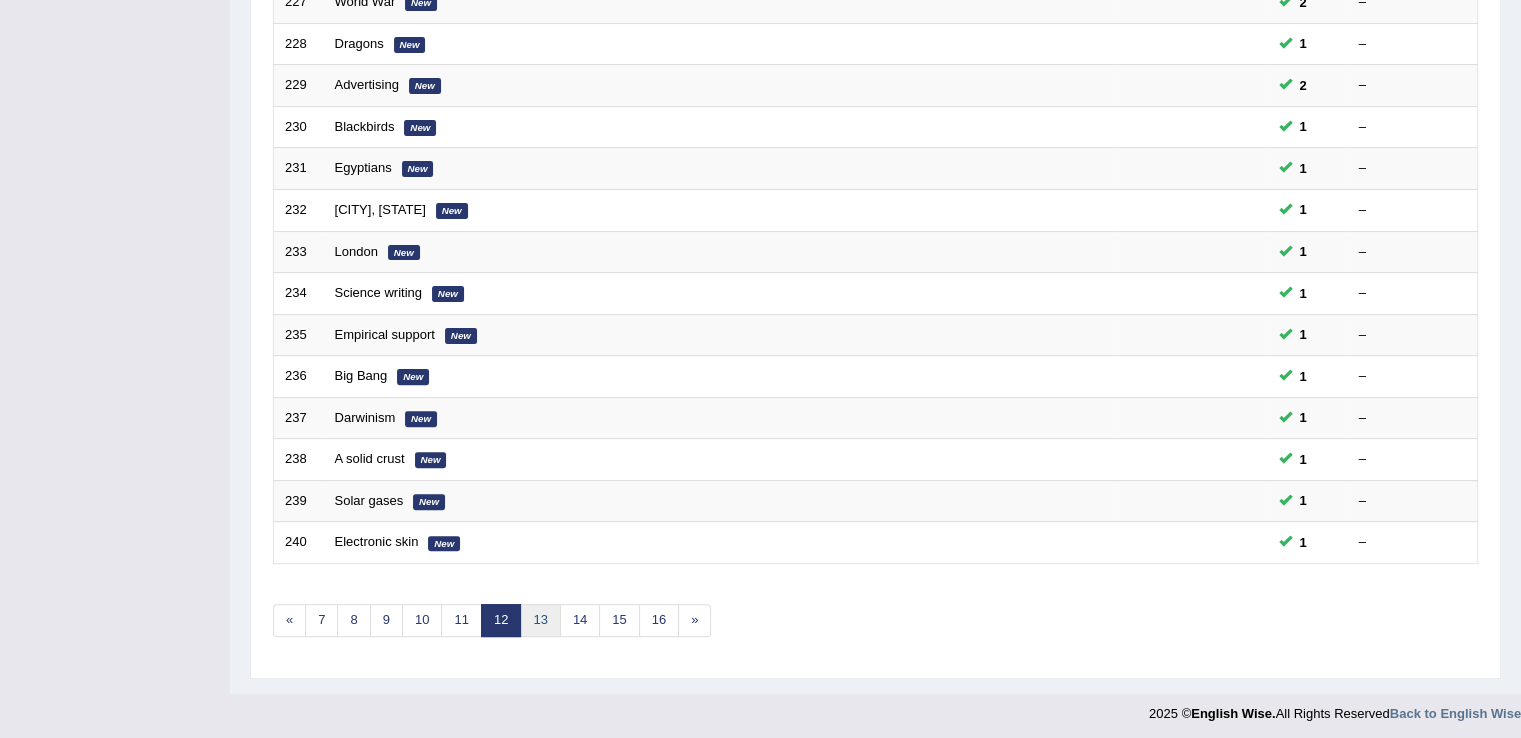 click on "13" at bounding box center [540, 620] 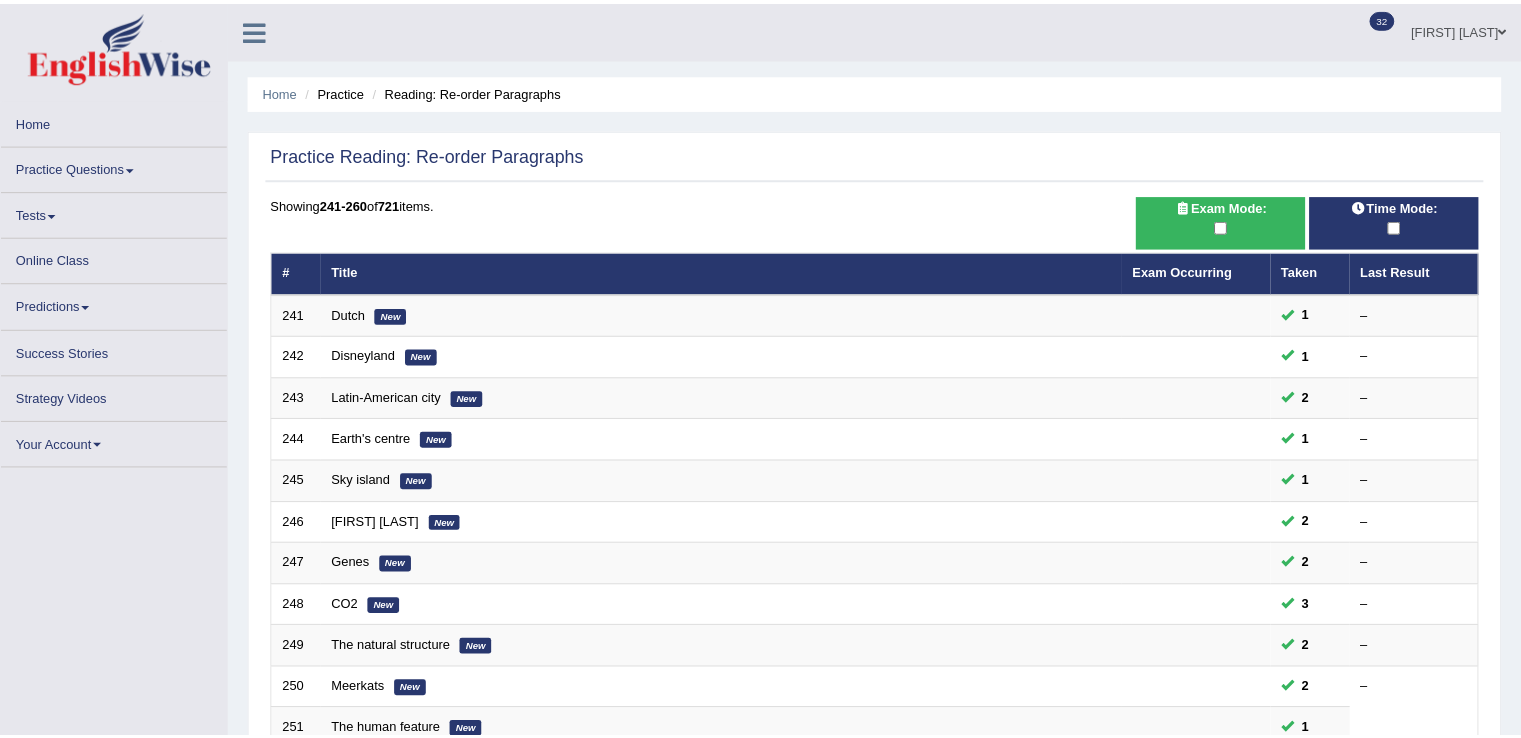 scroll, scrollTop: 0, scrollLeft: 0, axis: both 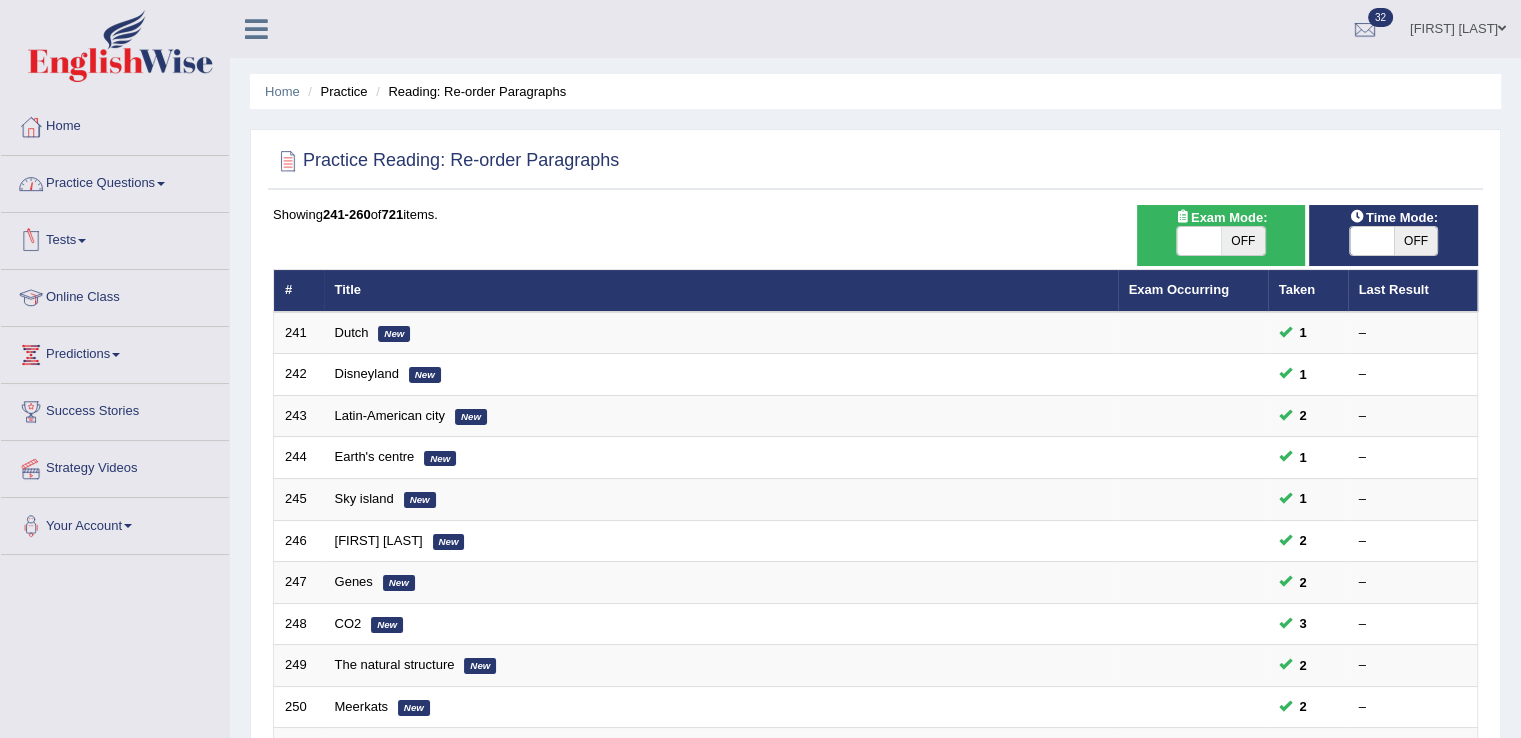click on "Practice Questions" at bounding box center (115, 181) 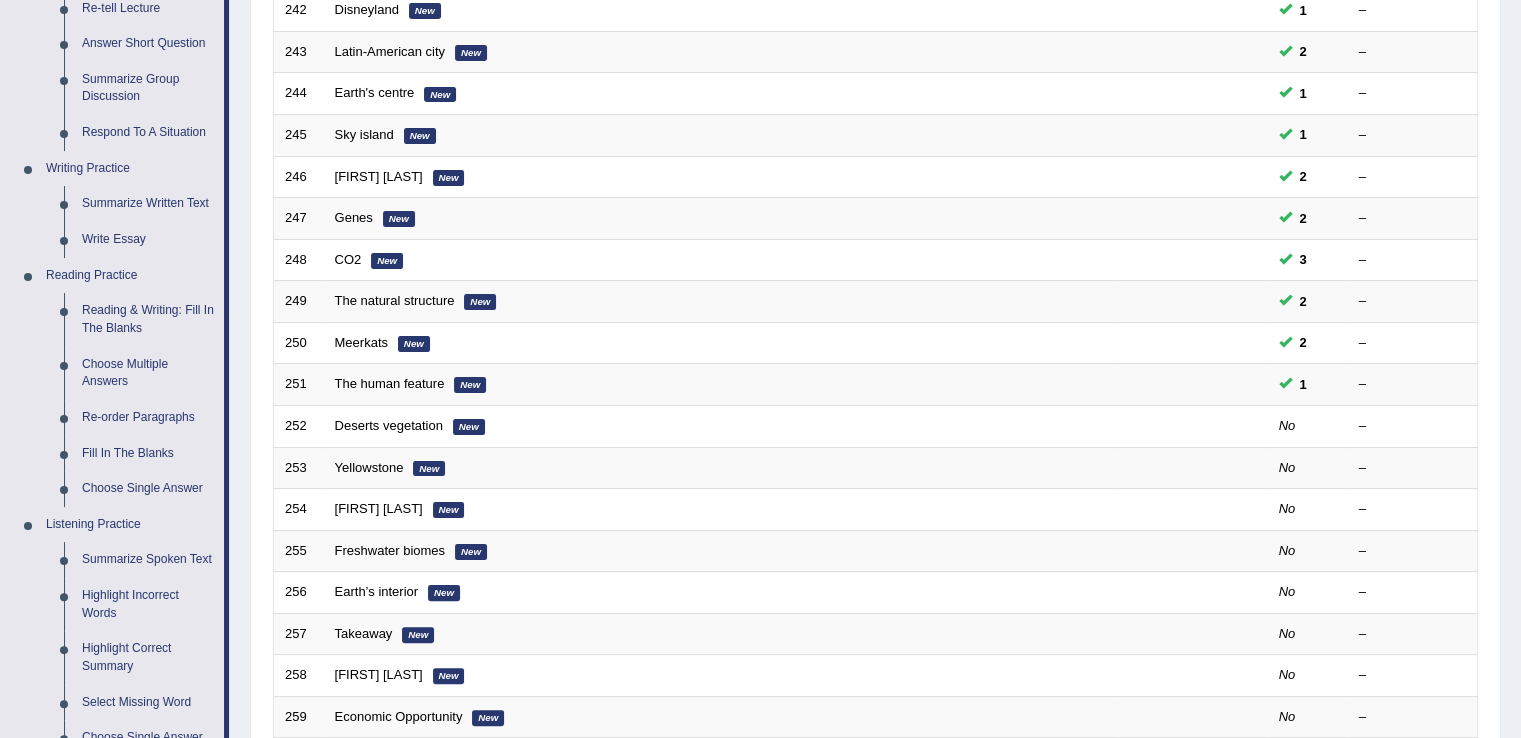 scroll, scrollTop: 388, scrollLeft: 0, axis: vertical 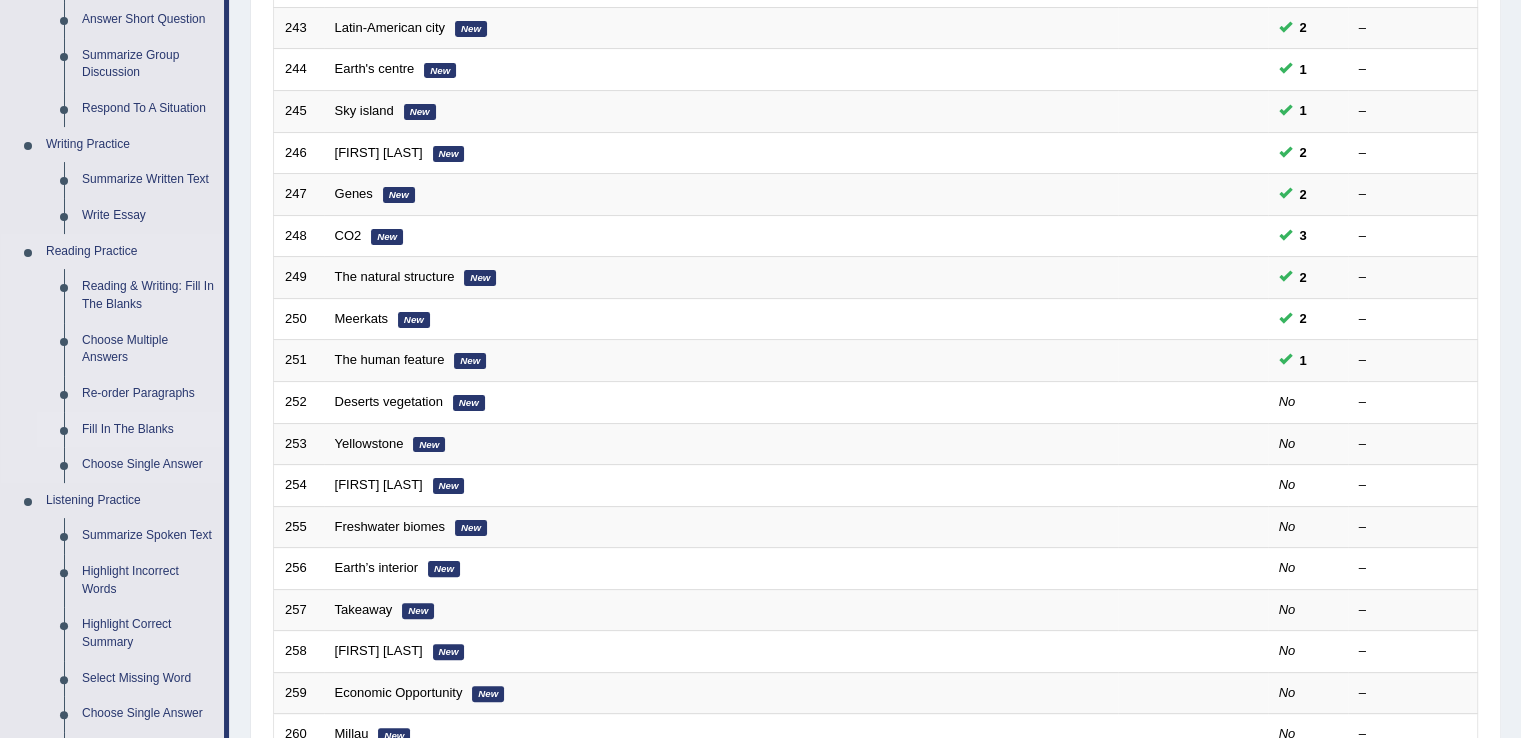 click on "Fill In The Blanks" at bounding box center [148, 430] 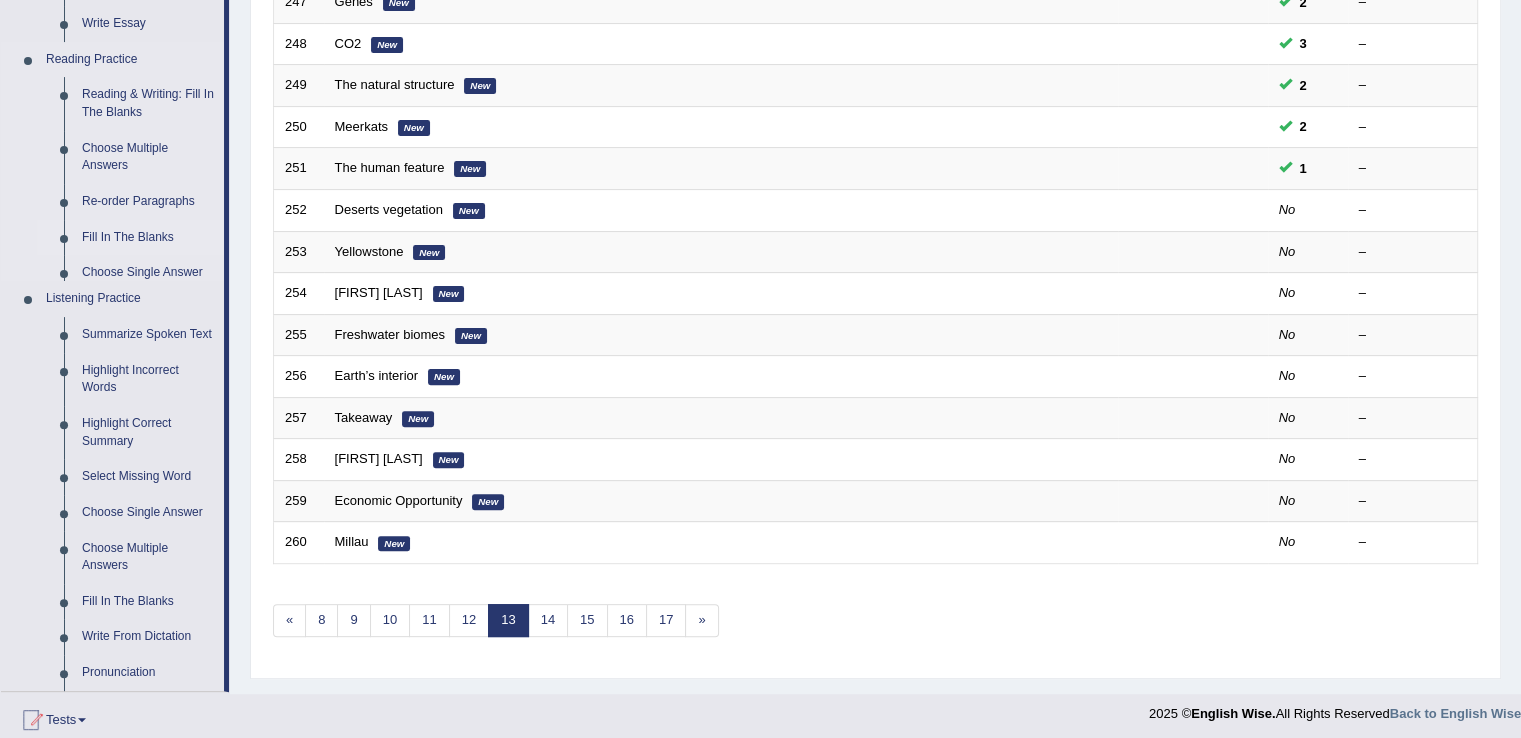 scroll, scrollTop: 852, scrollLeft: 0, axis: vertical 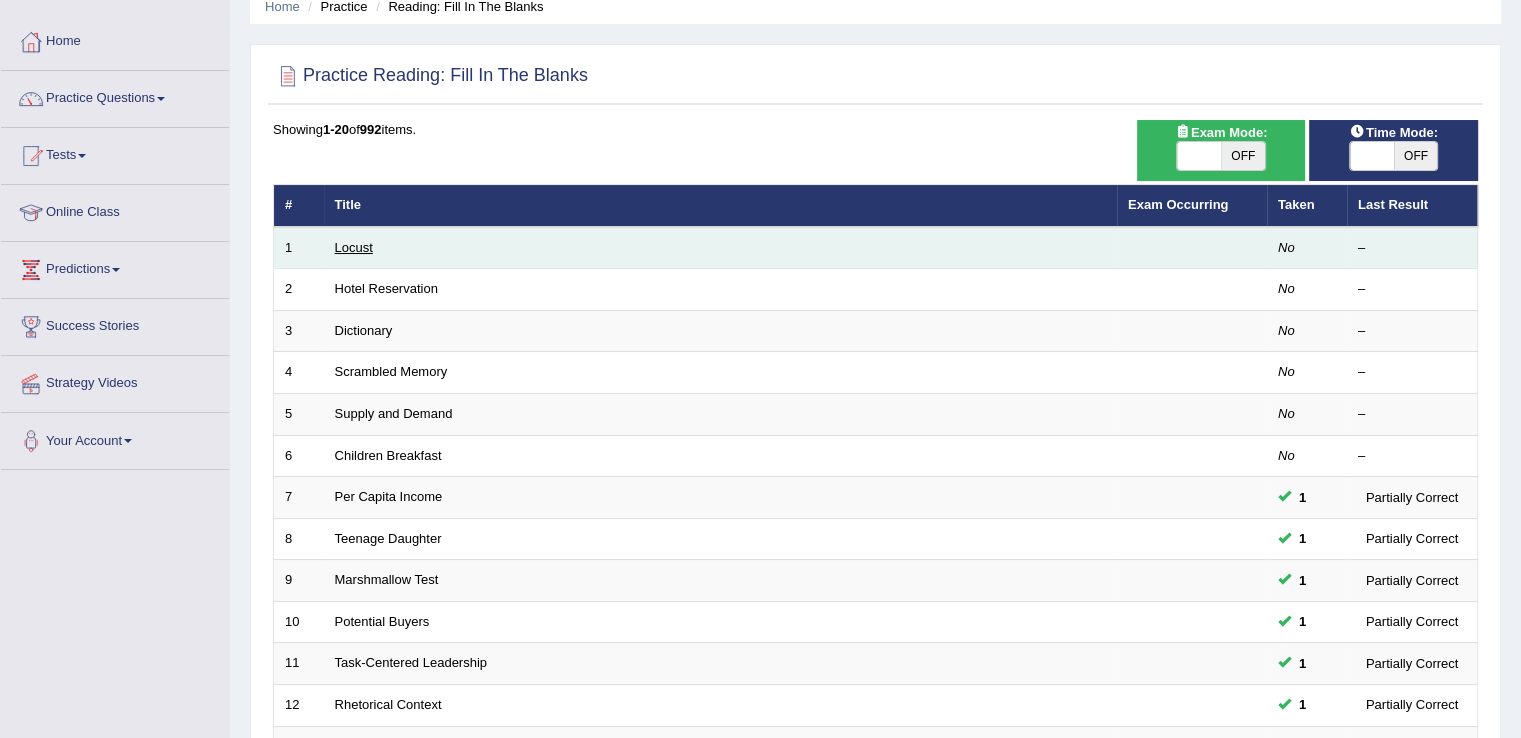 click on "Locust" at bounding box center (354, 247) 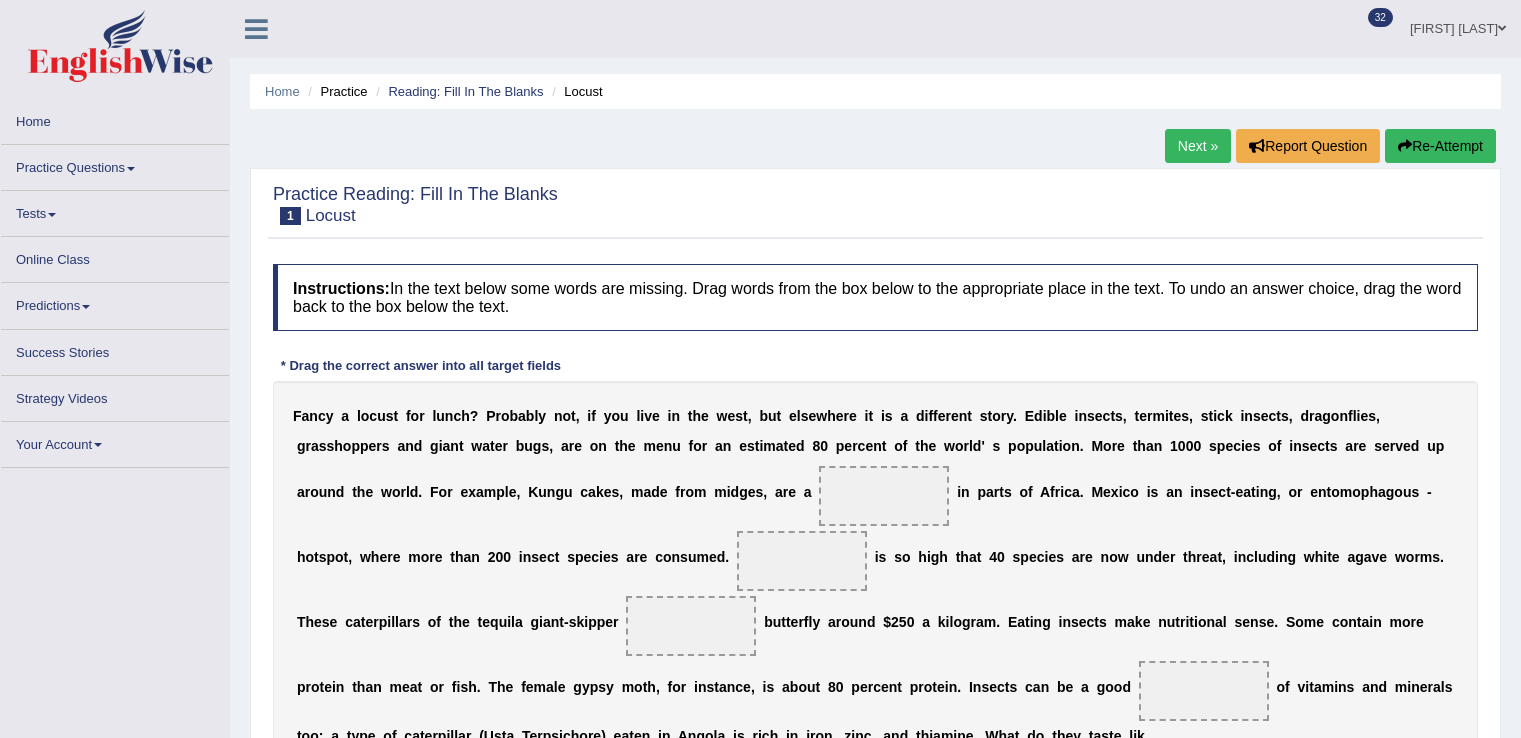 scroll, scrollTop: 0, scrollLeft: 0, axis: both 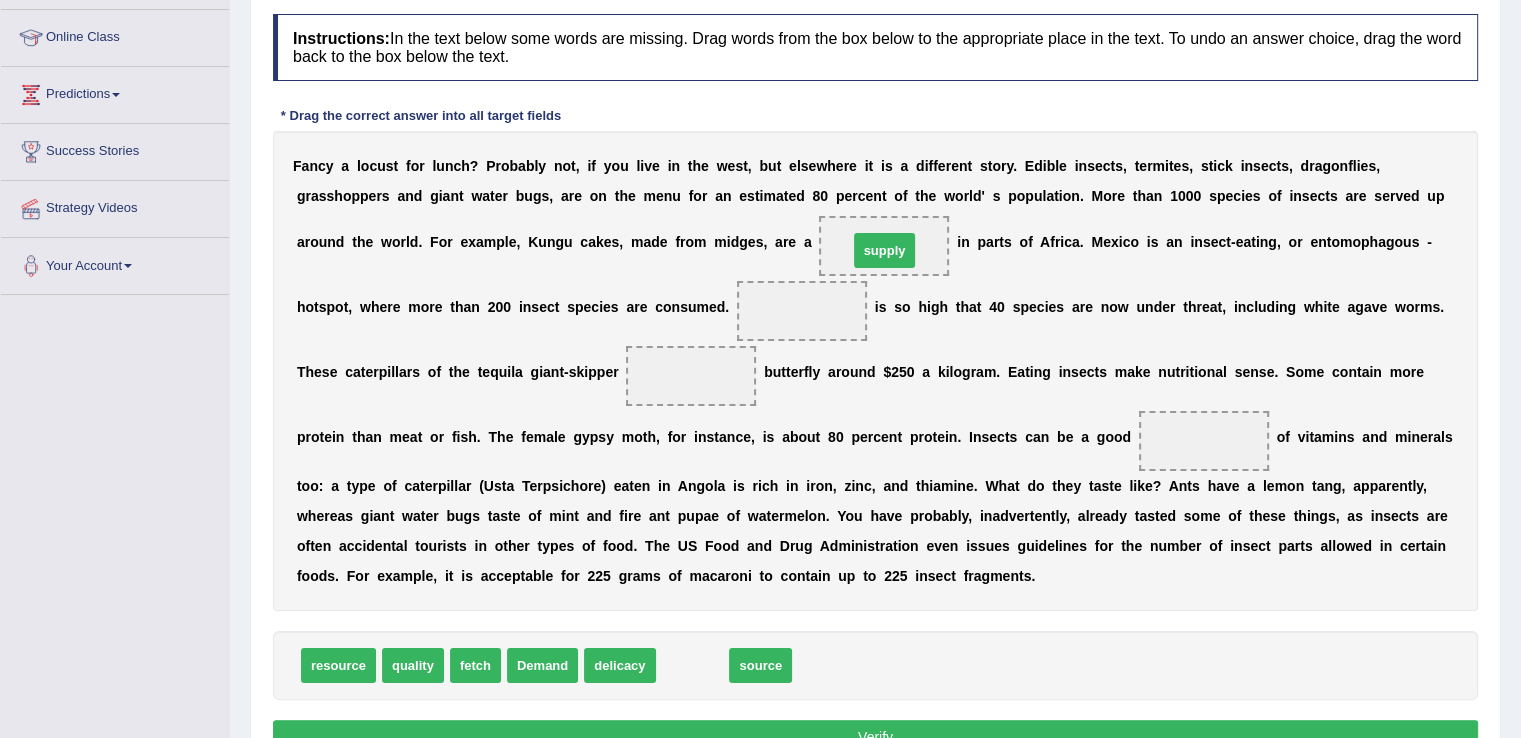 drag, startPoint x: 696, startPoint y: 666, endPoint x: 888, endPoint y: 251, distance: 457.2625 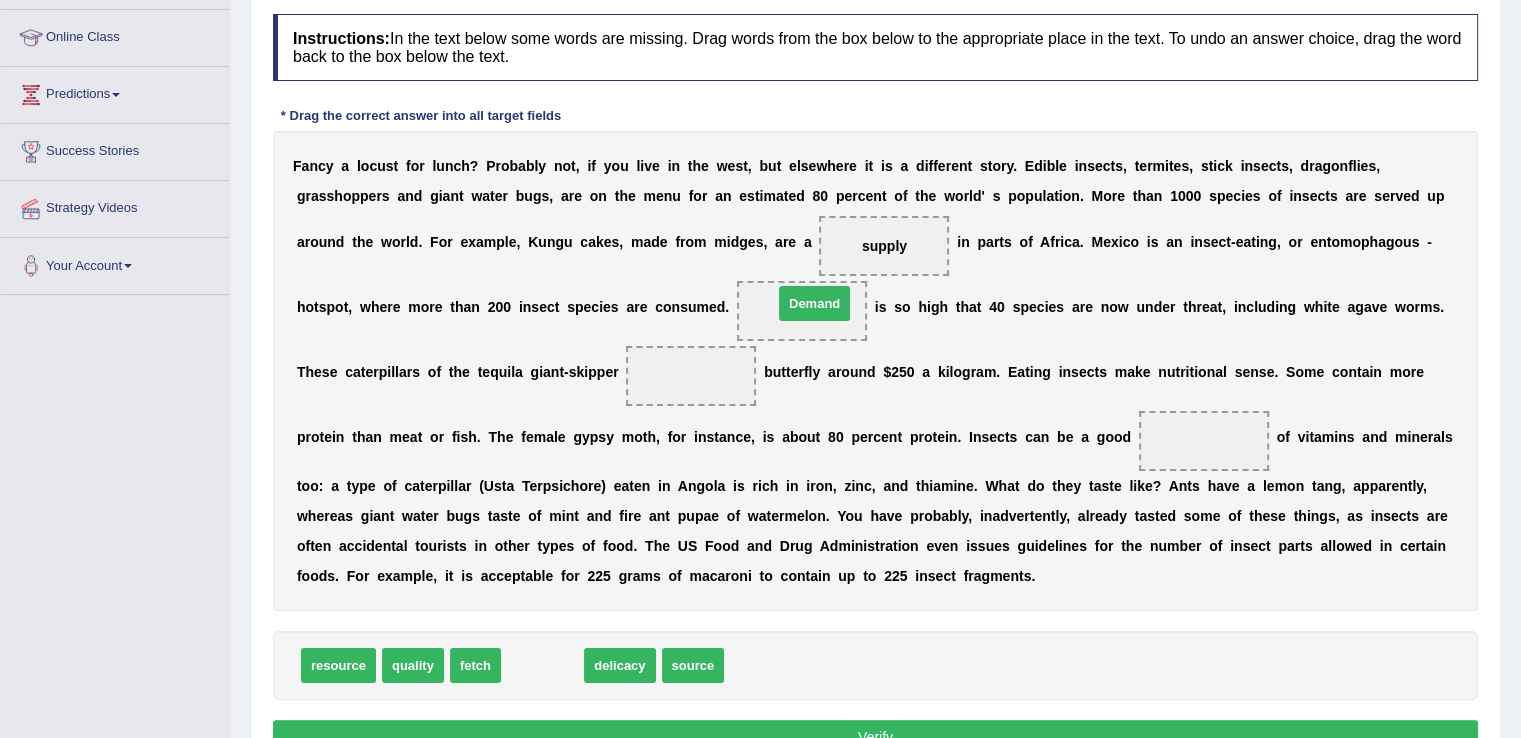 drag, startPoint x: 529, startPoint y: 664, endPoint x: 801, endPoint y: 302, distance: 452.80017 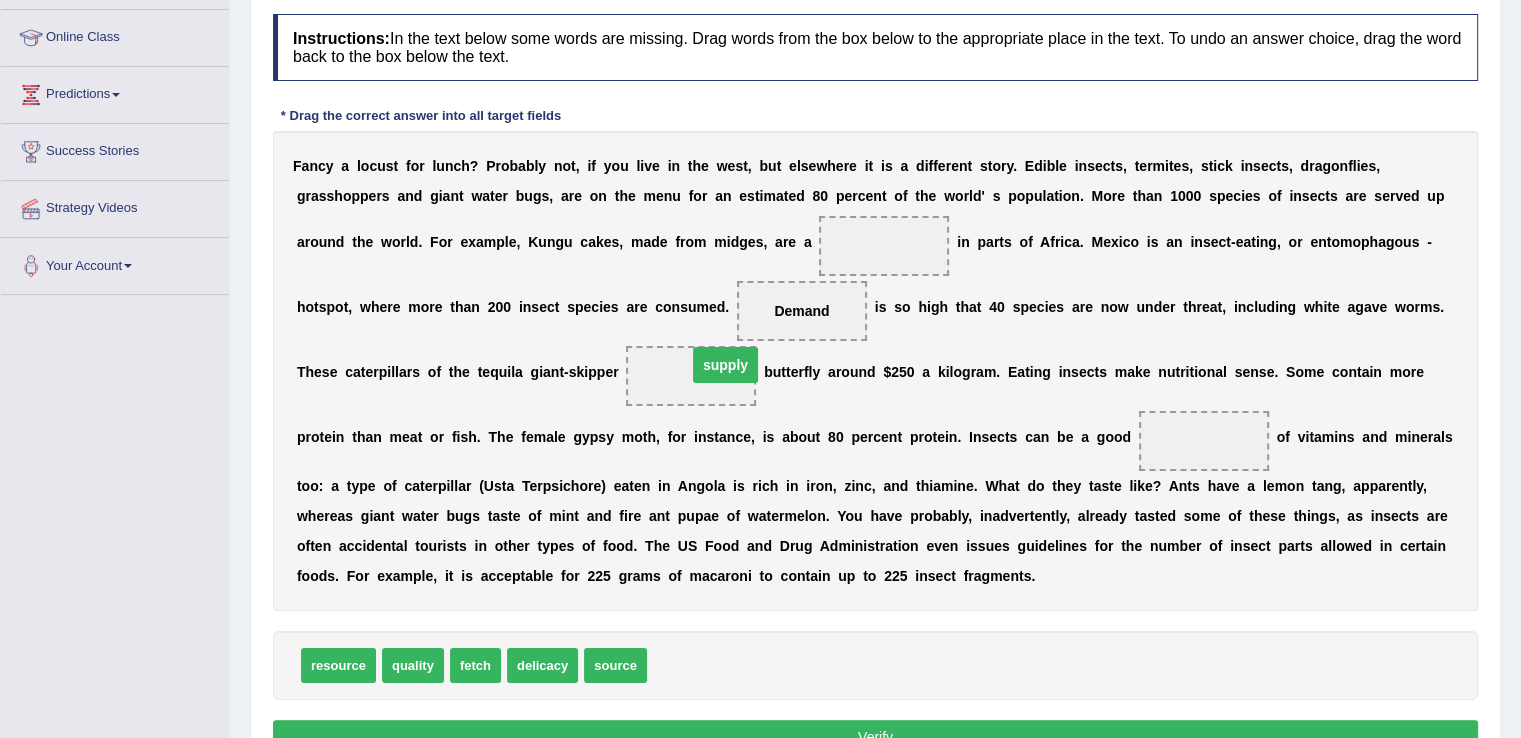 drag, startPoint x: 875, startPoint y: 238, endPoint x: 716, endPoint y: 357, distance: 198.6001 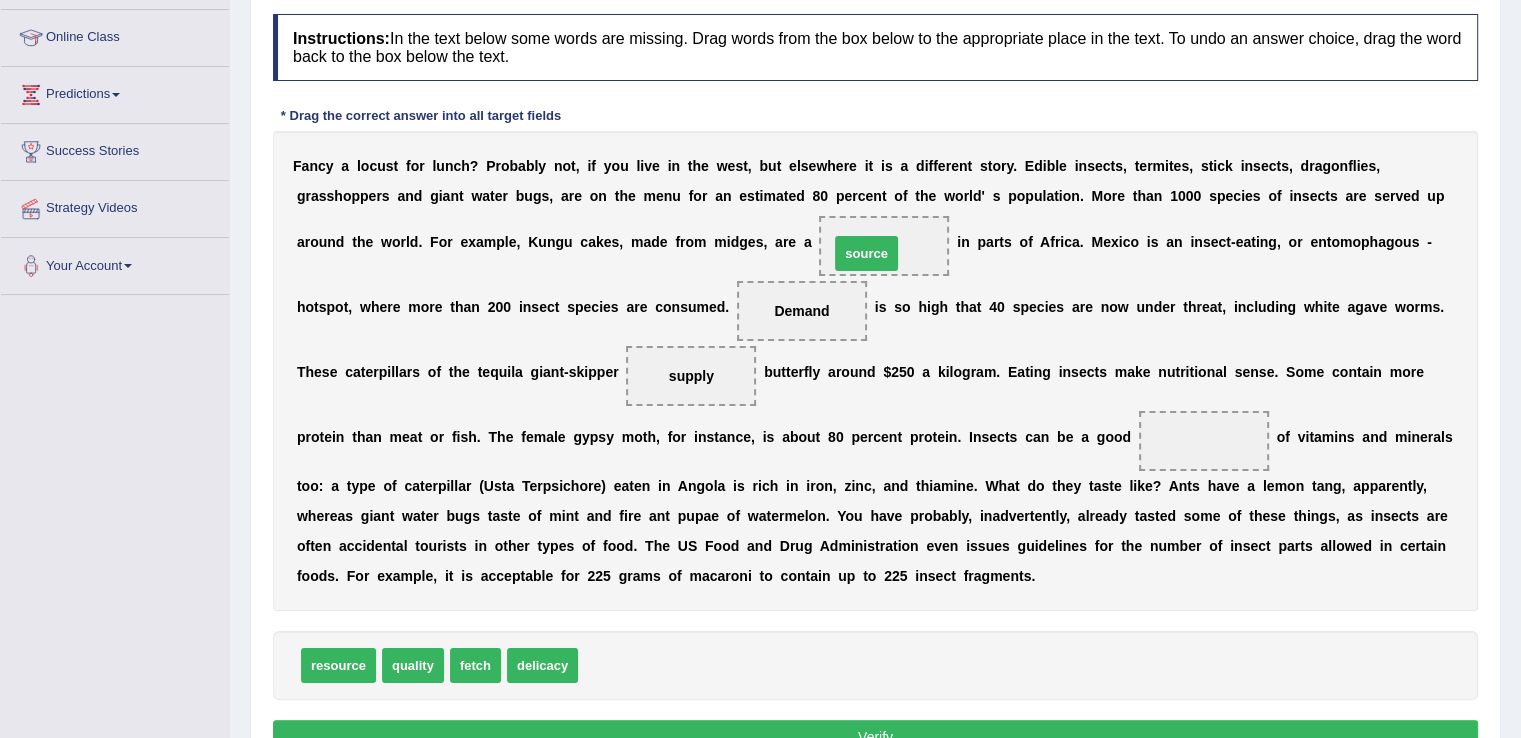 drag, startPoint x: 616, startPoint y: 666, endPoint x: 867, endPoint y: 254, distance: 482.43652 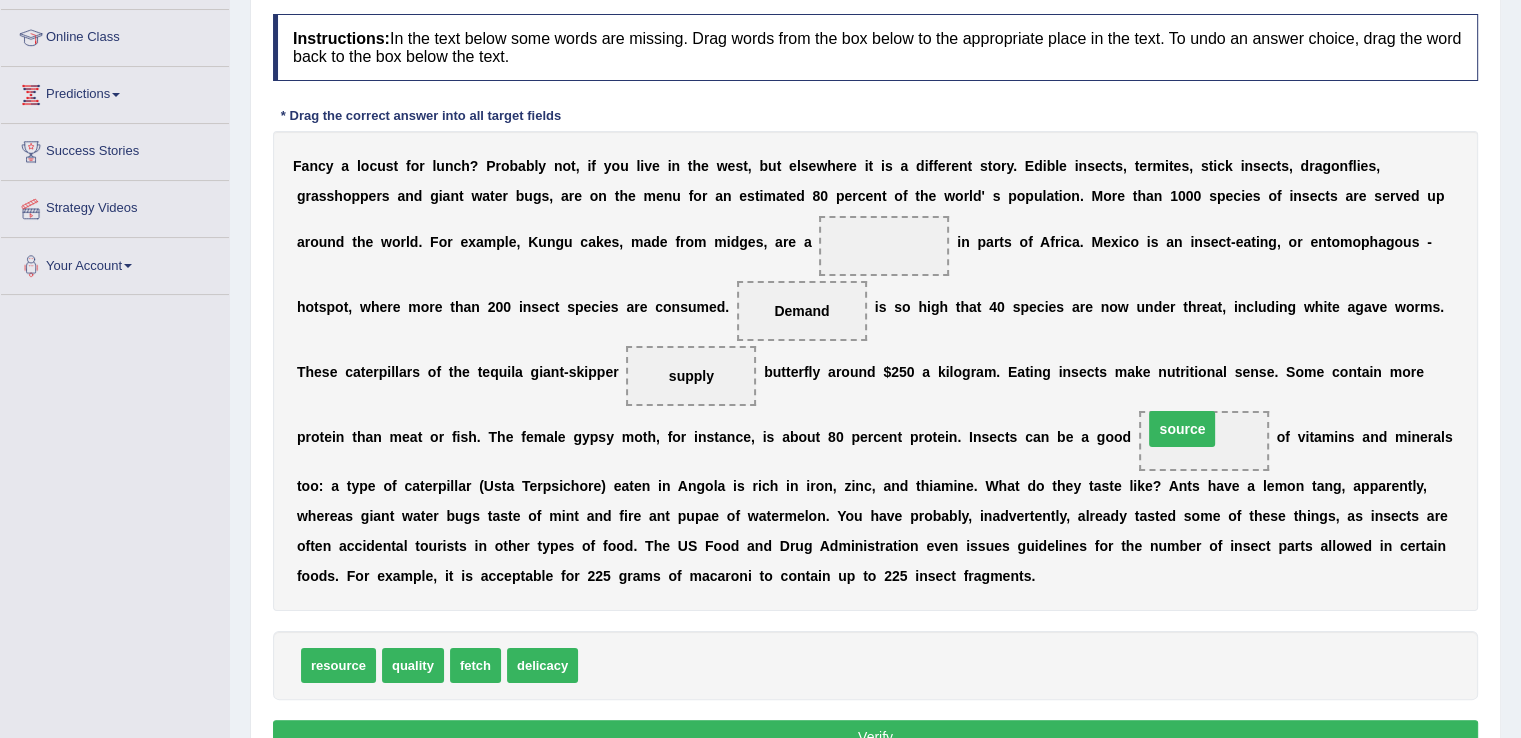 drag, startPoint x: 867, startPoint y: 238, endPoint x: 1165, endPoint y: 421, distance: 349.70416 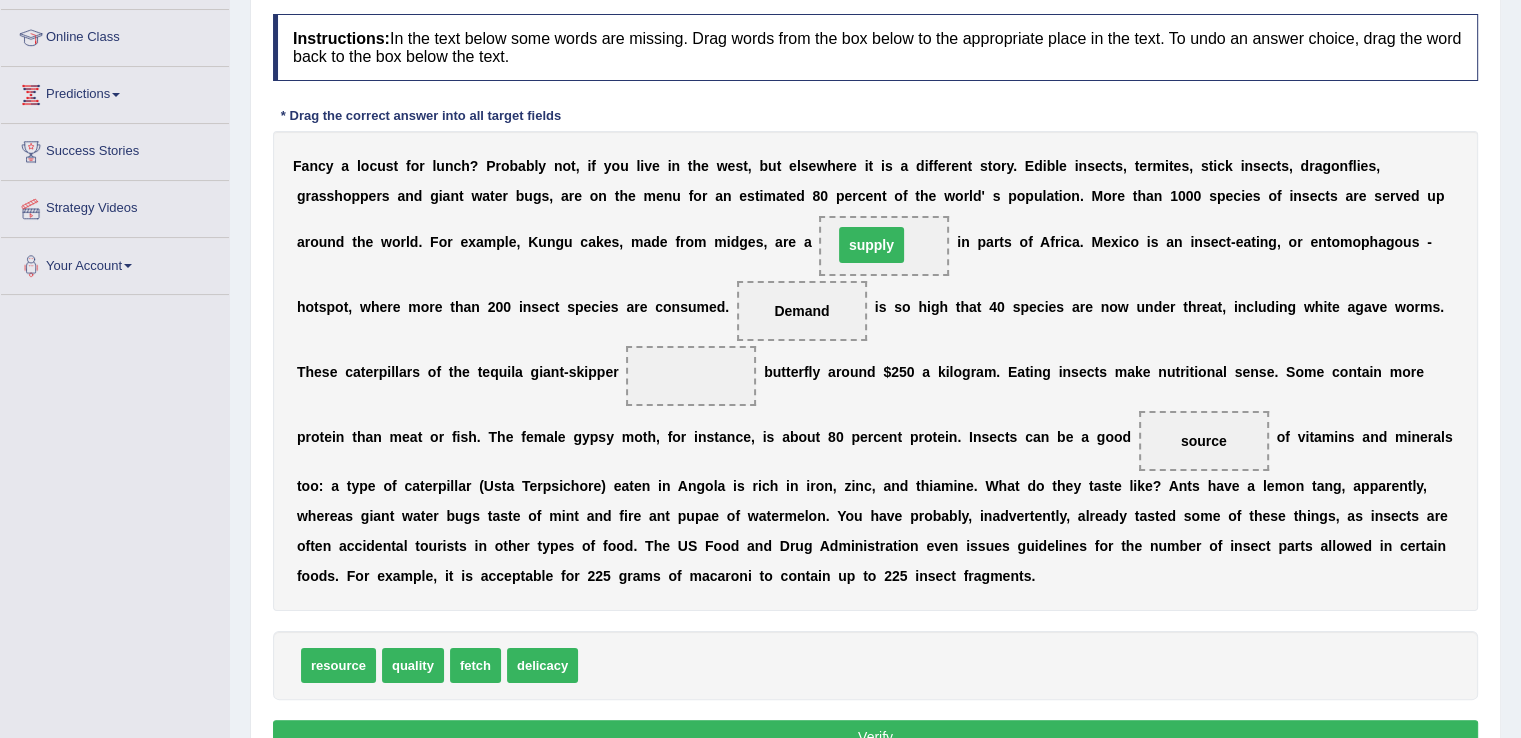 drag, startPoint x: 697, startPoint y: 369, endPoint x: 877, endPoint y: 238, distance: 222.623 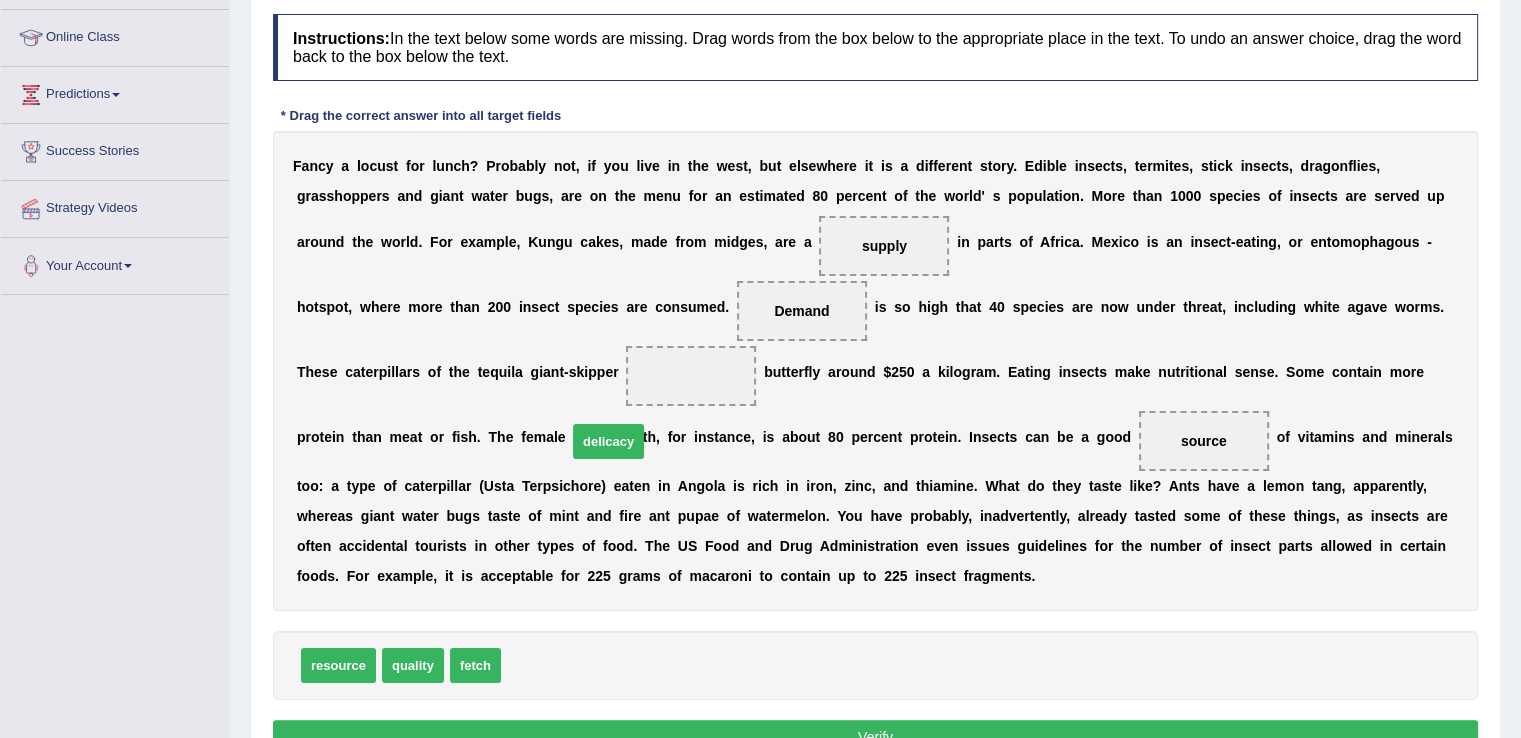 drag, startPoint x: 540, startPoint y: 669, endPoint x: 618, endPoint y: 429, distance: 252.35689 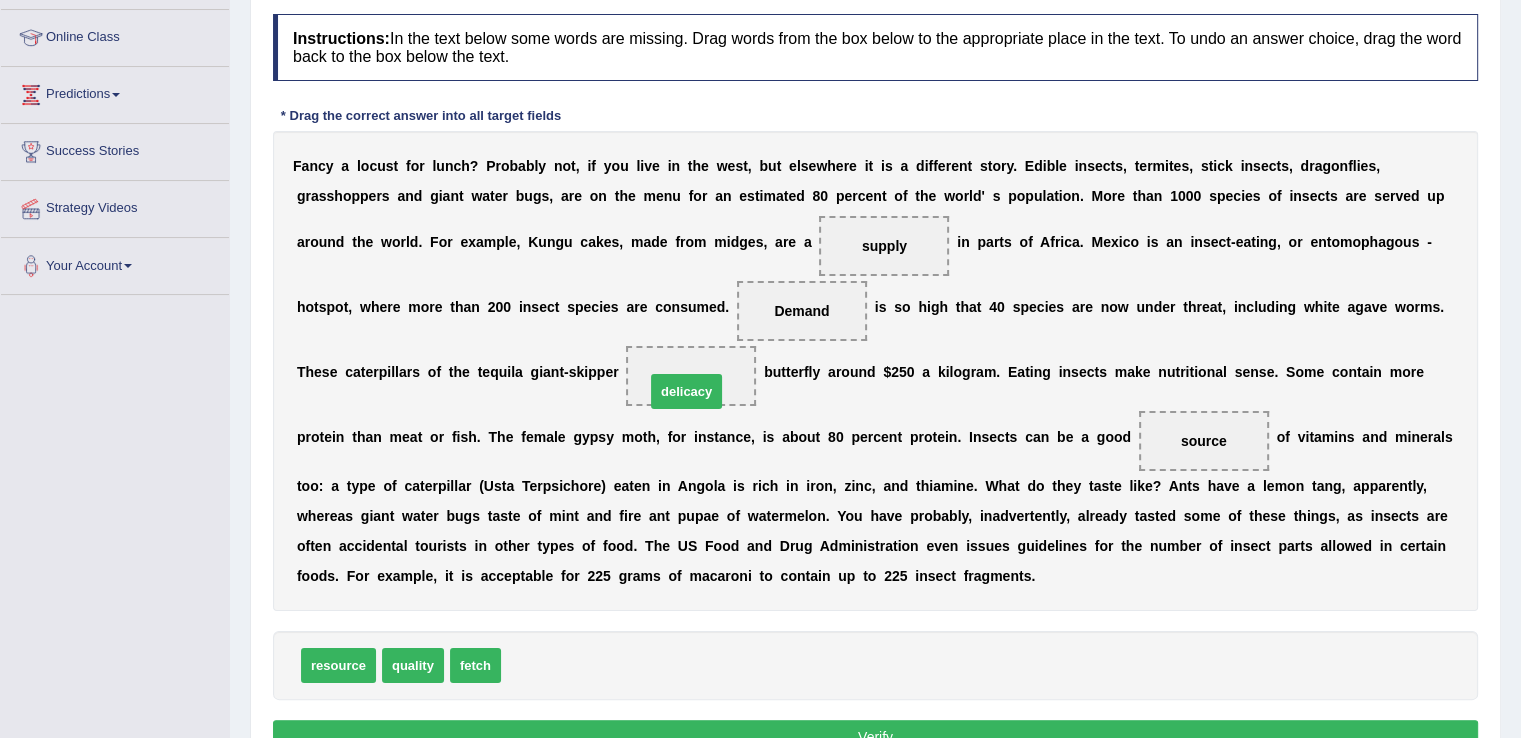drag, startPoint x: 556, startPoint y: 658, endPoint x: 700, endPoint y: 384, distance: 309.53513 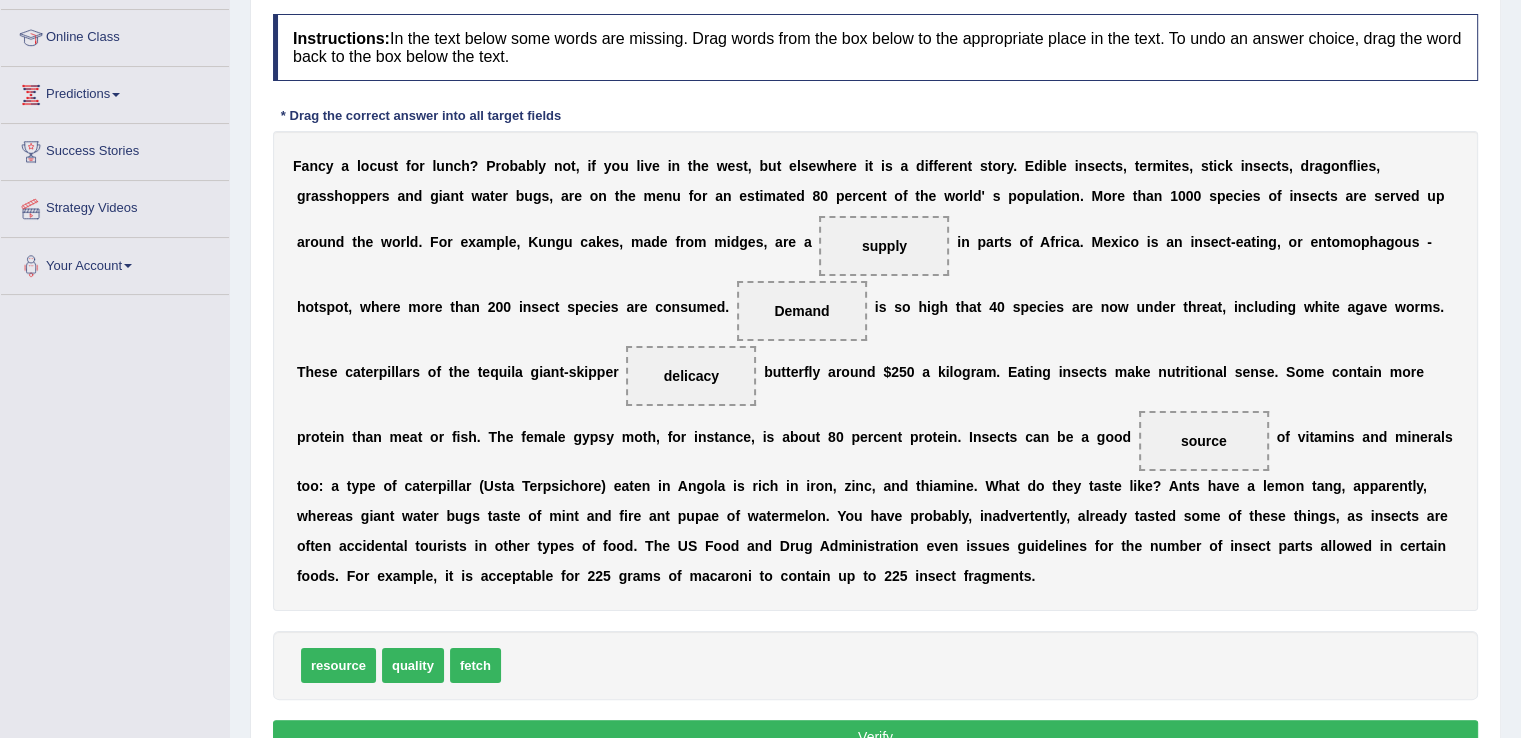 scroll, scrollTop: 365, scrollLeft: 0, axis: vertical 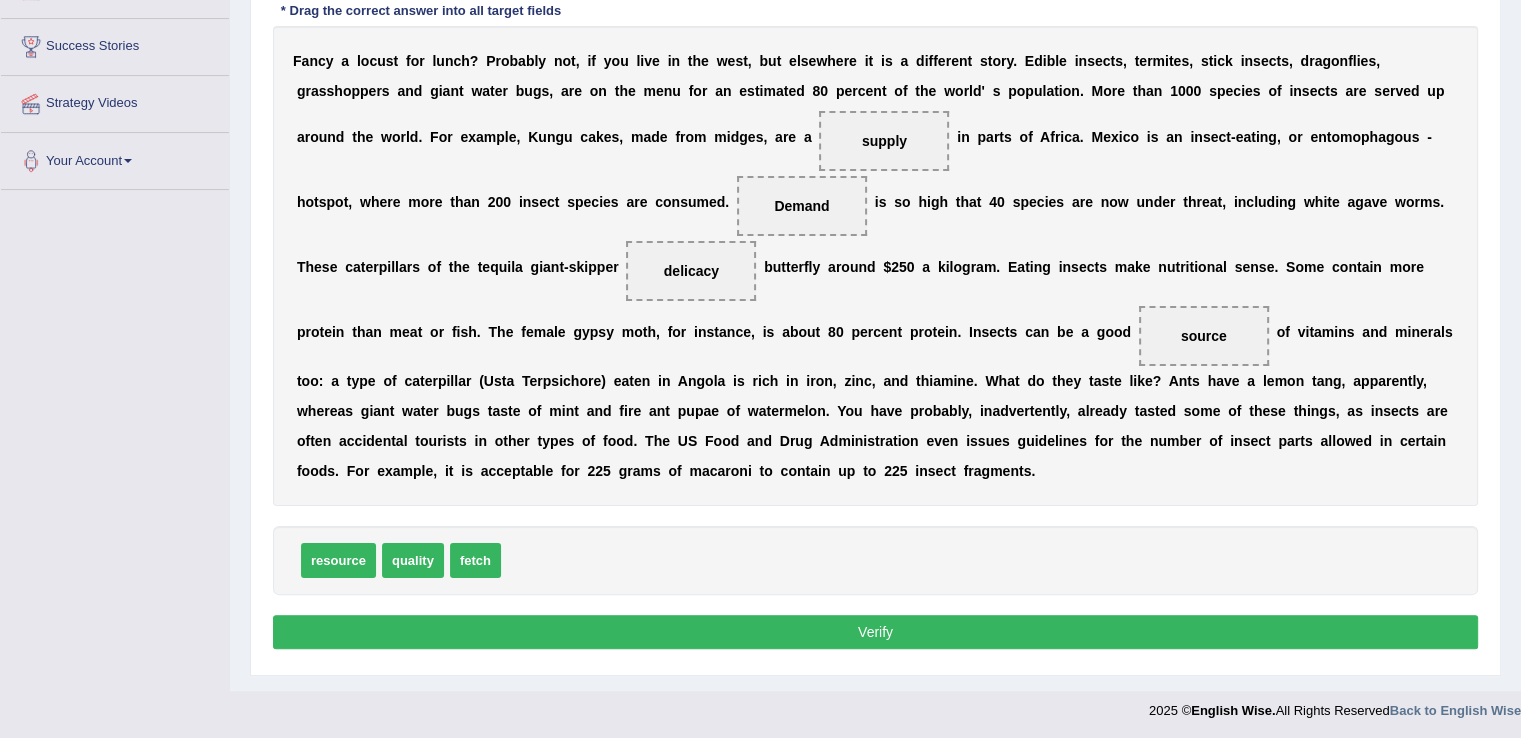 click on "Verify" at bounding box center (875, 632) 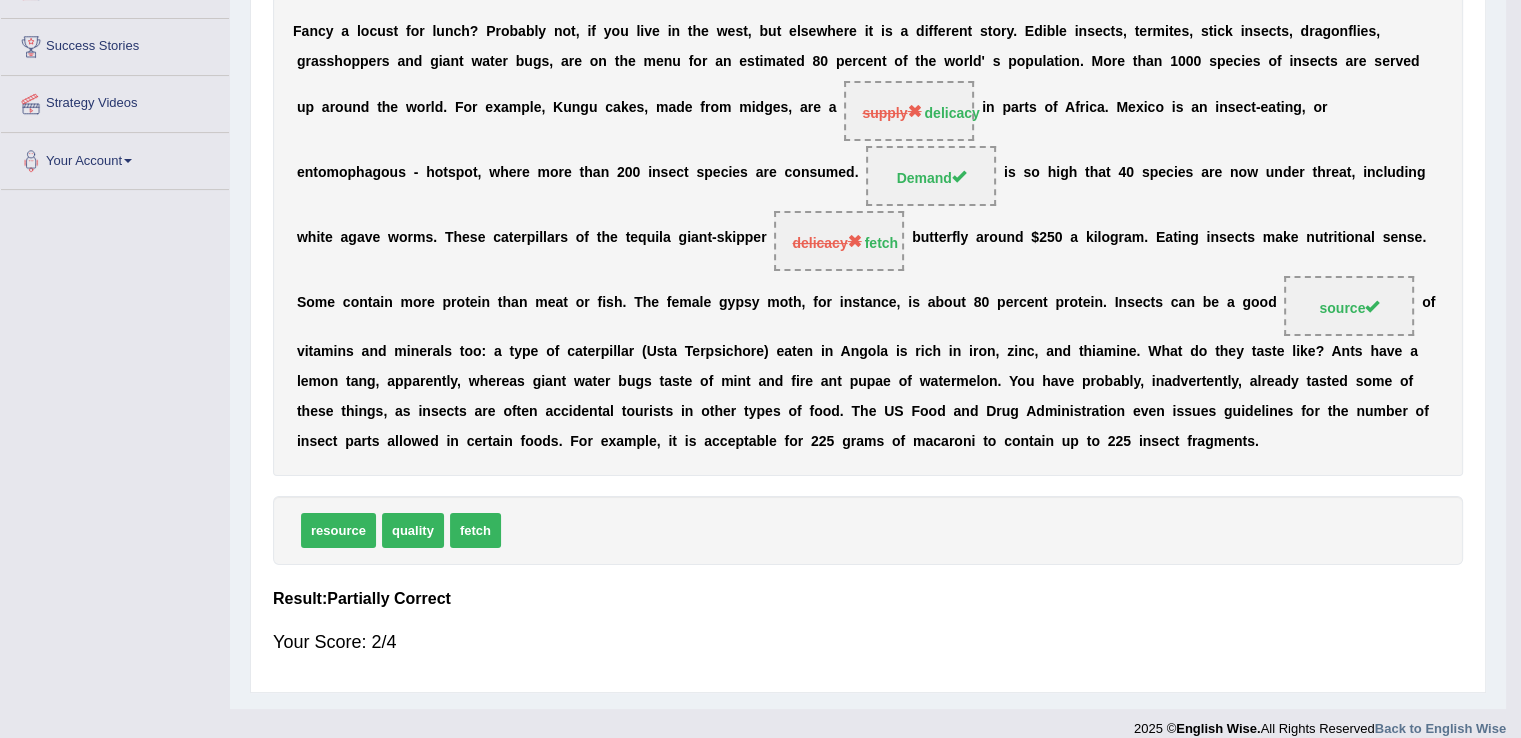 scroll, scrollTop: 312, scrollLeft: 0, axis: vertical 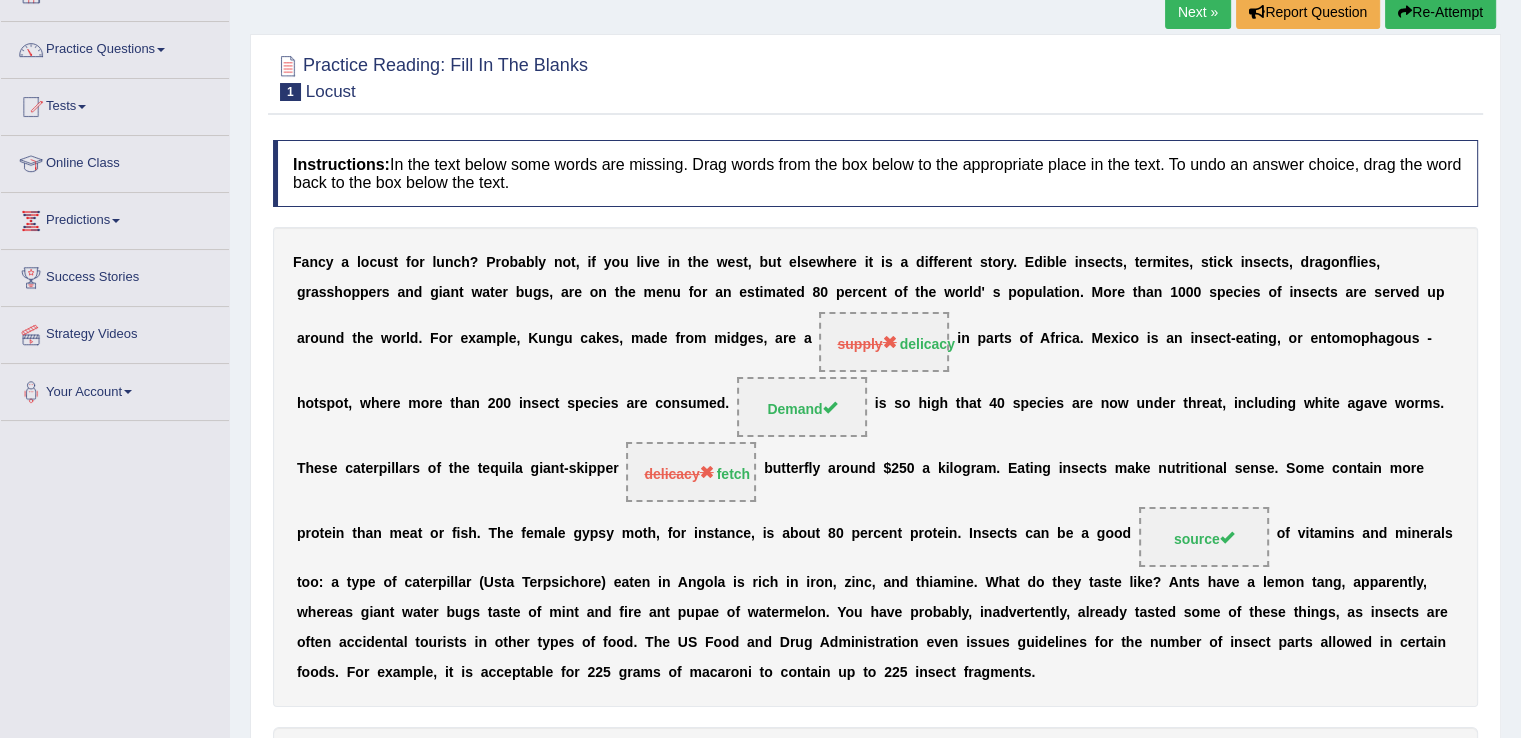 click at bounding box center (1405, 12) 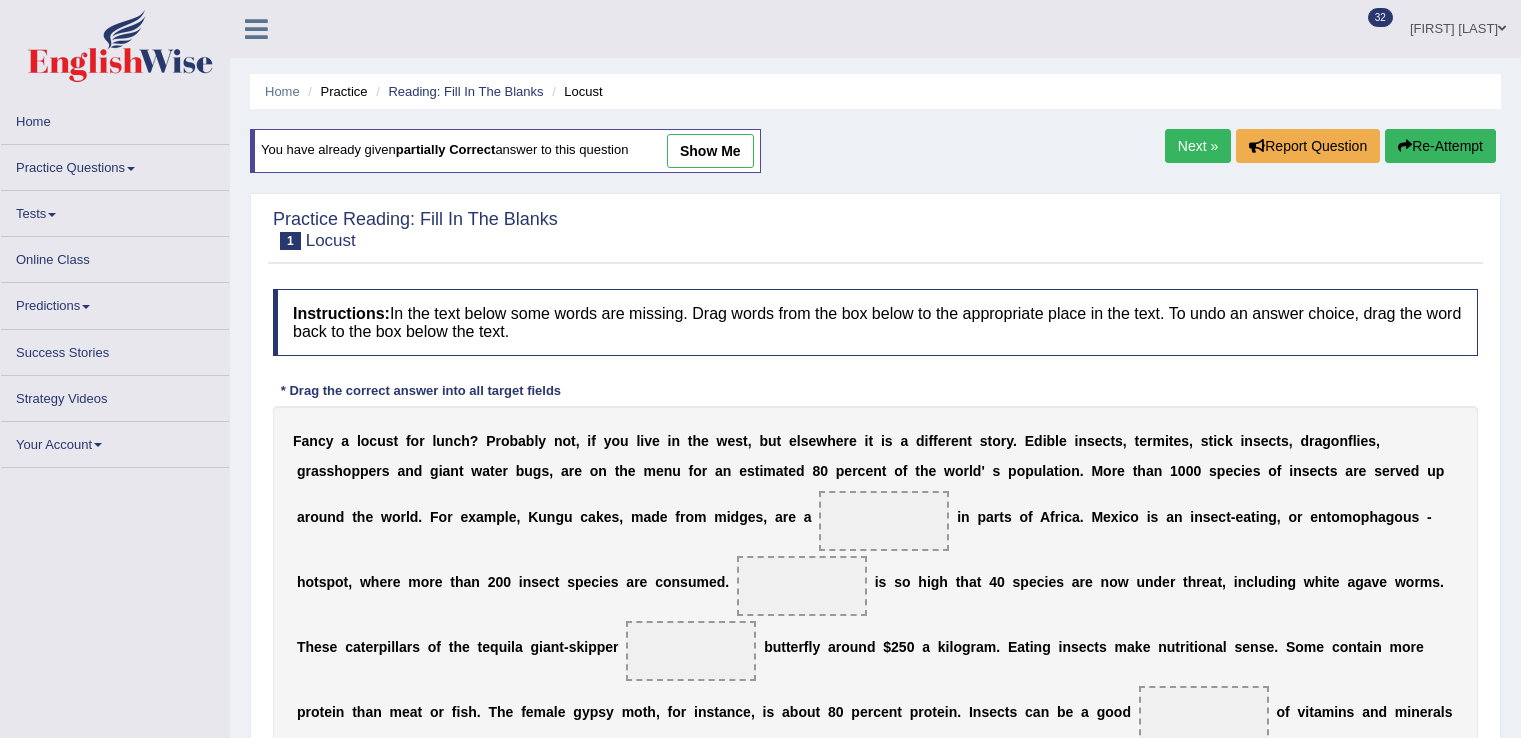 scroll, scrollTop: 134, scrollLeft: 0, axis: vertical 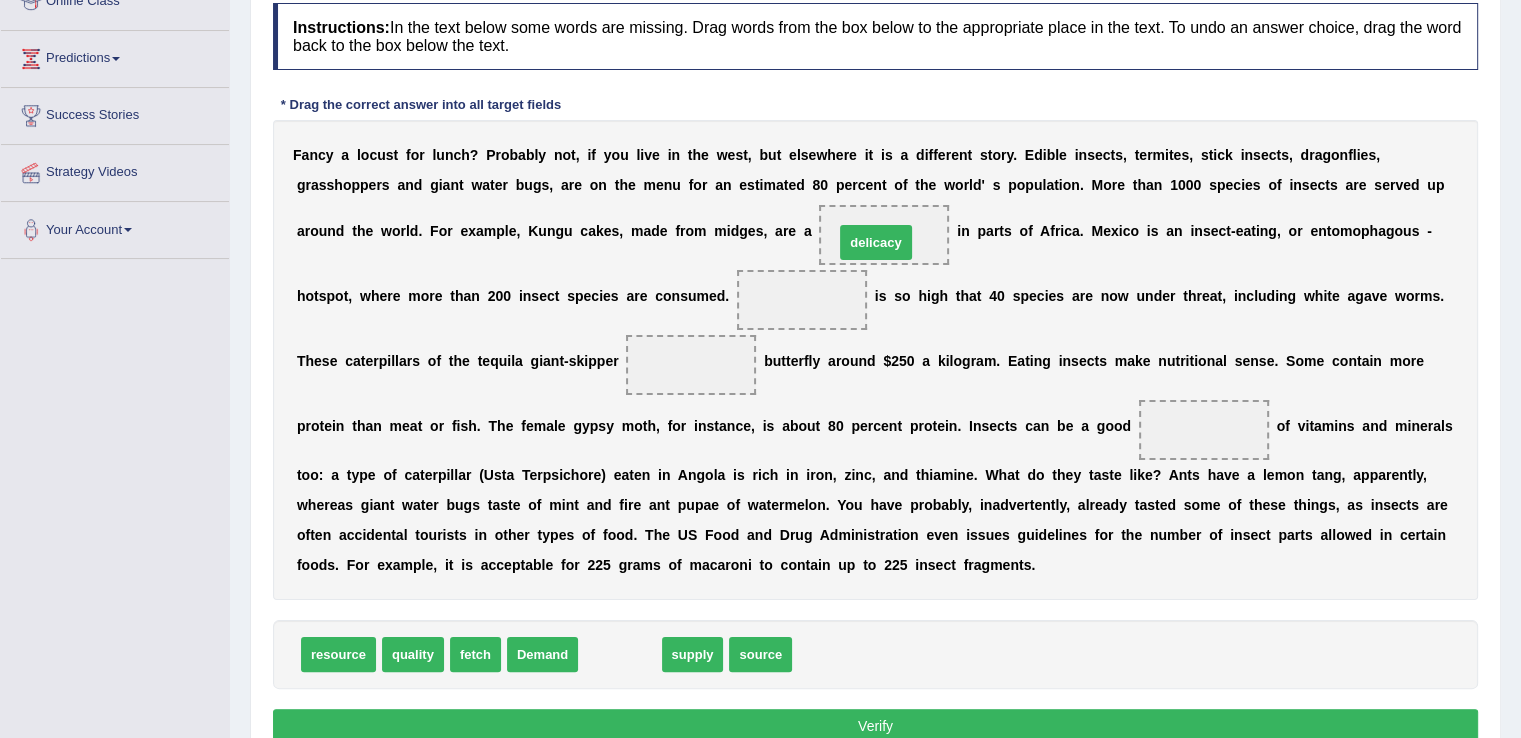 drag, startPoint x: 618, startPoint y: 647, endPoint x: 884, endPoint y: 235, distance: 490.408 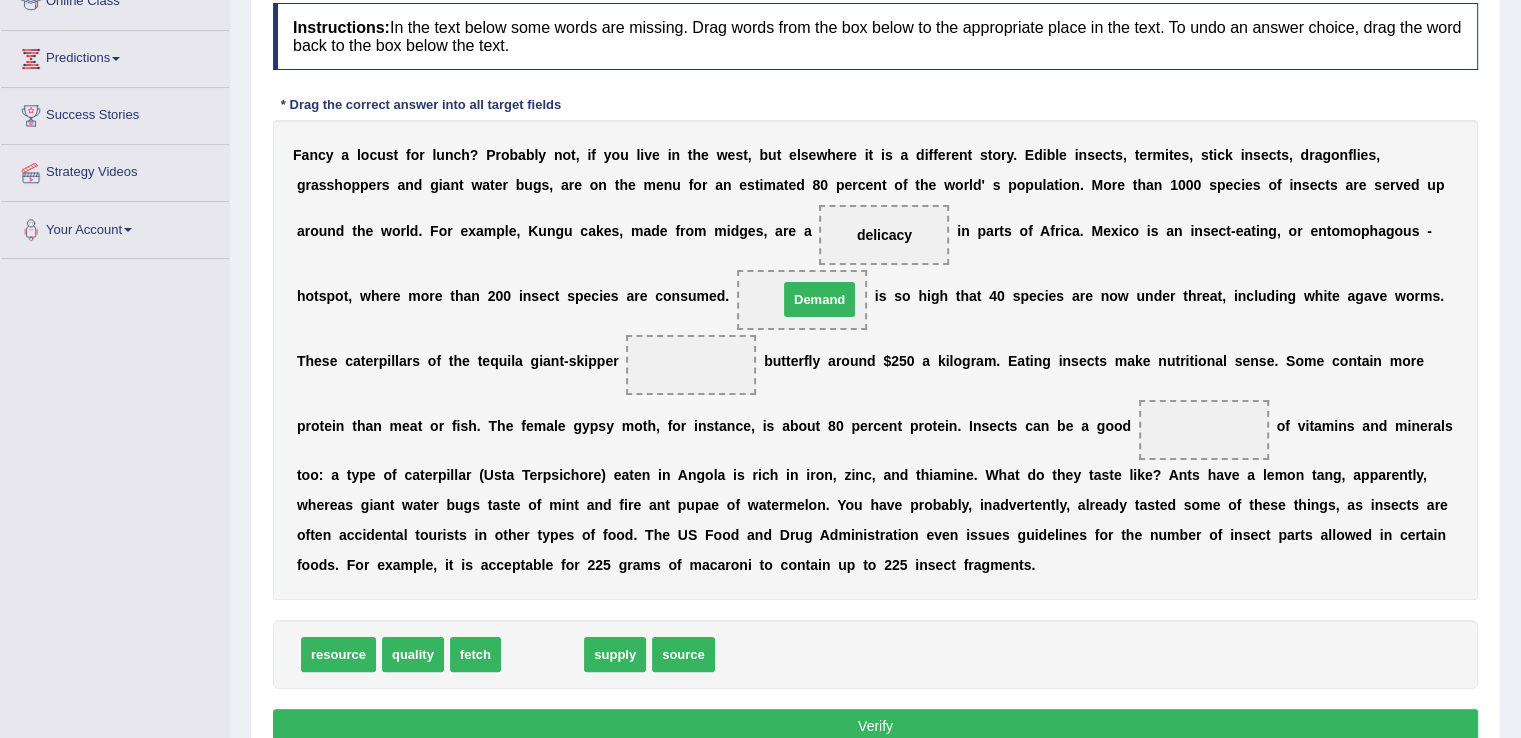 drag, startPoint x: 519, startPoint y: 652, endPoint x: 796, endPoint y: 297, distance: 450.28214 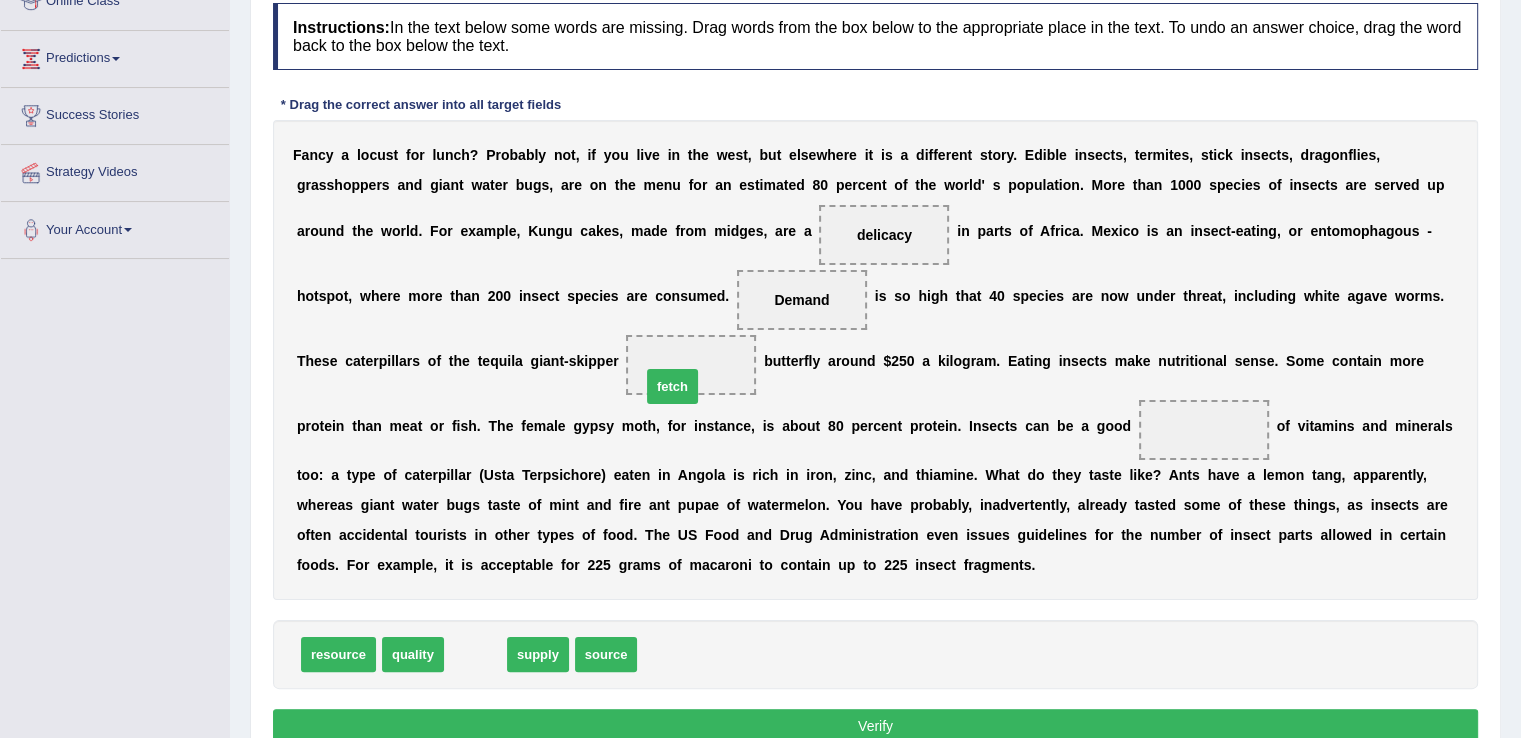 drag, startPoint x: 552, startPoint y: 537, endPoint x: 660, endPoint y: 383, distance: 188.09572 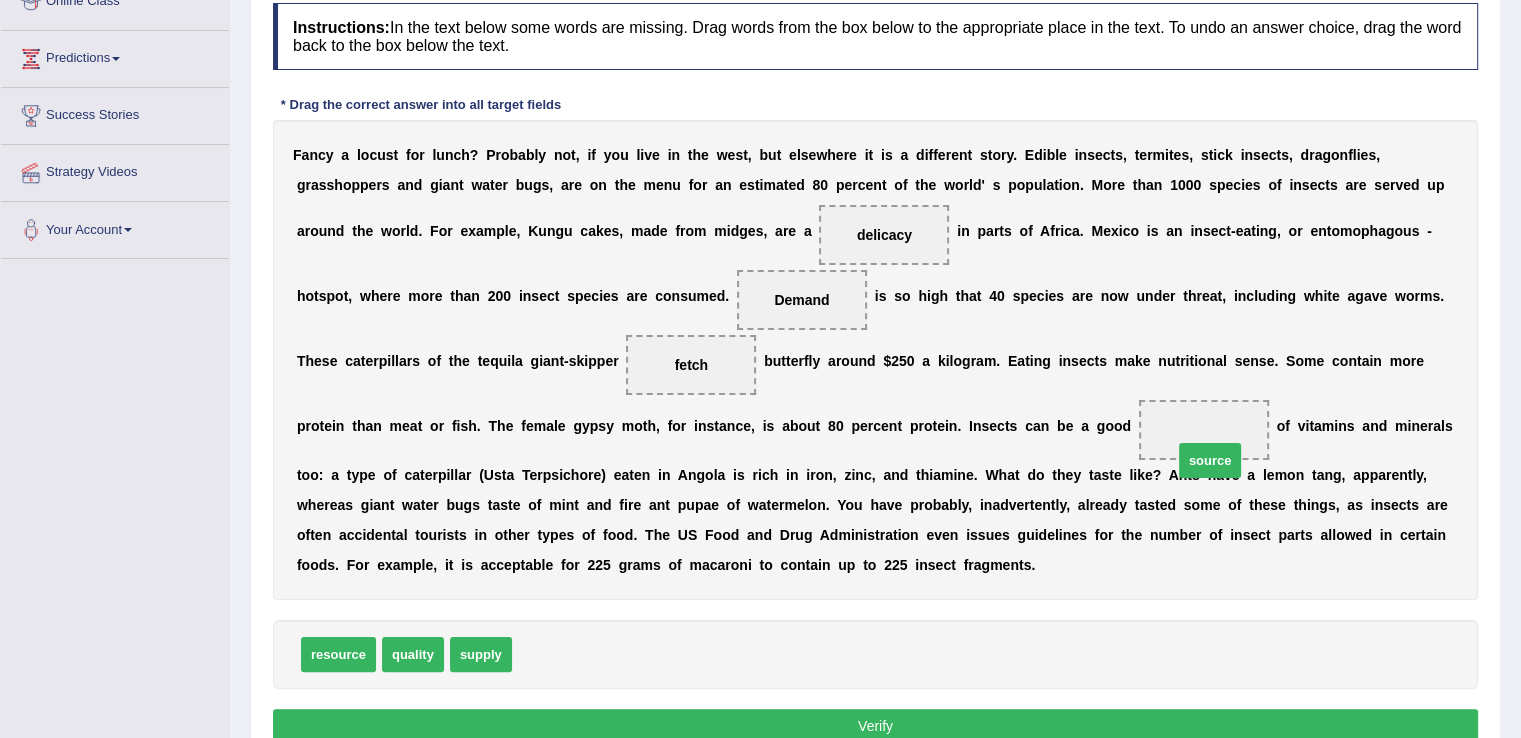 drag, startPoint x: 536, startPoint y: 655, endPoint x: 1257, endPoint y: 458, distance: 747.42896 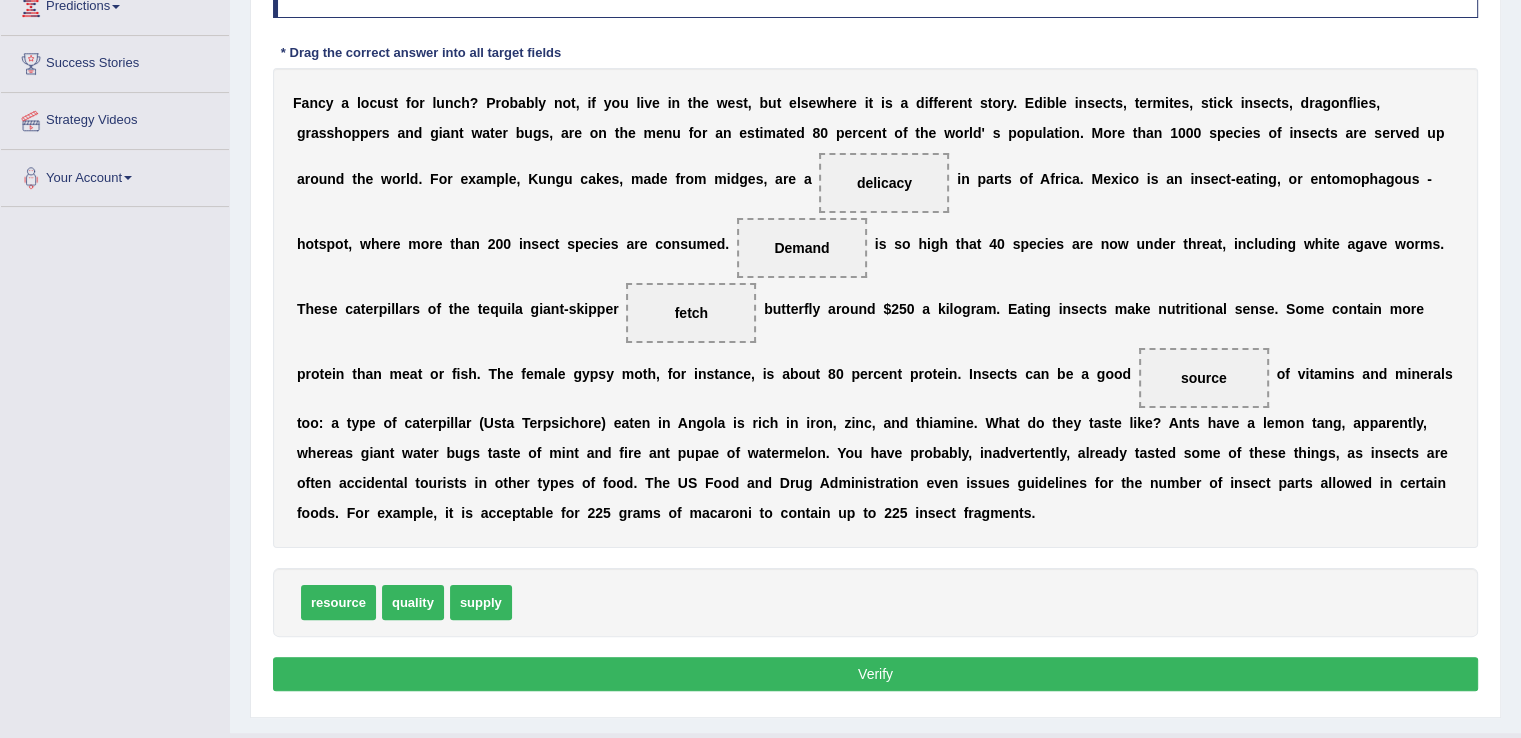 scroll, scrollTop: 348, scrollLeft: 0, axis: vertical 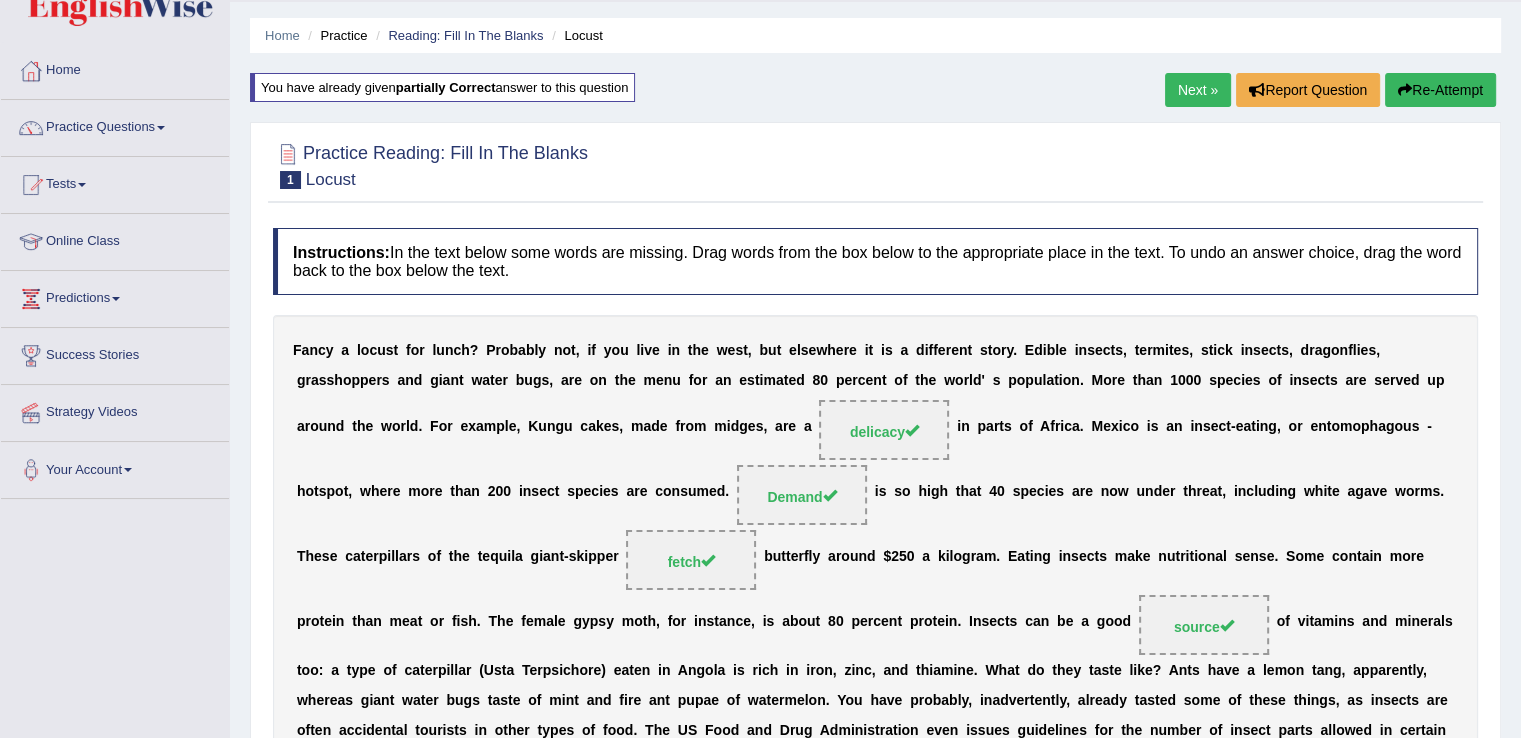 click on "Next »" at bounding box center (1198, 90) 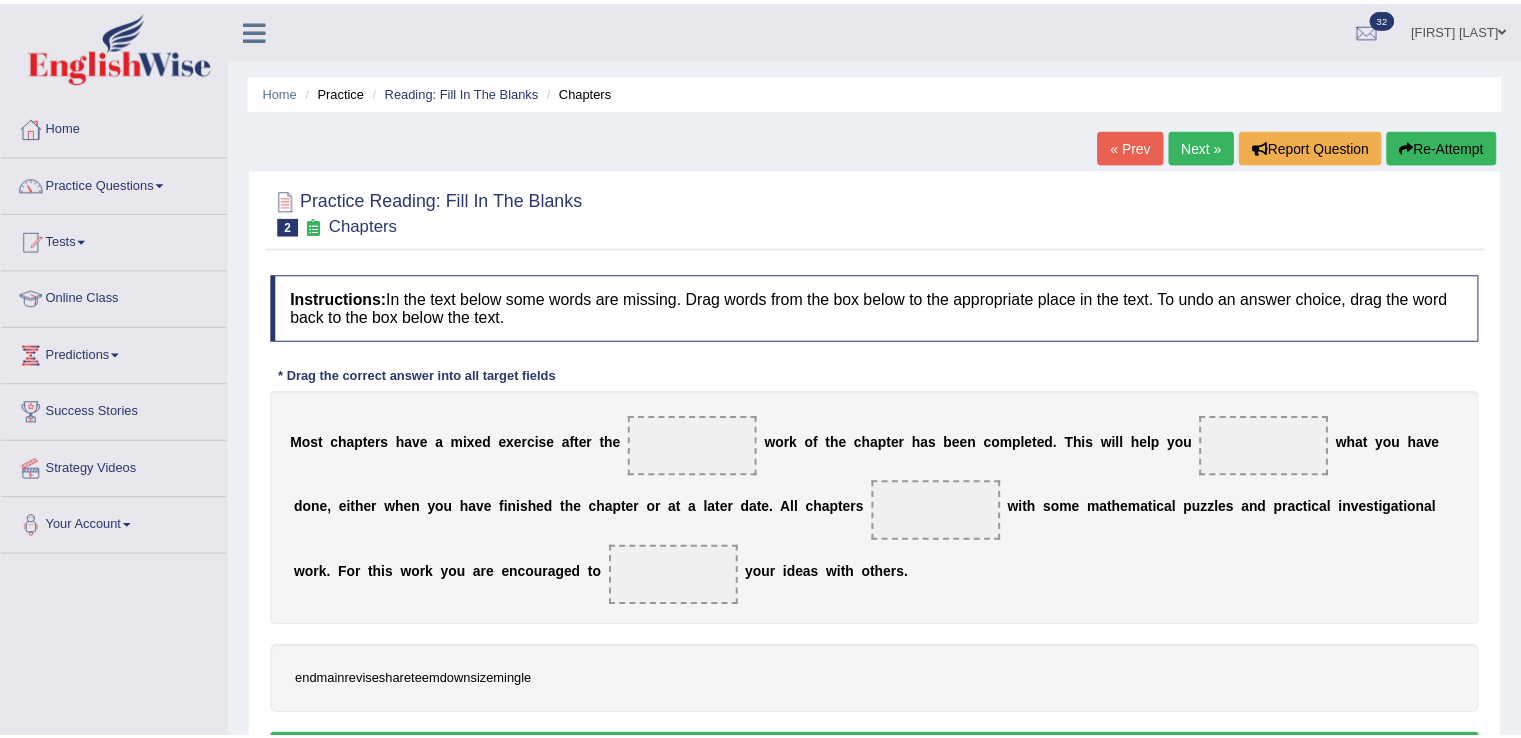 scroll, scrollTop: 0, scrollLeft: 0, axis: both 